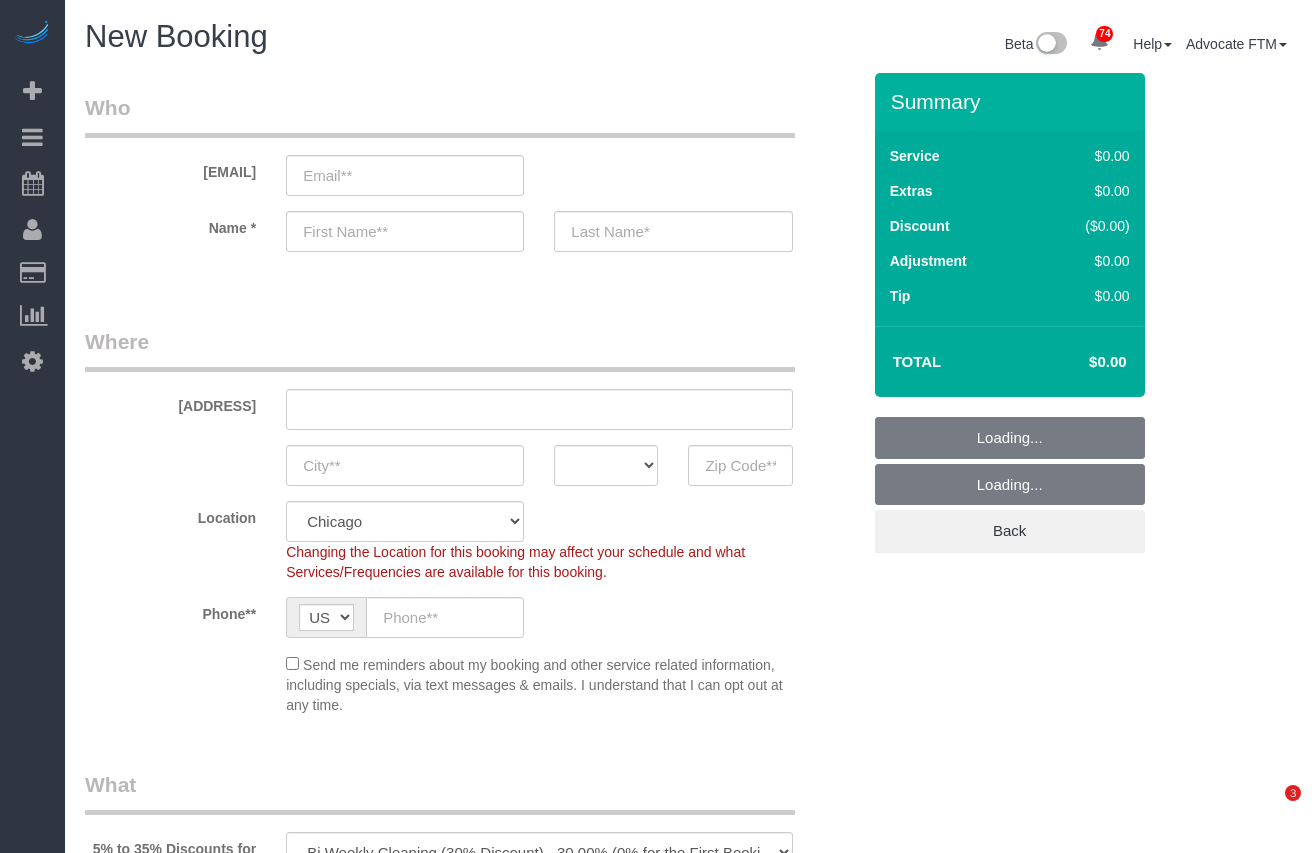 select on "512" 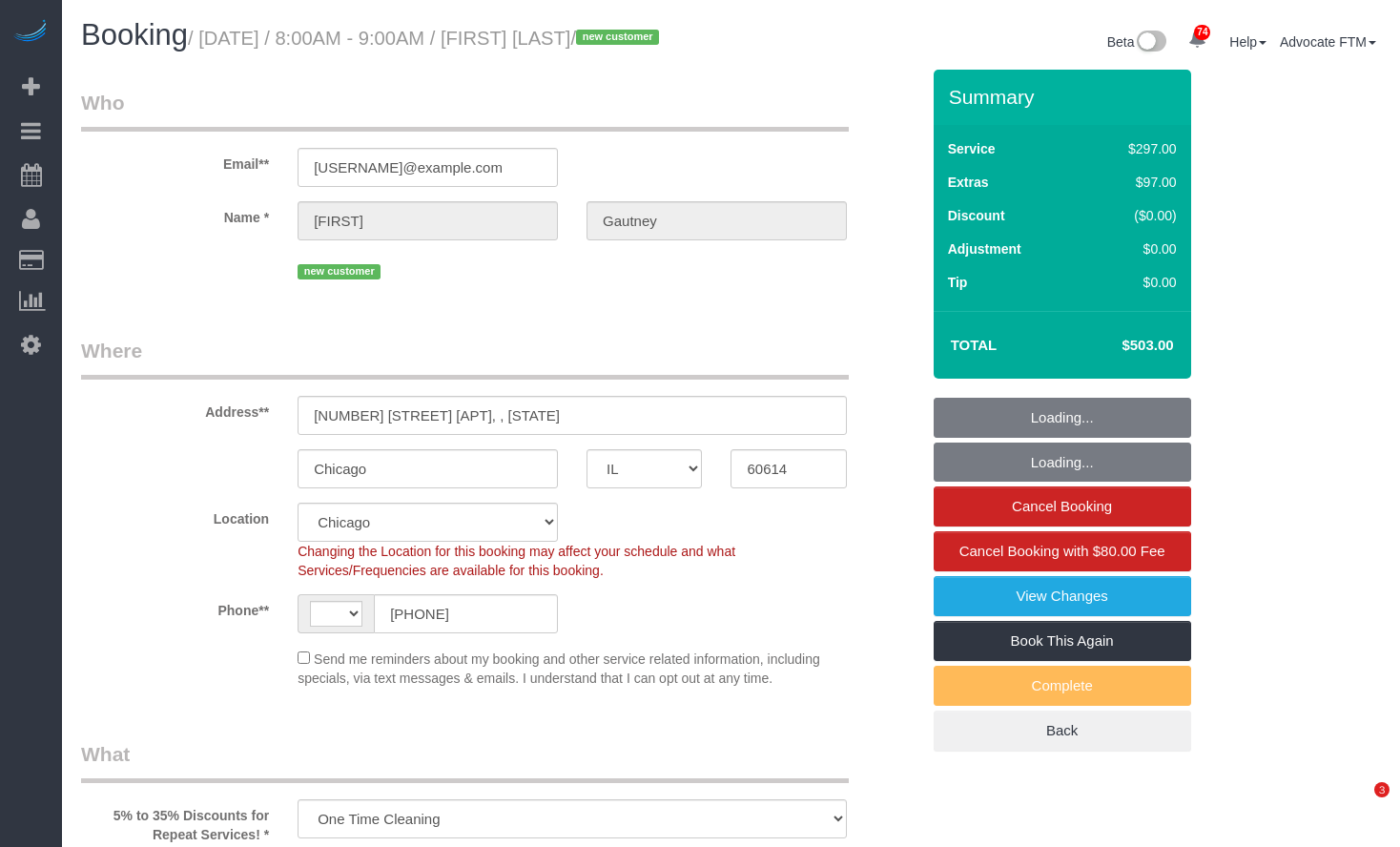 select on "IL" 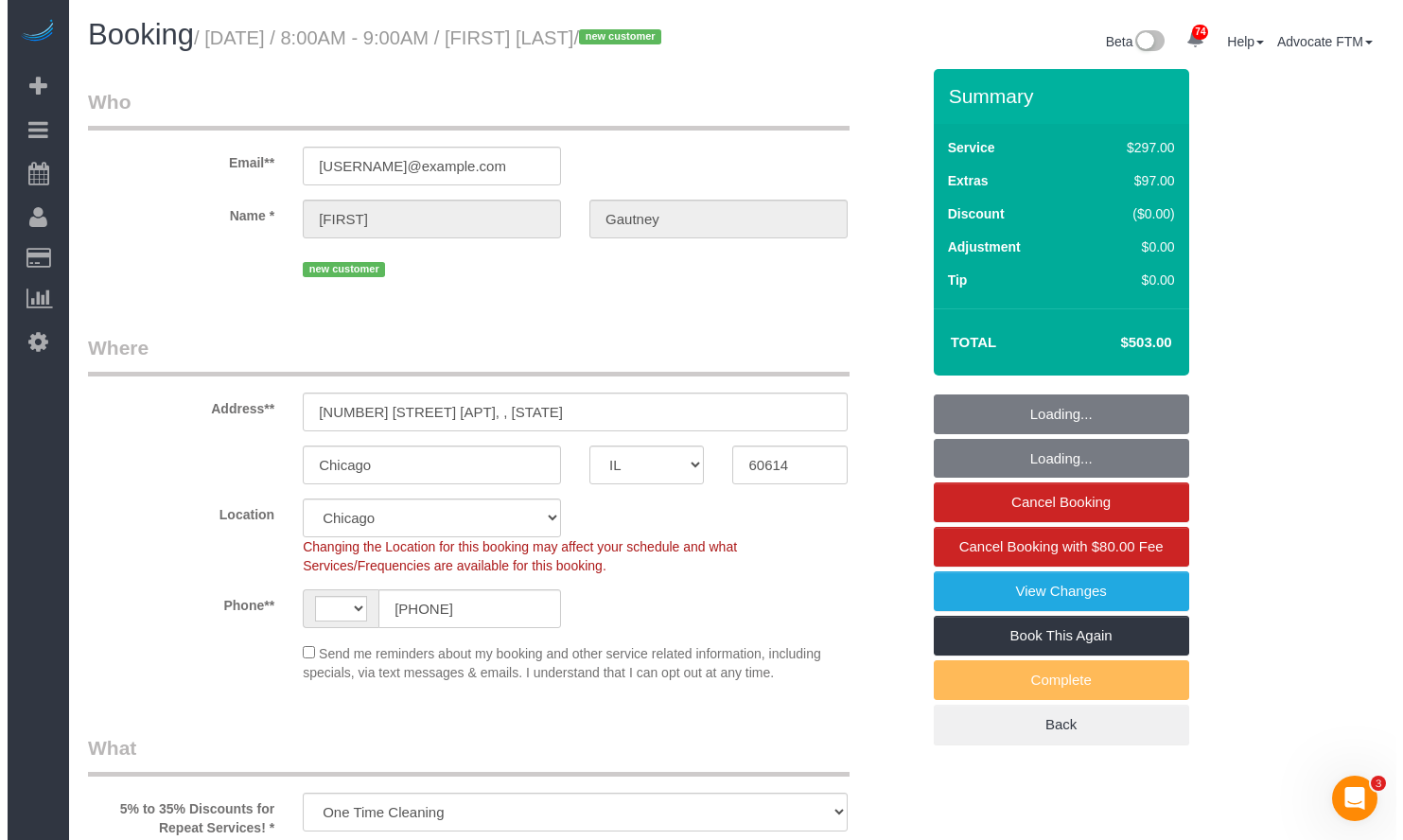 scroll, scrollTop: 0, scrollLeft: 0, axis: both 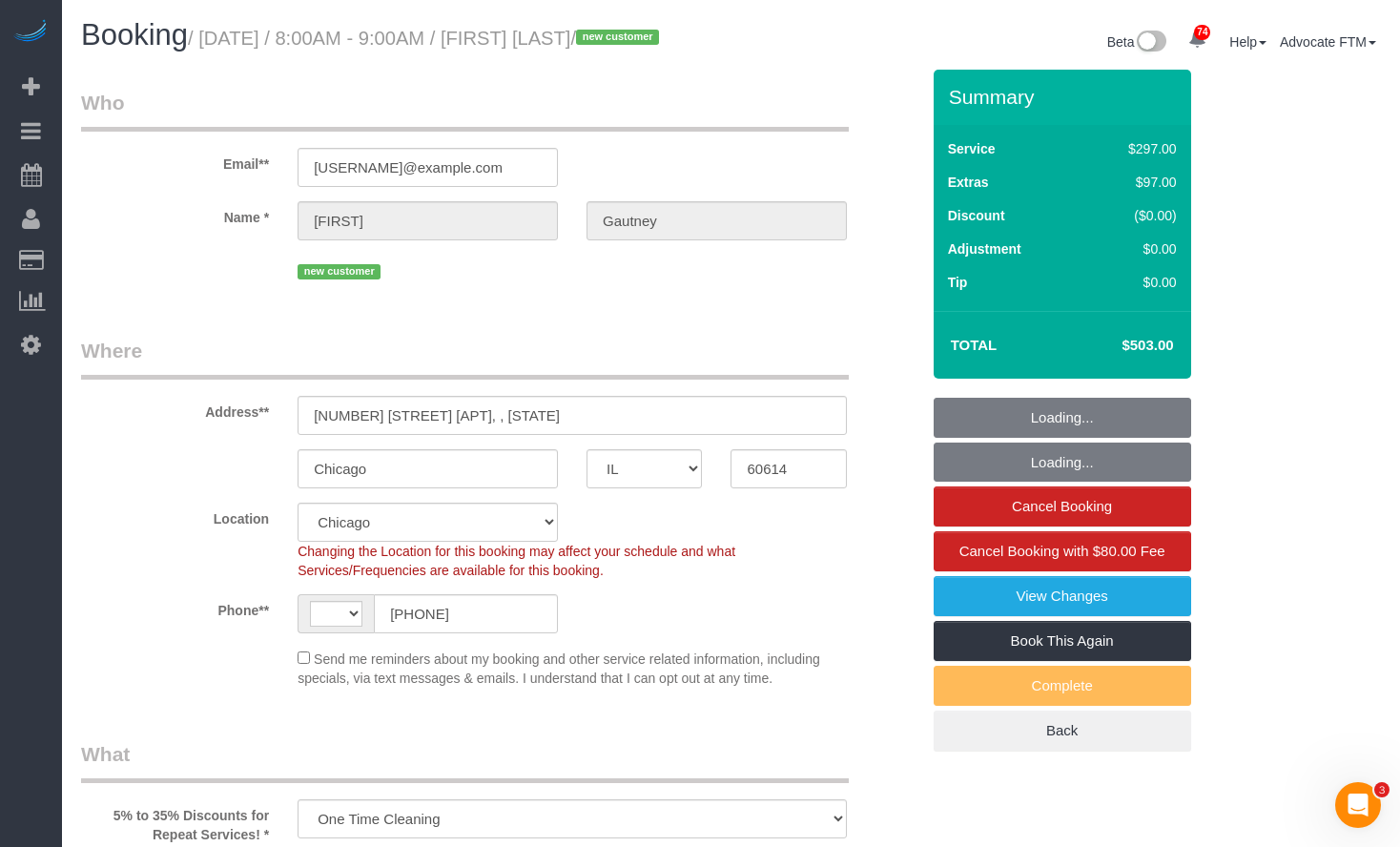 select on "object:724" 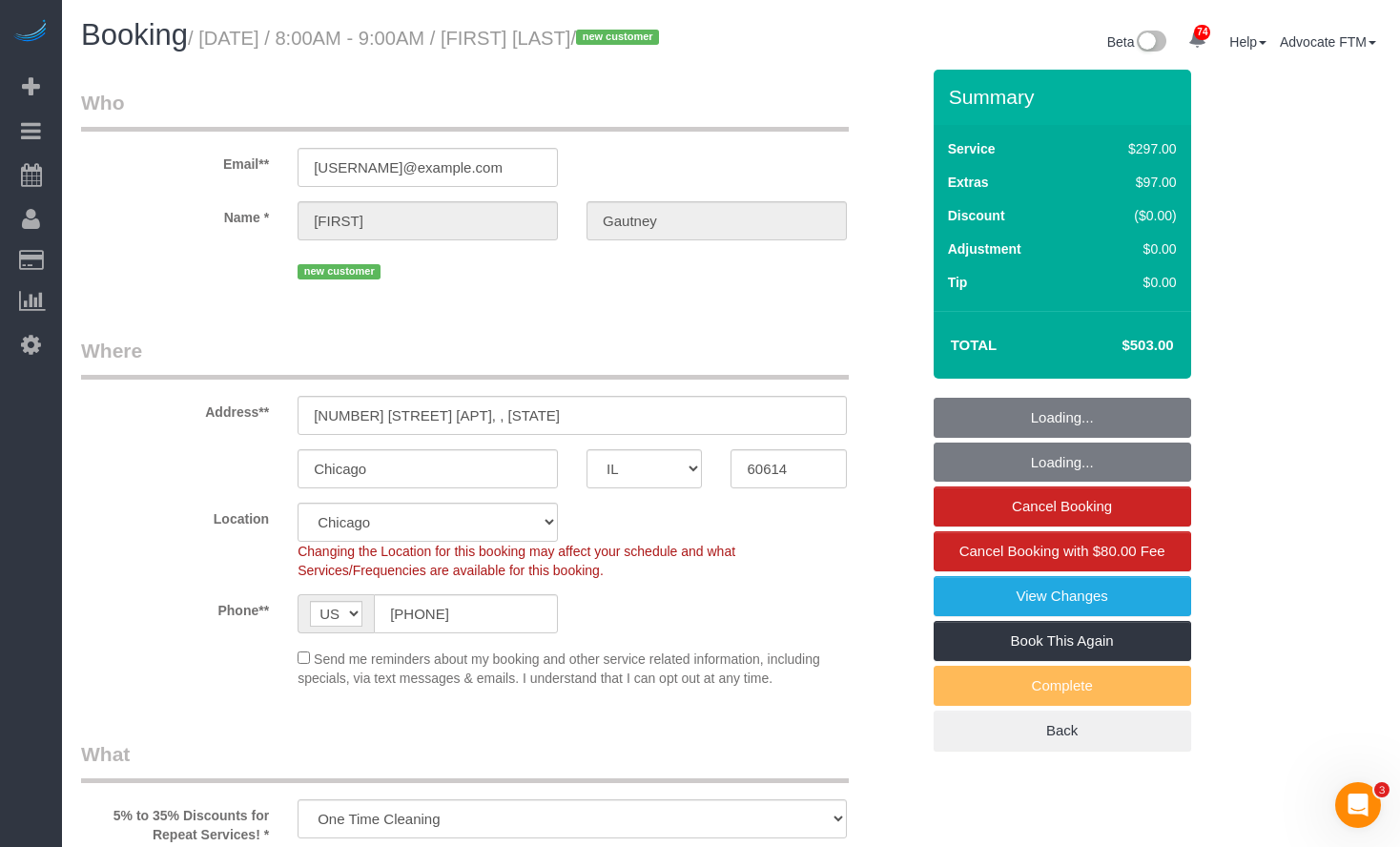 select on "number:1" 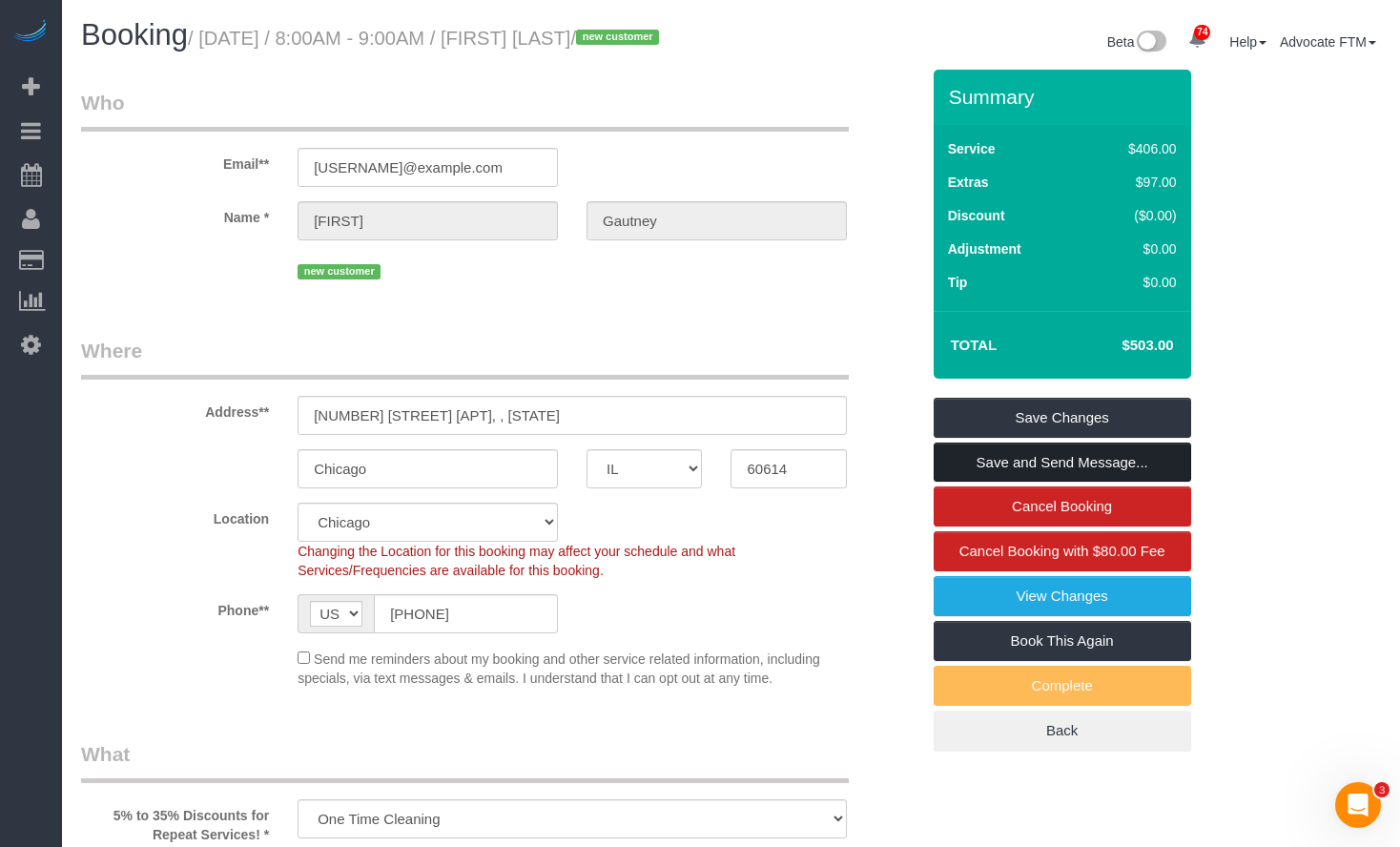 click on "Save and Send Message..." at bounding box center [1062, 463] 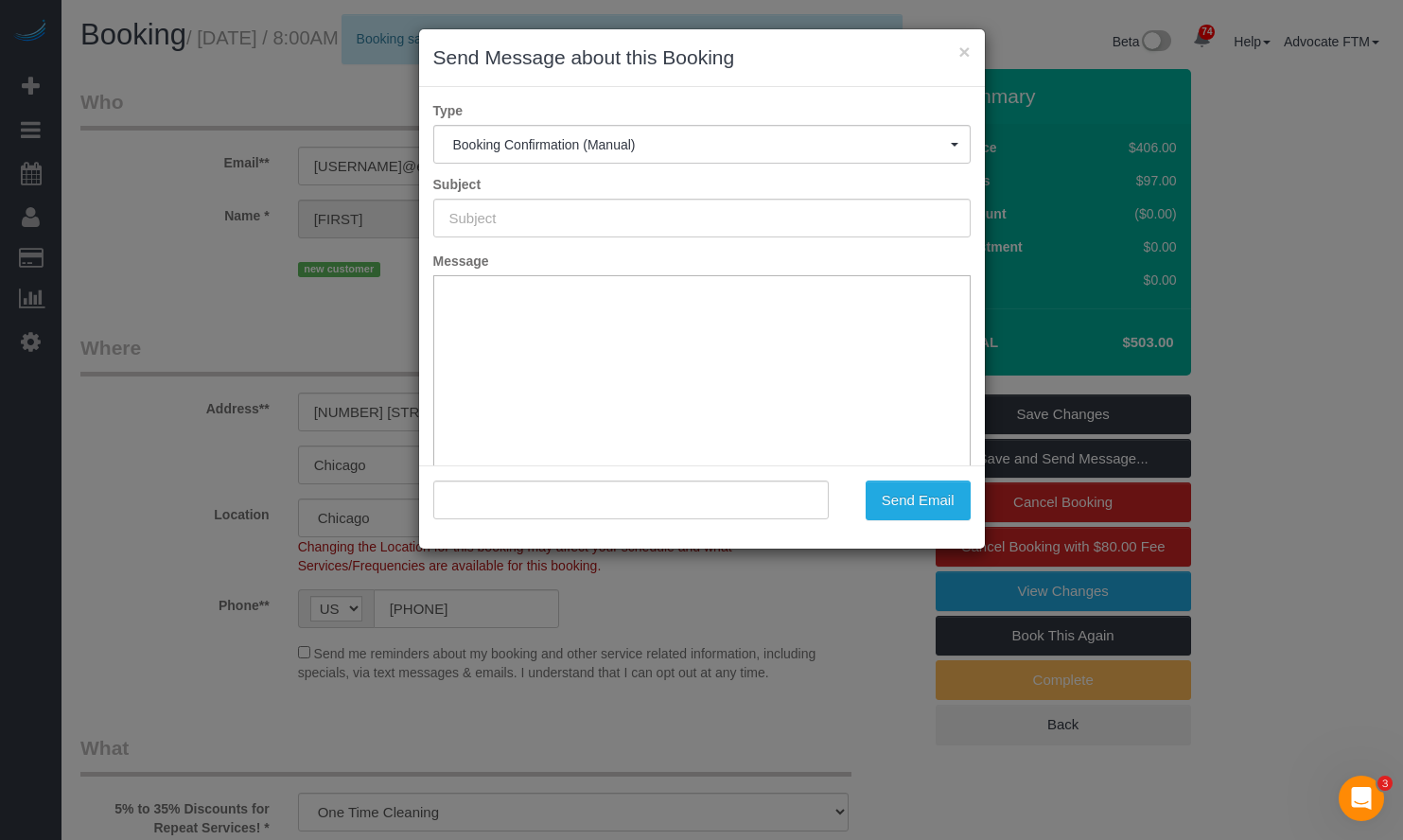 type on "Your Booking With Fresh Tech Maid, Confirmed!" 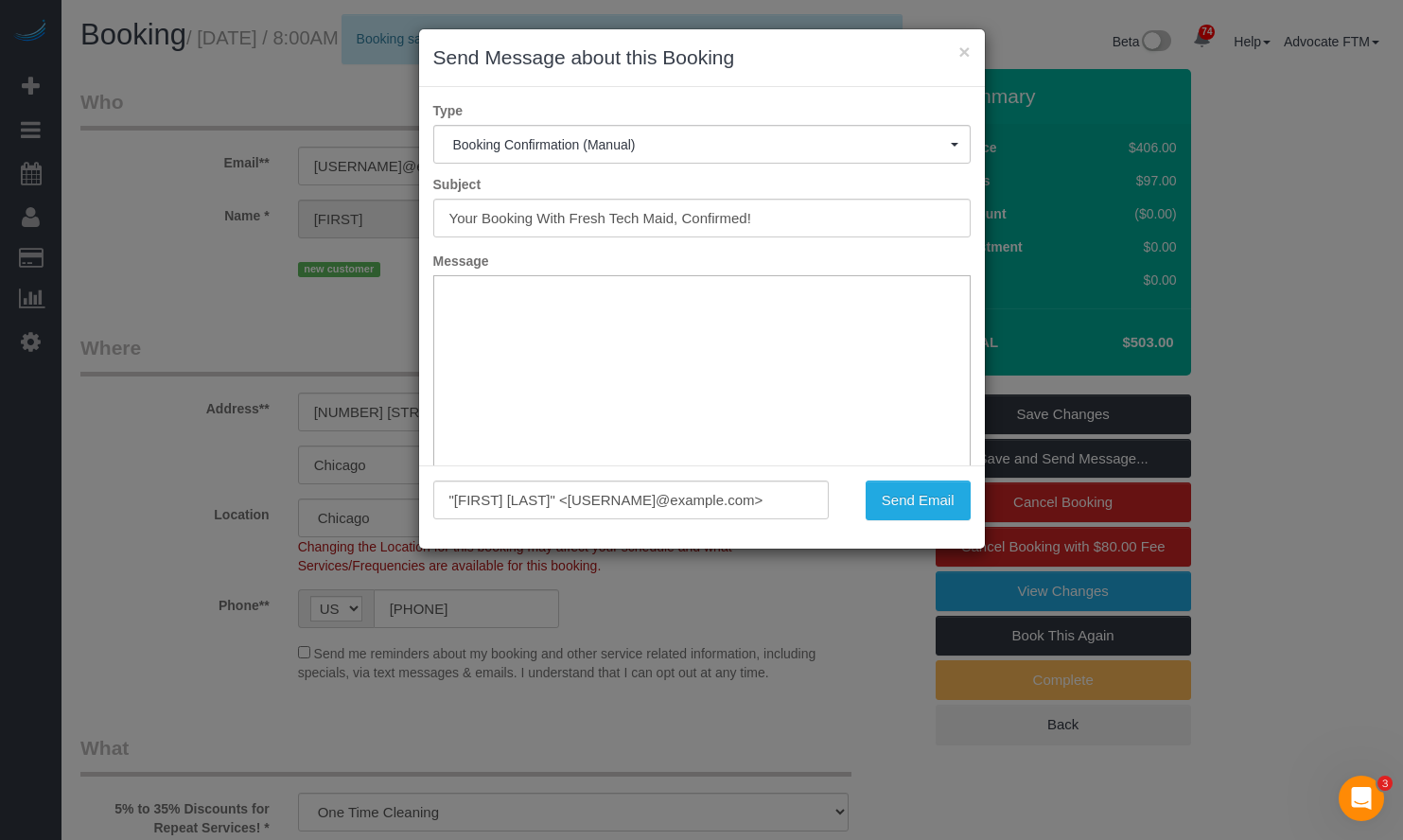 scroll, scrollTop: 0, scrollLeft: 0, axis: both 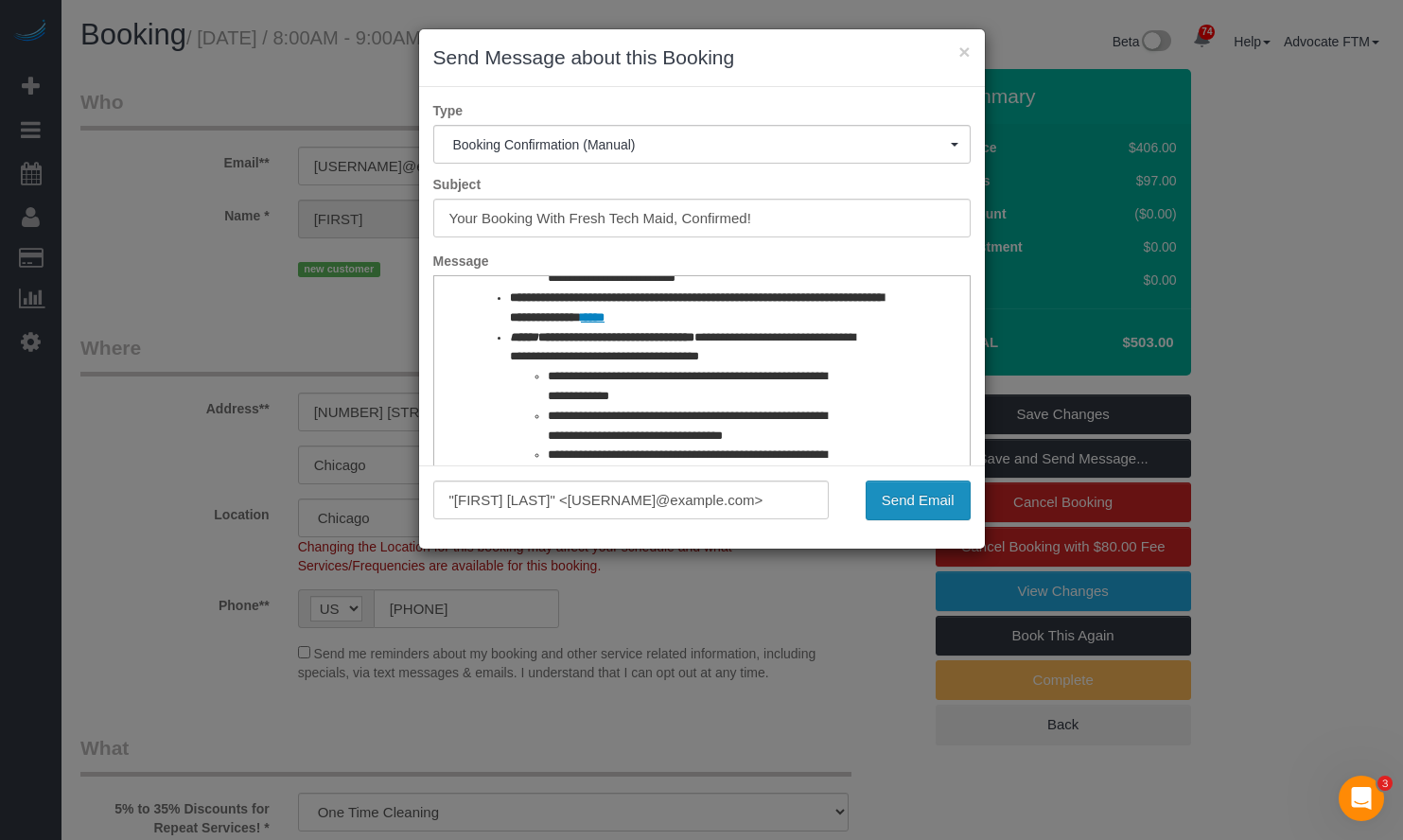 click on "Send Email" at bounding box center (918, 500) 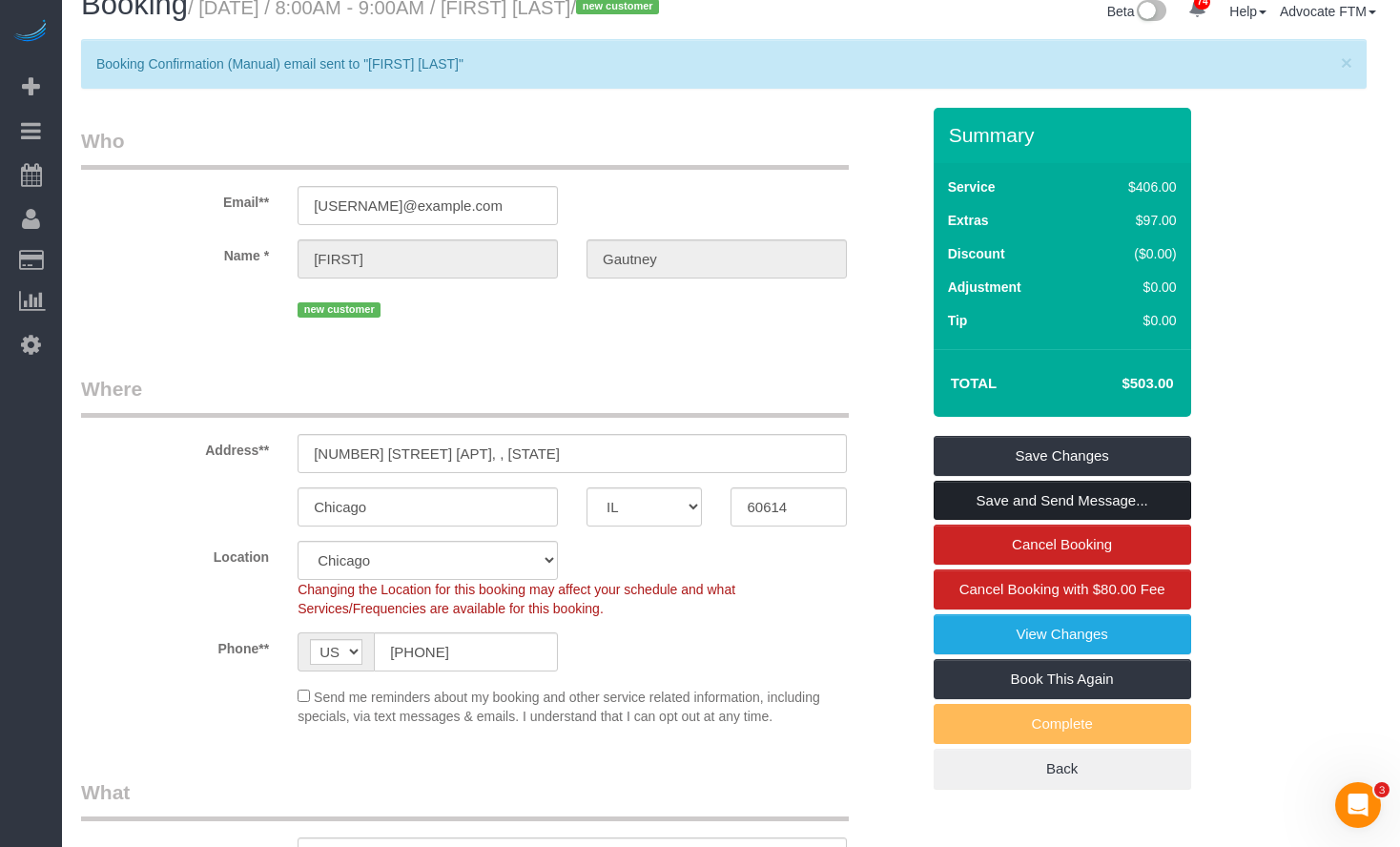 scroll, scrollTop: 35, scrollLeft: 0, axis: vertical 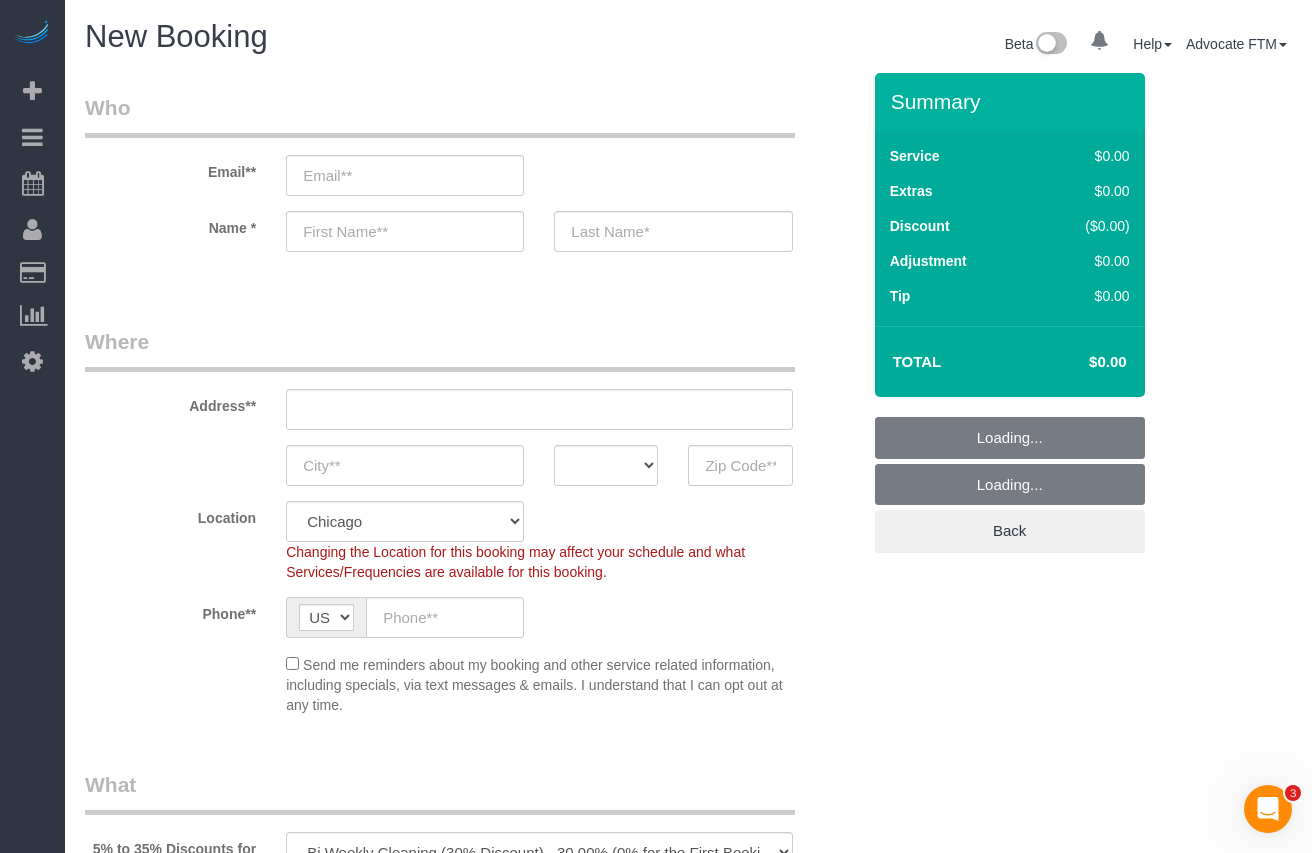 select on "512" 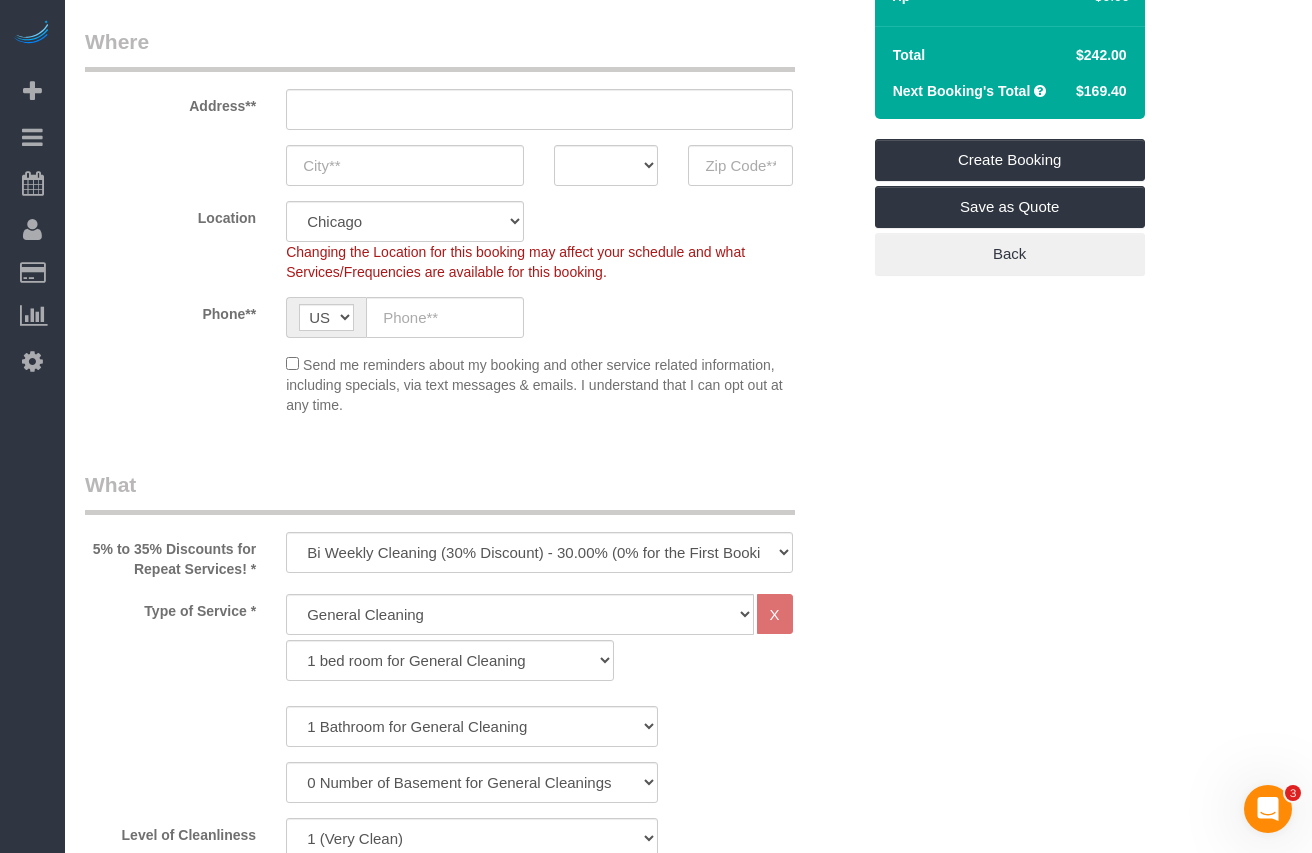 scroll, scrollTop: 400, scrollLeft: 0, axis: vertical 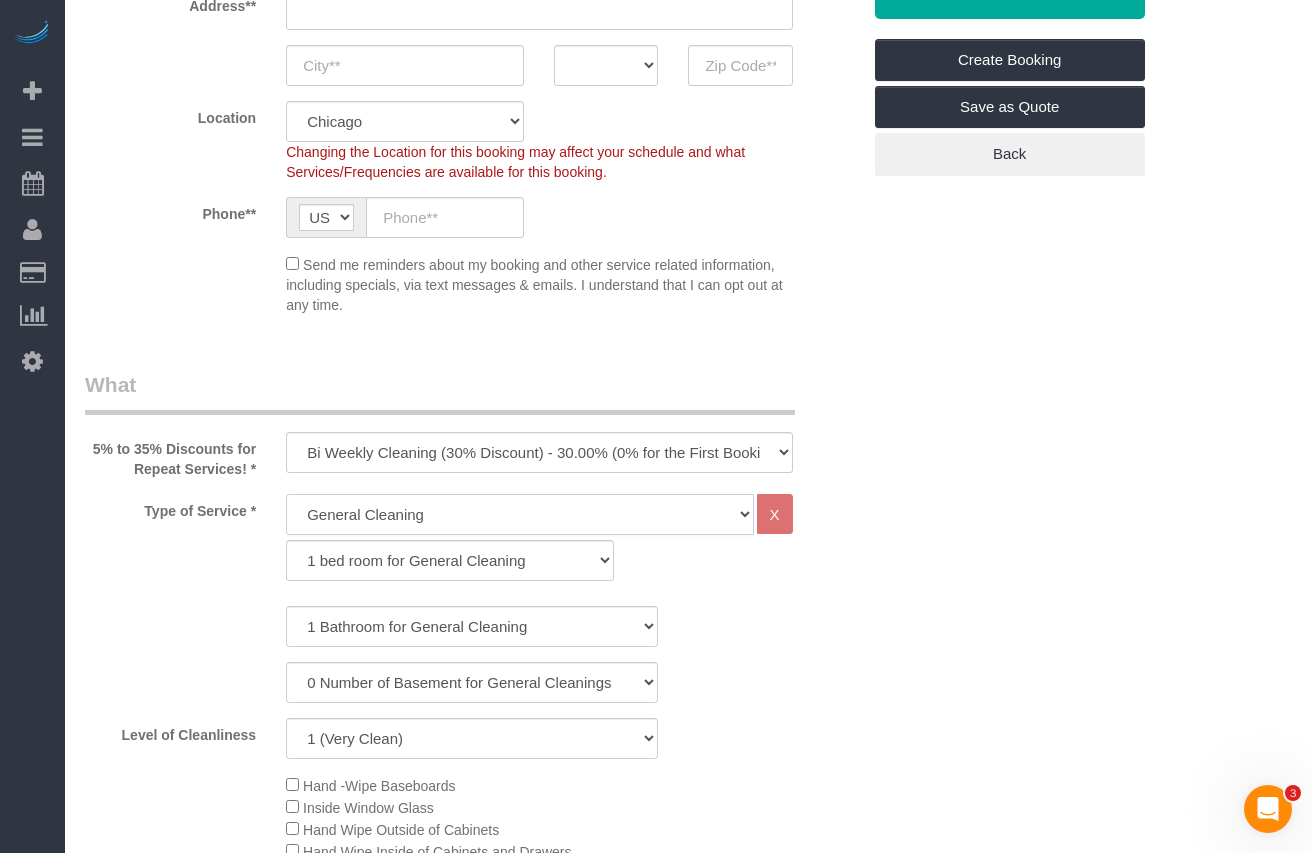 click on "General Cleaning Deep Cleaning Move-in / Move-out Cleaning COUNTS Cleaning" 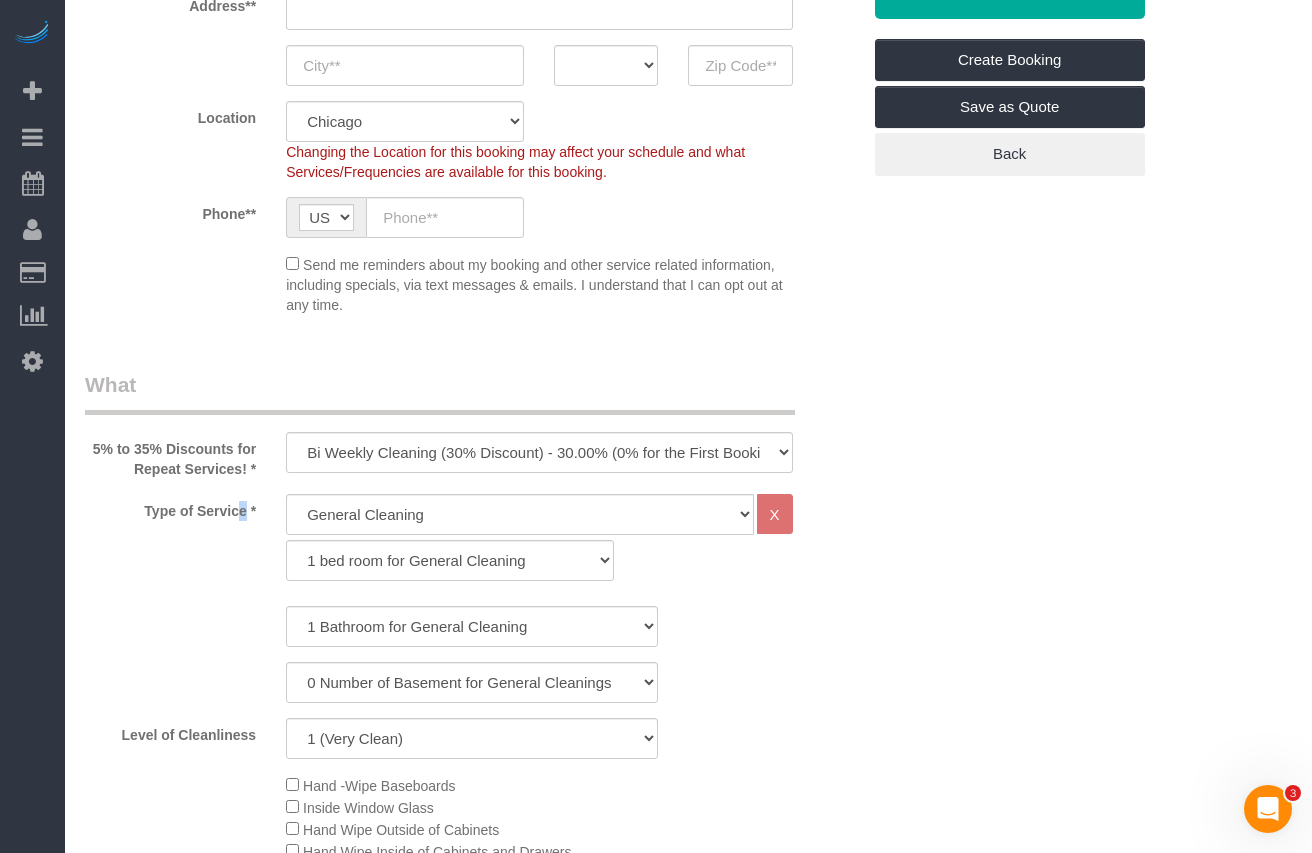 click on "Type of Service *
General Cleaning Deep Cleaning Move-in / Move-out Cleaning COUNTS Cleaning
X
1 bed room for General Cleaning 2 bed room for General Cleaning 3 bed room for General Cleaning 4 bed room for General Cleaning 5 bed room for General Cleaning 1 bed room Move-out Cleaning for Deposit 2 bed room Move-out Cleaning for Deposit 3 bed room Move-out Cleaning for Deposit 4 bed room Move-out Cleaning for Deposit 5 bed room Move-out Cleaning for Deposit" 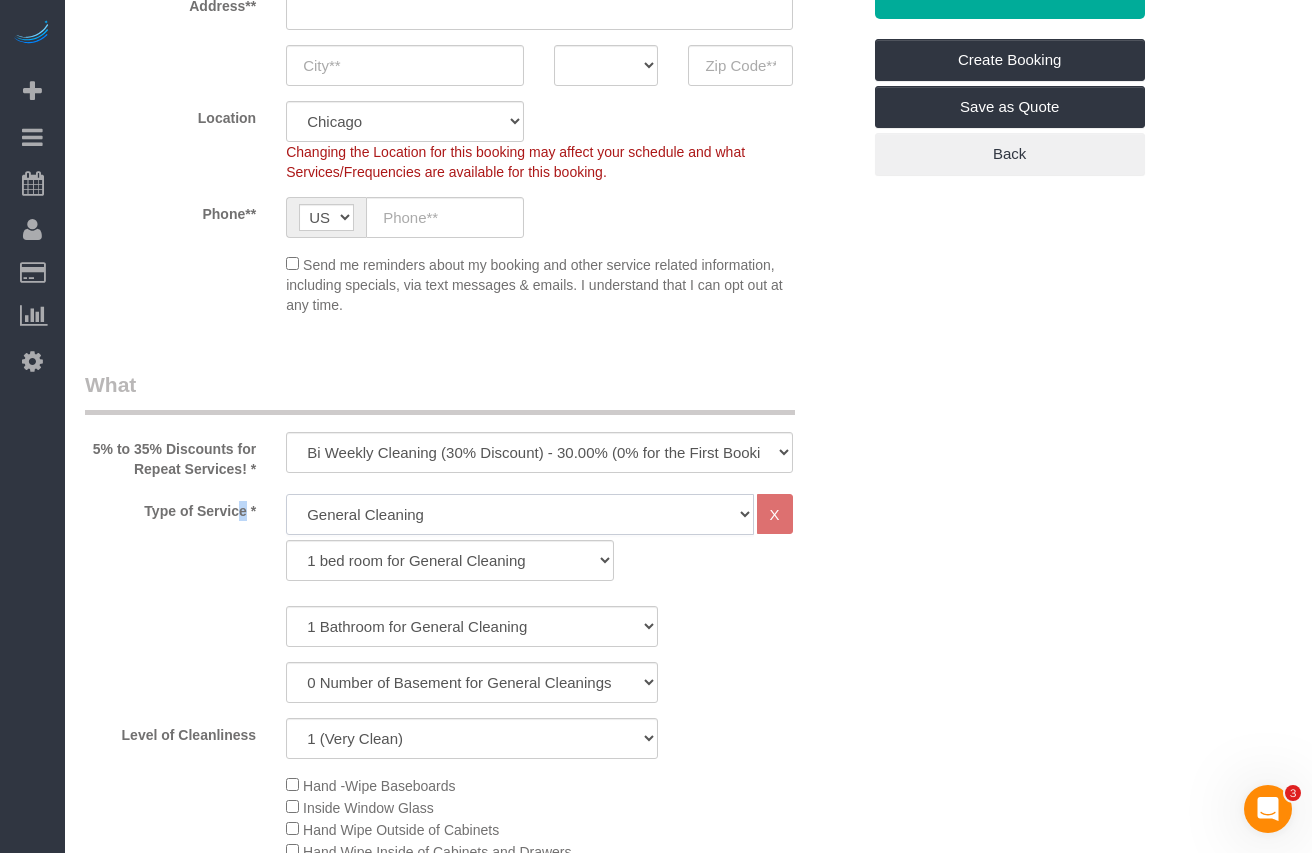 click on "General Cleaning Deep Cleaning Move-in / Move-out Cleaning COUNTS Cleaning" 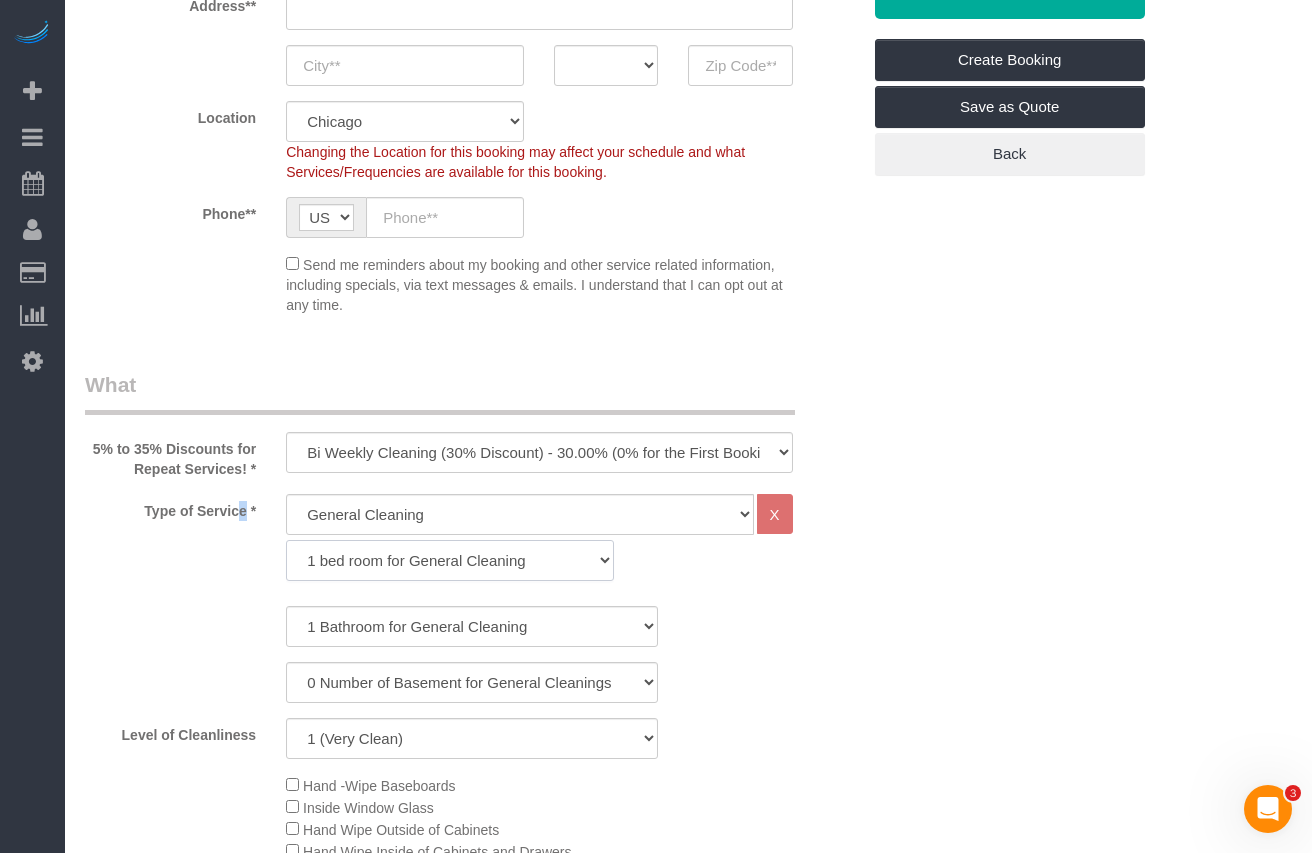 click on "1 bed room for General Cleaning 2 bed room for General Cleaning 3 bed room for General Cleaning 4 bed room for General Cleaning 5 bed room for General Cleaning 1 bed room Move-out Cleaning for Deposit 2 bed room Move-out Cleaning for Deposit 3 bed room Move-out Cleaning for Deposit 4 bed room Move-out Cleaning for Deposit 5 bed room Move-out Cleaning for Deposit" 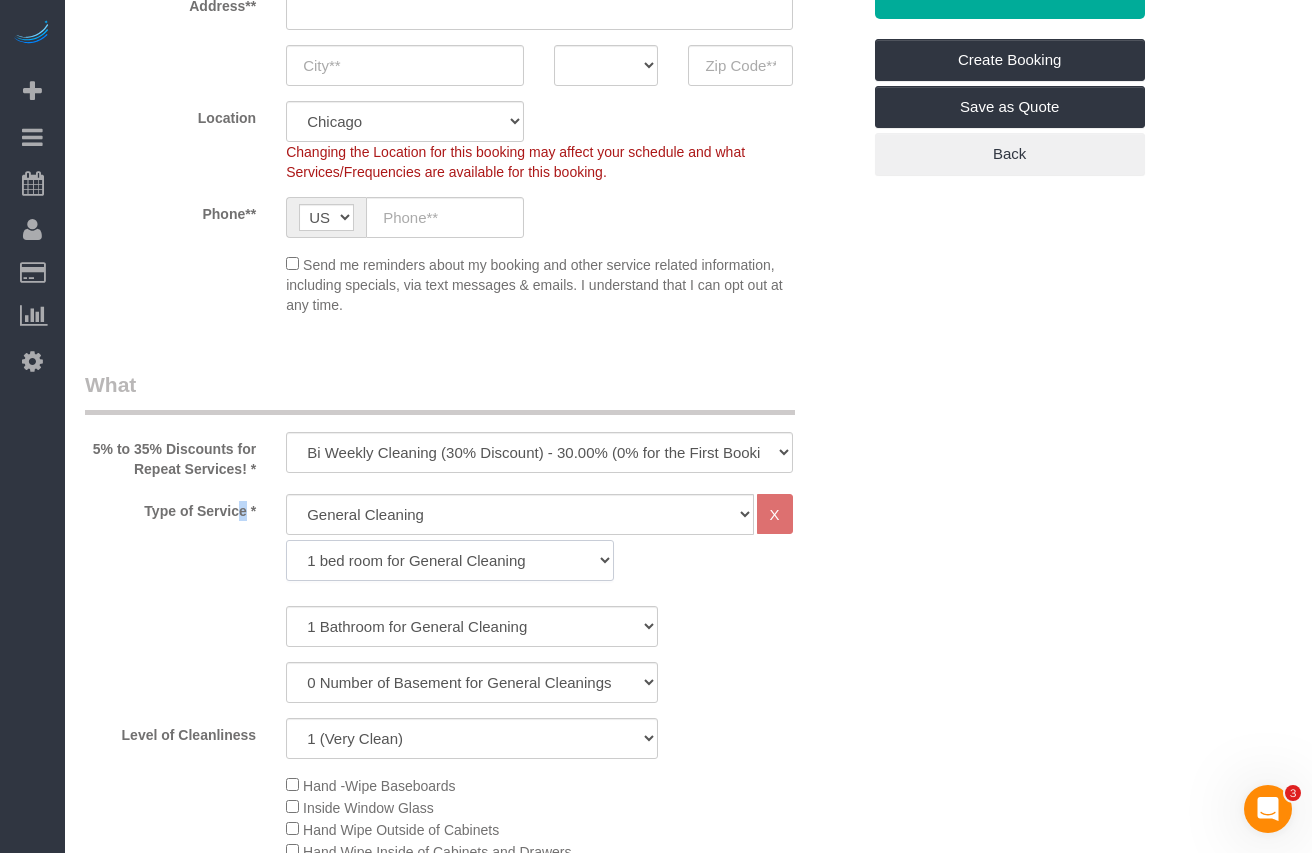 click on "1 bed room for General Cleaning 2 bed room for General Cleaning 3 bed room for General Cleaning 4 bed room for General Cleaning 5 bed room for General Cleaning 1 bed room Move-out Cleaning for Deposit 2 bed room Move-out Cleaning for Deposit 3 bed room Move-out Cleaning for Deposit 4 bed room Move-out Cleaning for Deposit 5 bed room Move-out Cleaning for Deposit" 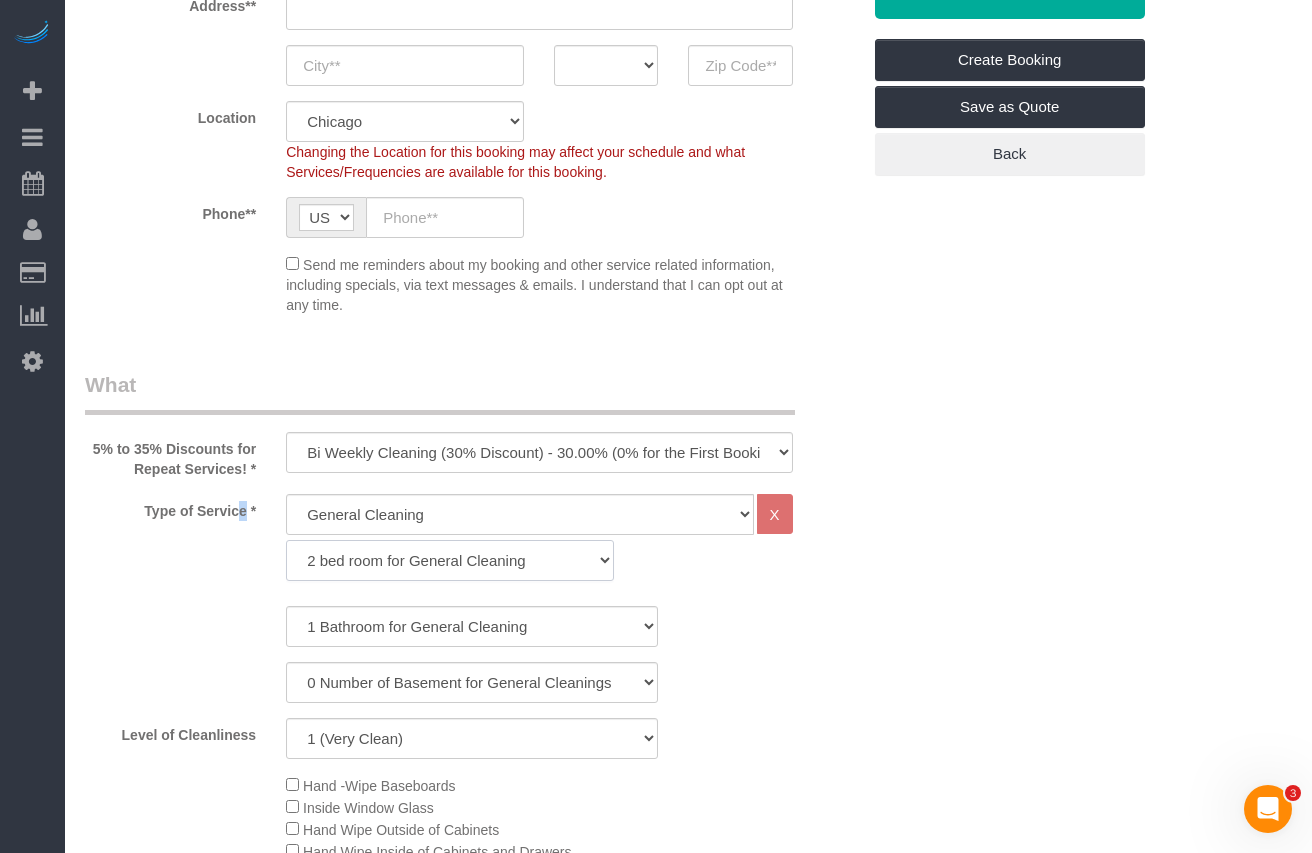 click on "1 bed room for General Cleaning 2 bed room for General Cleaning 3 bed room for General Cleaning 4 bed room for General Cleaning 5 bed room for General Cleaning 1 bed room Move-out Cleaning for Deposit 2 bed room Move-out Cleaning for Deposit 3 bed room Move-out Cleaning for Deposit 4 bed room Move-out Cleaning for Deposit 5 bed room Move-out Cleaning for Deposit" 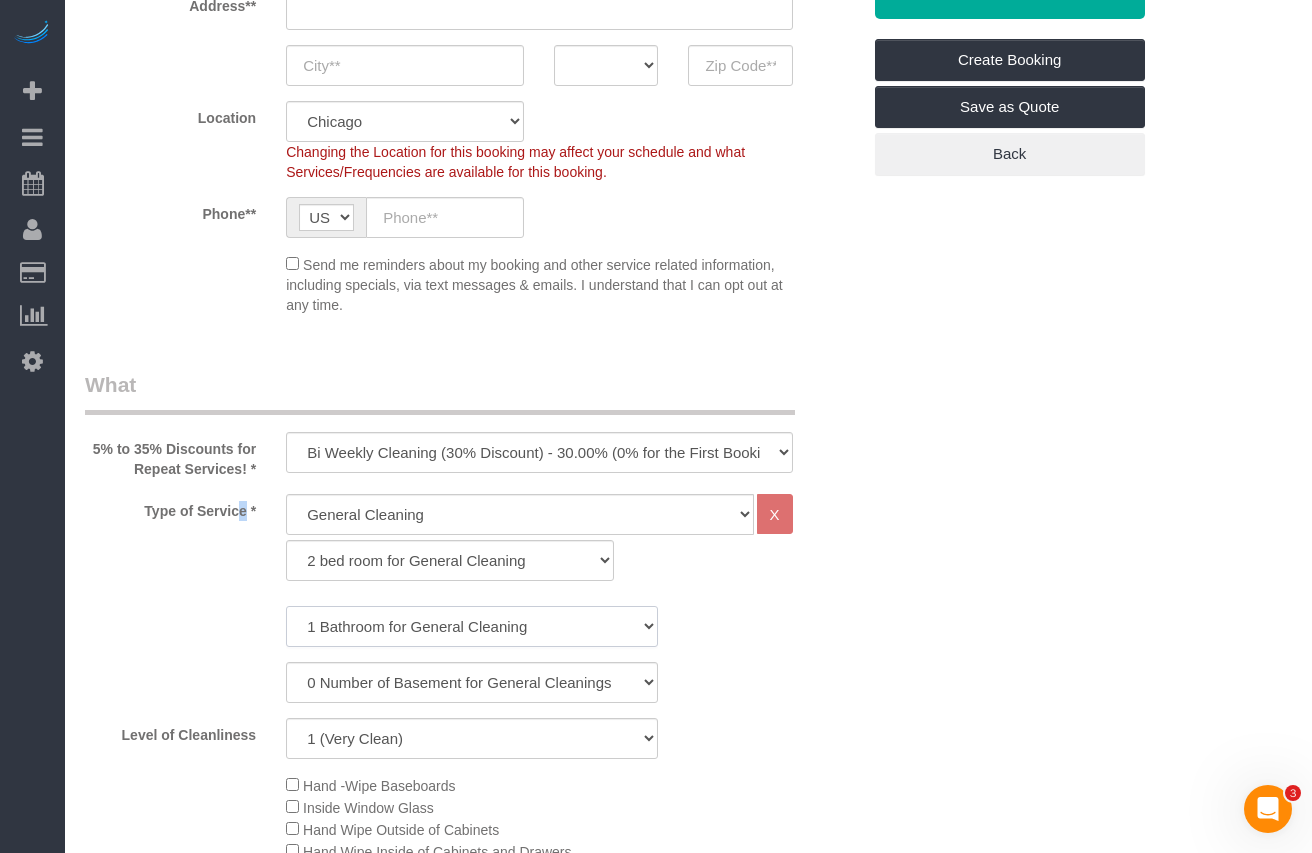 drag, startPoint x: 401, startPoint y: 580, endPoint x: 395, endPoint y: 627, distance: 47.38143 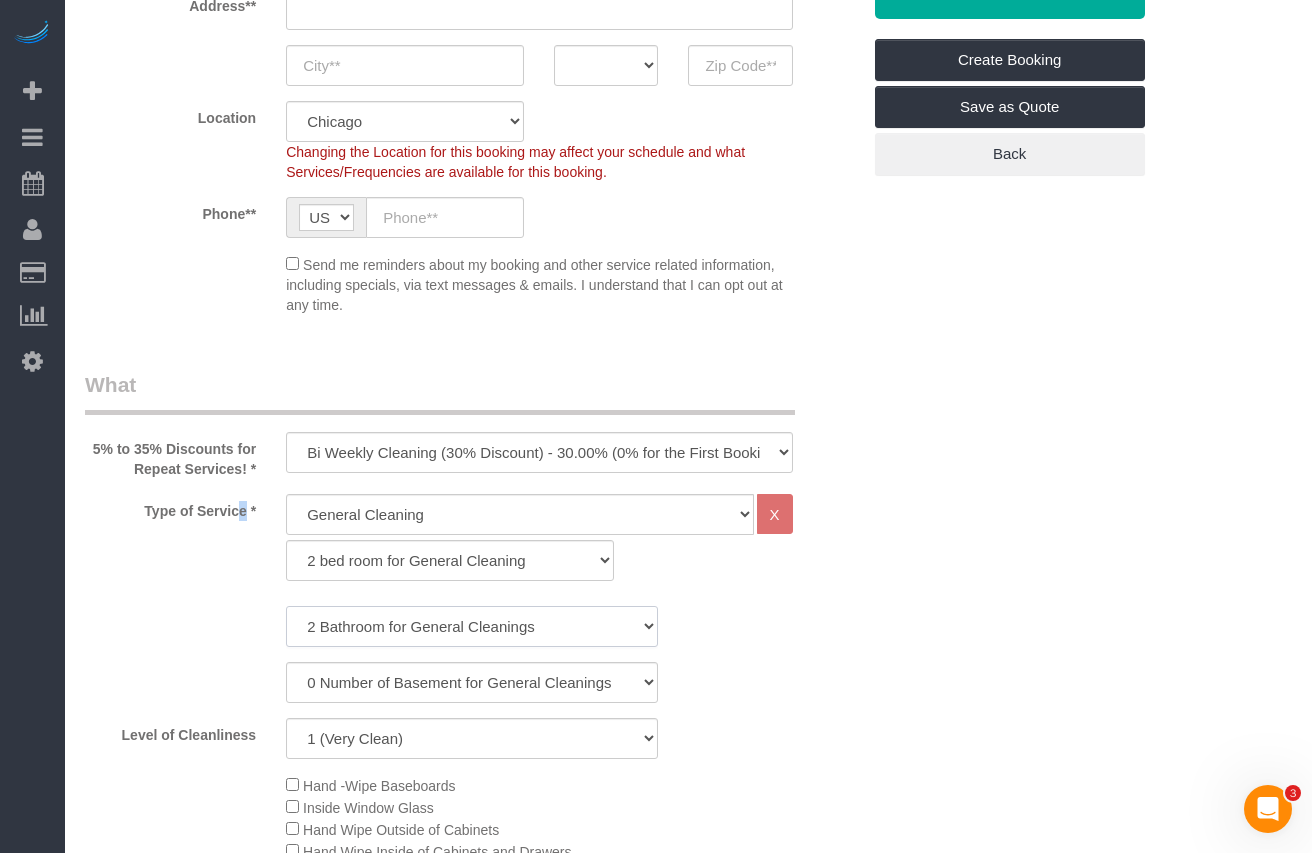 click on "1 Bathroom for General Cleaning
2 Bathroom for General Cleanings
3 Bathroom for General Cleanings
4 Bathroom for General Cleanings
5 Bathroom for General Cleanings
6 Bathroom for General Cleanings" 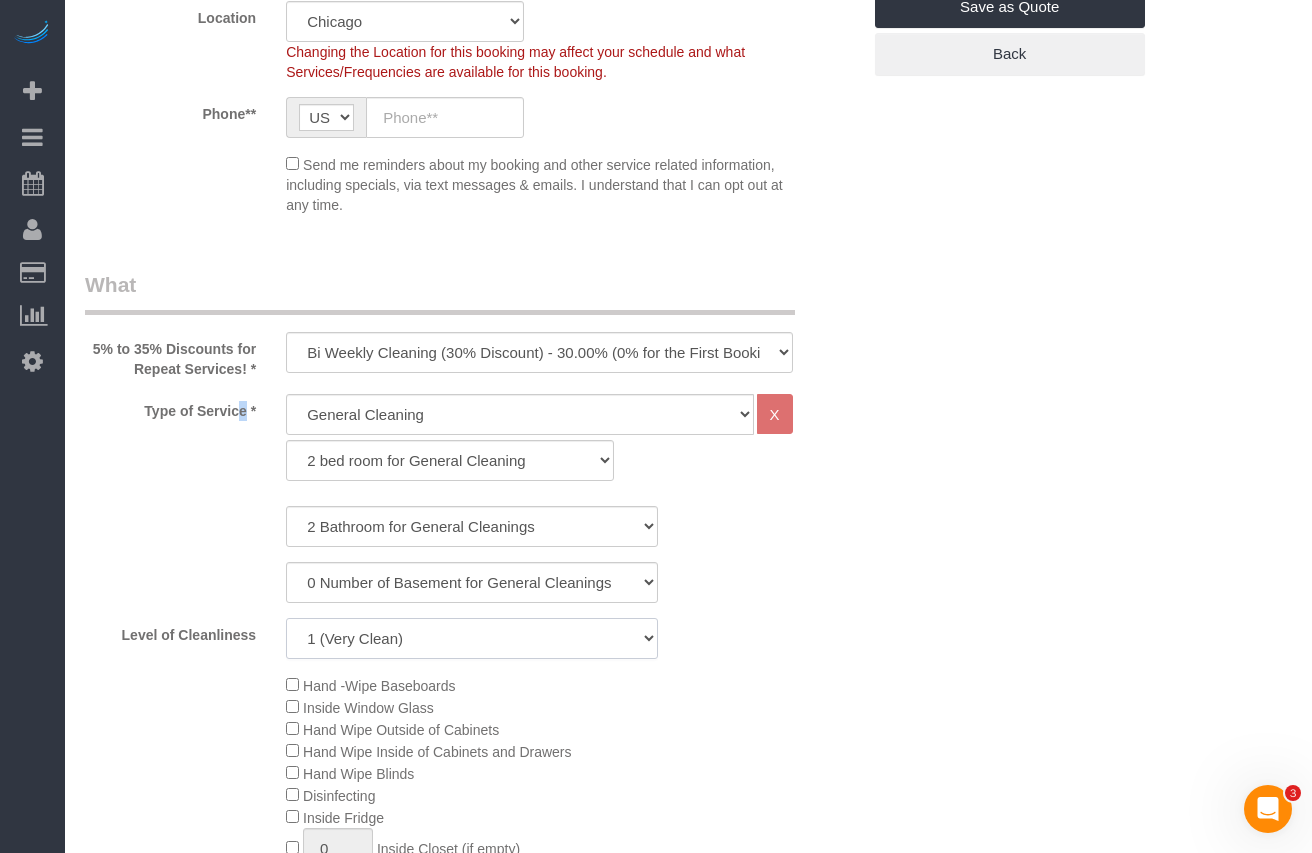 click on "1 (Very Clean)
2
3
4
5 (Average Condition)
6
7
8
9
10 (Extremely Dirty)" 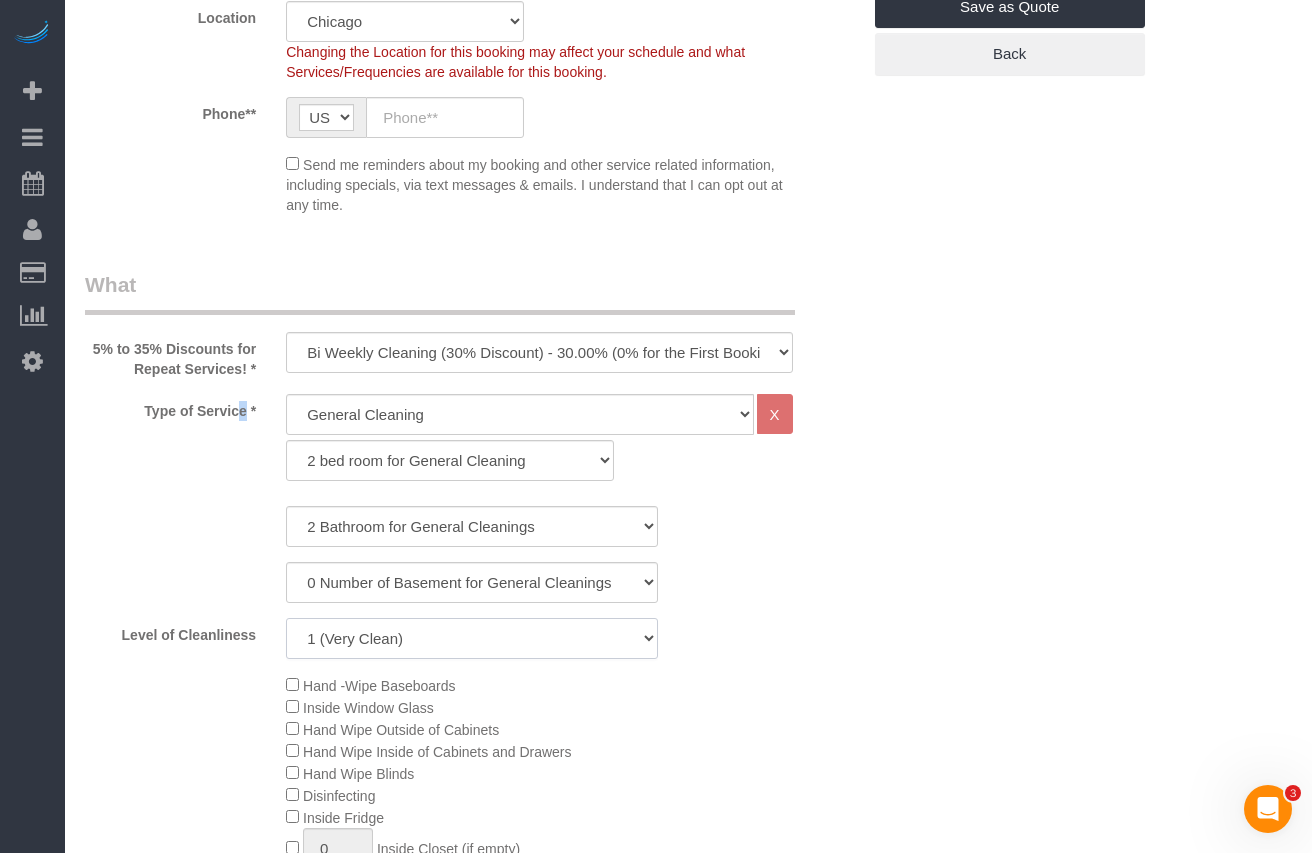 click on "1 (Very Clean)
2
3
4
5 (Average Condition)
6
7
8
9
10 (Extremely Dirty)" 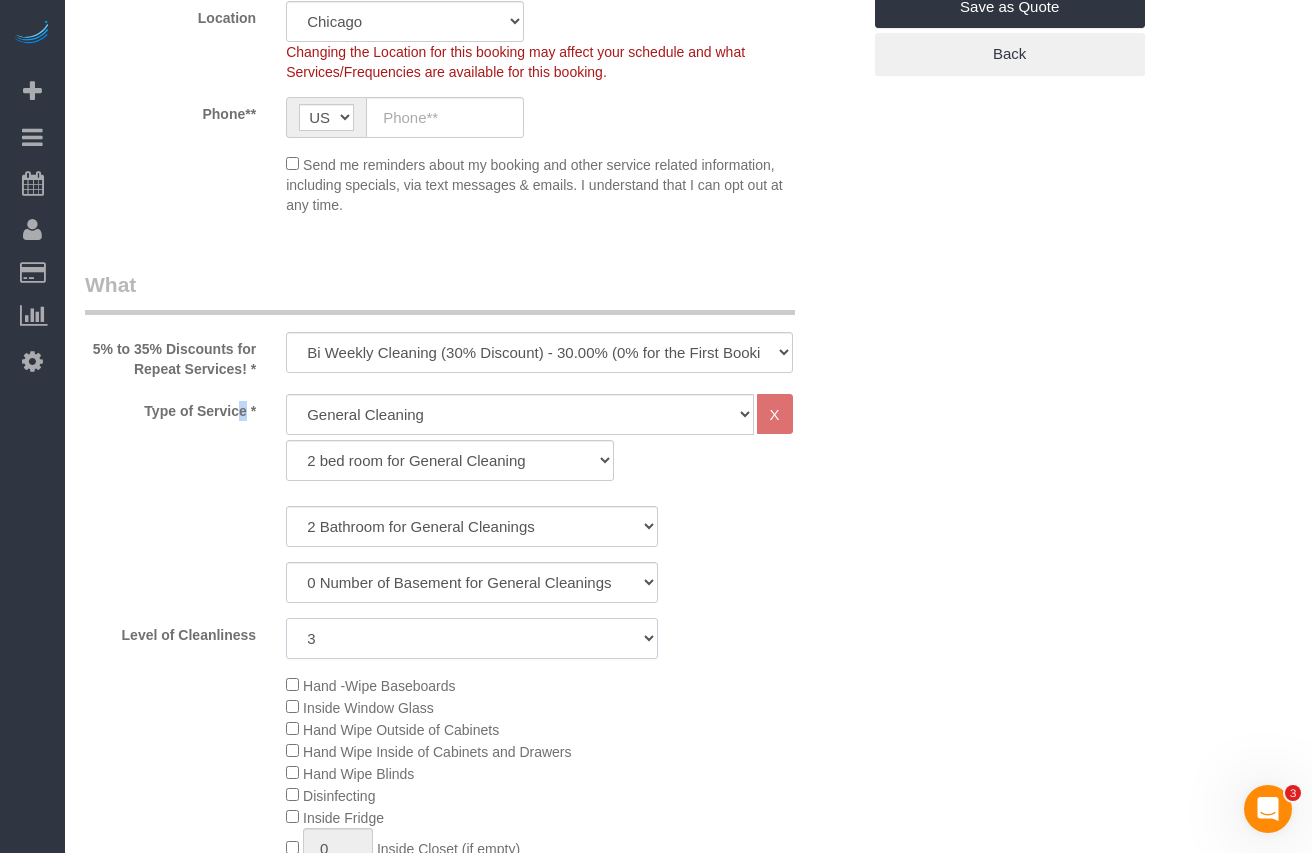click on "1 (Very Clean)
2
3
4
5 (Average Condition)
6
7
8
9
10 (Extremely Dirty)" 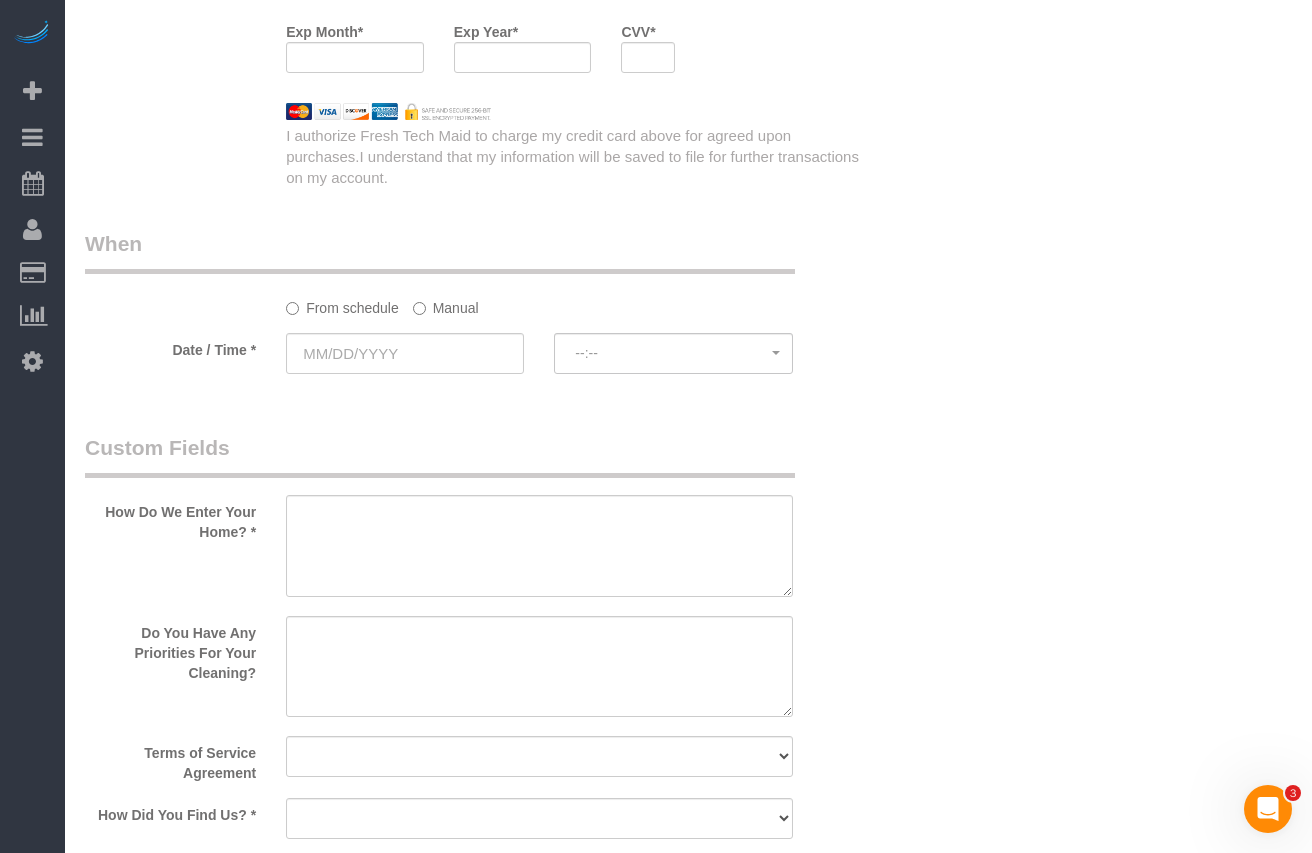 scroll, scrollTop: 2500, scrollLeft: 0, axis: vertical 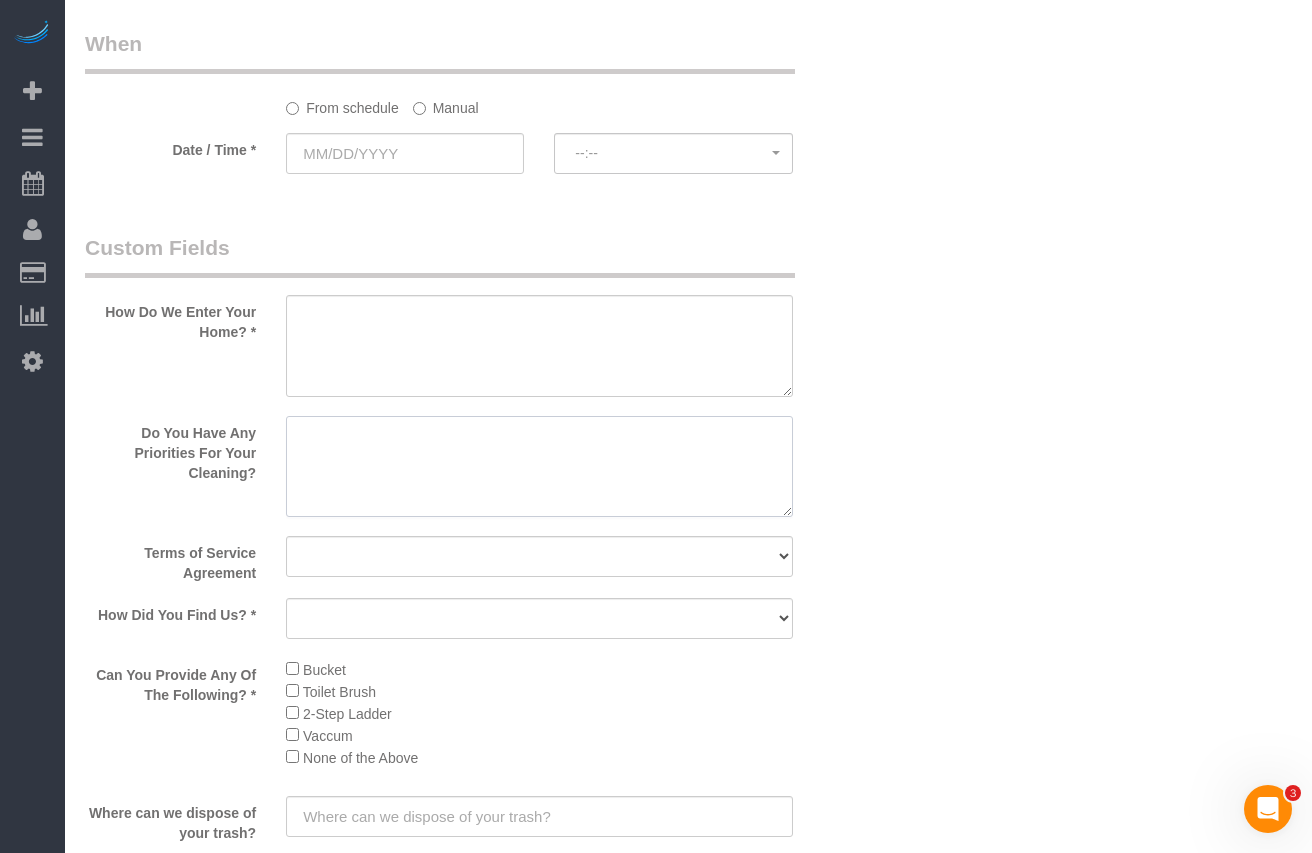 click at bounding box center (539, 467) 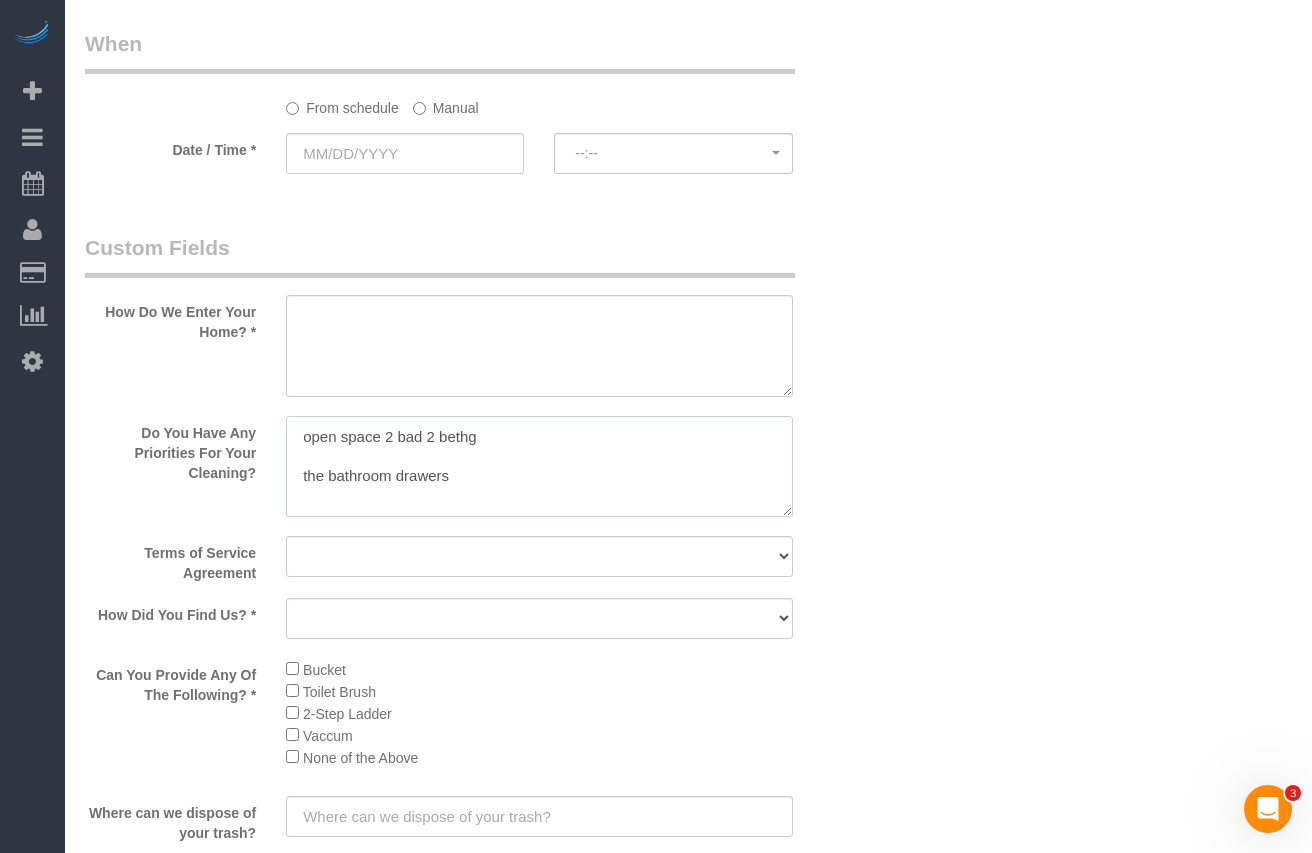 click at bounding box center (539, 467) 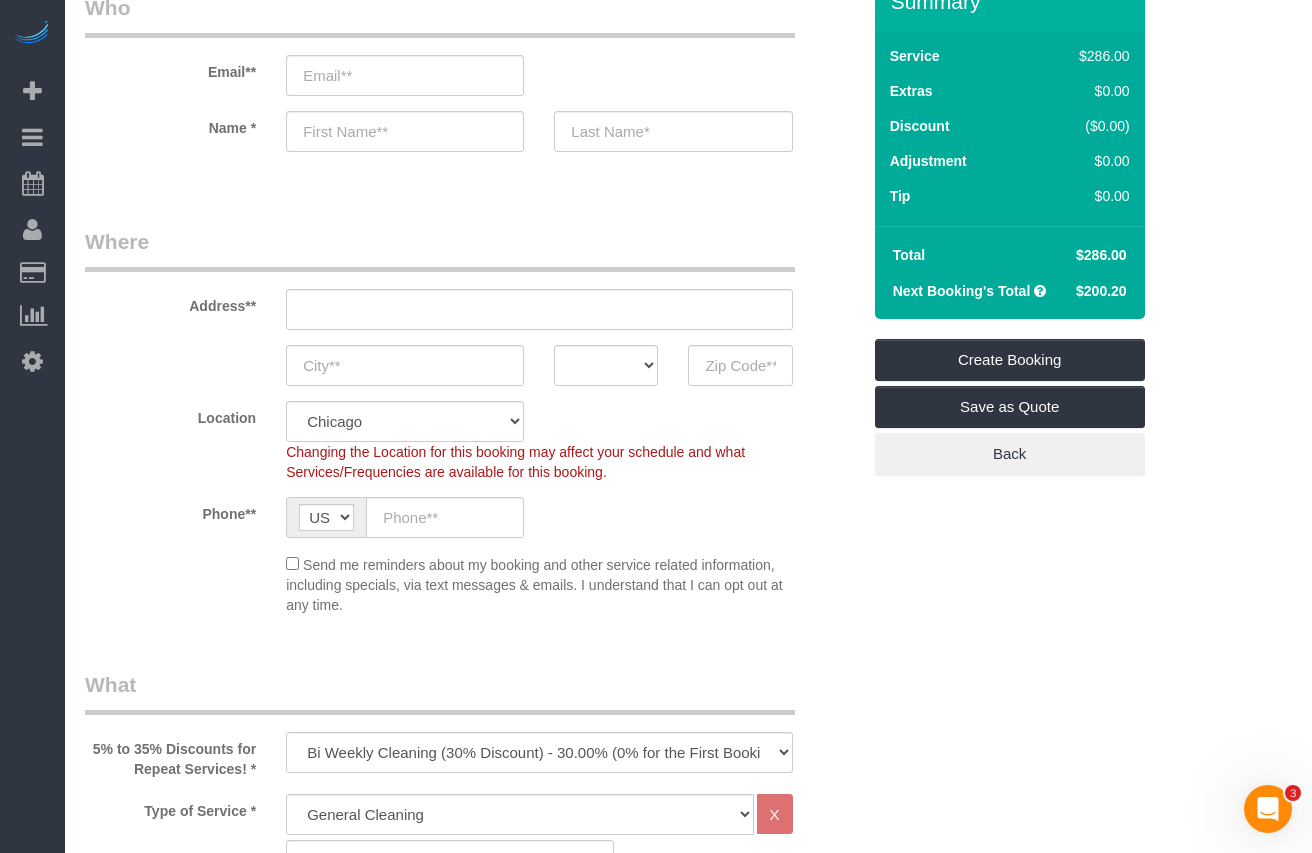 scroll, scrollTop: 300, scrollLeft: 0, axis: vertical 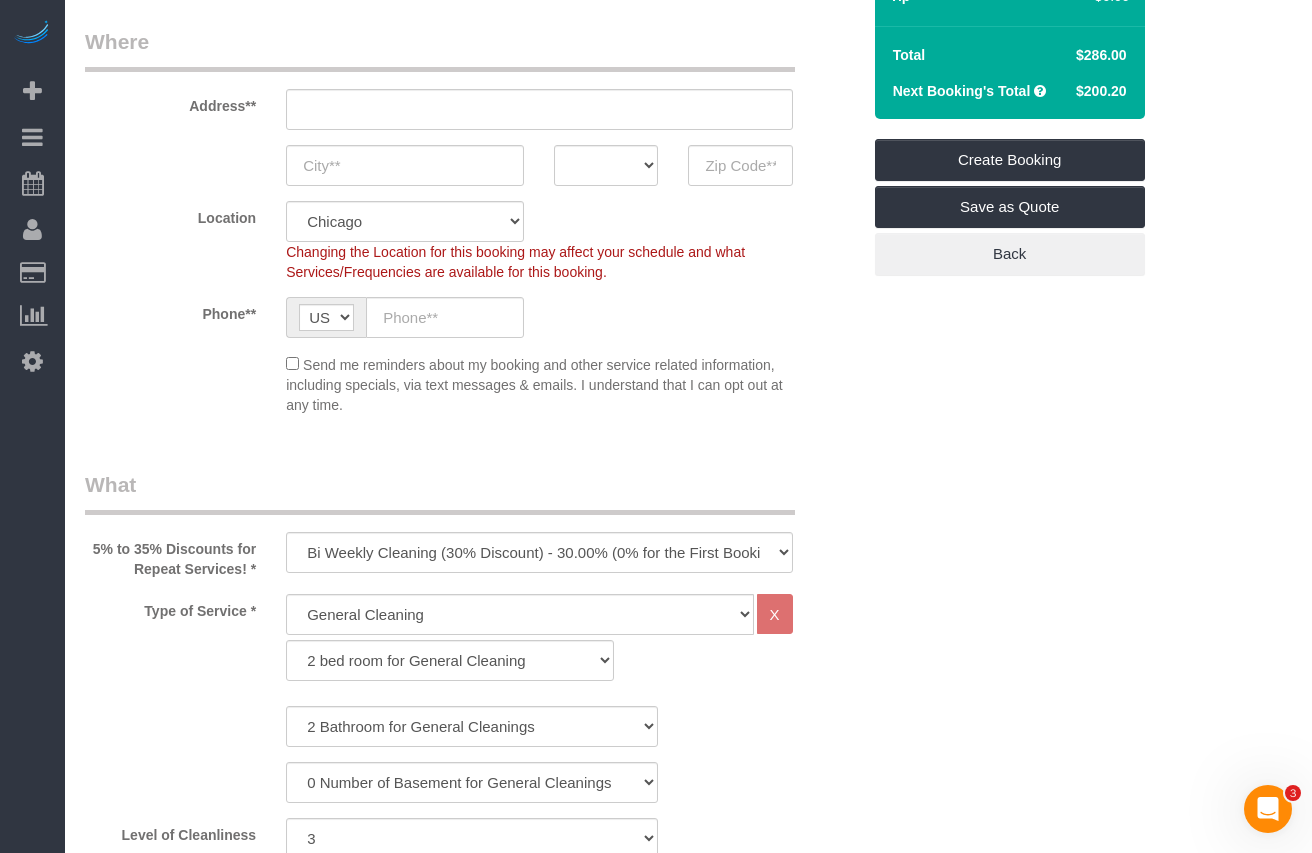 type on "open space 2 bad 2 bethg
the bathroom drawers" 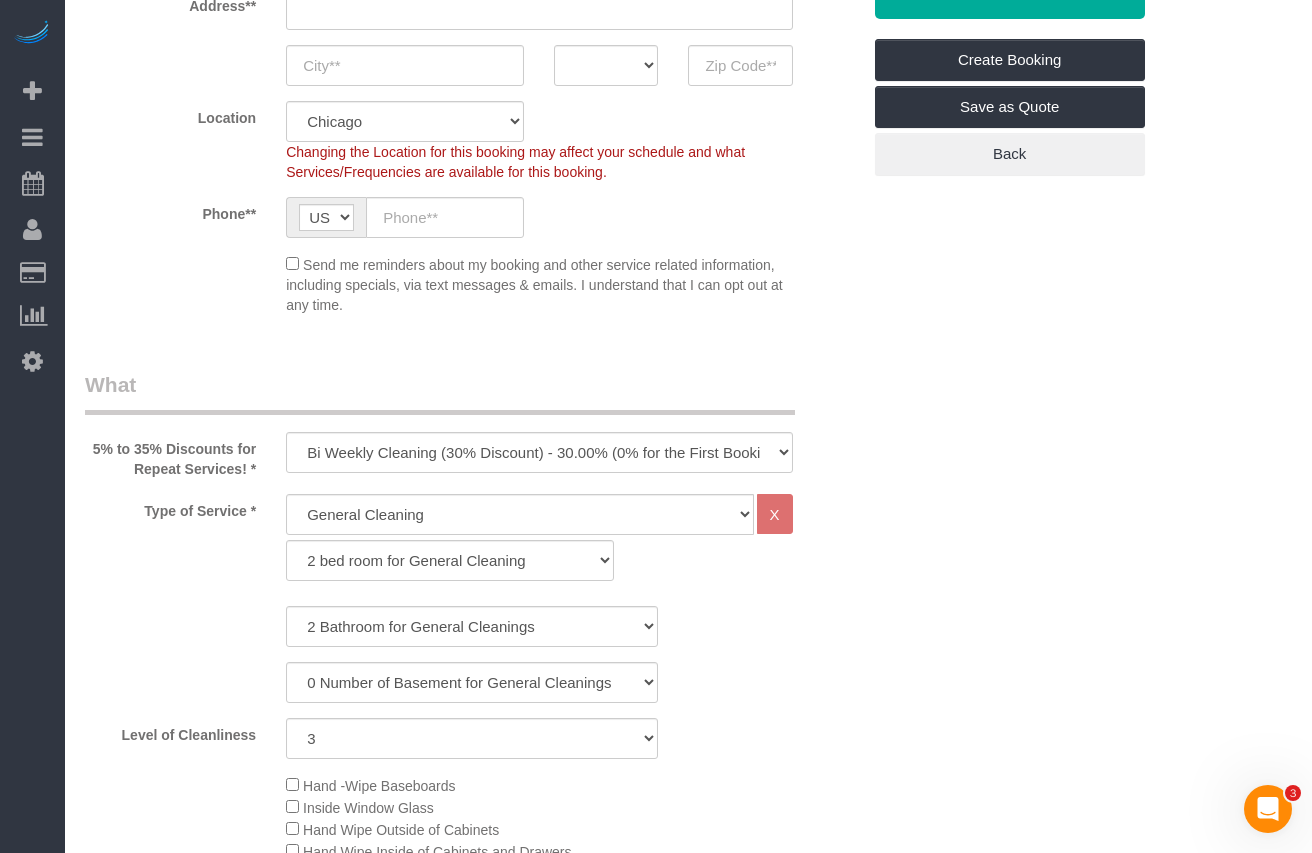 scroll, scrollTop: 500, scrollLeft: 0, axis: vertical 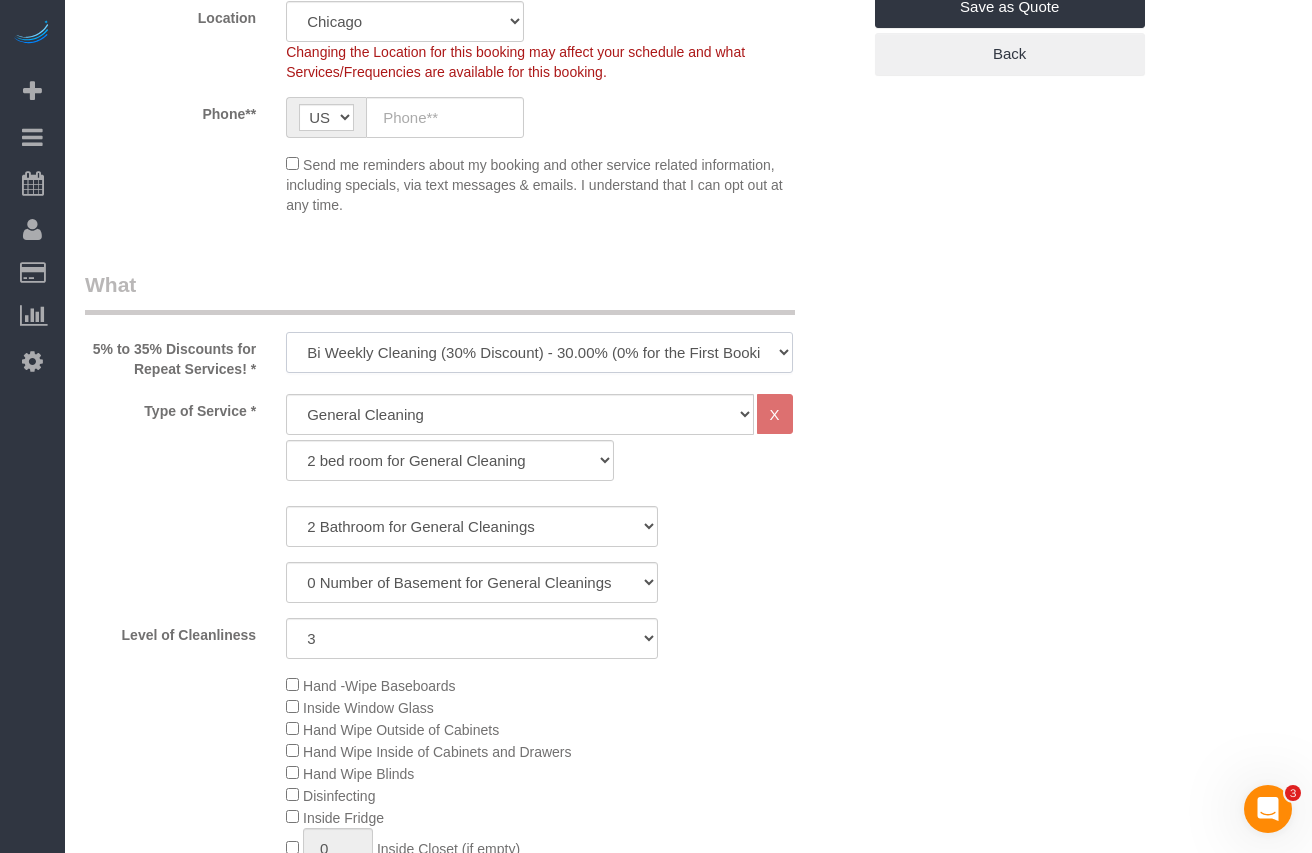 click on "One Time Cleaning Weekly Cleaning (35% Discount) - 35.00% (0% for the First Booking) Bi Weekly Cleaning (30% Discount) - 30.00% (0% for the First Booking) Monthly Cleaning (5% Discount) - 5.00% (0% for the First Booking) COUNTS Cleaning" at bounding box center [539, 352] 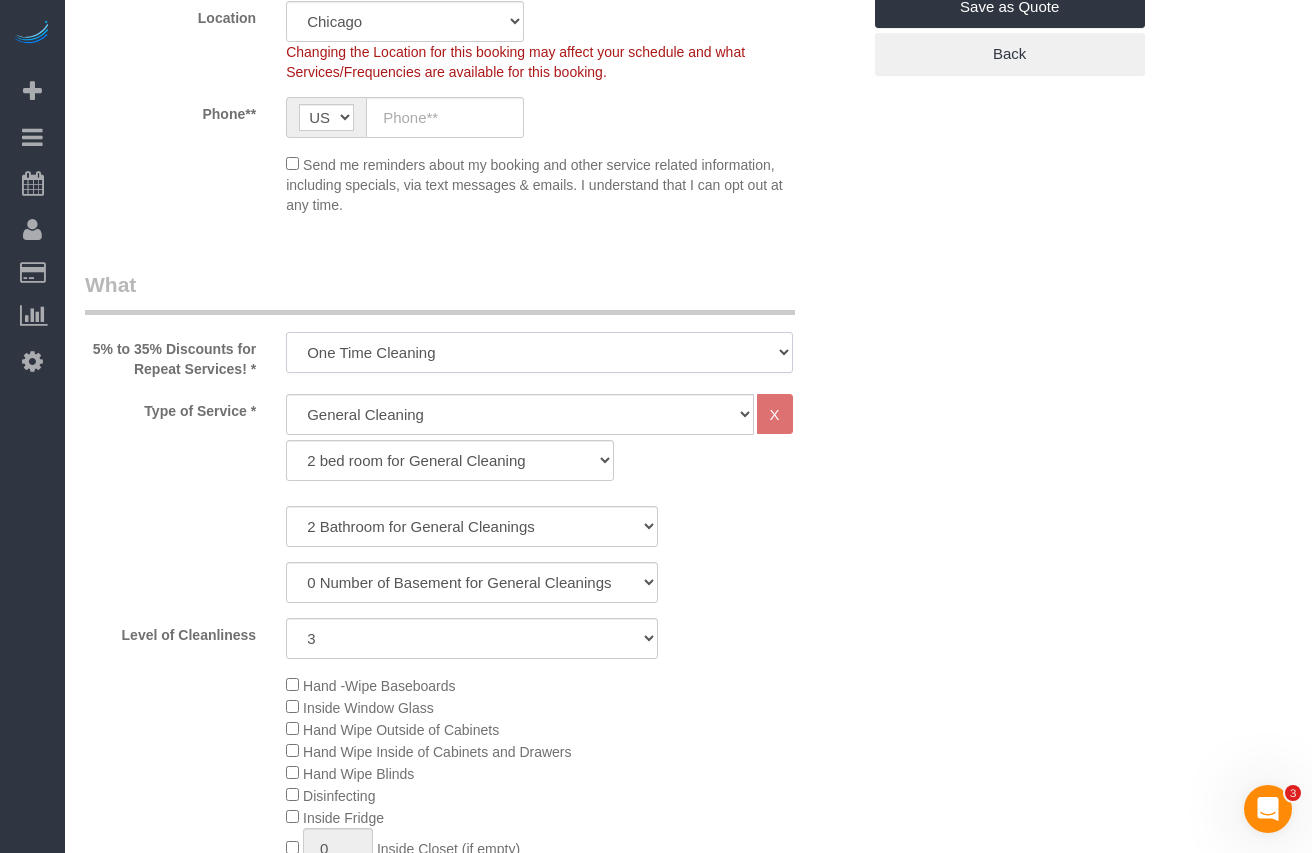 click on "One Time Cleaning Weekly Cleaning (35% Discount) - 35.00% (0% for the First Booking) Bi Weekly Cleaning (30% Discount) - 30.00% (0% for the First Booking) Monthly Cleaning (5% Discount) - 5.00% (0% for the First Booking) COUNTS Cleaning" at bounding box center [539, 352] 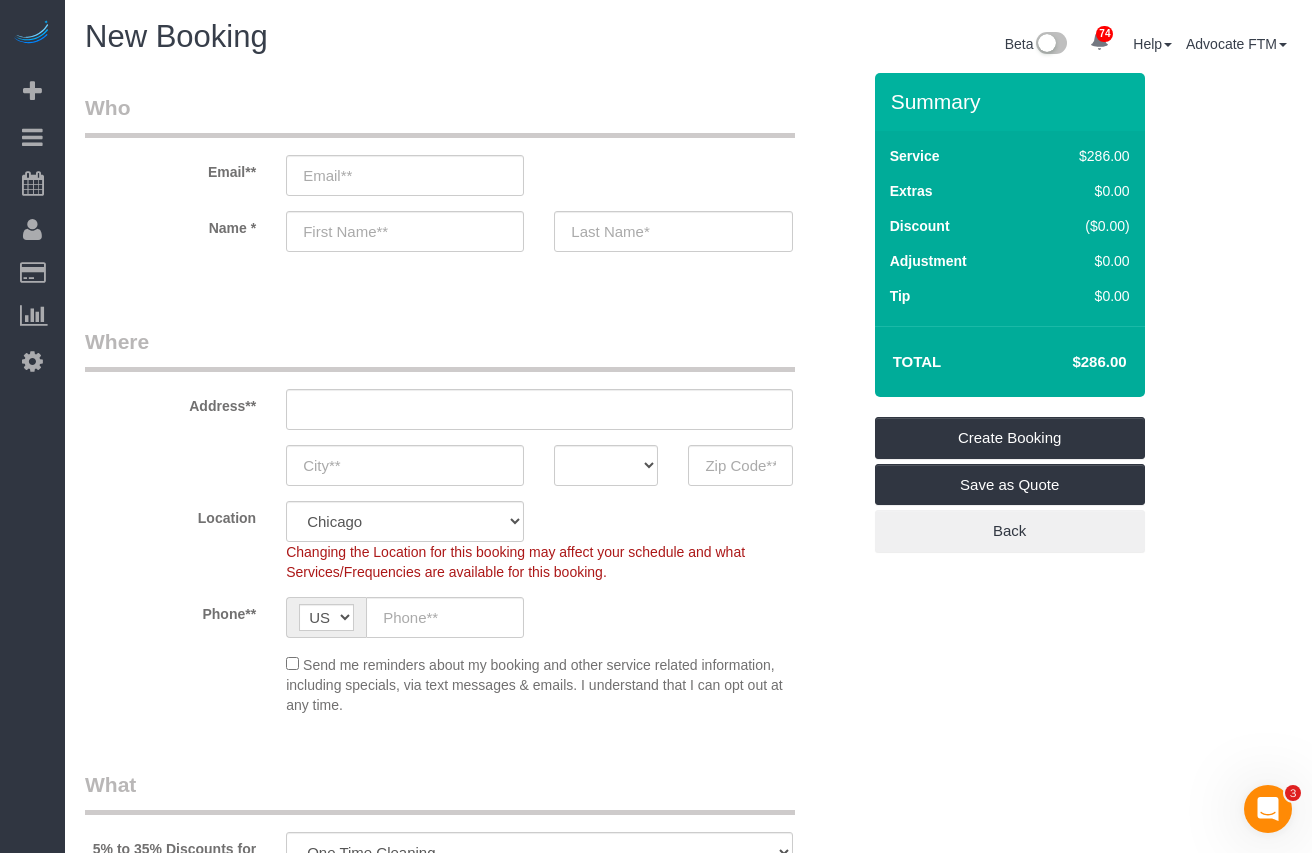 scroll, scrollTop: 100, scrollLeft: 0, axis: vertical 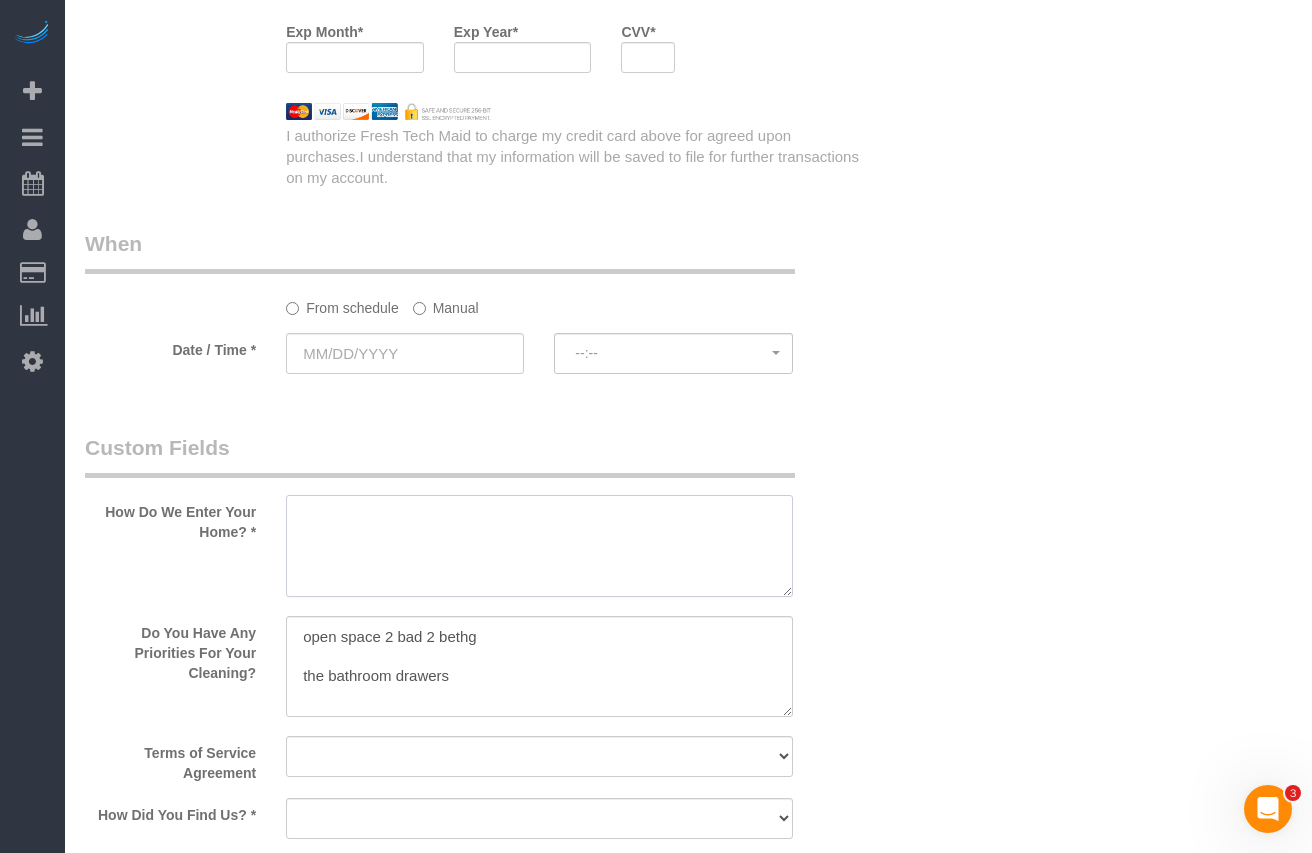 click at bounding box center [539, 546] 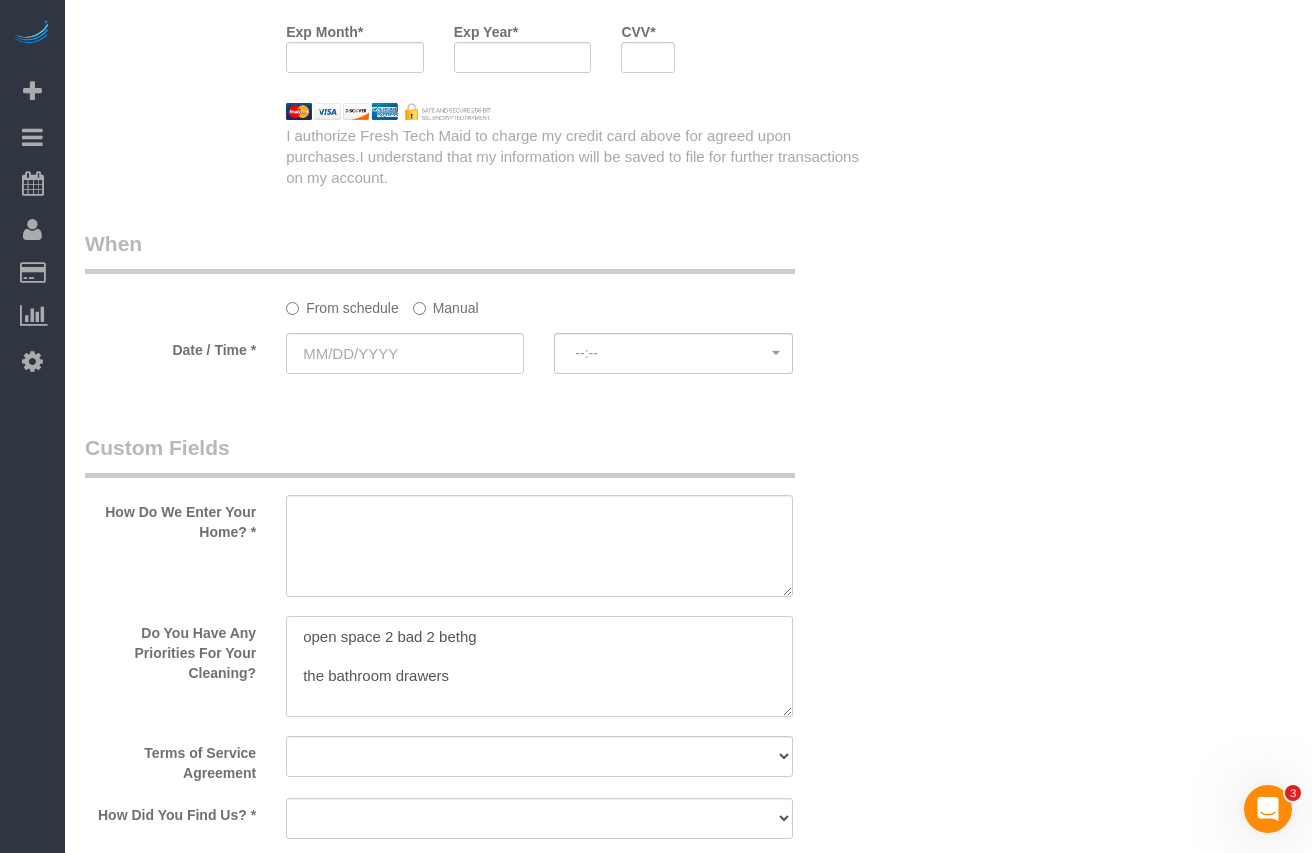 click at bounding box center [539, 667] 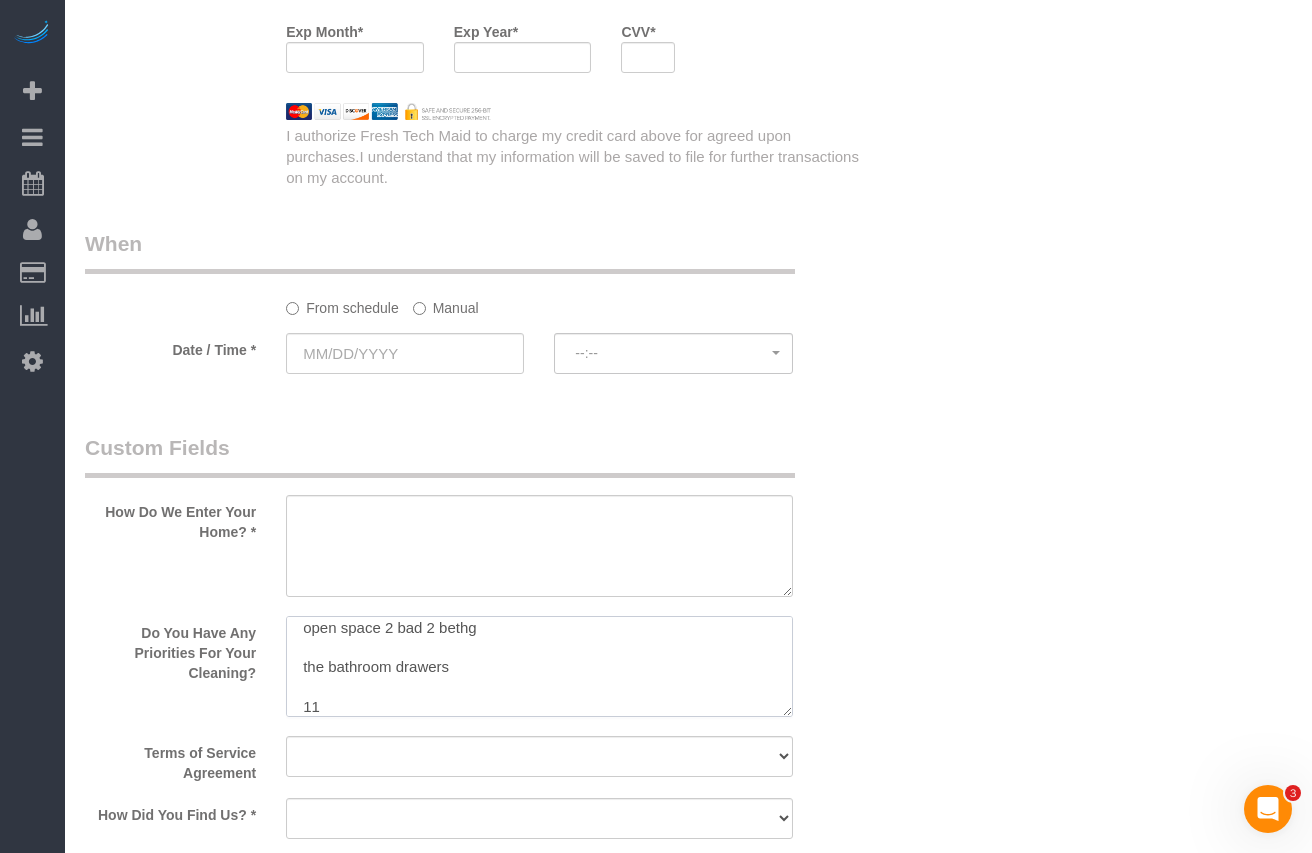 type on "open space 2 bad 2 bethg
the bathroom drawers
11" 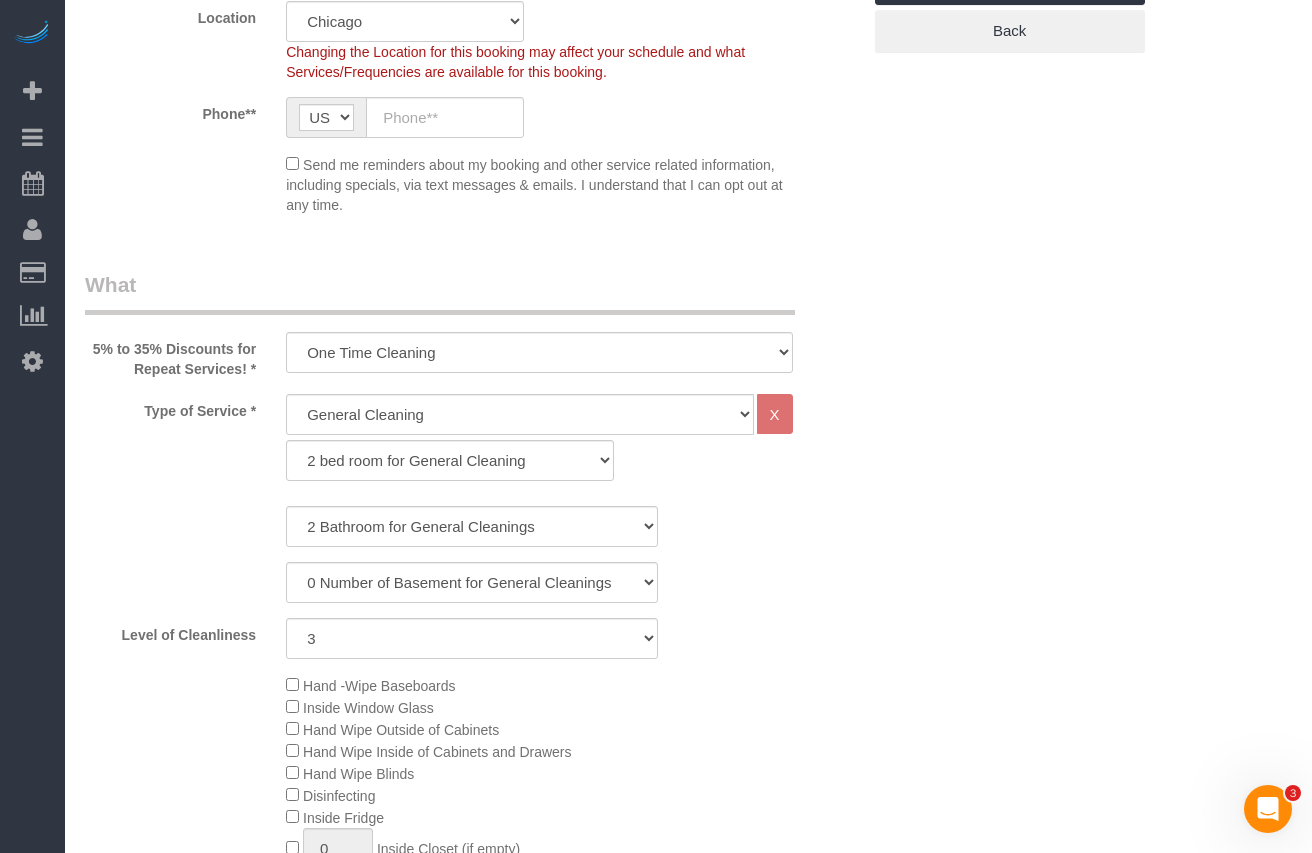 scroll, scrollTop: 0, scrollLeft: 0, axis: both 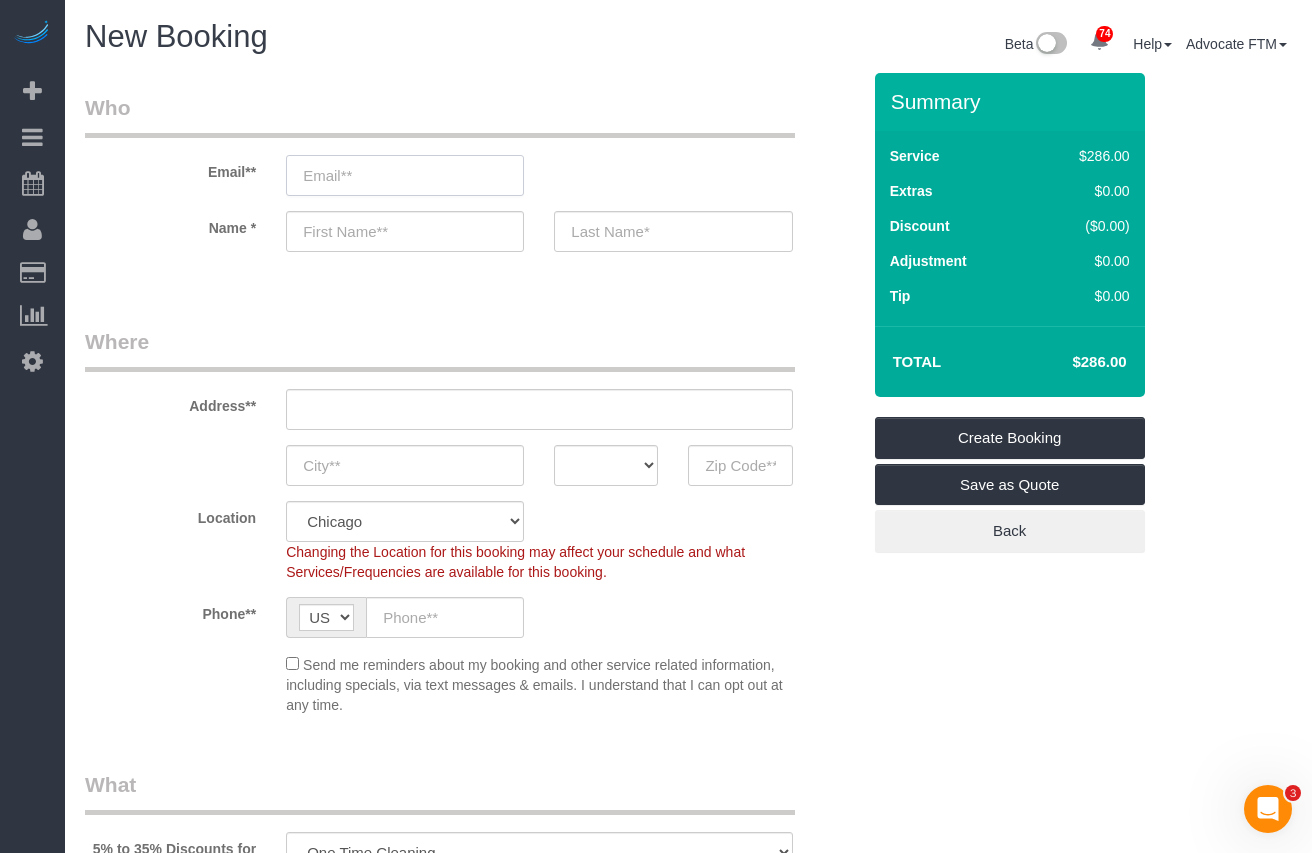 click at bounding box center [405, 175] 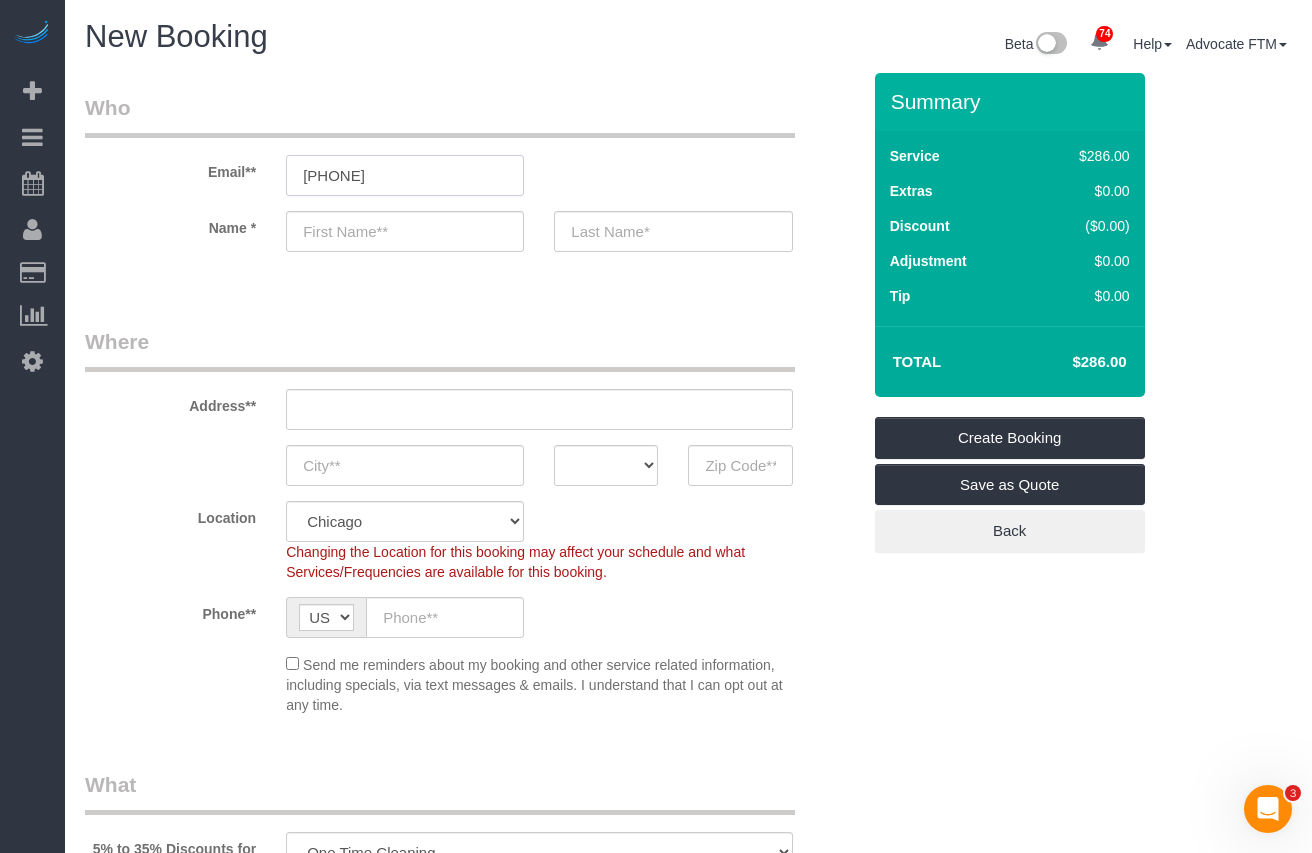type 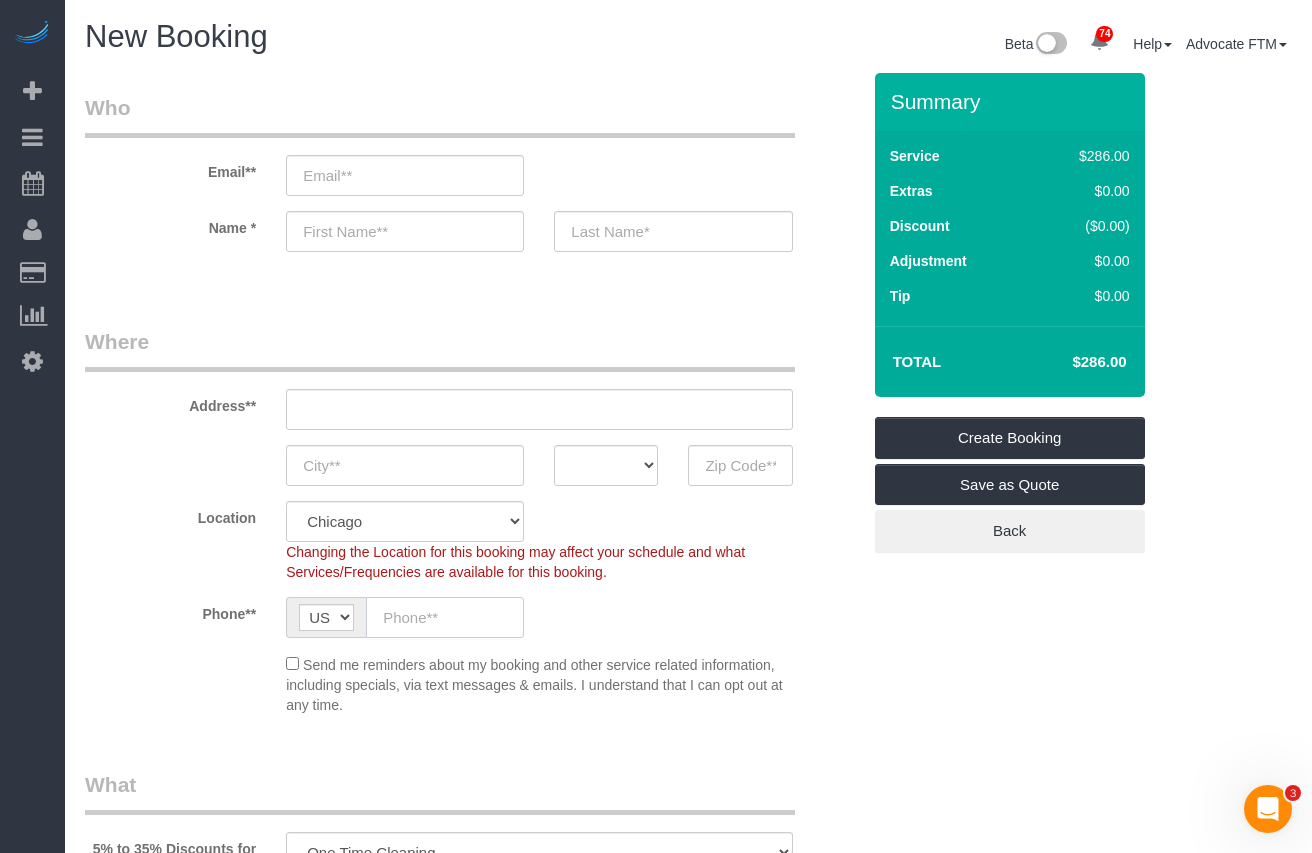 click 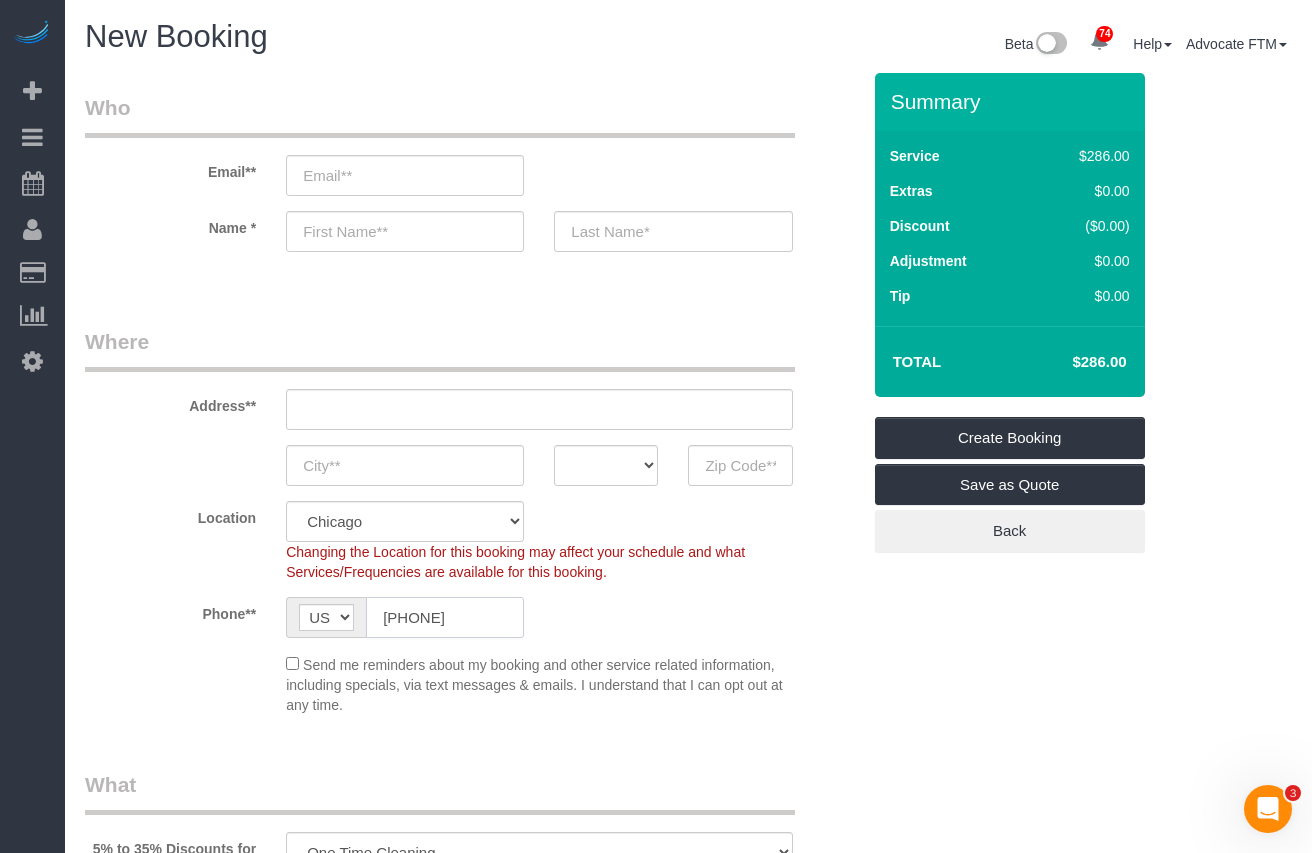 type on "[PHONE]" 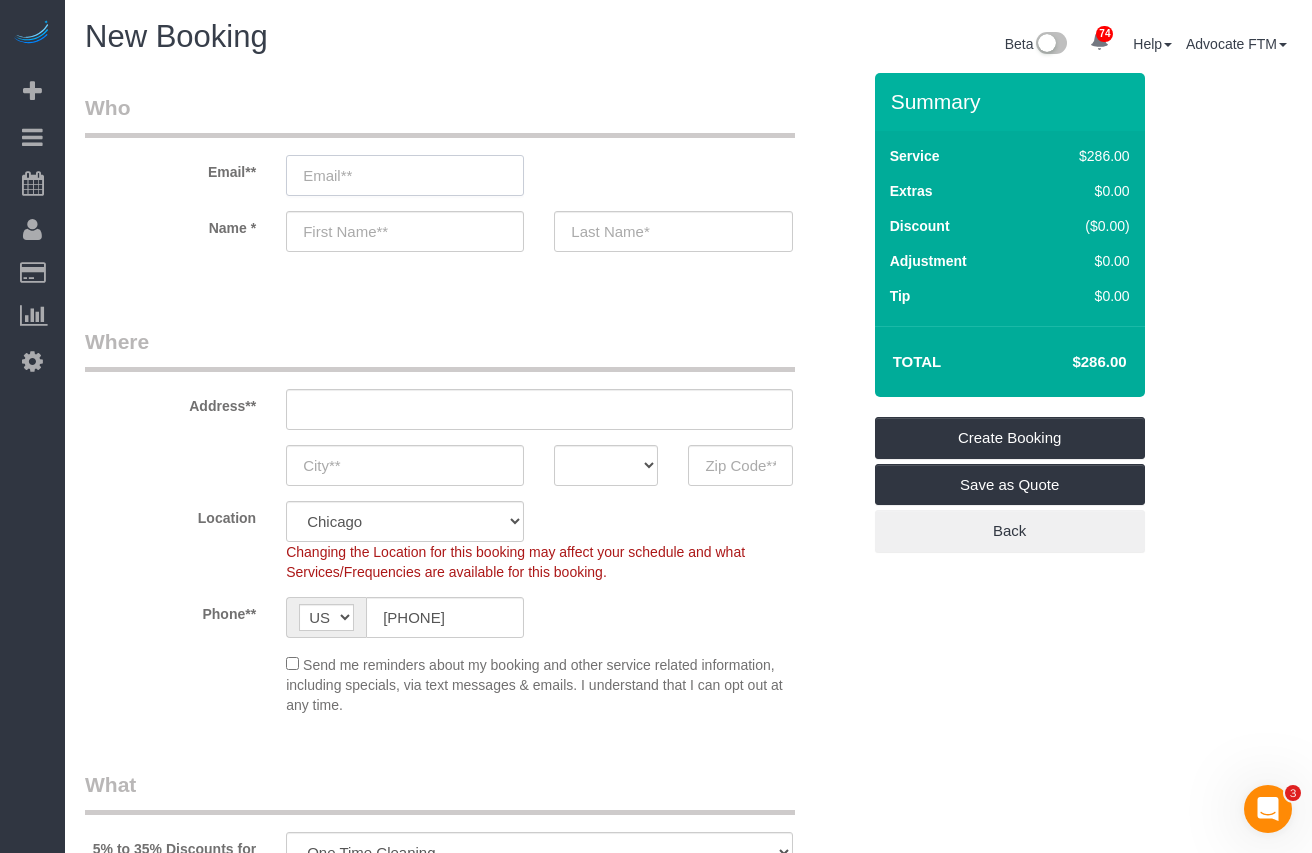 click at bounding box center (405, 175) 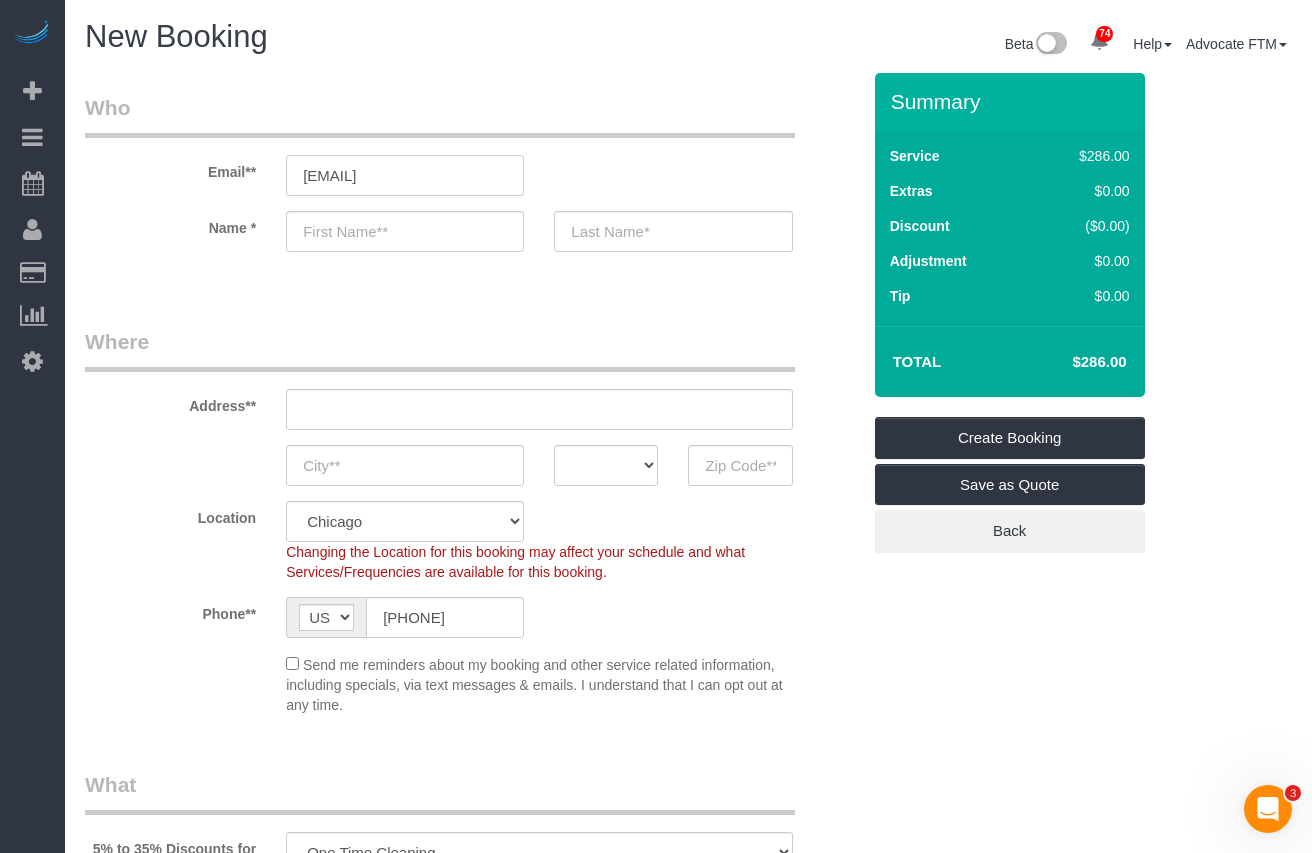 scroll, scrollTop: 0, scrollLeft: 16, axis: horizontal 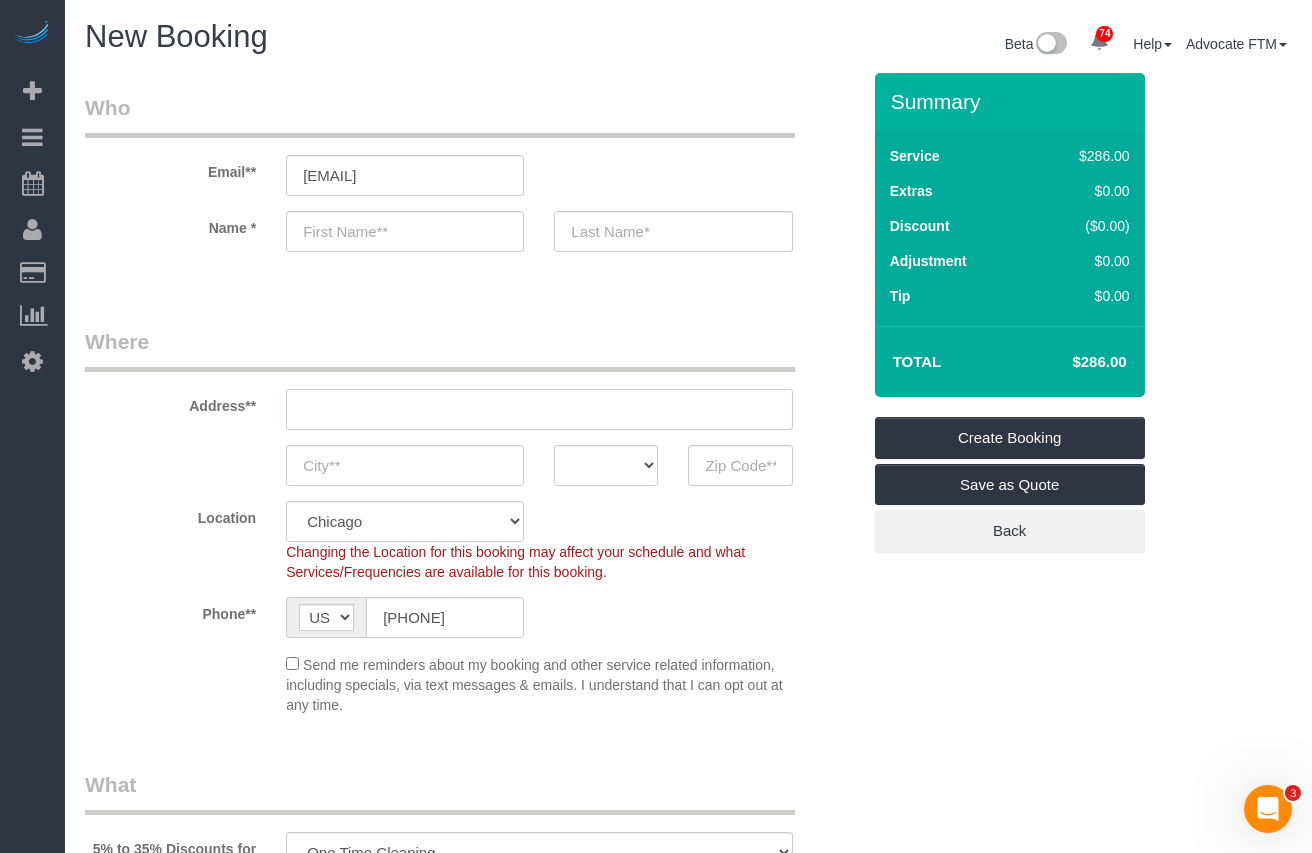 click at bounding box center [539, 409] 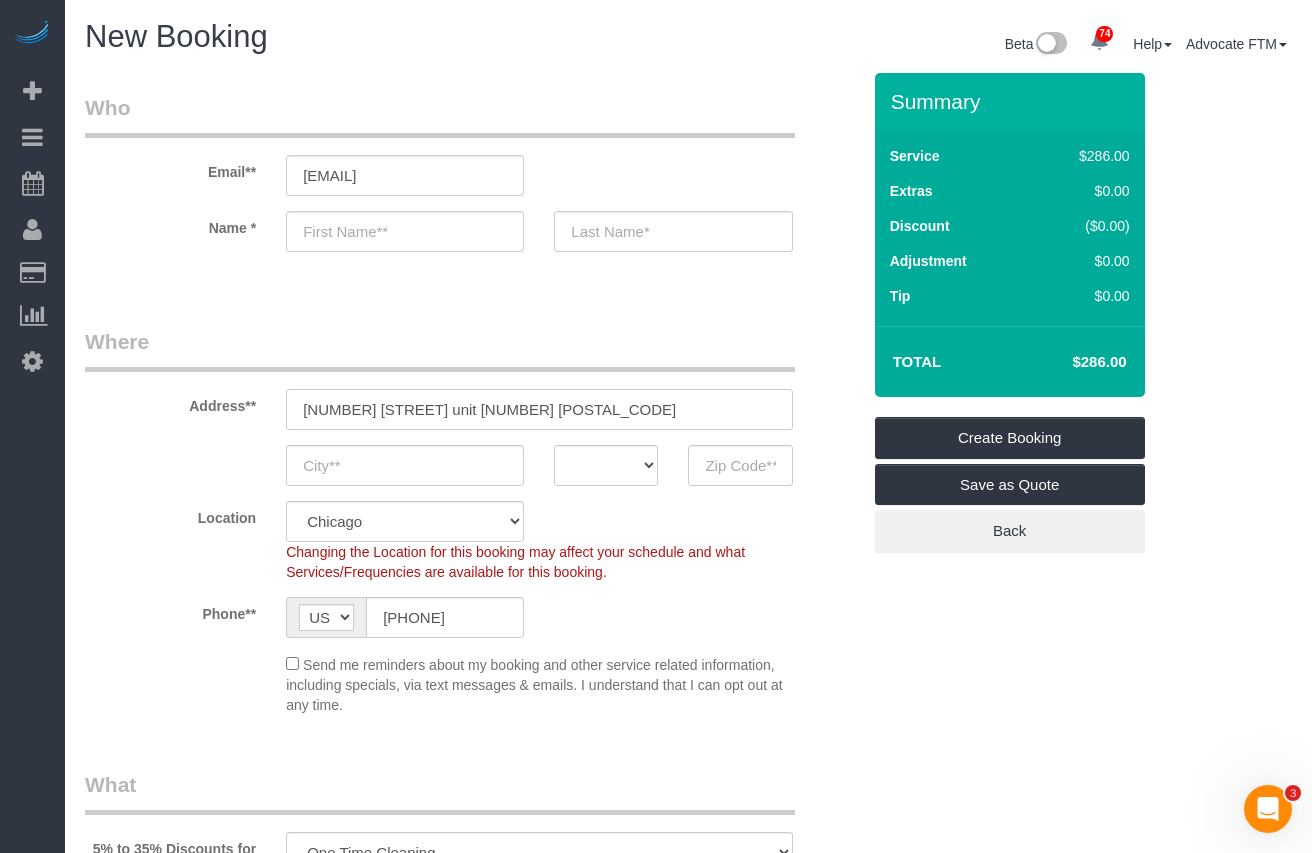 type on "800 elgin unit 1021 60201" 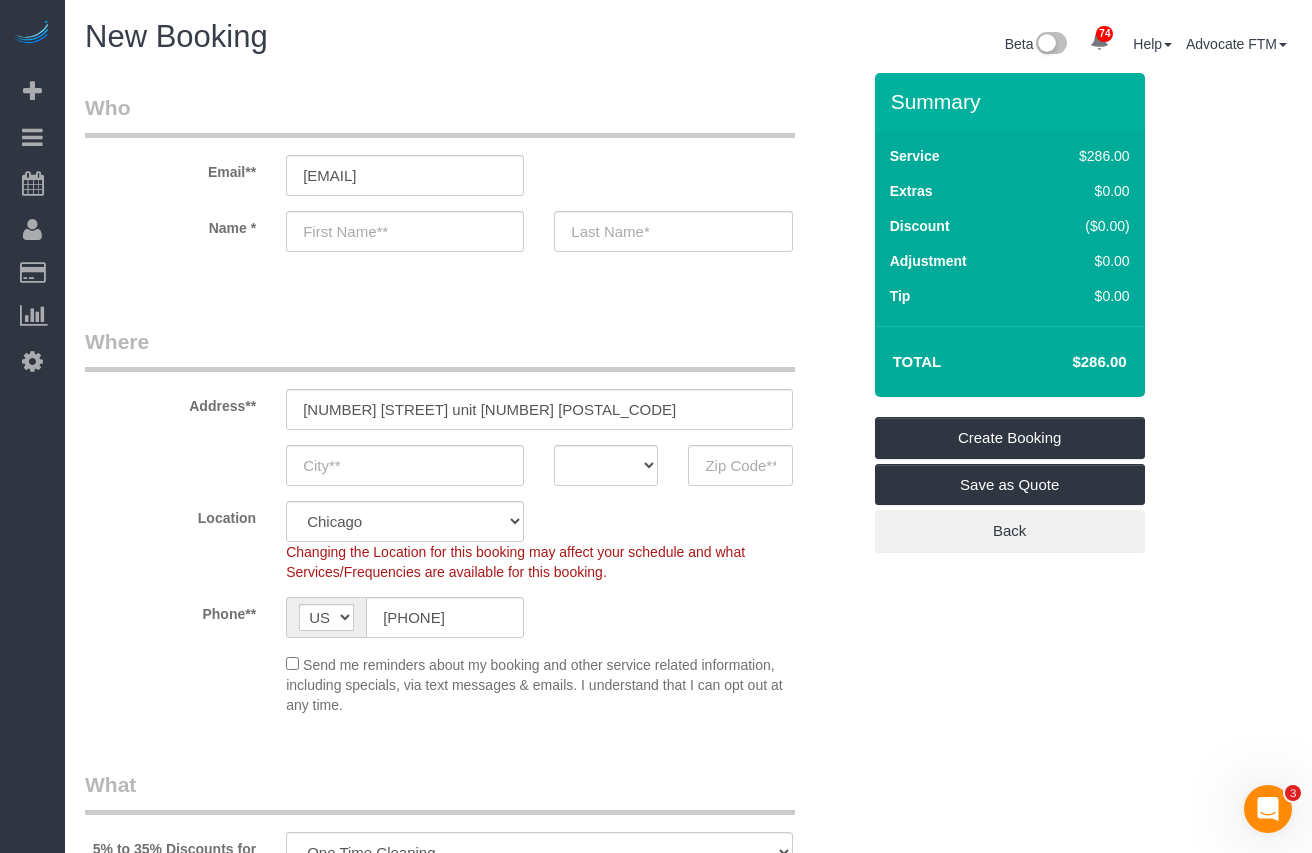click on "Where" at bounding box center [440, 349] 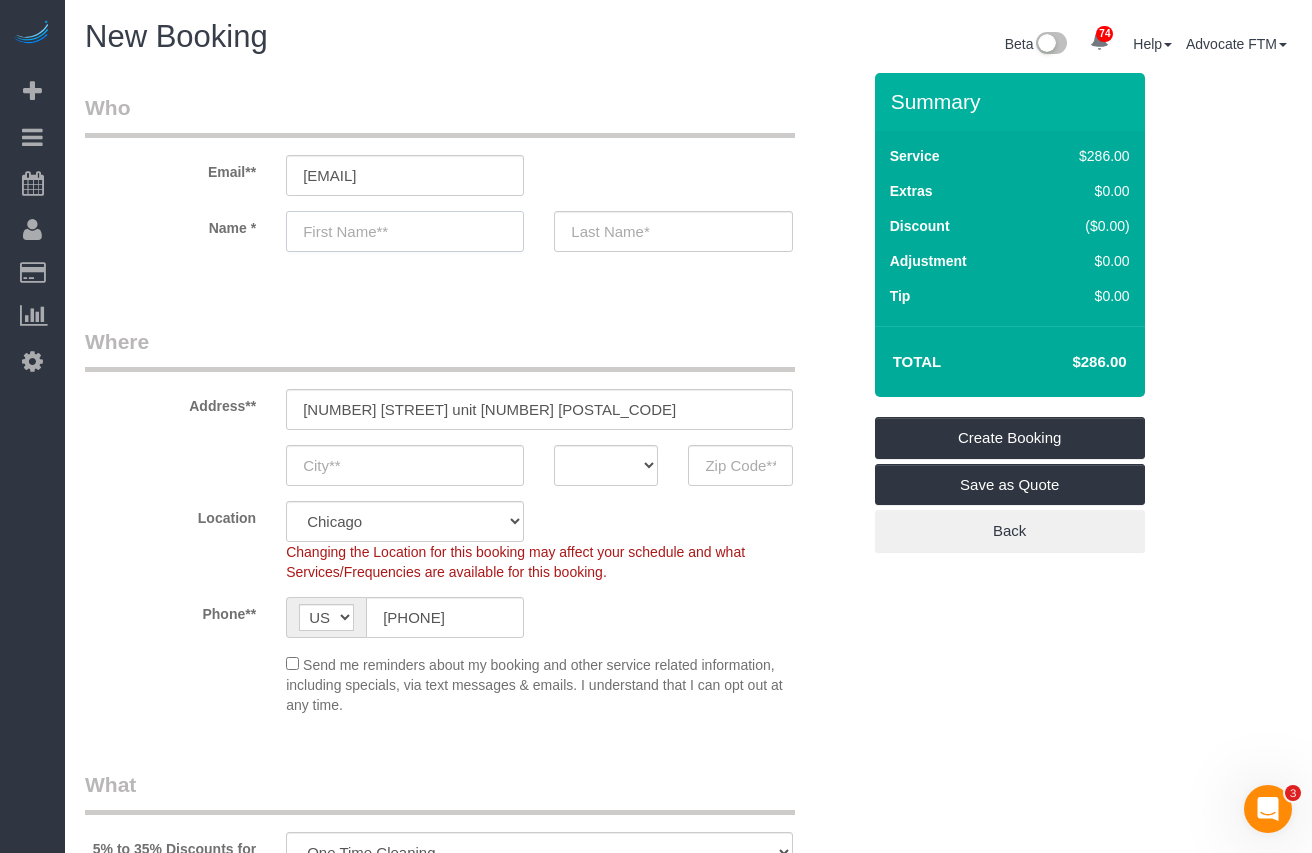 click at bounding box center [405, 231] 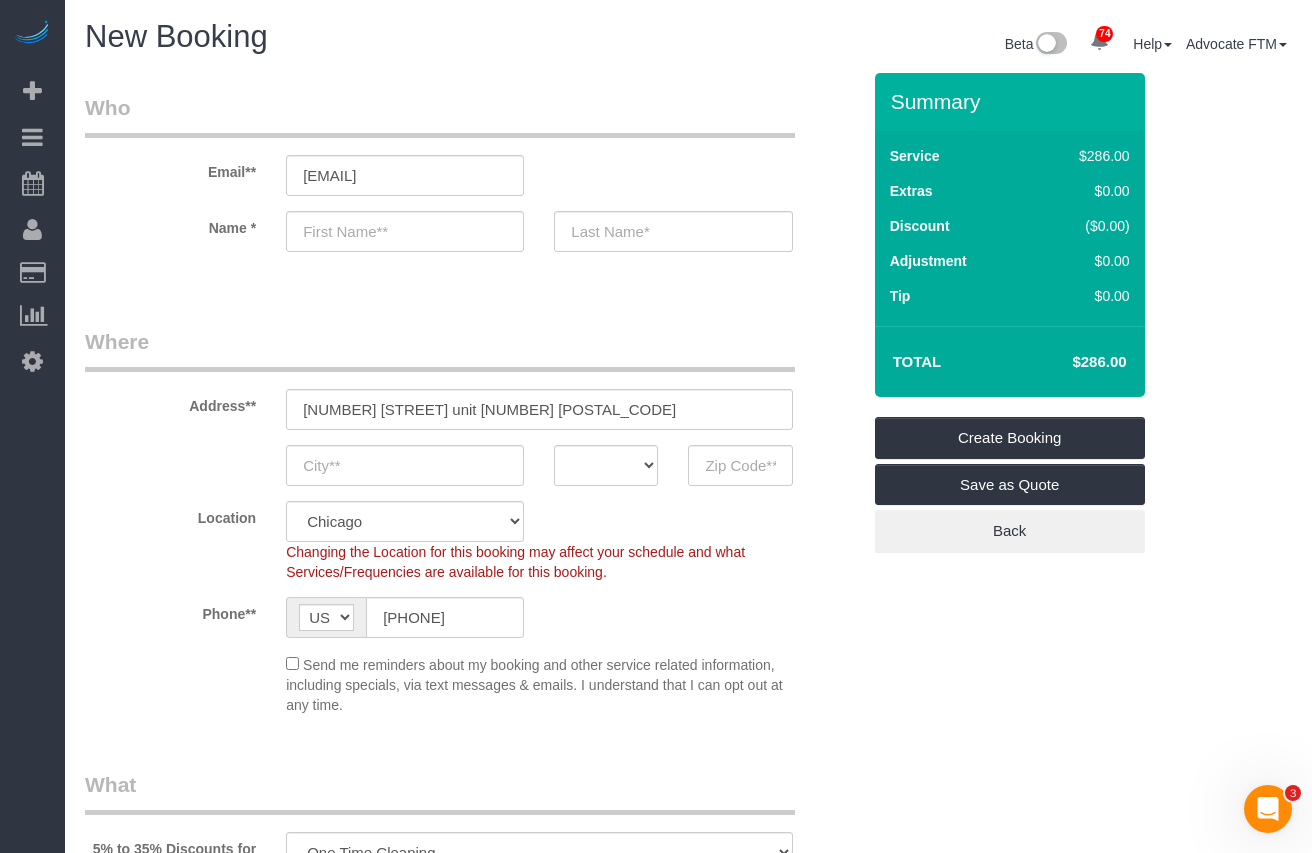 click on "Email**
karen.erenson@evrealestate.com
Name *" at bounding box center (472, 182) 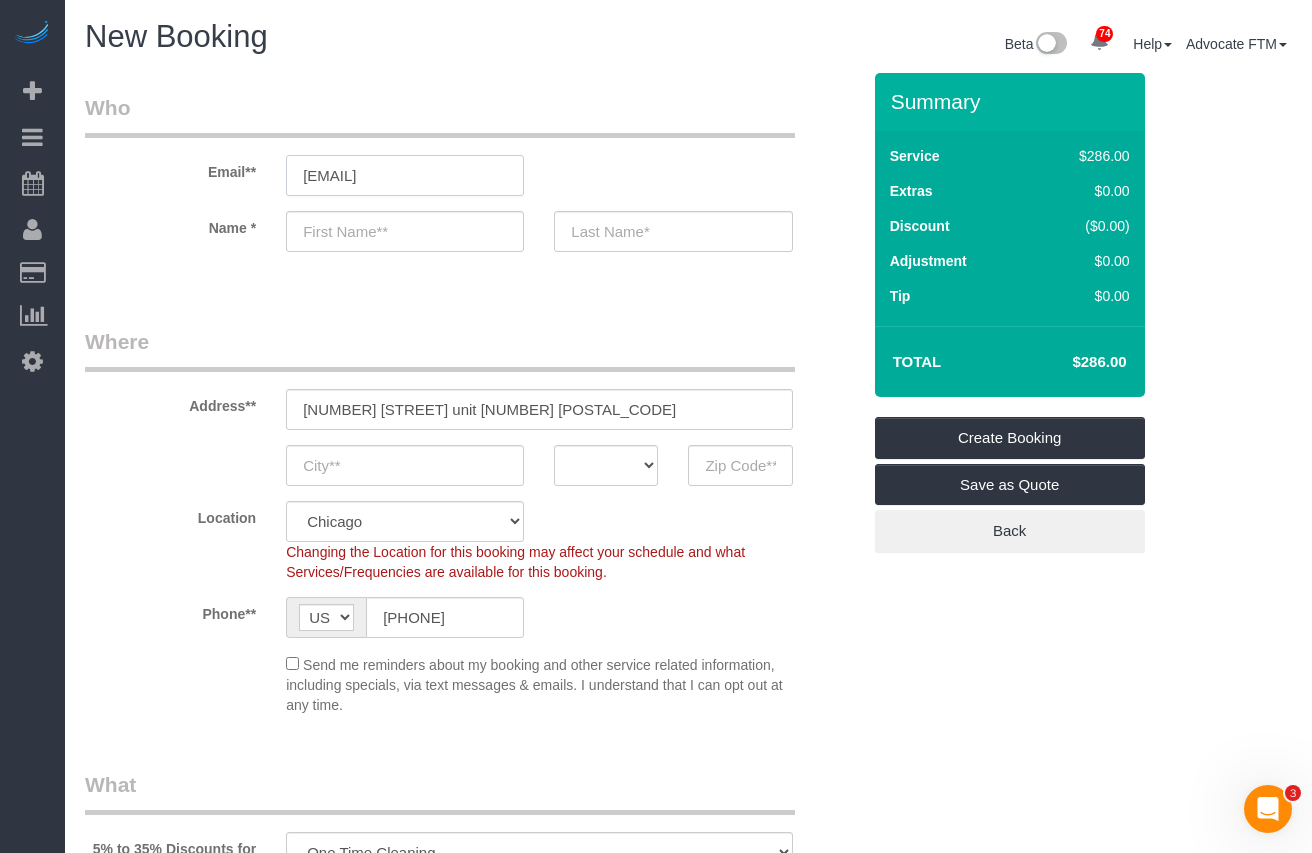 drag, startPoint x: 342, startPoint y: 172, endPoint x: 266, endPoint y: 179, distance: 76.321686 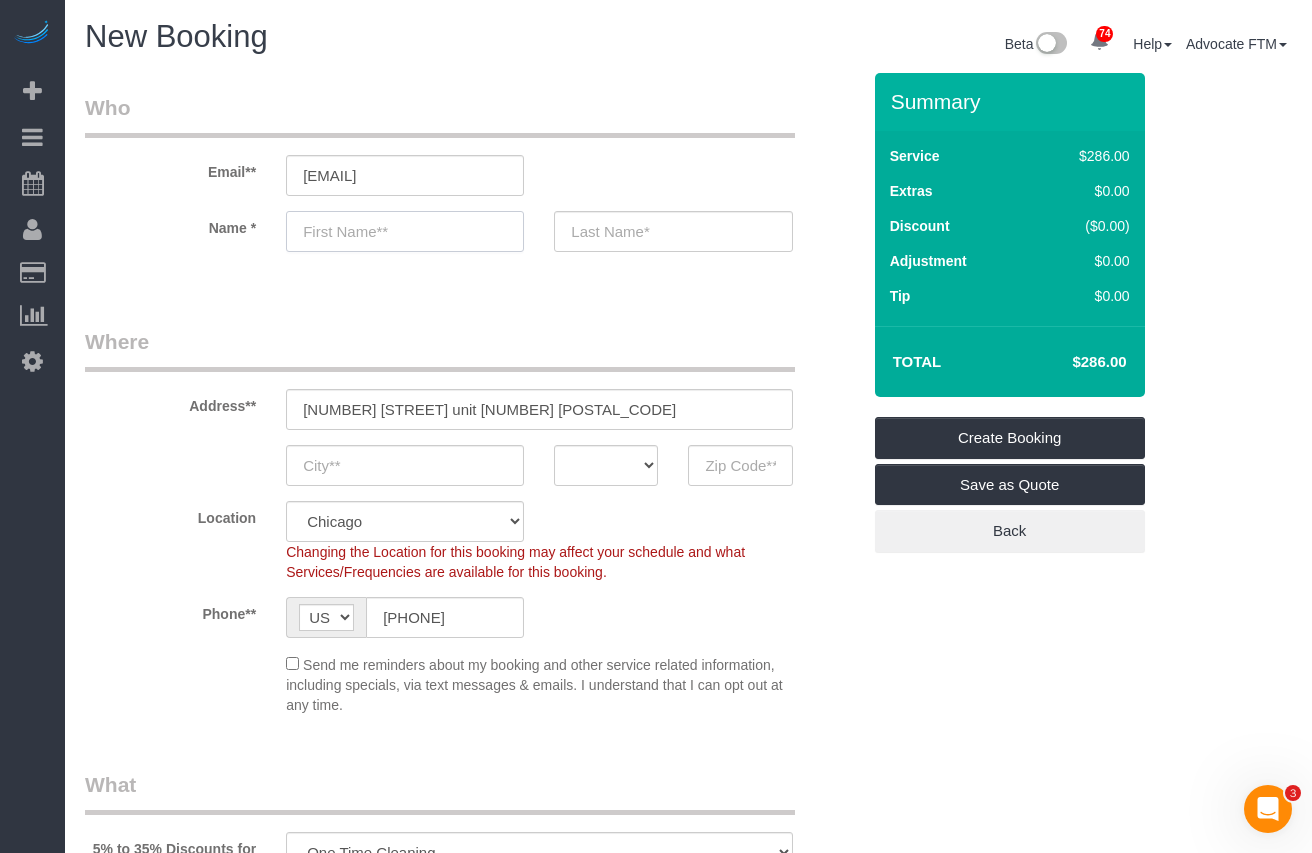 click at bounding box center [405, 231] 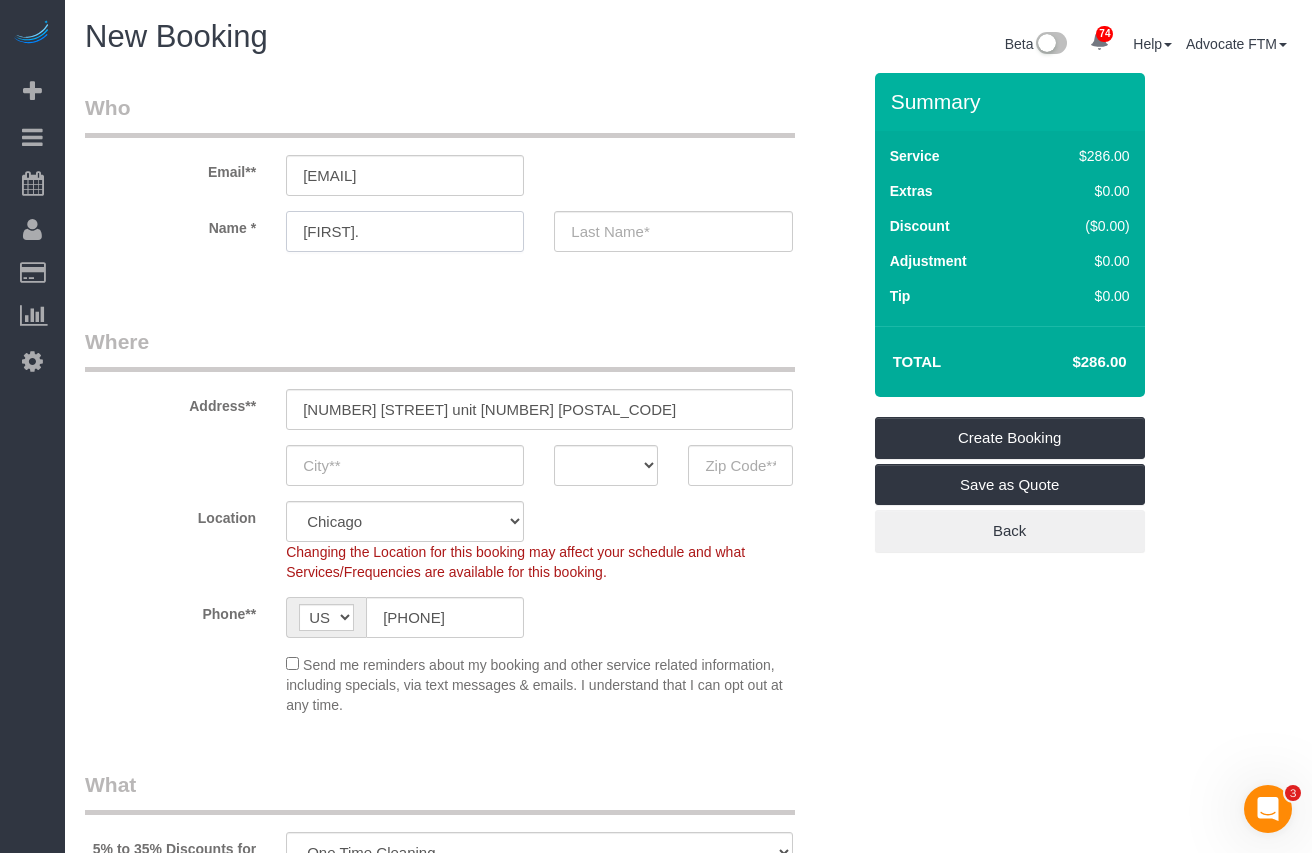 click on "karen." at bounding box center [405, 231] 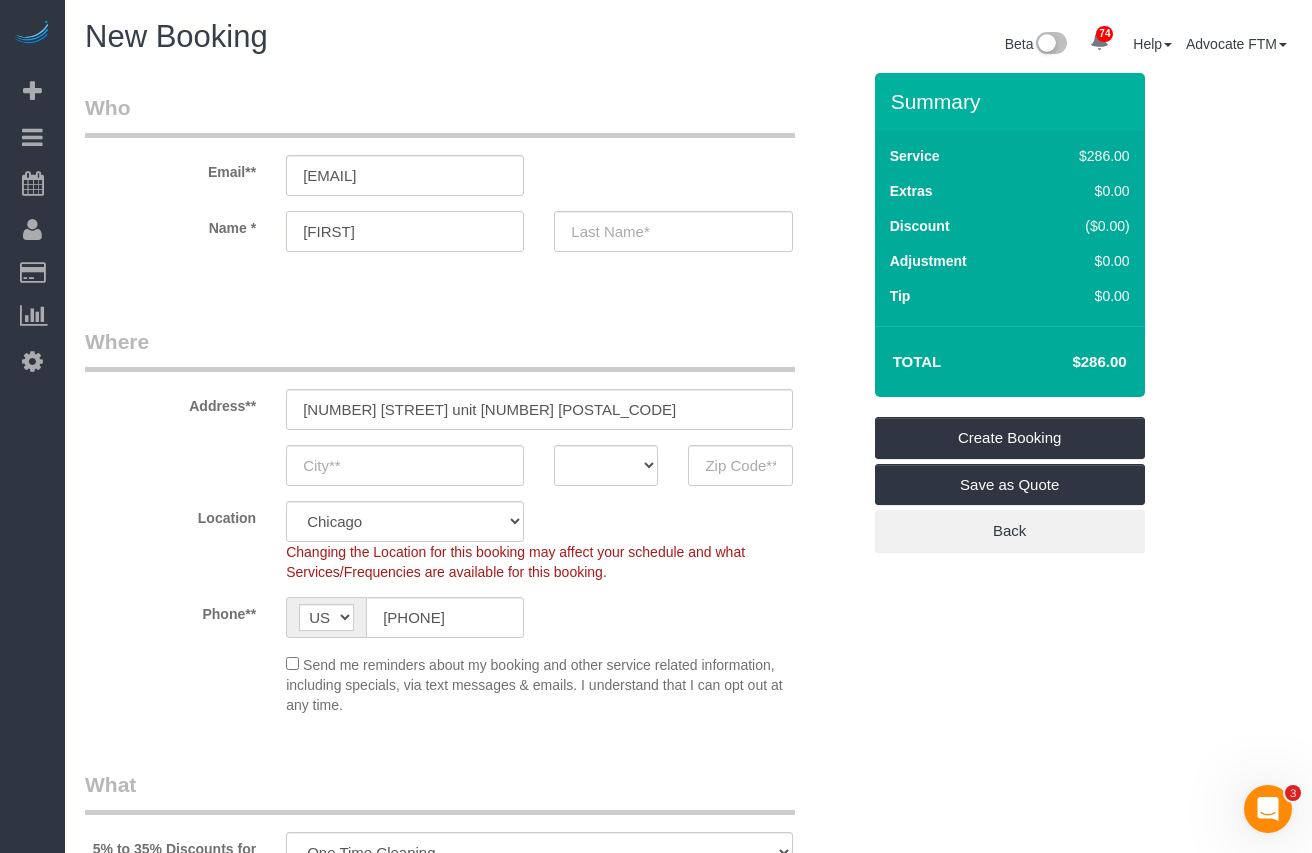 type on "Karen." 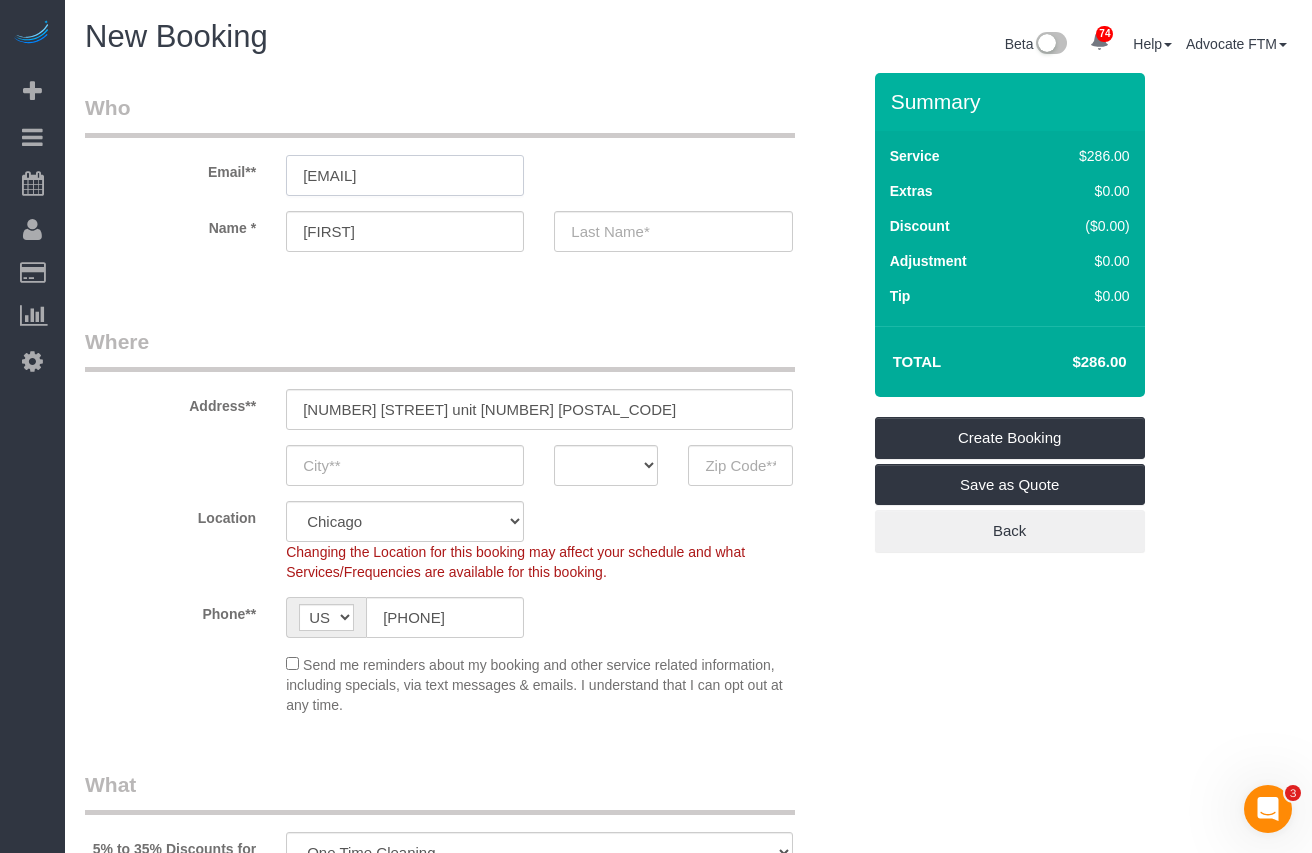 drag, startPoint x: 343, startPoint y: 175, endPoint x: 398, endPoint y: 180, distance: 55.226807 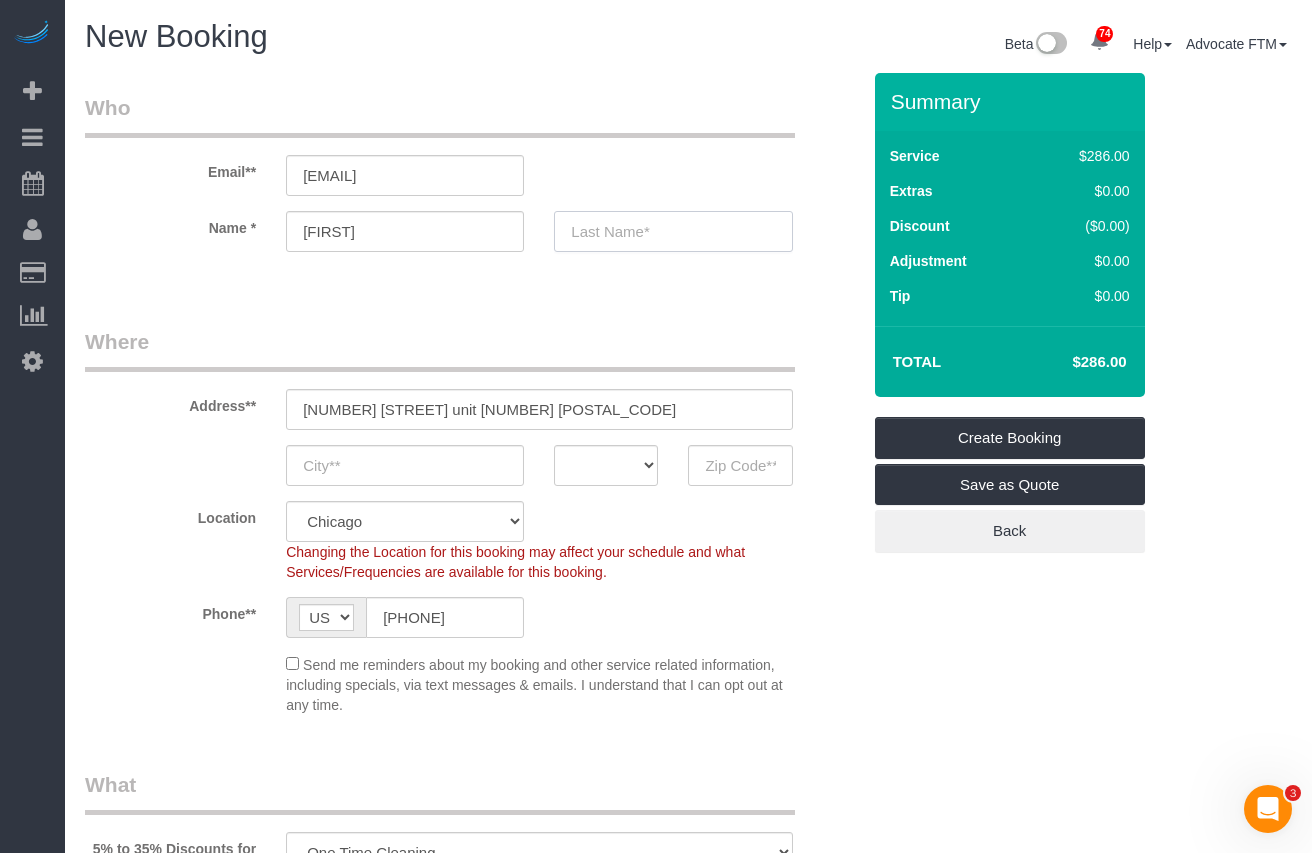 click at bounding box center [673, 231] 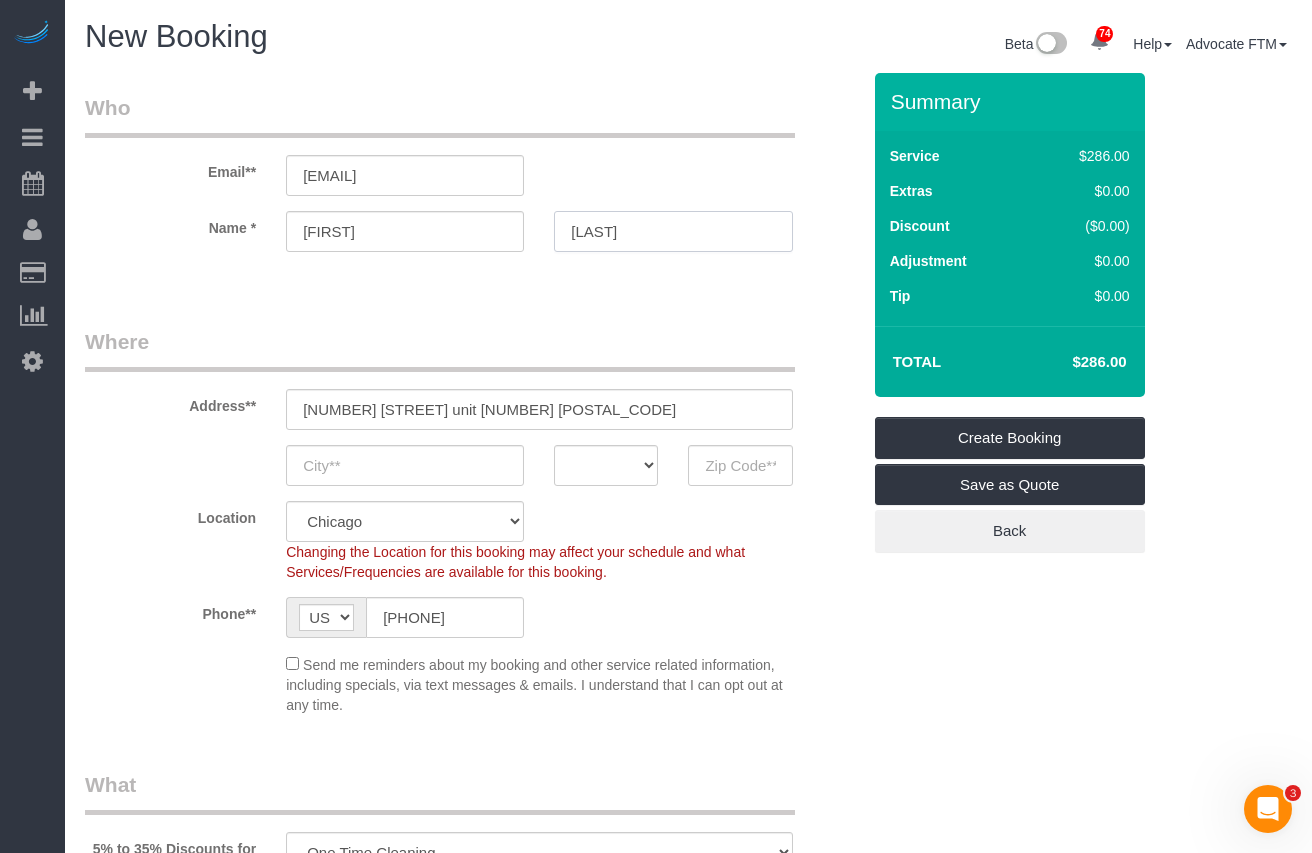 click on "erenson" at bounding box center (673, 231) 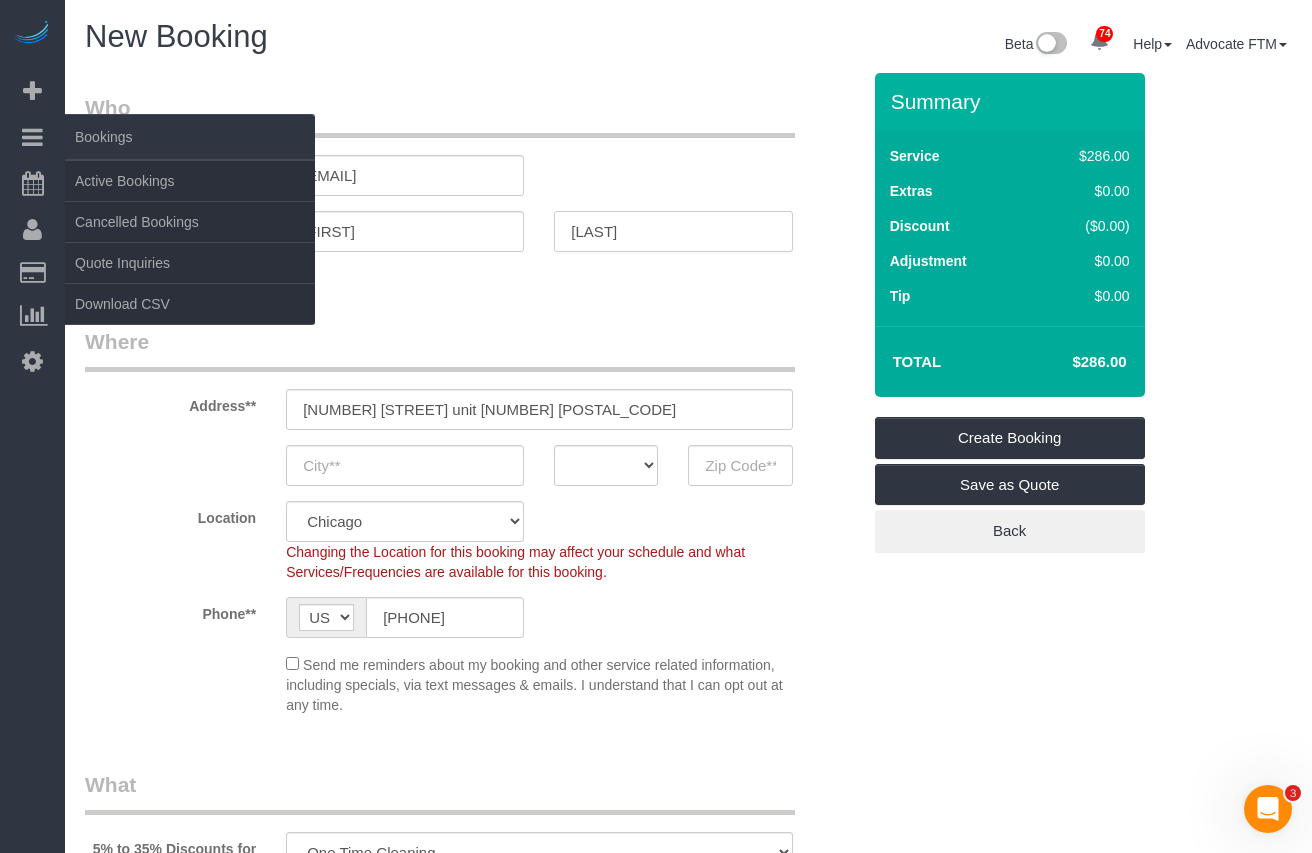 type on "[LAST]" 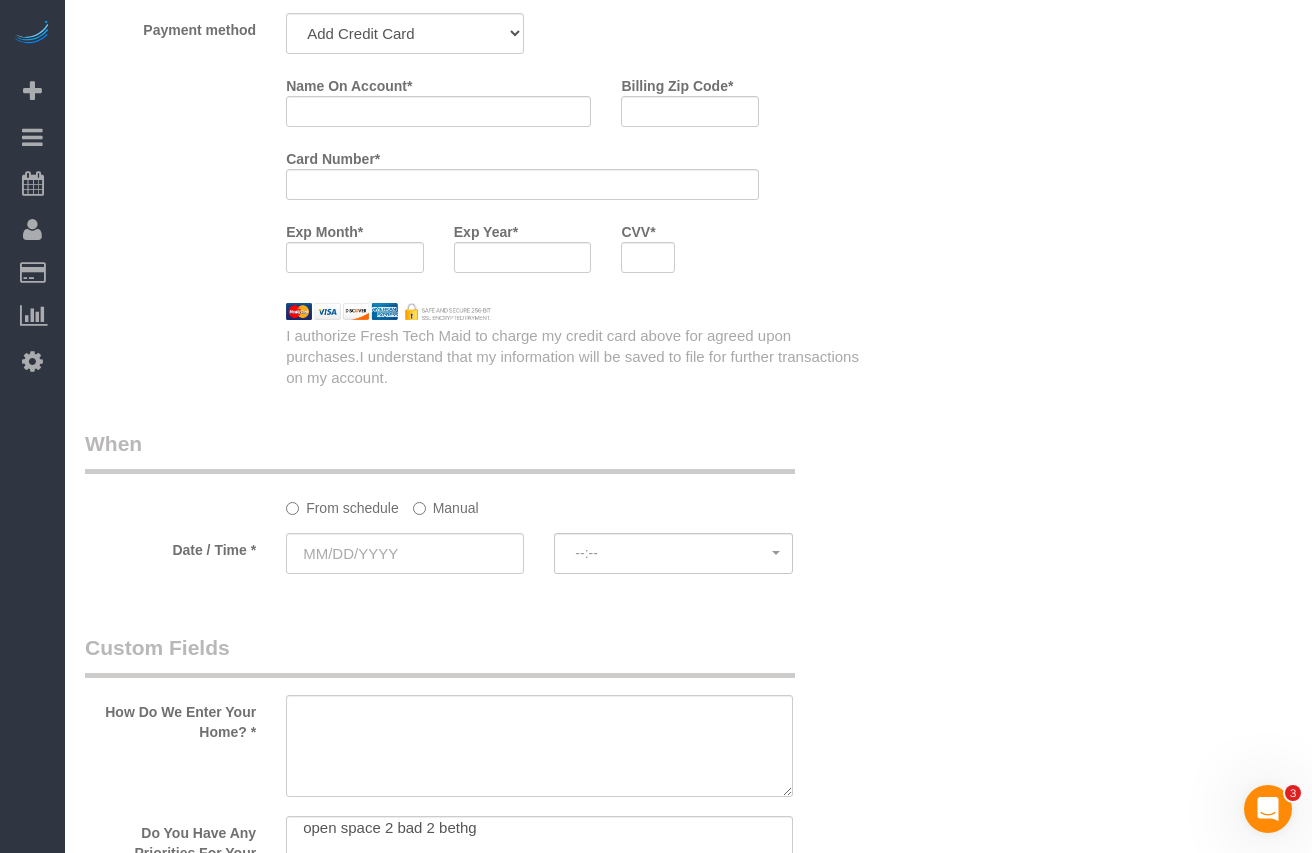 scroll, scrollTop: 2300, scrollLeft: 0, axis: vertical 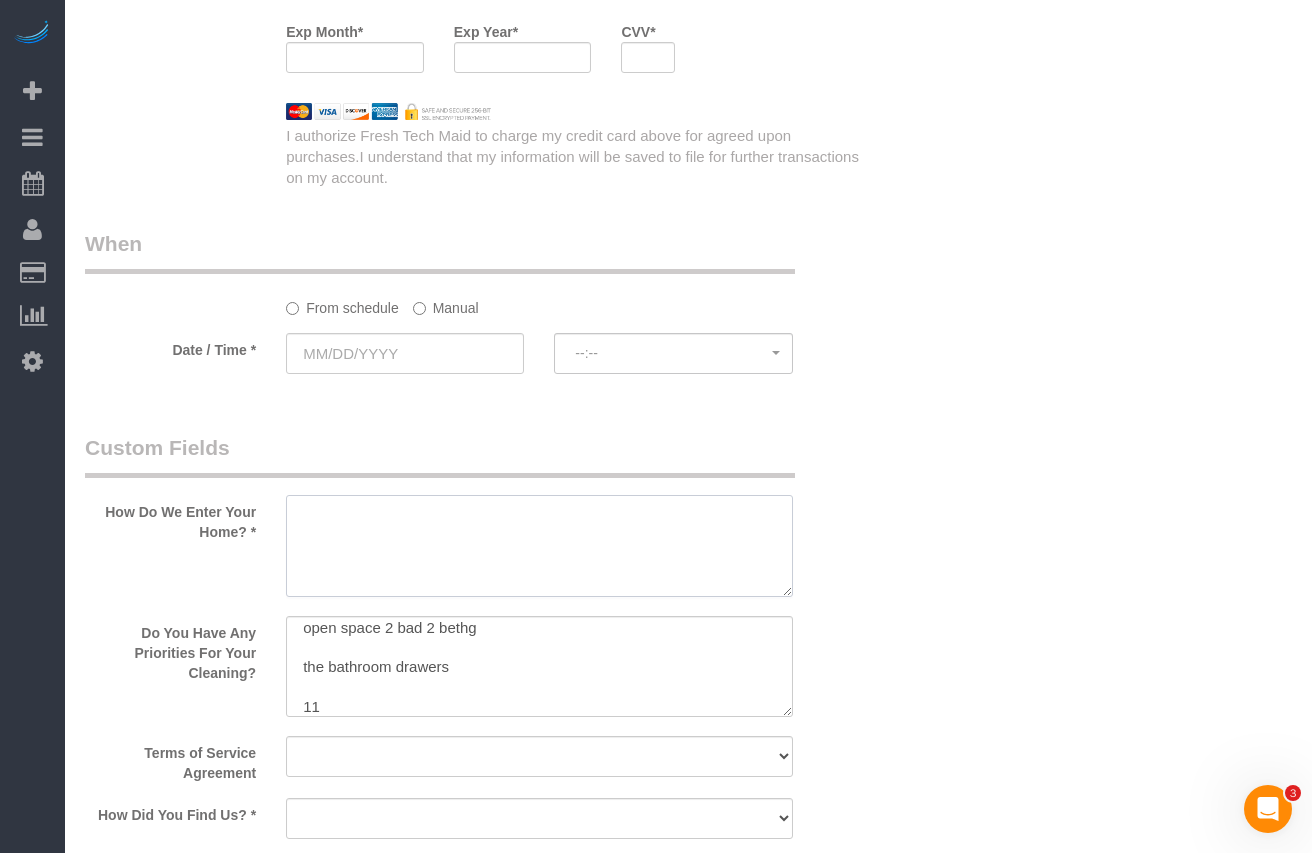 click at bounding box center (539, 546) 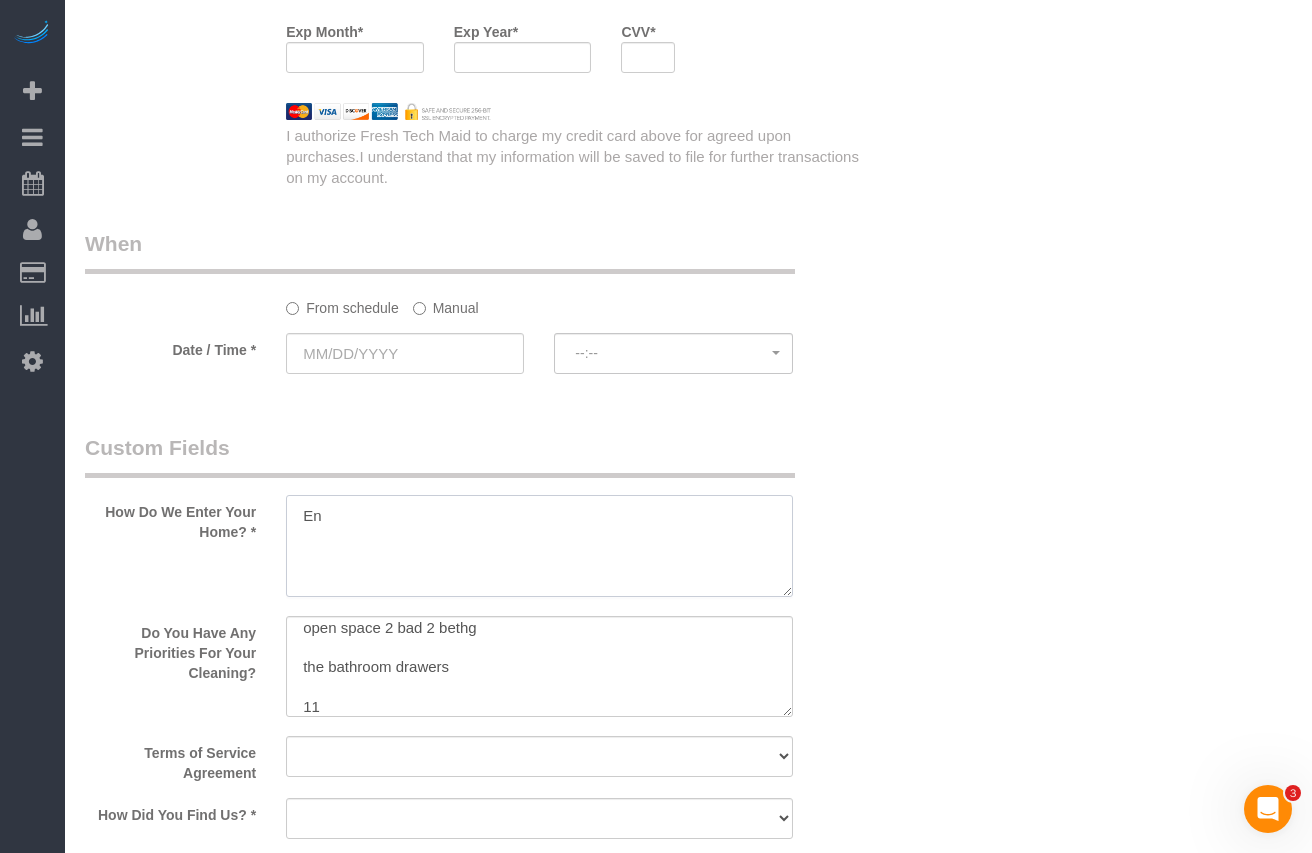 type on "E" 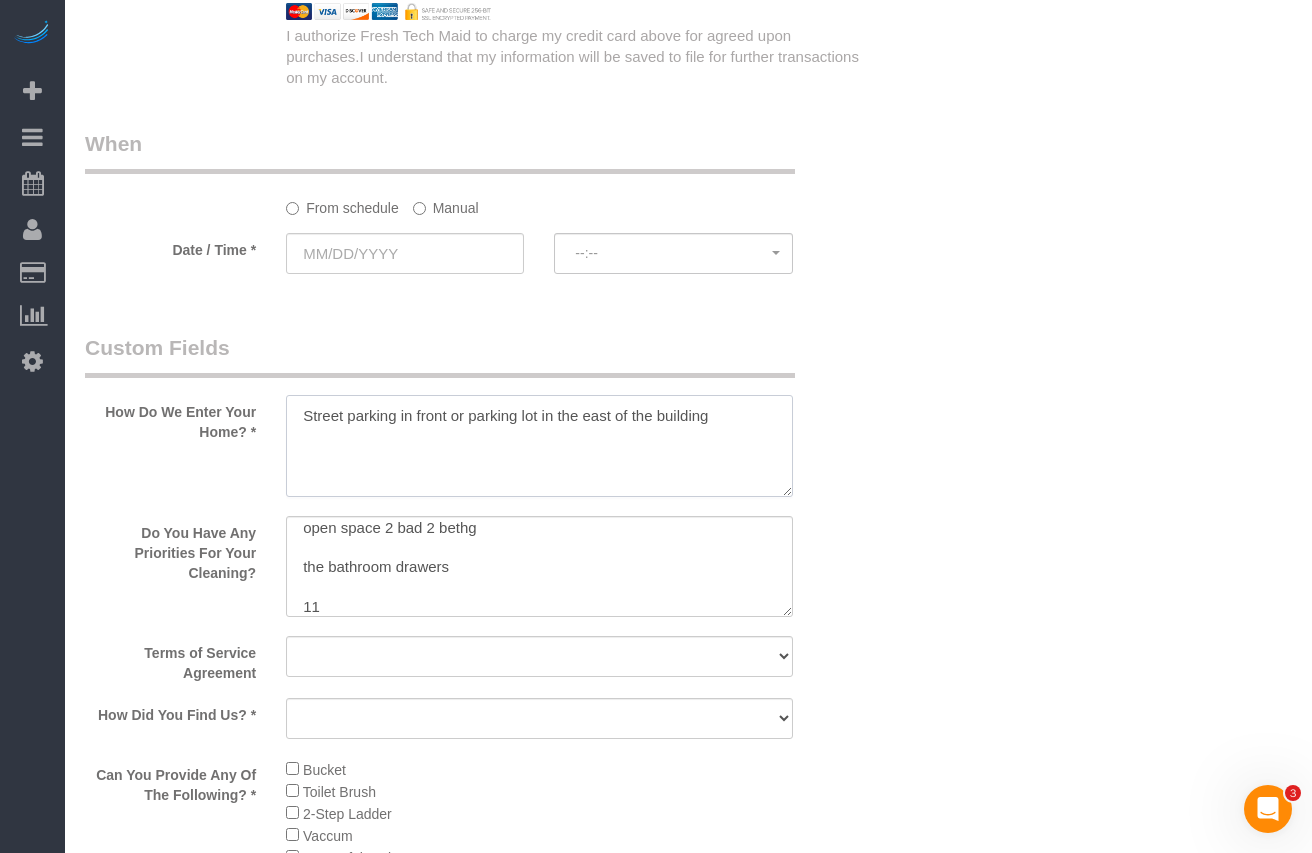 scroll, scrollTop: 2600, scrollLeft: 0, axis: vertical 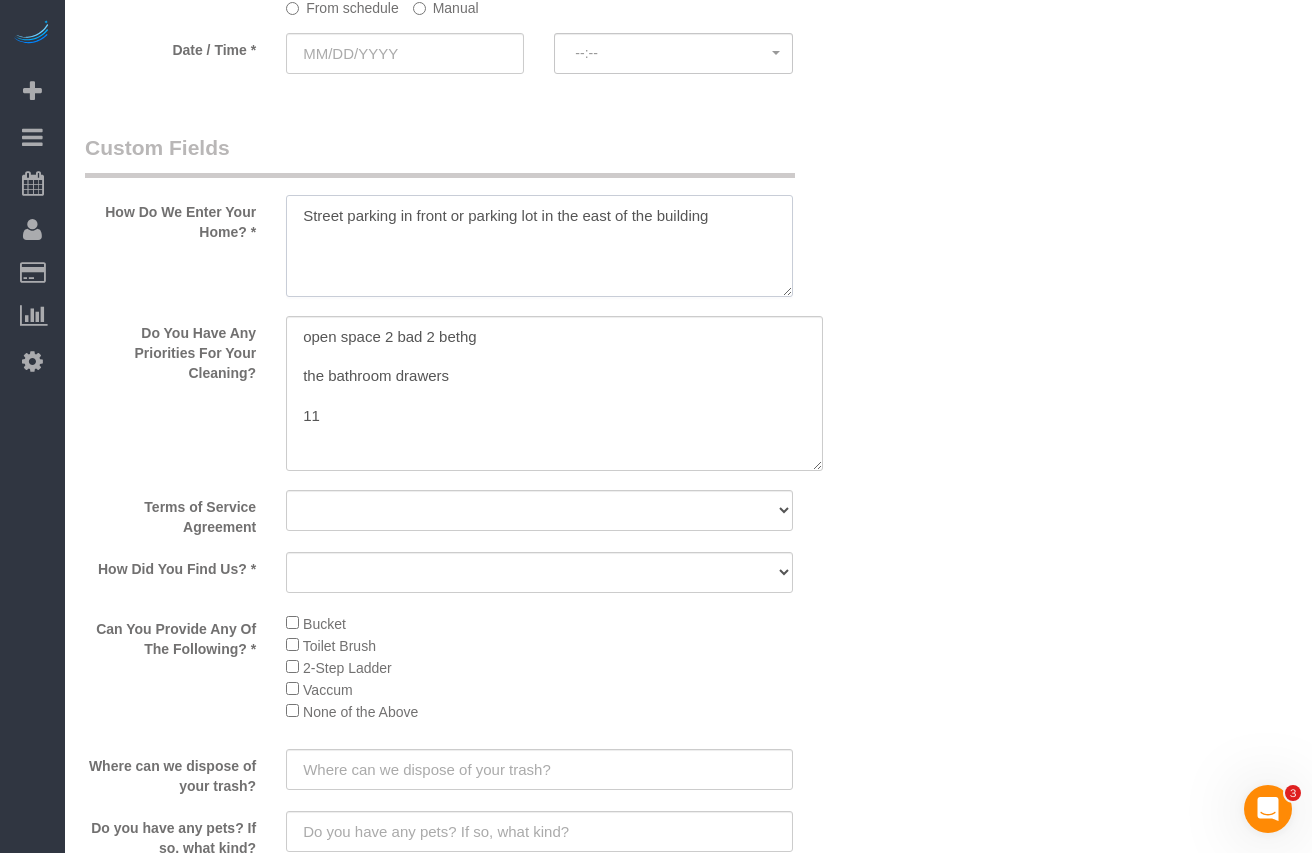 drag, startPoint x: 785, startPoint y: 411, endPoint x: 816, endPoint y: 468, distance: 64.884514 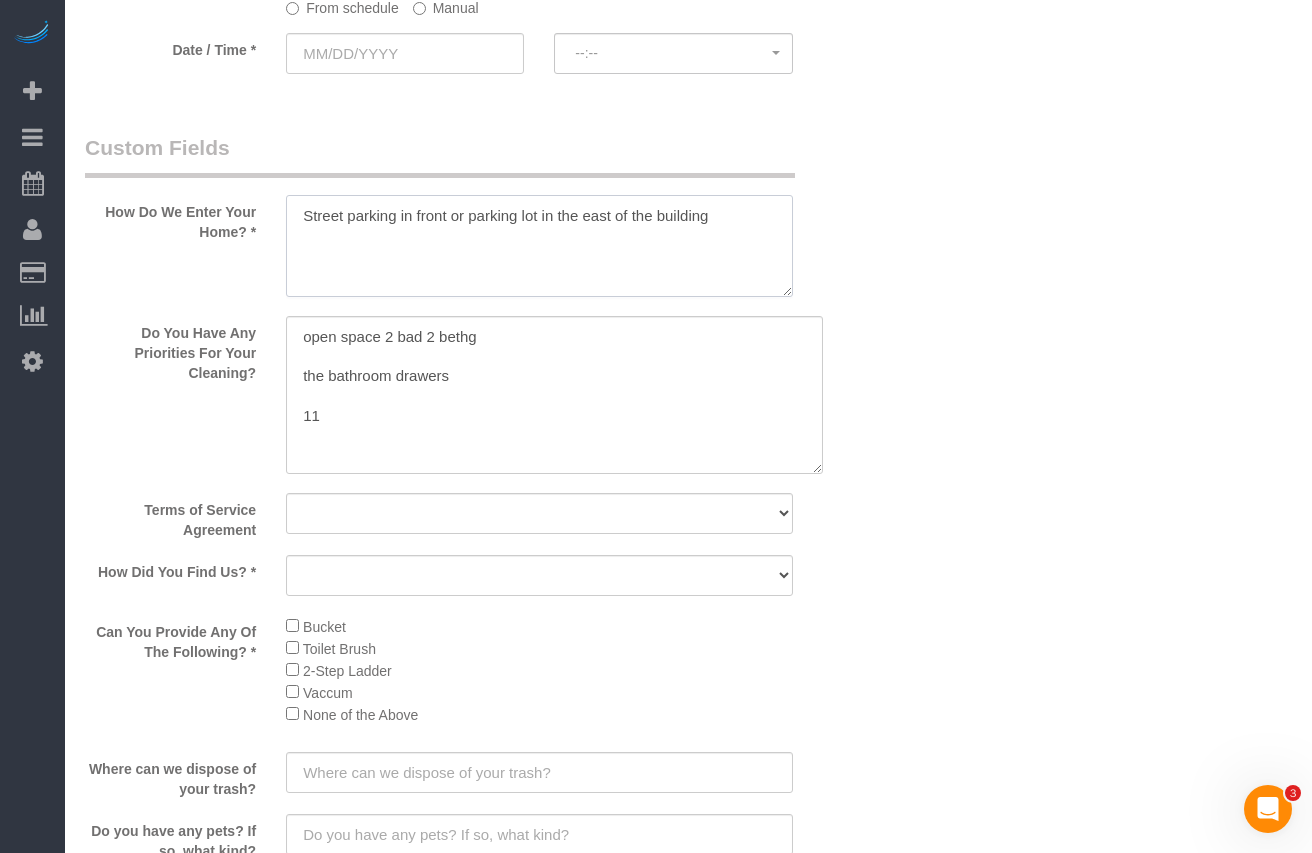 scroll, scrollTop: 2900, scrollLeft: 0, axis: vertical 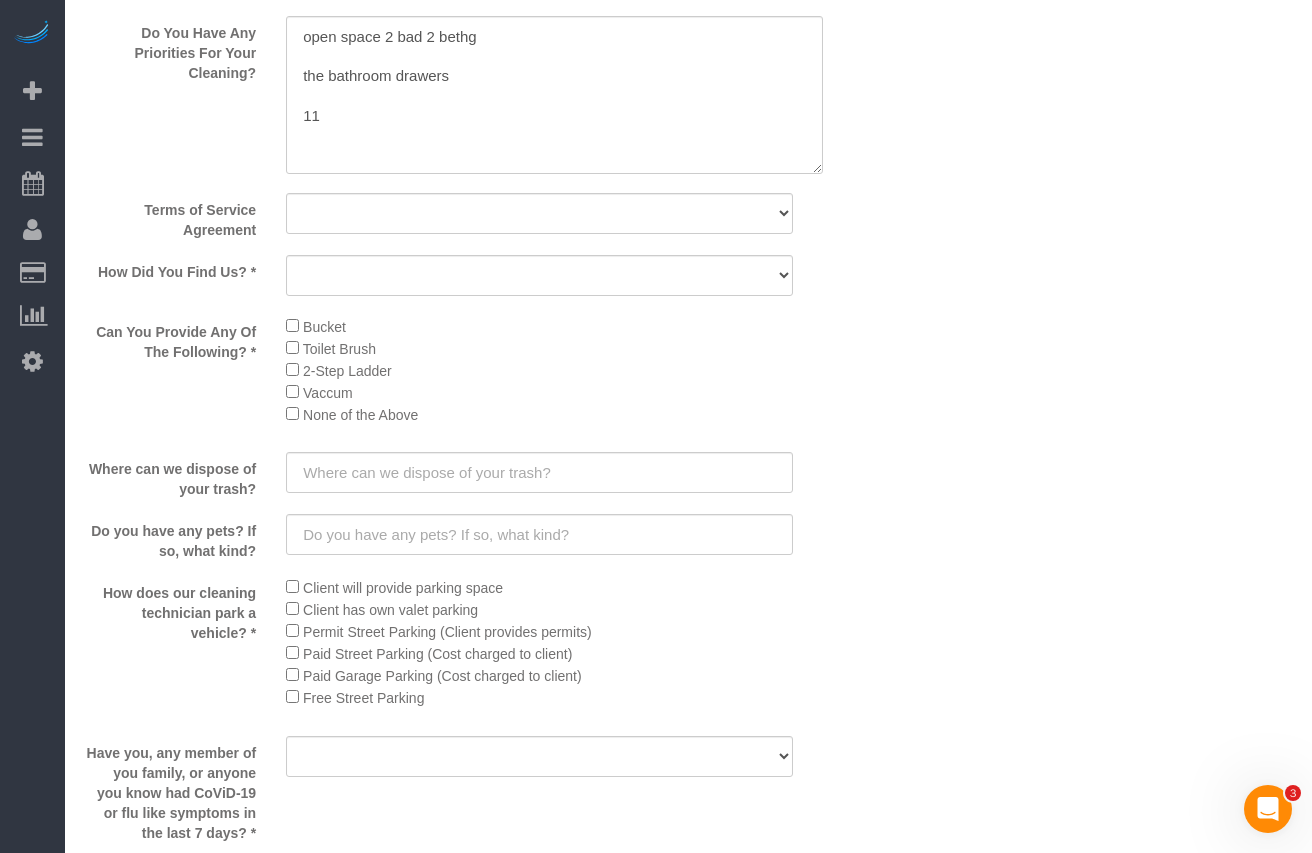 type on "Street parking in front or parking lot in the east of the building" 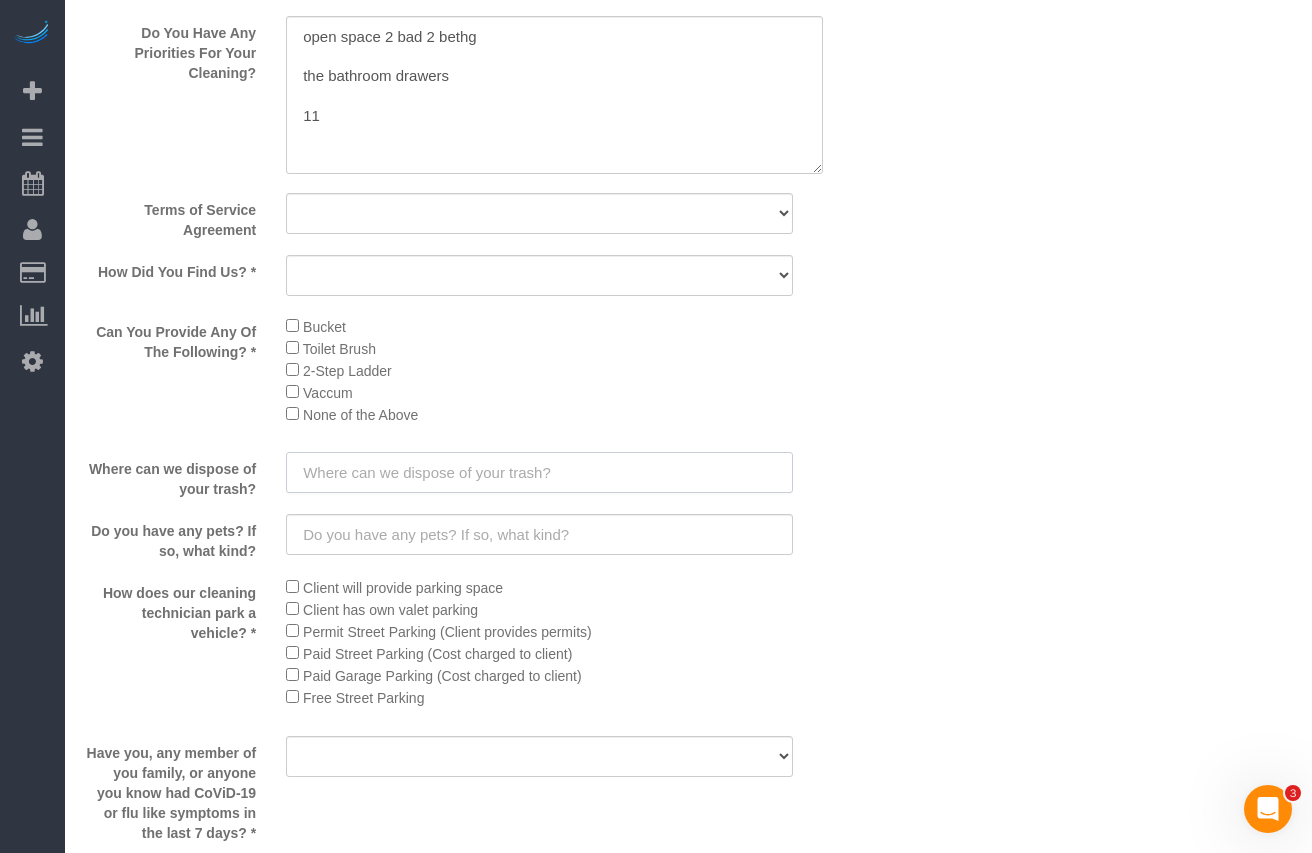 click at bounding box center [539, 472] 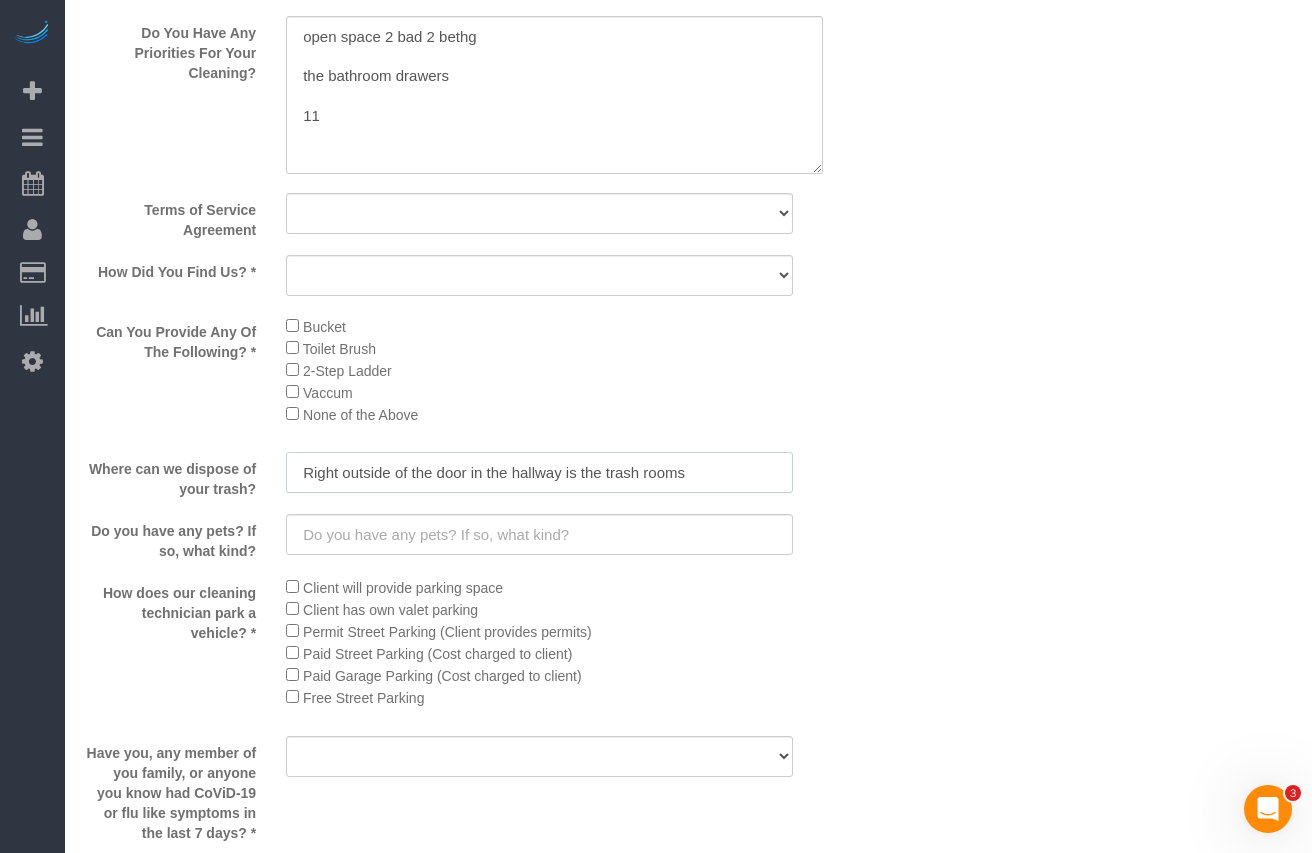 type on "Right outside of the door in the hallway is the trash rooms" 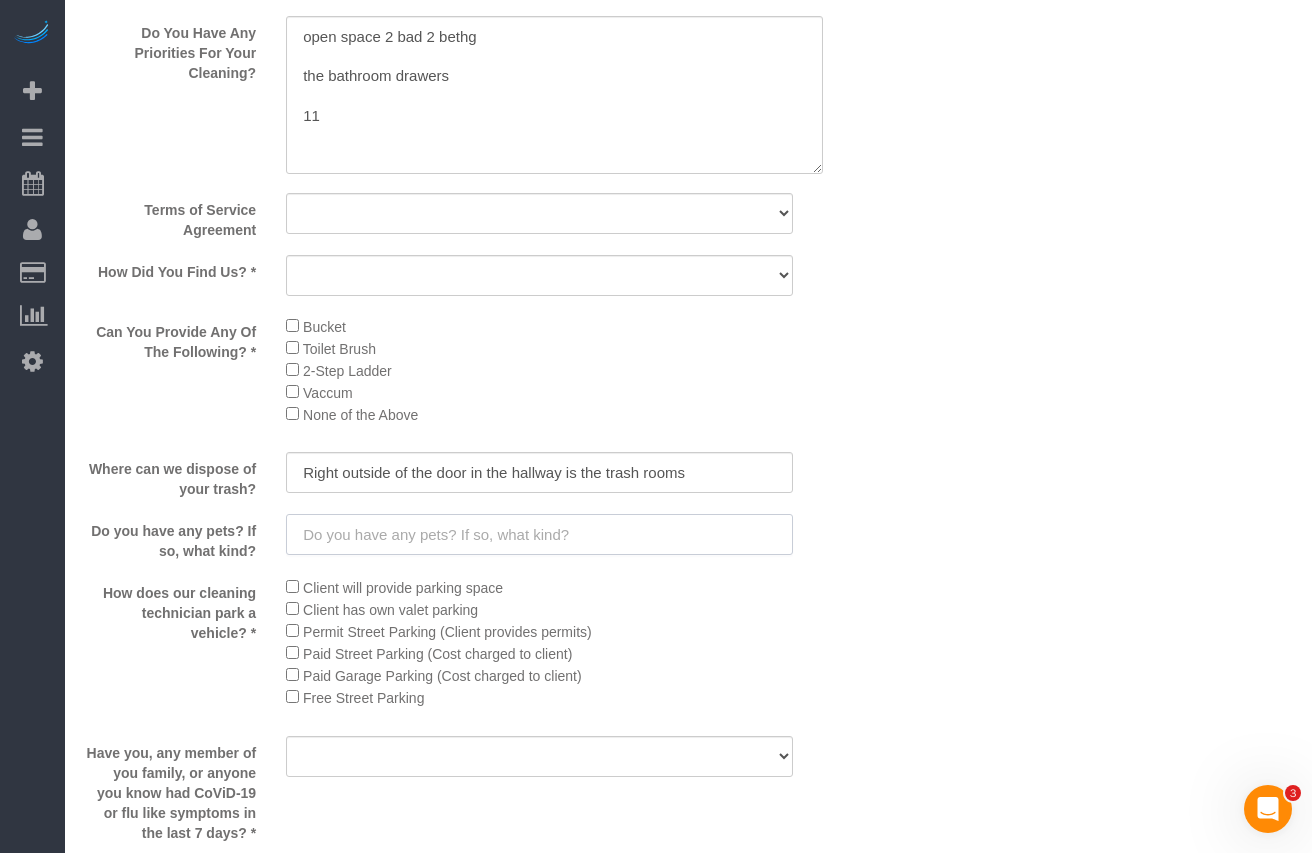 click at bounding box center [539, 534] 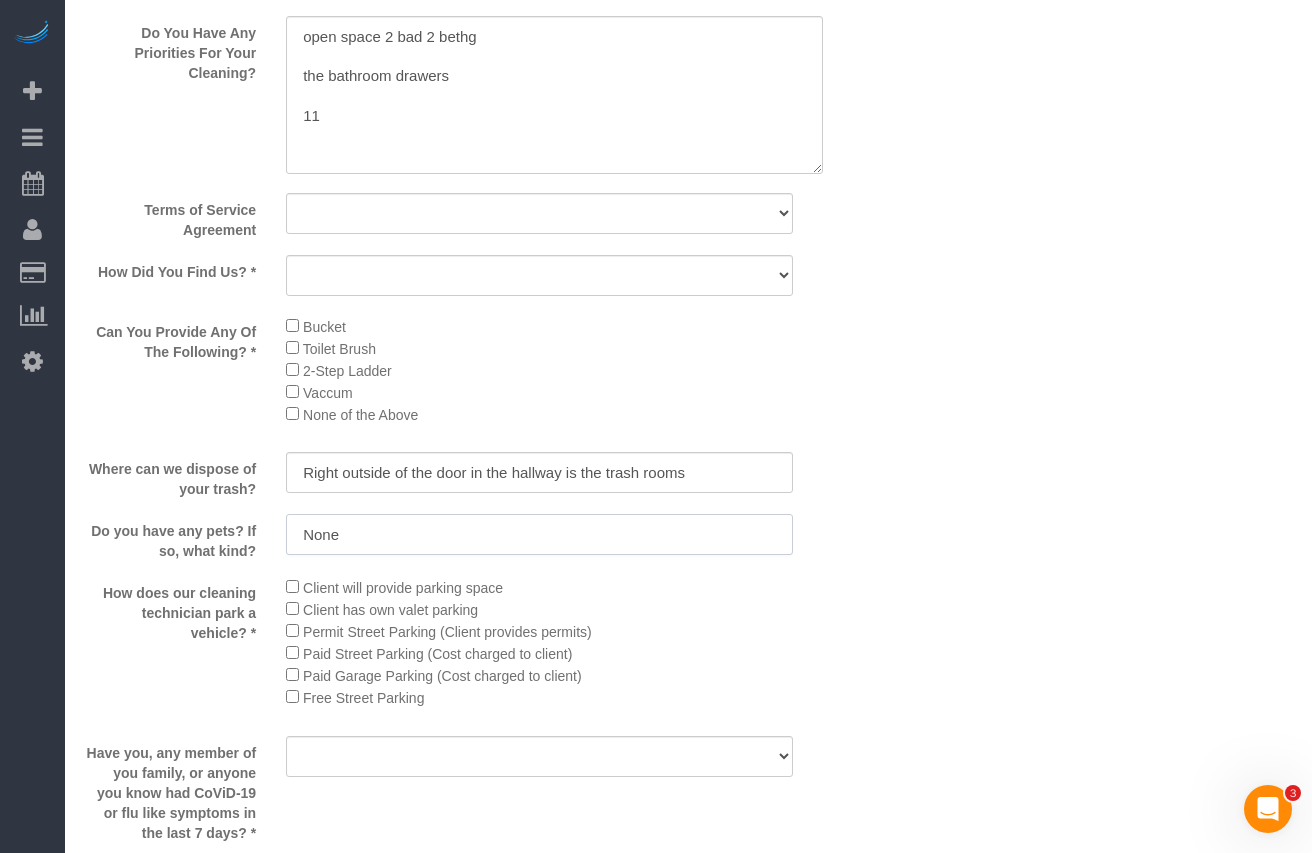 scroll, scrollTop: 3100, scrollLeft: 0, axis: vertical 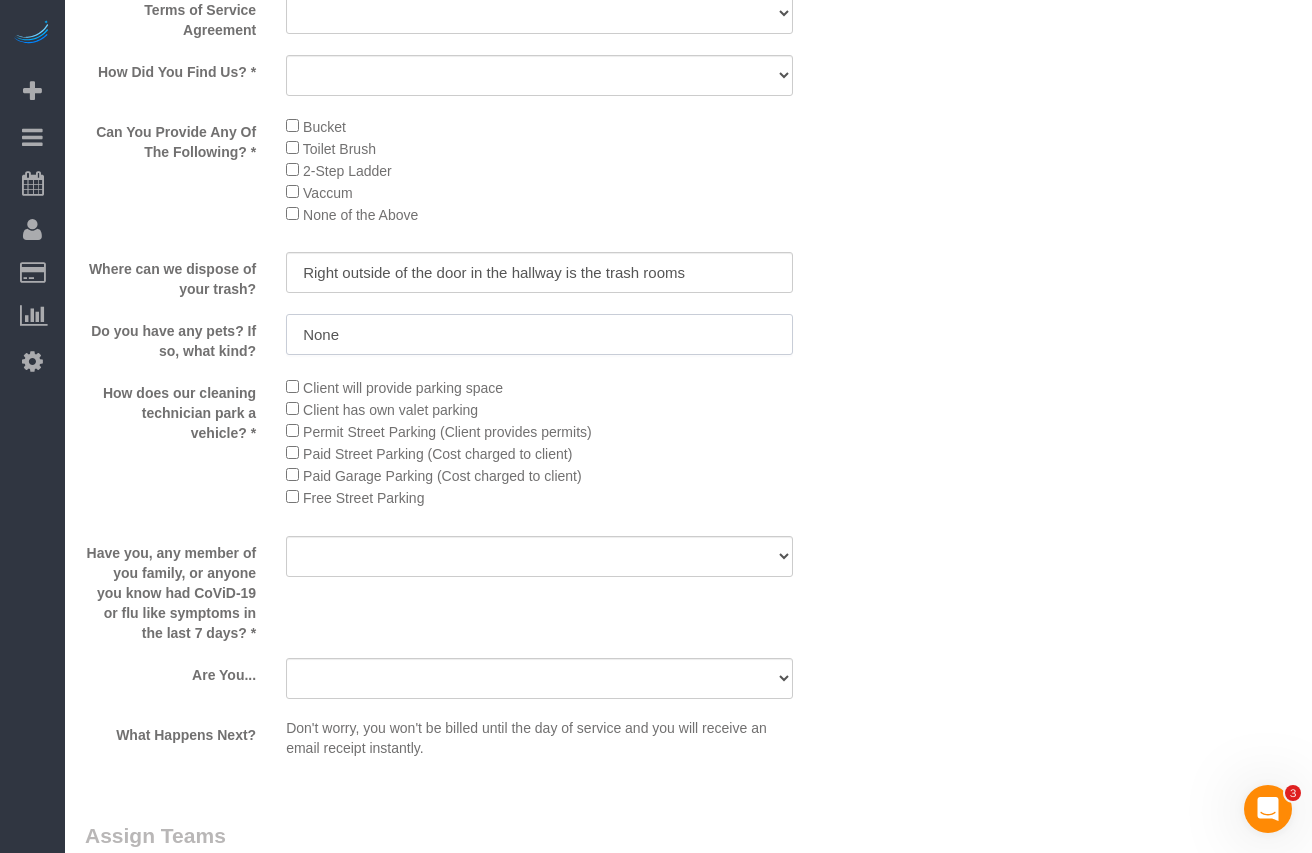 type on "None" 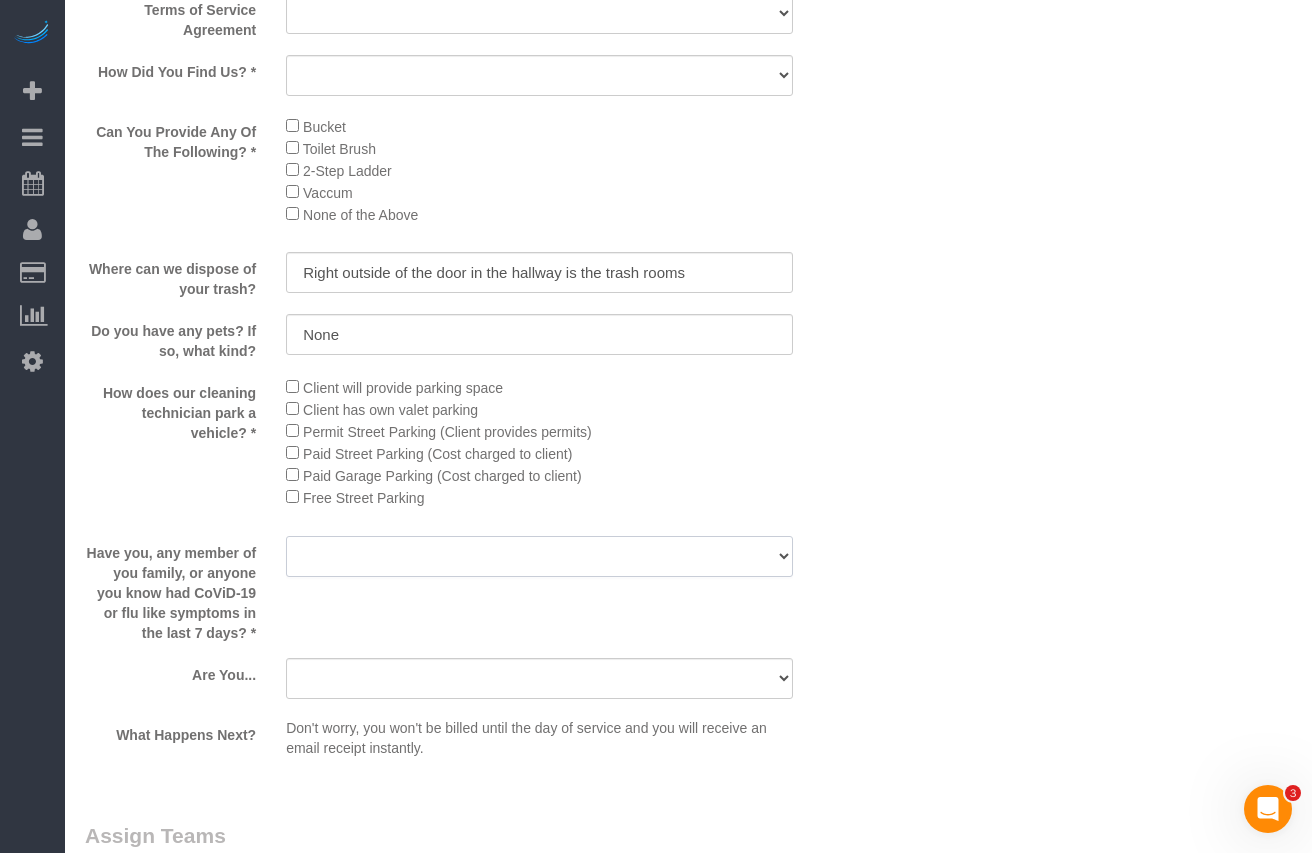 drag, startPoint x: 318, startPoint y: 554, endPoint x: 328, endPoint y: 562, distance: 12.806249 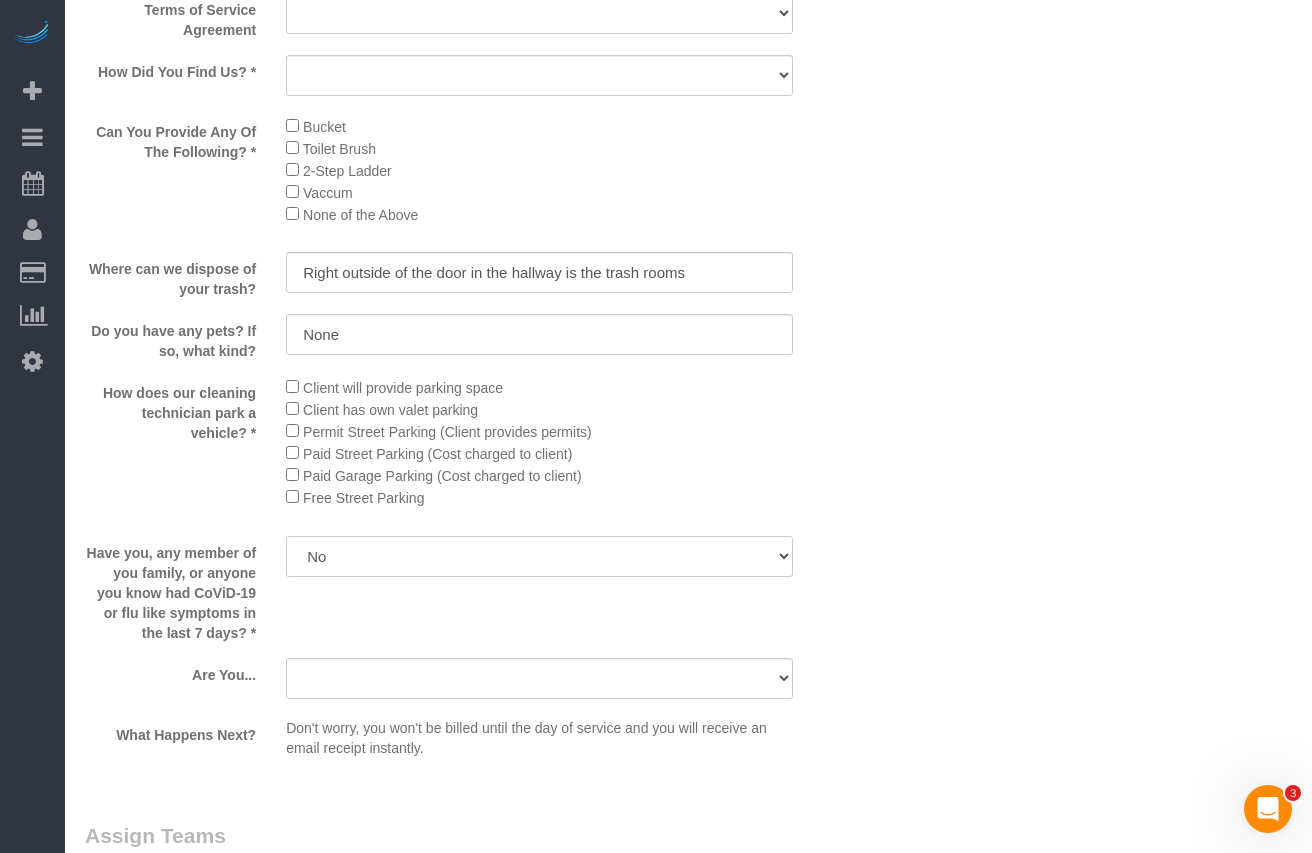 click on "Yes No" at bounding box center (539, 556) 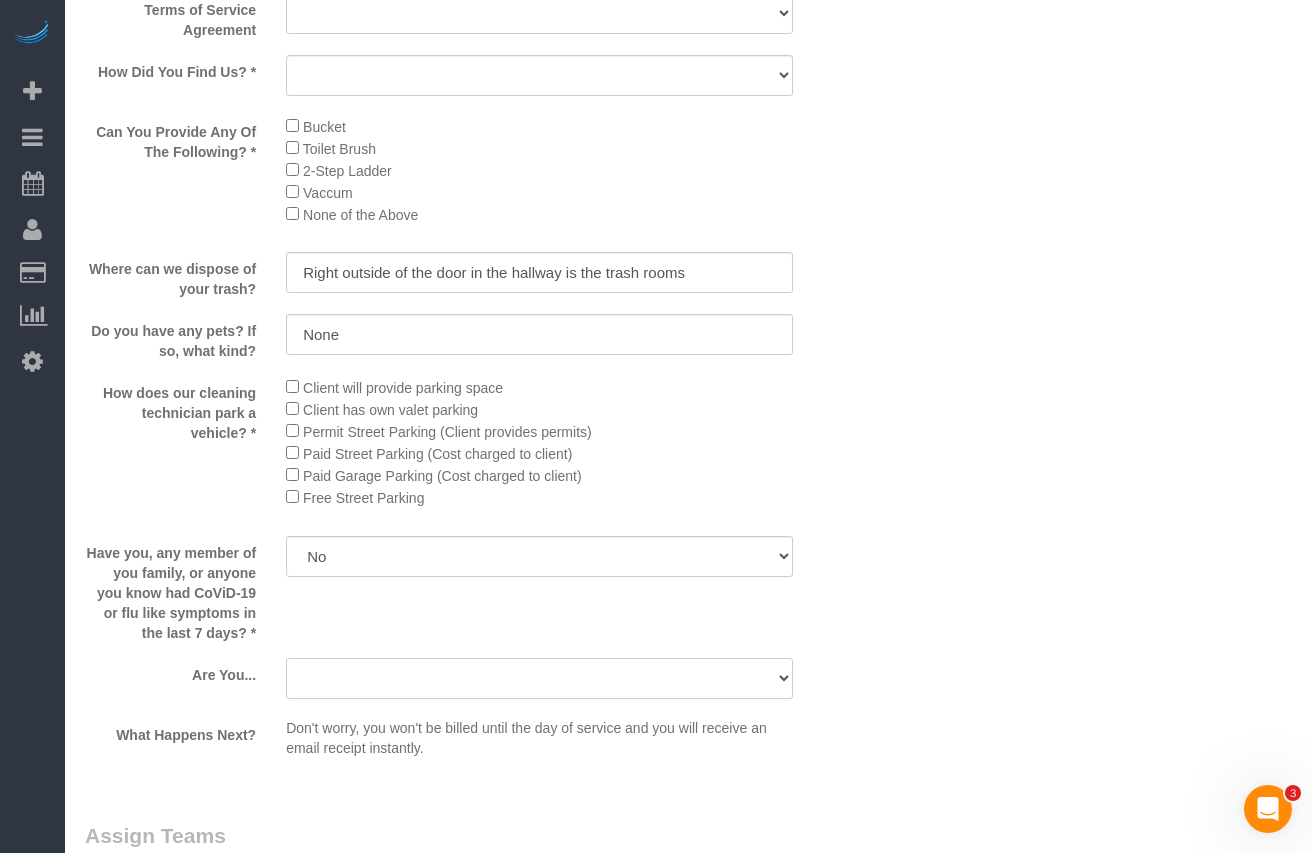 click on "A parent with kids living at home. A parent with kids out of home. A person looking for maid service for parents. A professional with no children. A retiree Other" at bounding box center [539, 678] 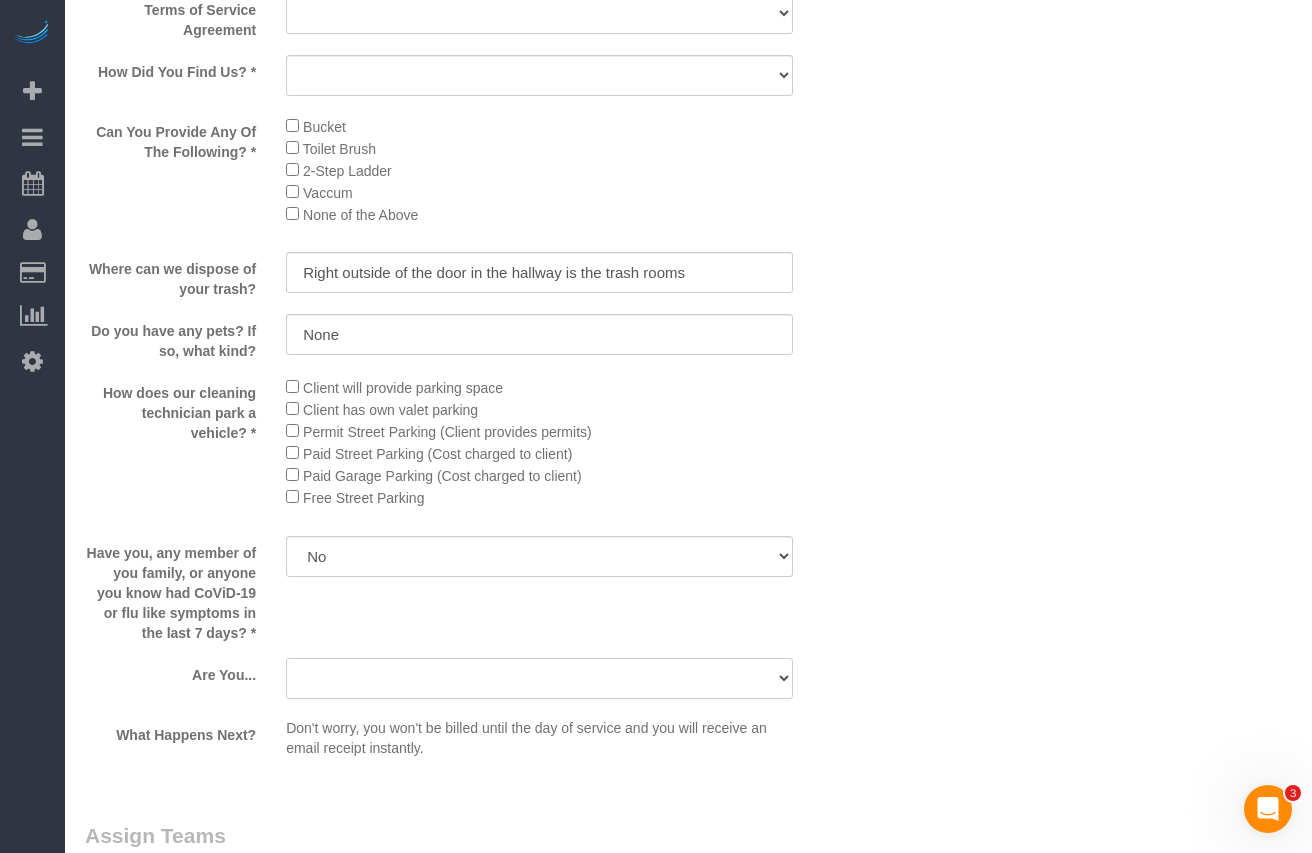 select on "number:104" 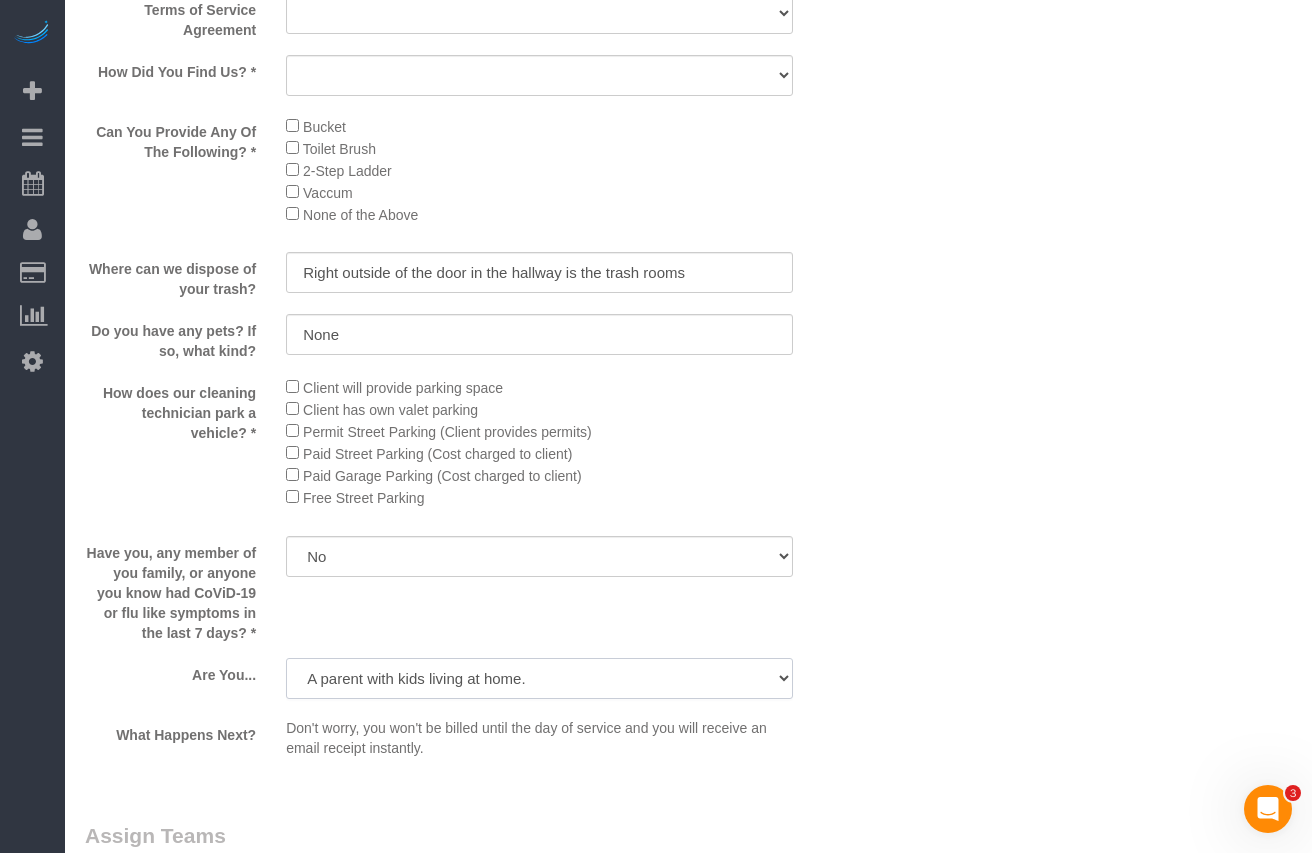 click on "A parent with kids living at home. A parent with kids out of home. A person looking for maid service for parents. A professional with no children. A retiree Other" at bounding box center (539, 678) 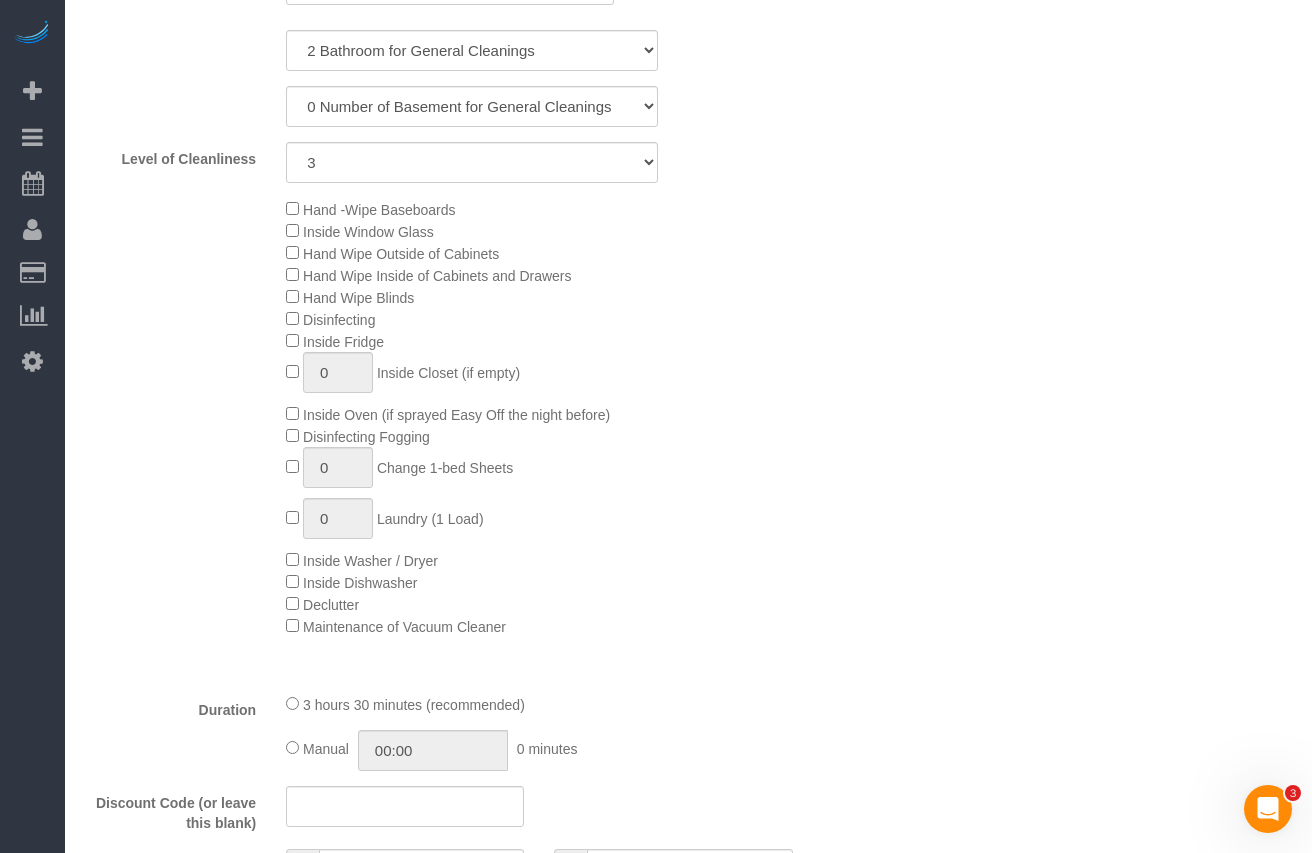 scroll, scrollTop: 0, scrollLeft: 0, axis: both 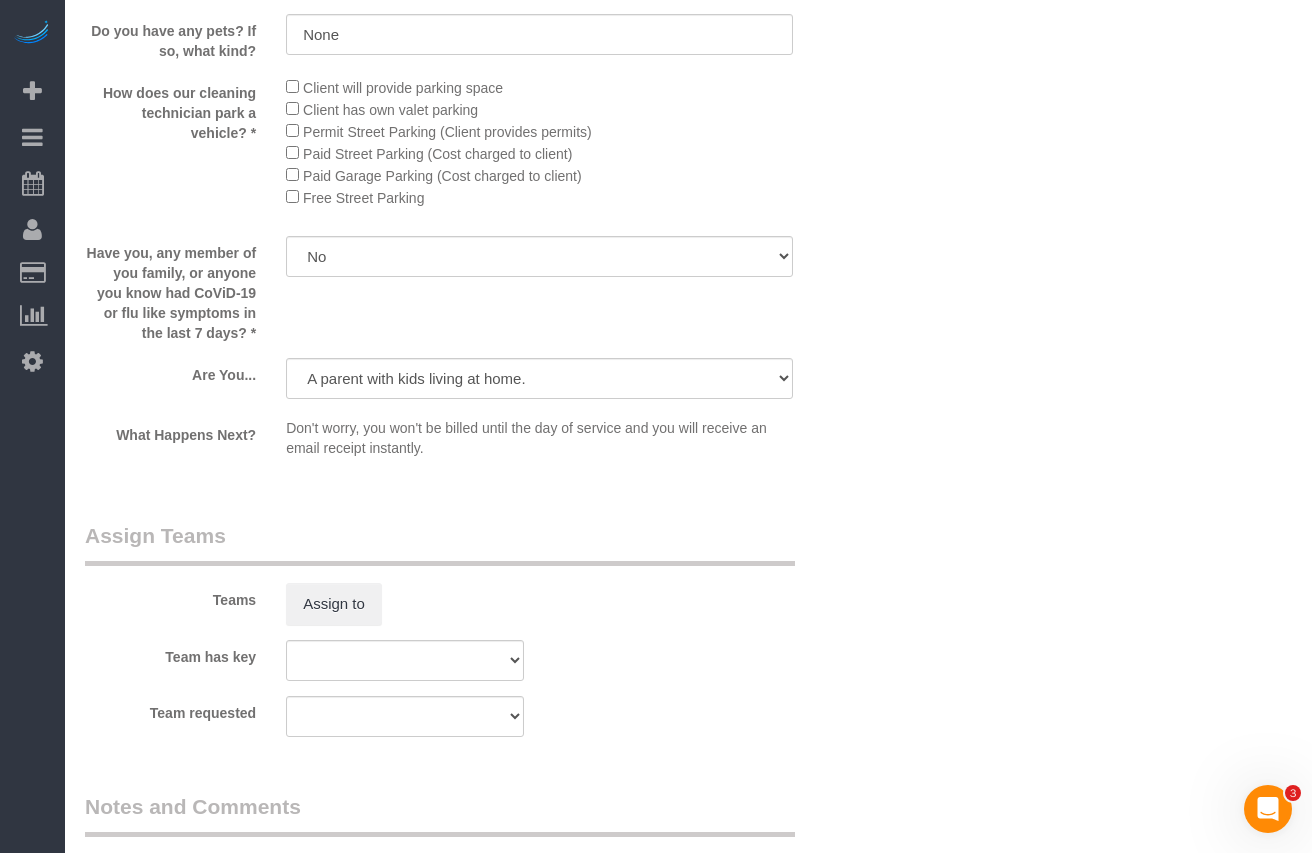 click on "Who
Email**
karen.erenson@evrealestate.com
Name *
Karen.
Erenson
Where
Address**
800 elgin unit 1021 60201
AK
AL
AR
AZ
CA
CO
CT
DC
DE
FL
GA
HI
IA
ID
IL
IN
KS
KY
LA
MA
MD
ME
MI
MN
MO
MS
MT
NC
ND
NE" at bounding box center (688, -1120) 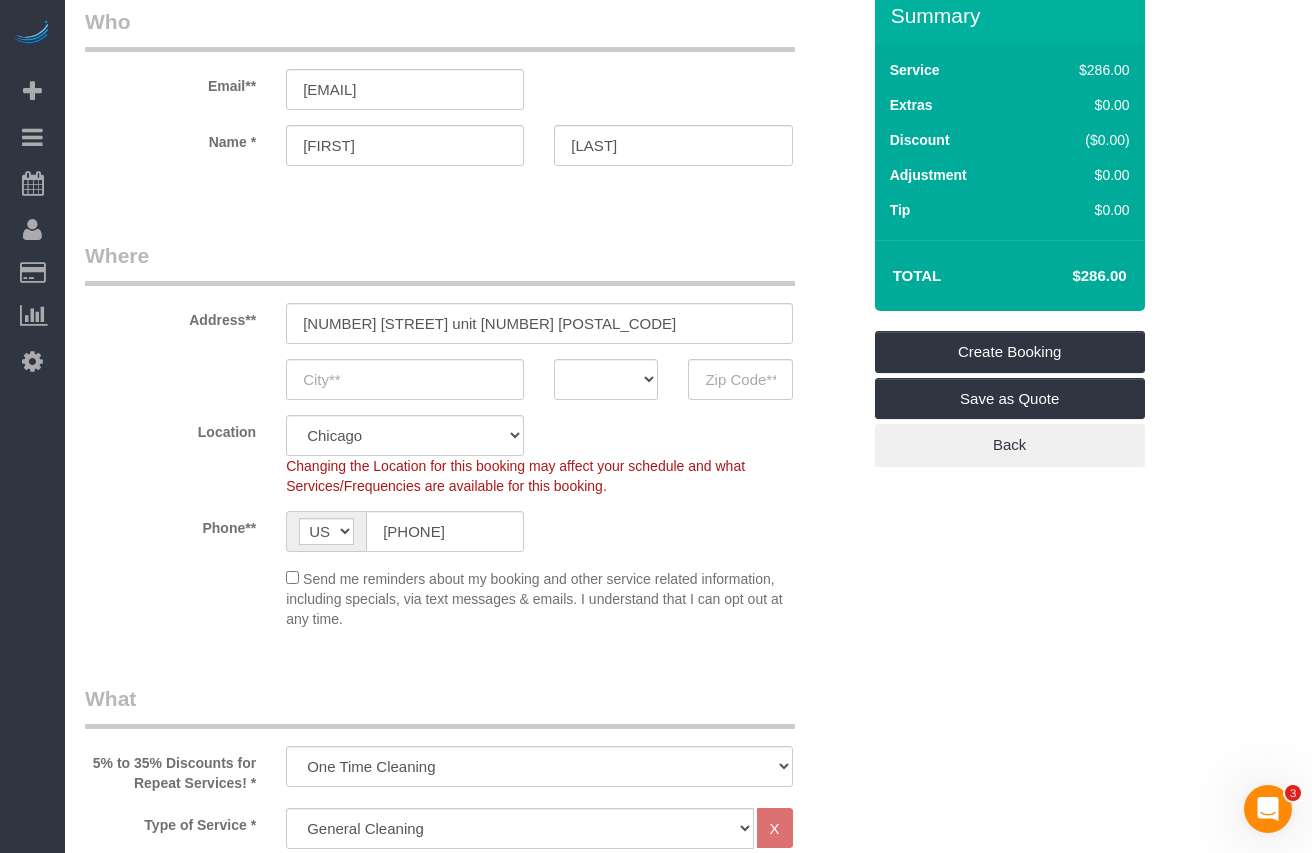 scroll, scrollTop: 80, scrollLeft: 0, axis: vertical 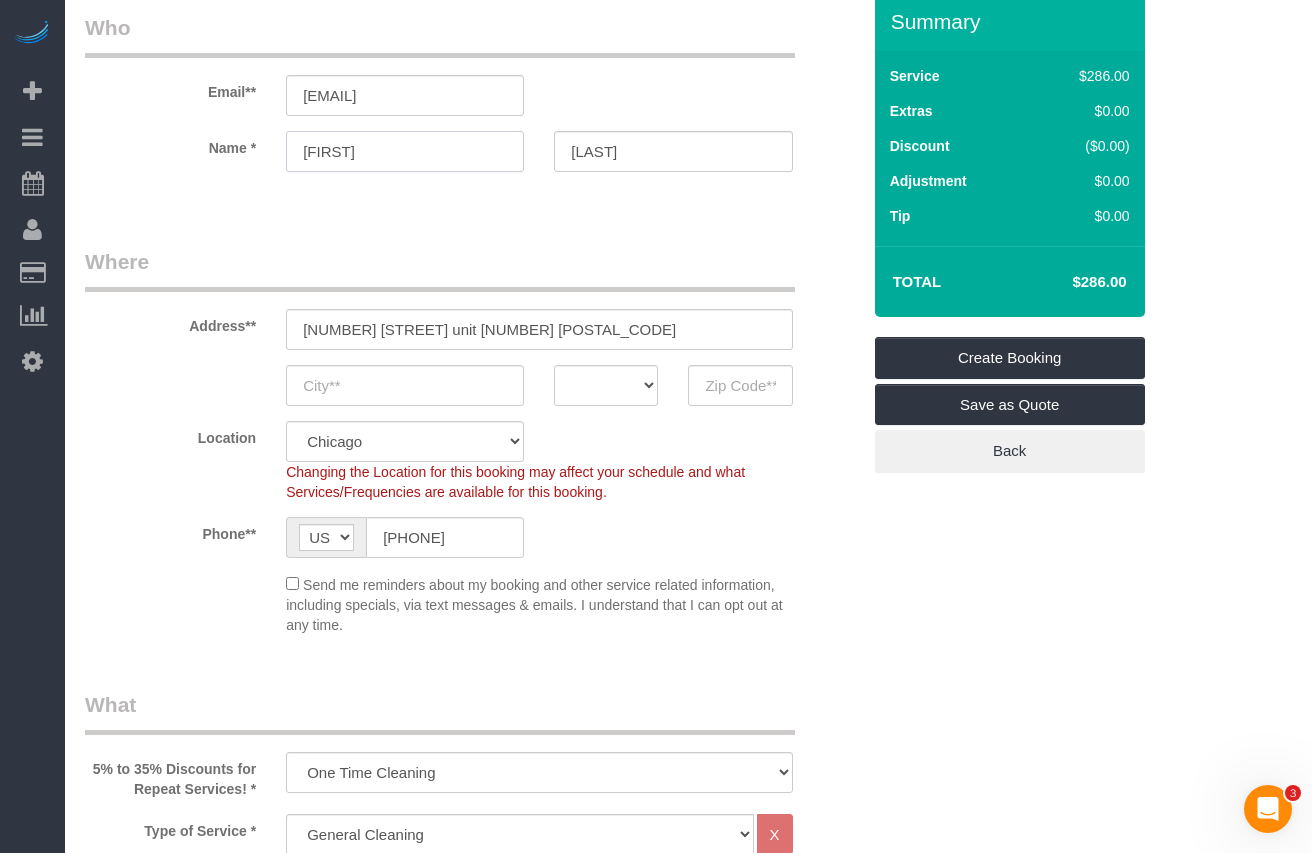 click on "Karen." at bounding box center (405, 151) 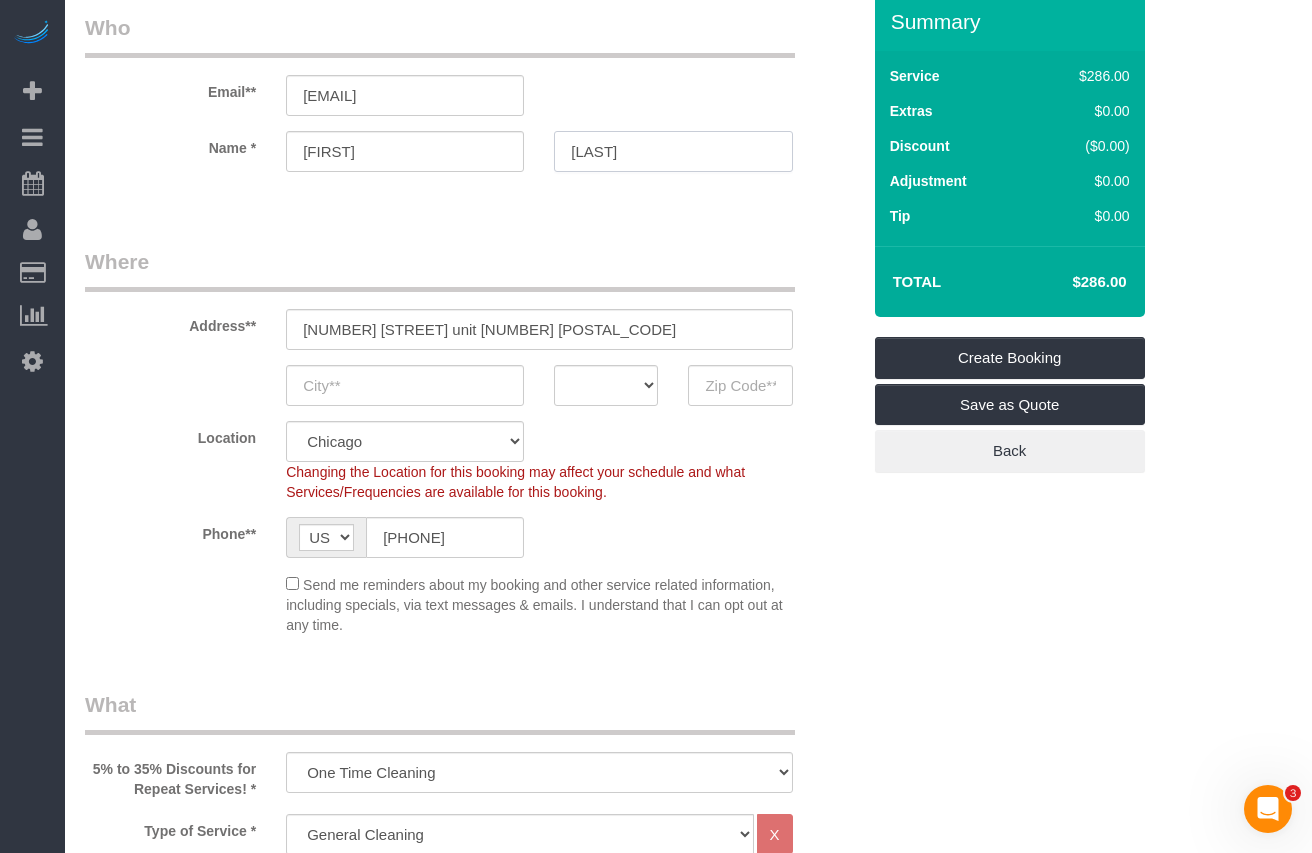drag, startPoint x: 649, startPoint y: 148, endPoint x: 521, endPoint y: 151, distance: 128.03516 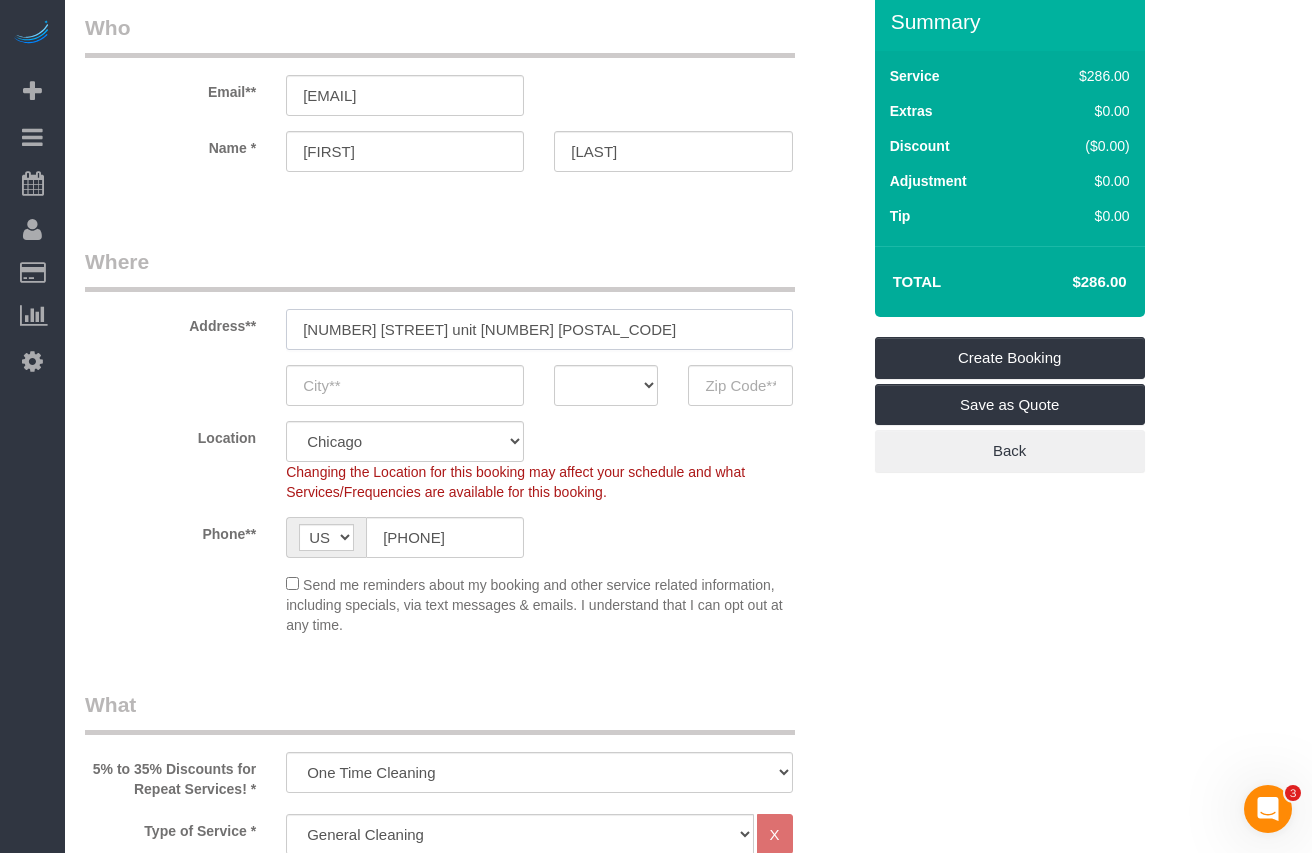 click on "800 elgin unit 1021 60201" at bounding box center [539, 329] 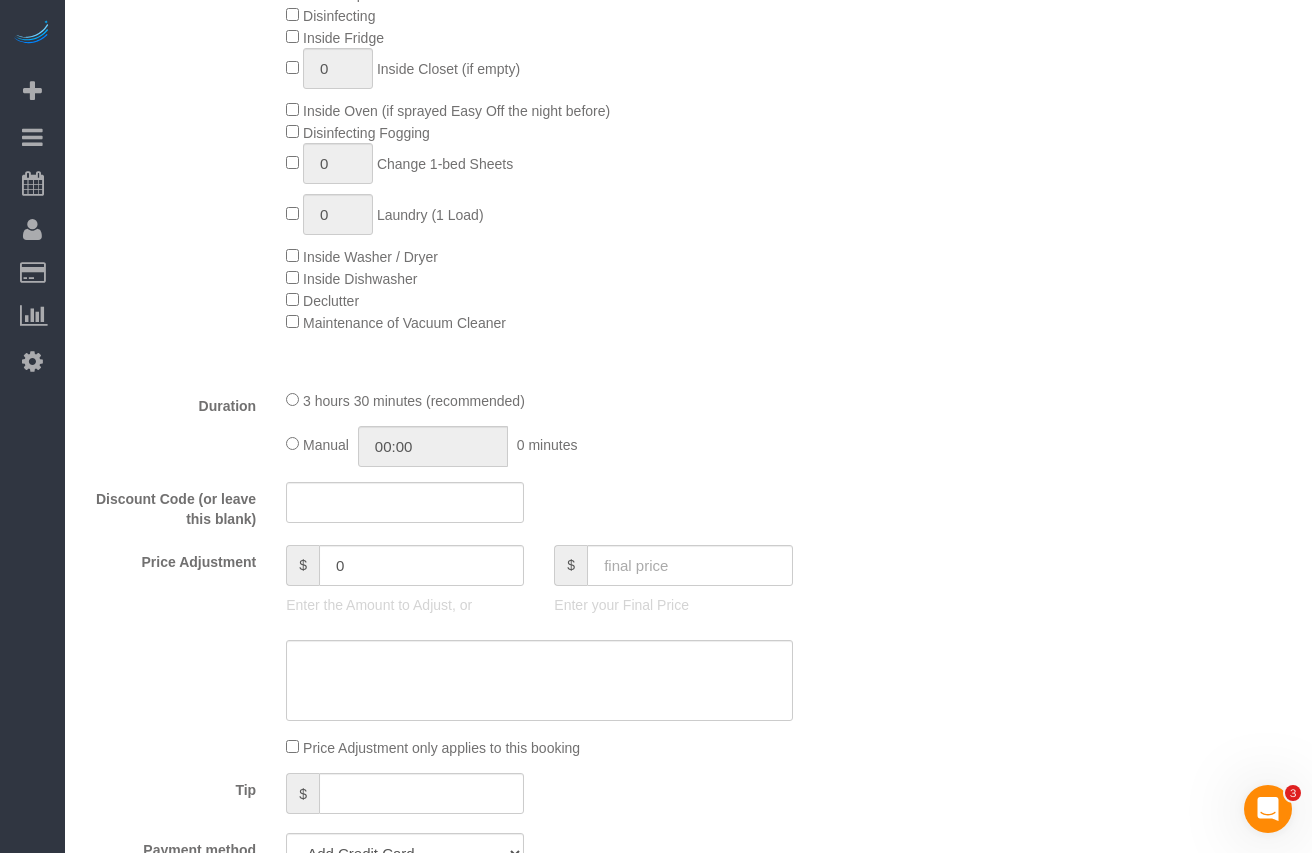 scroll, scrollTop: 1880, scrollLeft: 0, axis: vertical 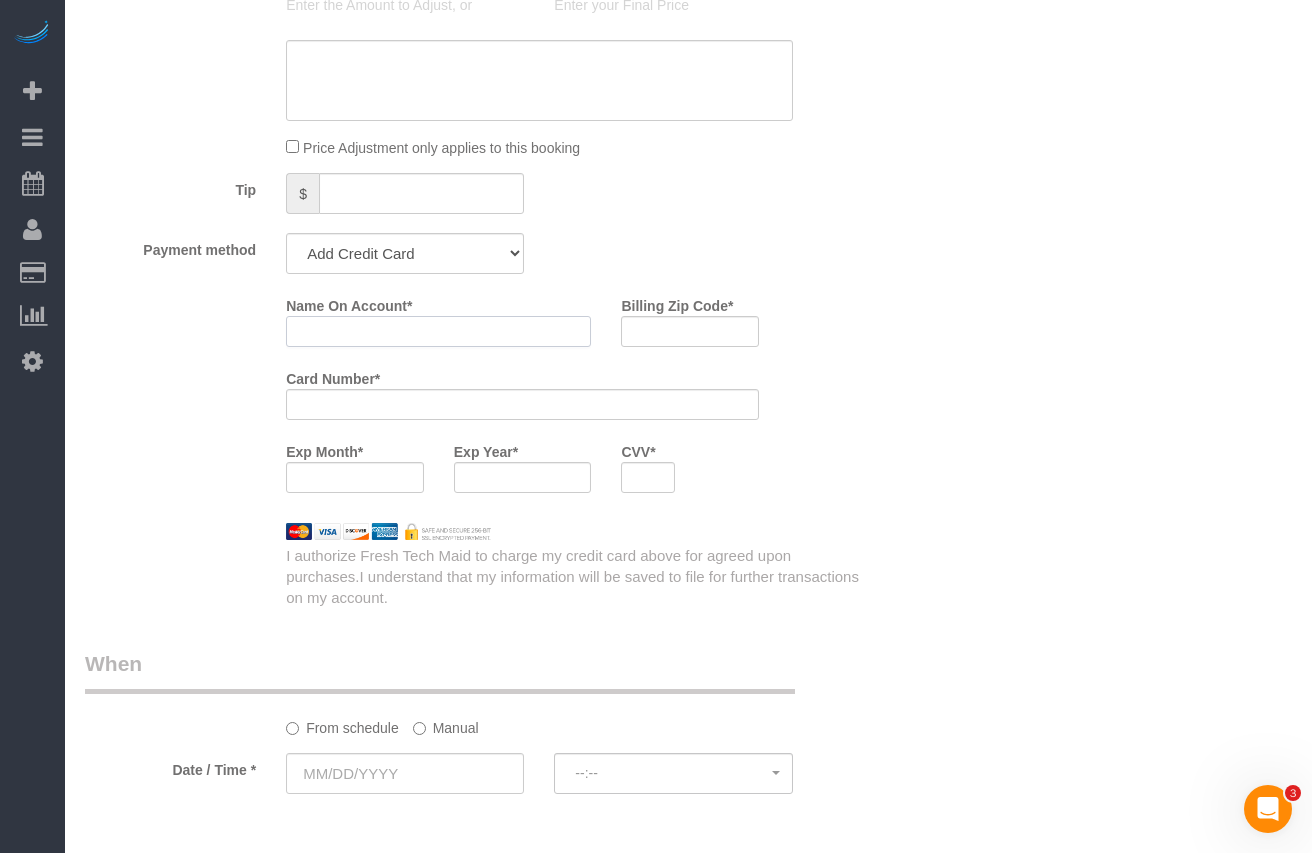 click on "Name On Account *" at bounding box center [438, 331] 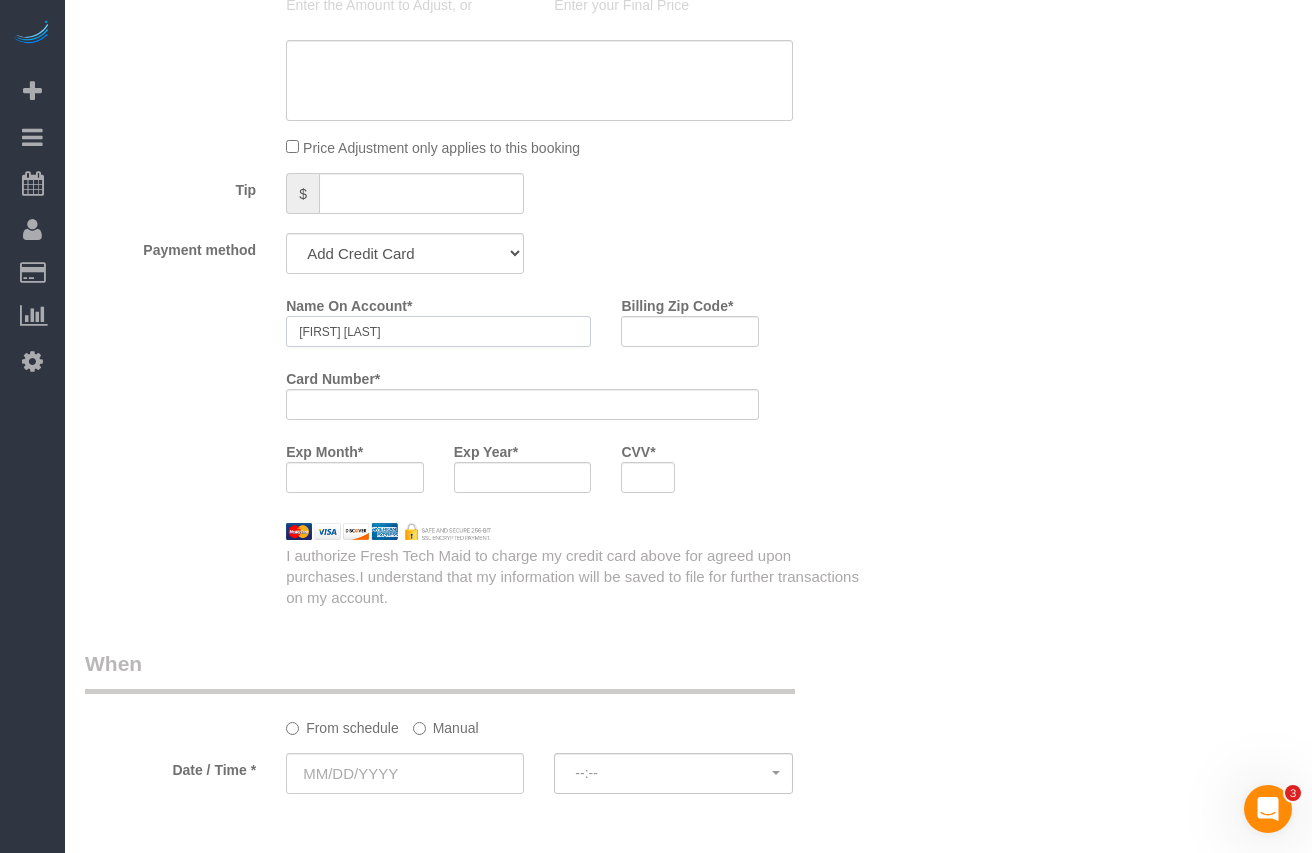 type on "[FIRST] [LAST]" 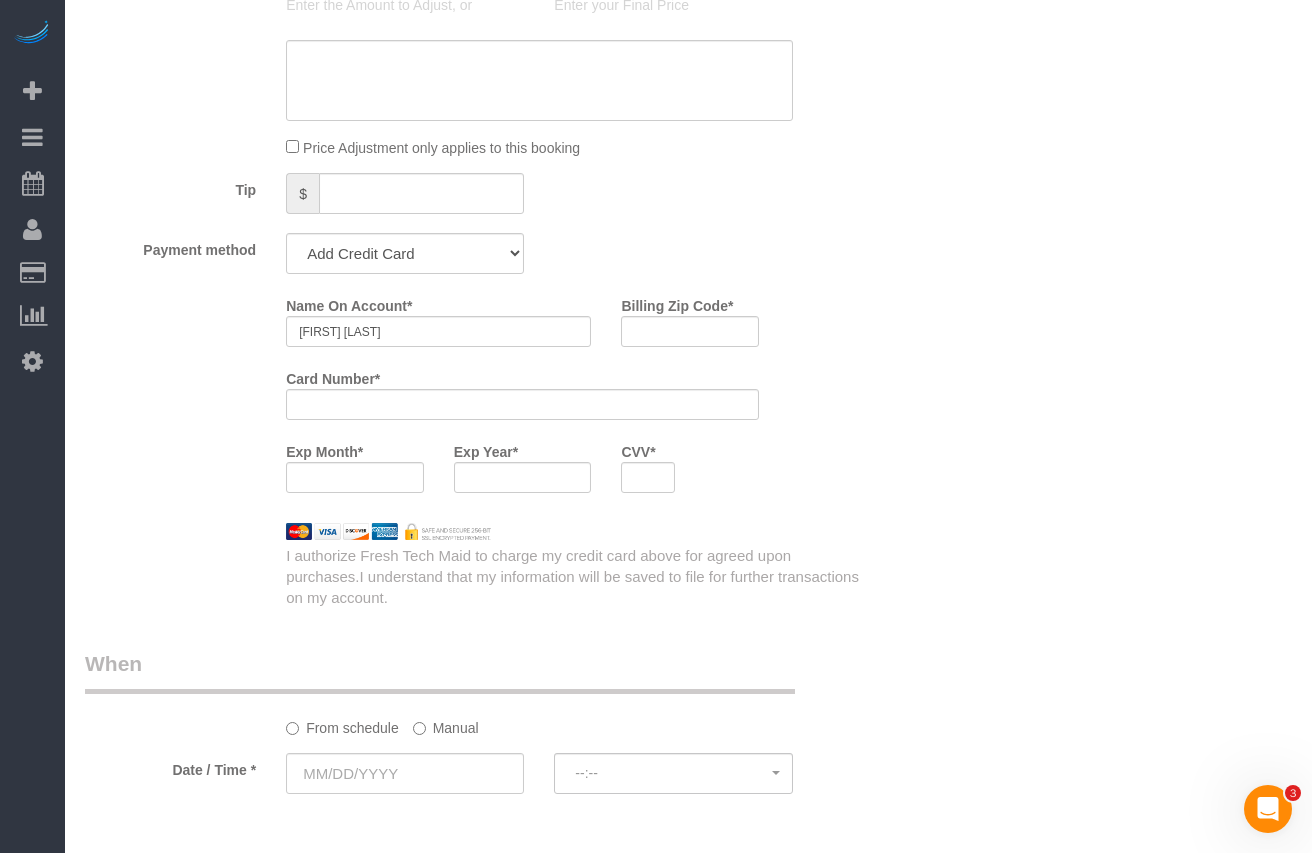 click on "Payment method
Add Credit Card Cash Check Paypal" 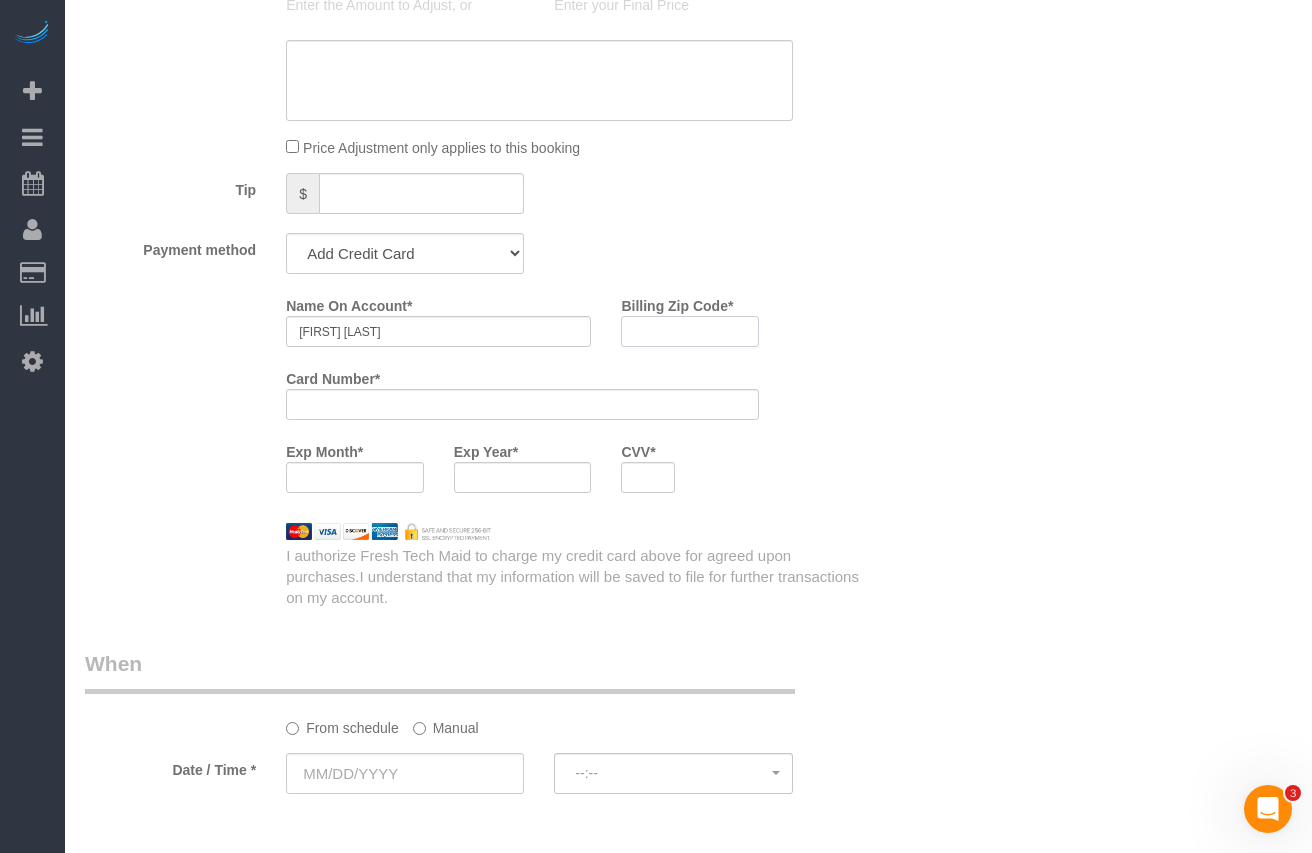click on "Billing Zip Code *" at bounding box center [690, 331] 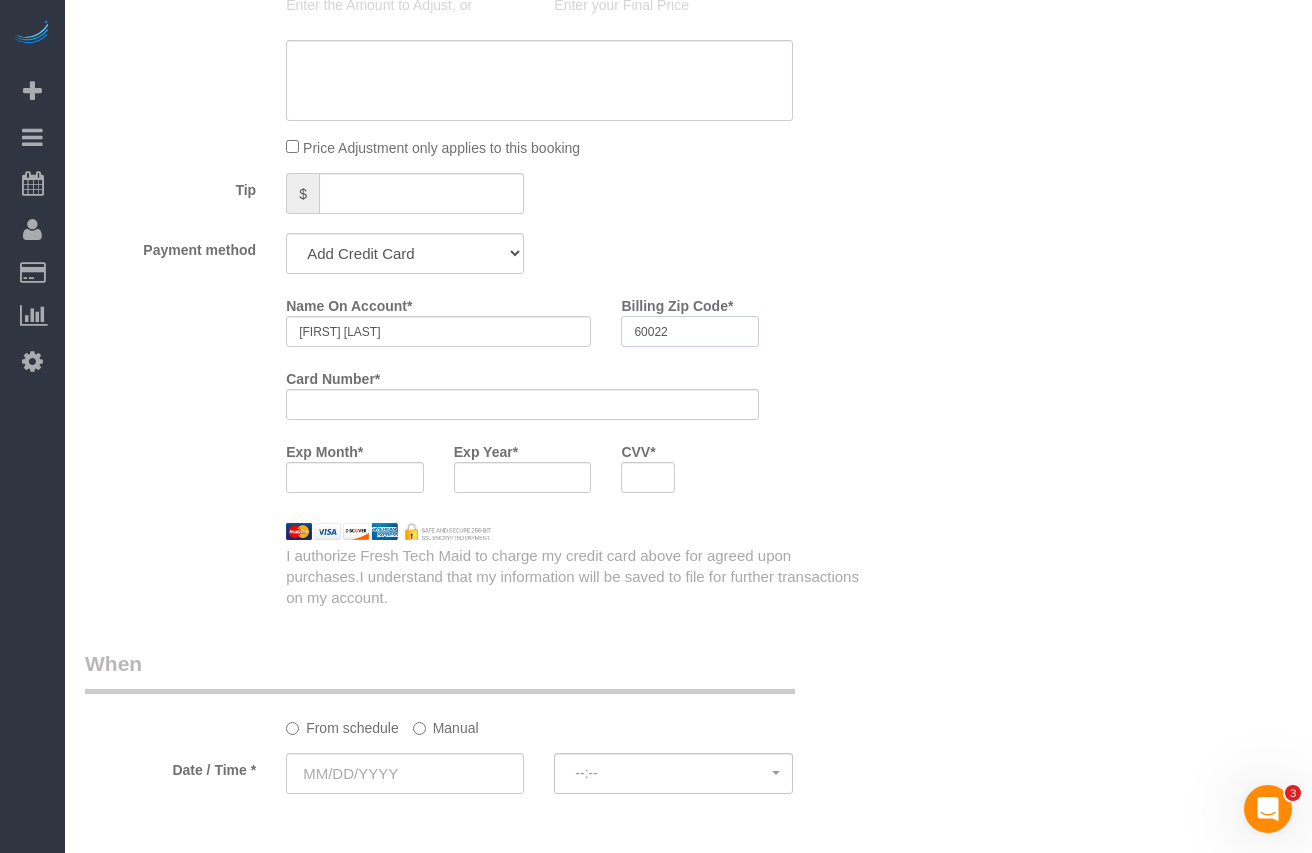 type on "60022" 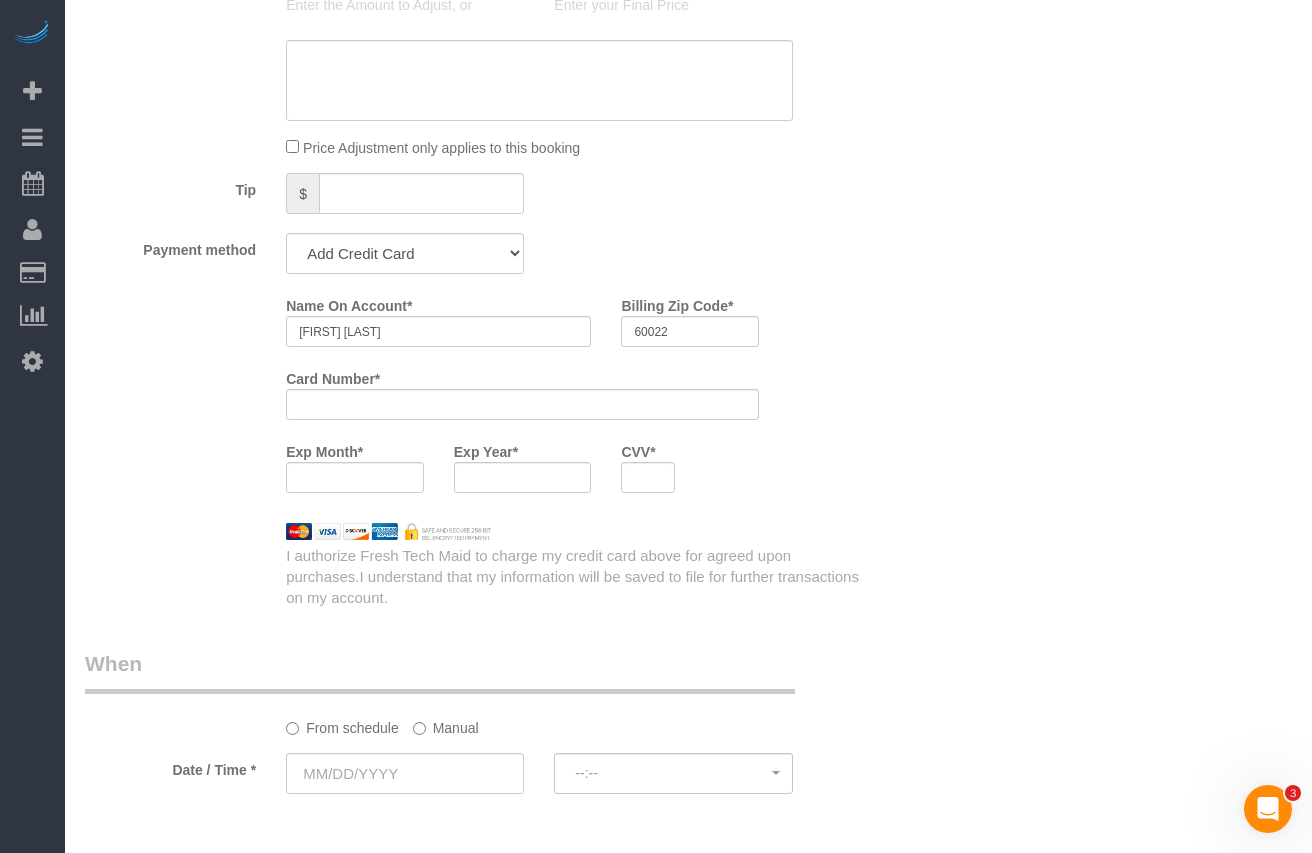 click on "From schedule
Manual
Date / Time *
--:--   --:--" 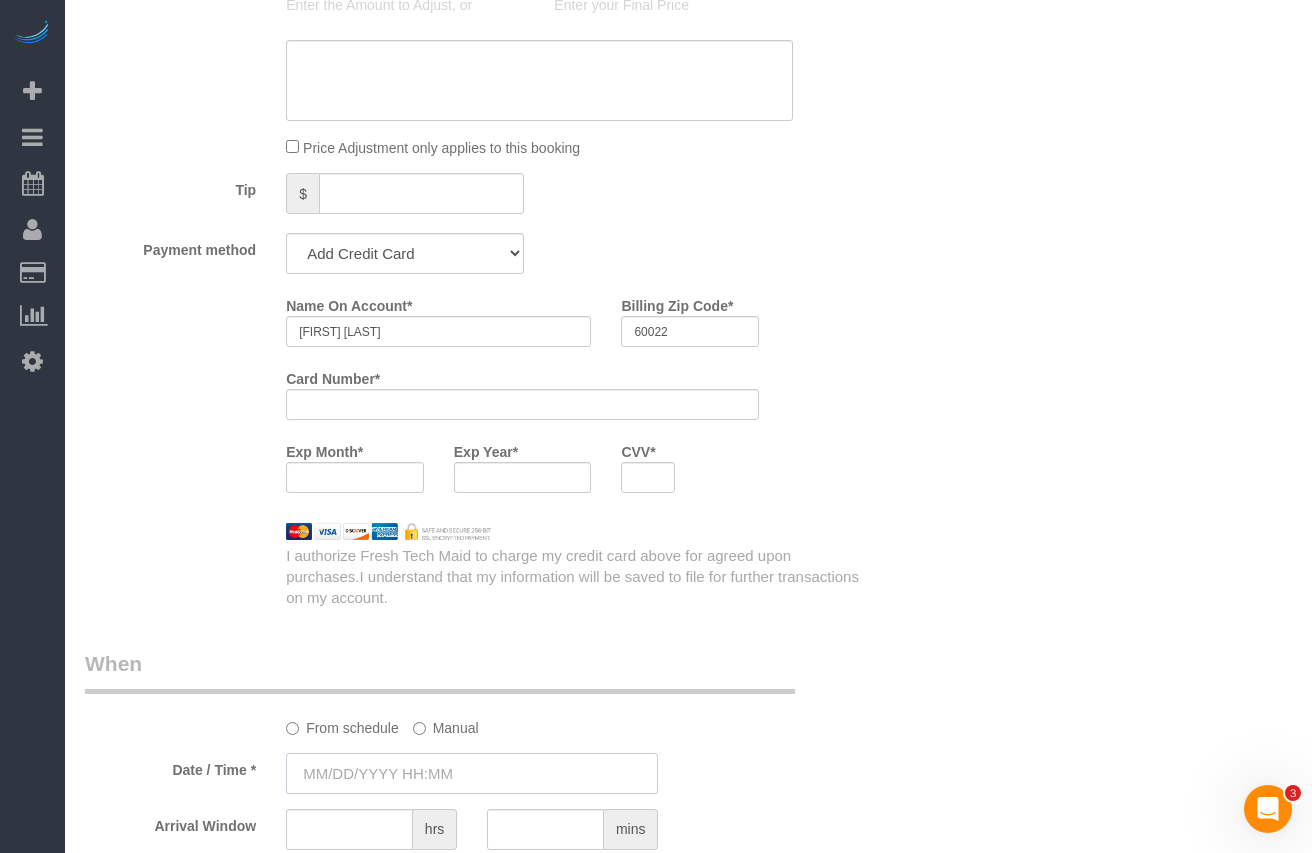 click at bounding box center (472, 773) 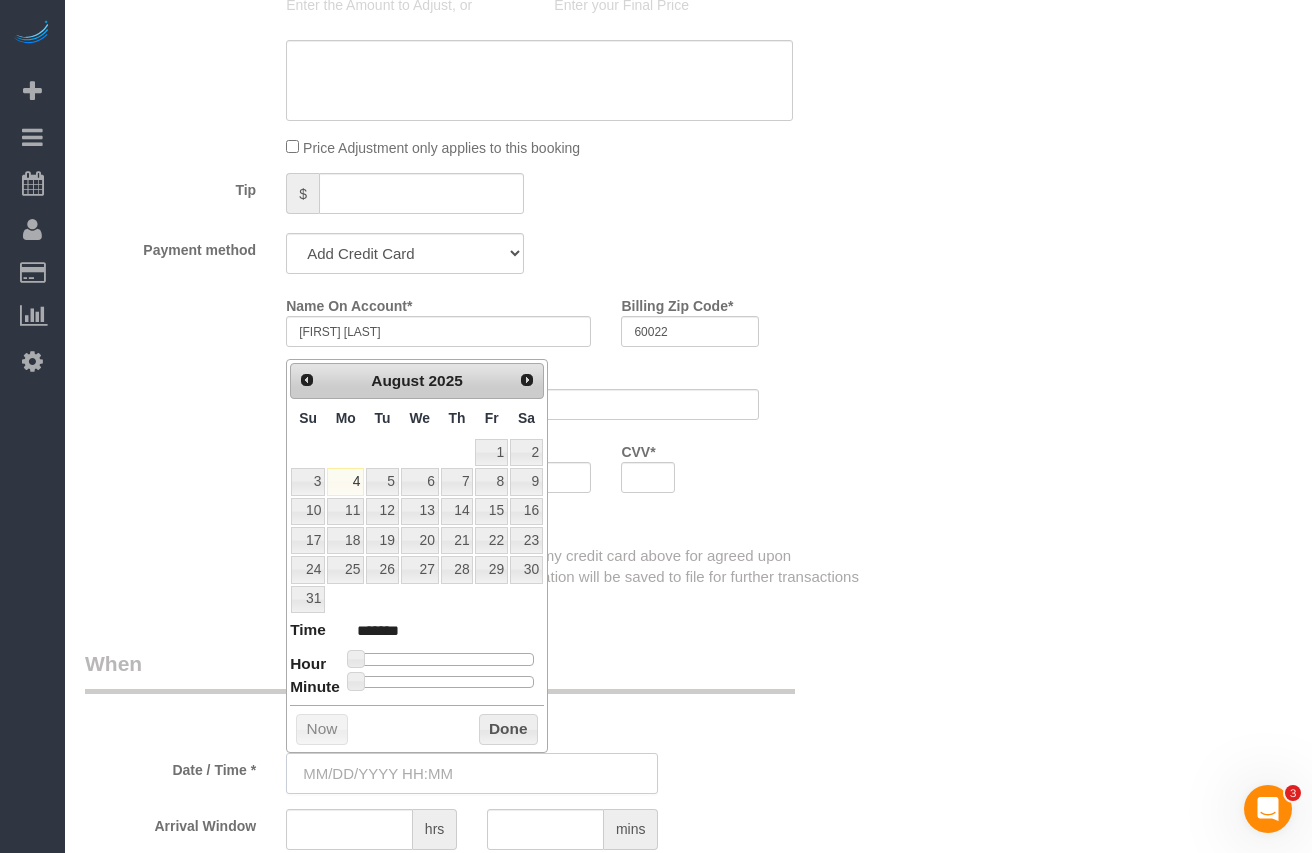 type on "08/04/2025 8:00AM" 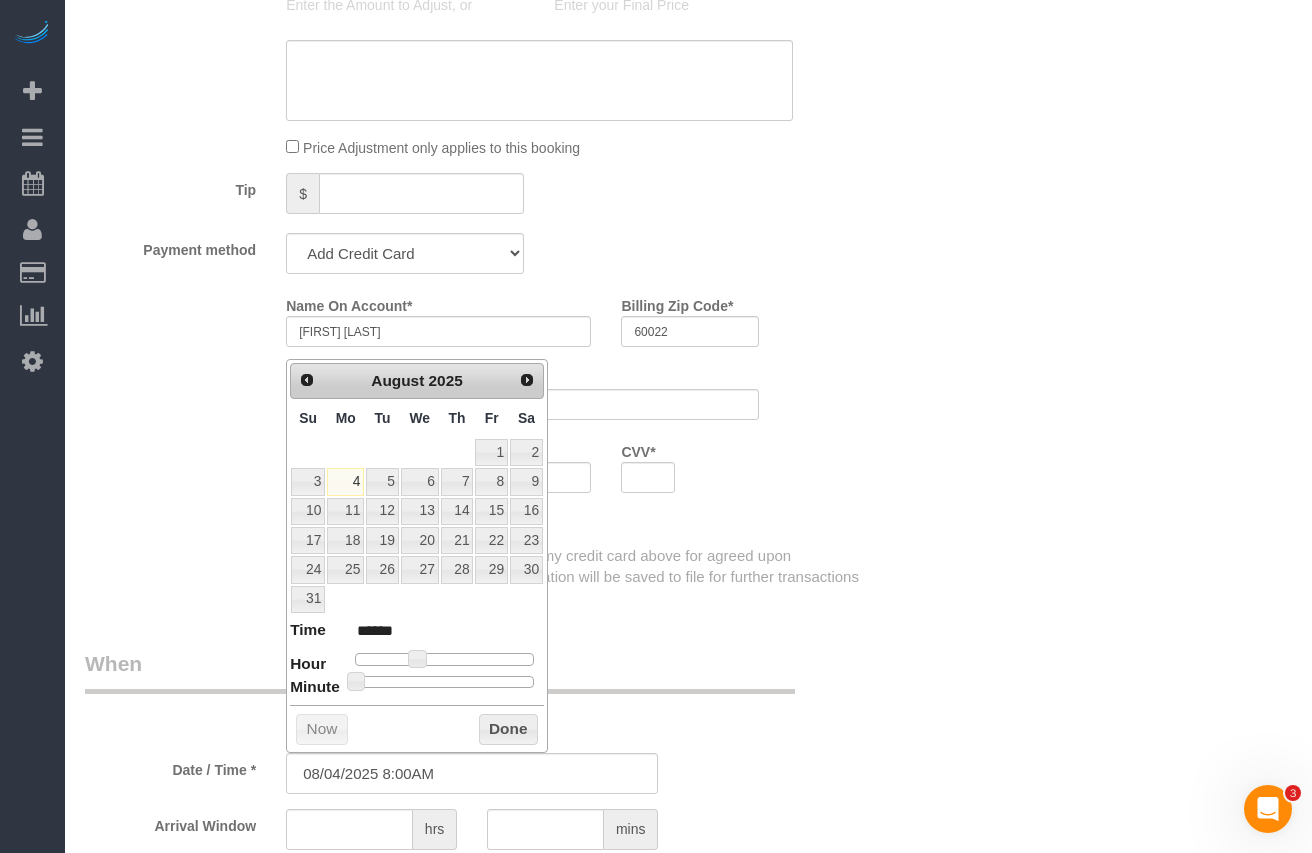 click on "Who
Email**
karen.erenson@evrealestate.com
Name *
Karen
Erenson
Where
Address**
800 elgin unit 1021 60201
AK
AL
AR
AZ
CA
CO
CT
DC
DE
FL
GA
HI
IA
ID
IL
IN
KS
KY
LA
MA
MD
ME
MI
MN
MO
MS
MT
NC
ND
NE" at bounding box center [688, 465] 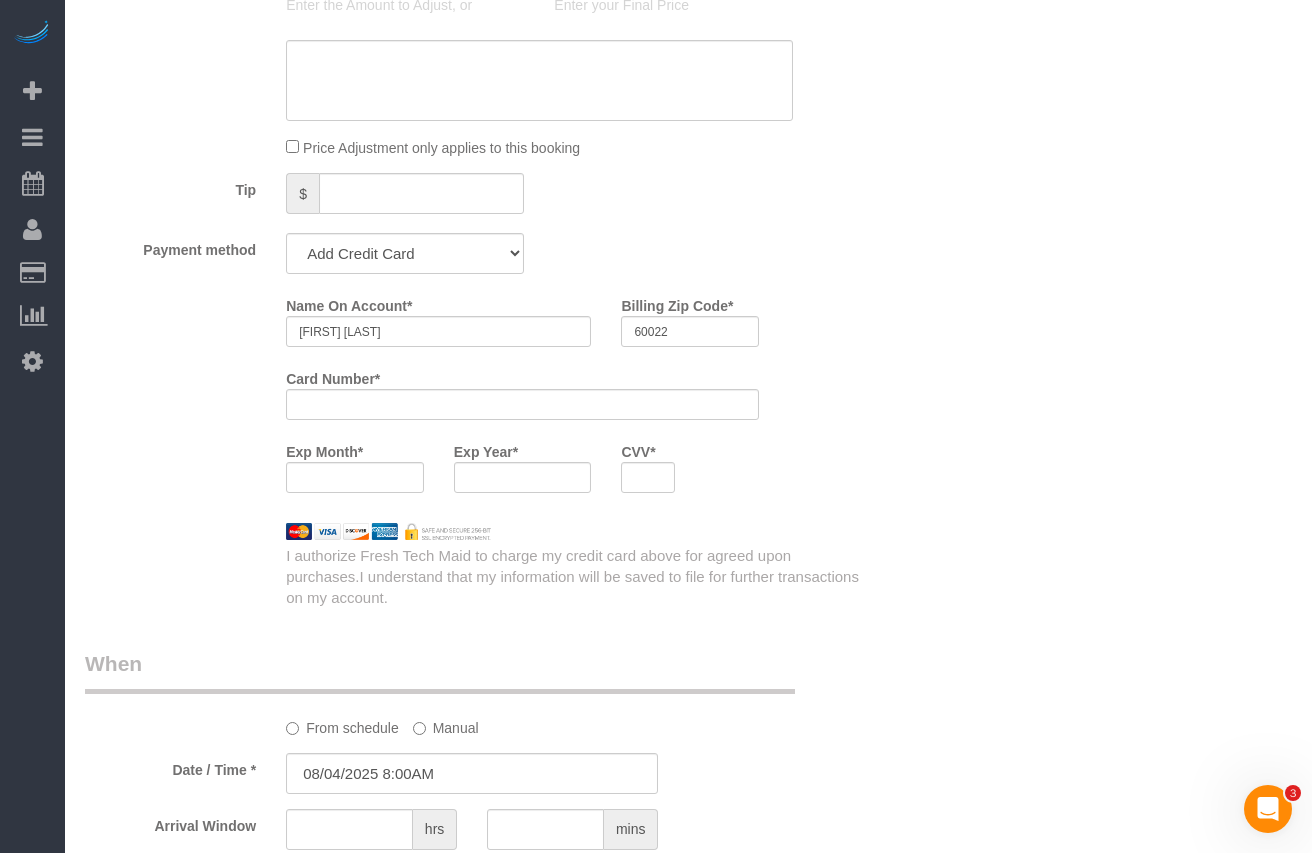 click on "Exp Month *" at bounding box center (355, 471) 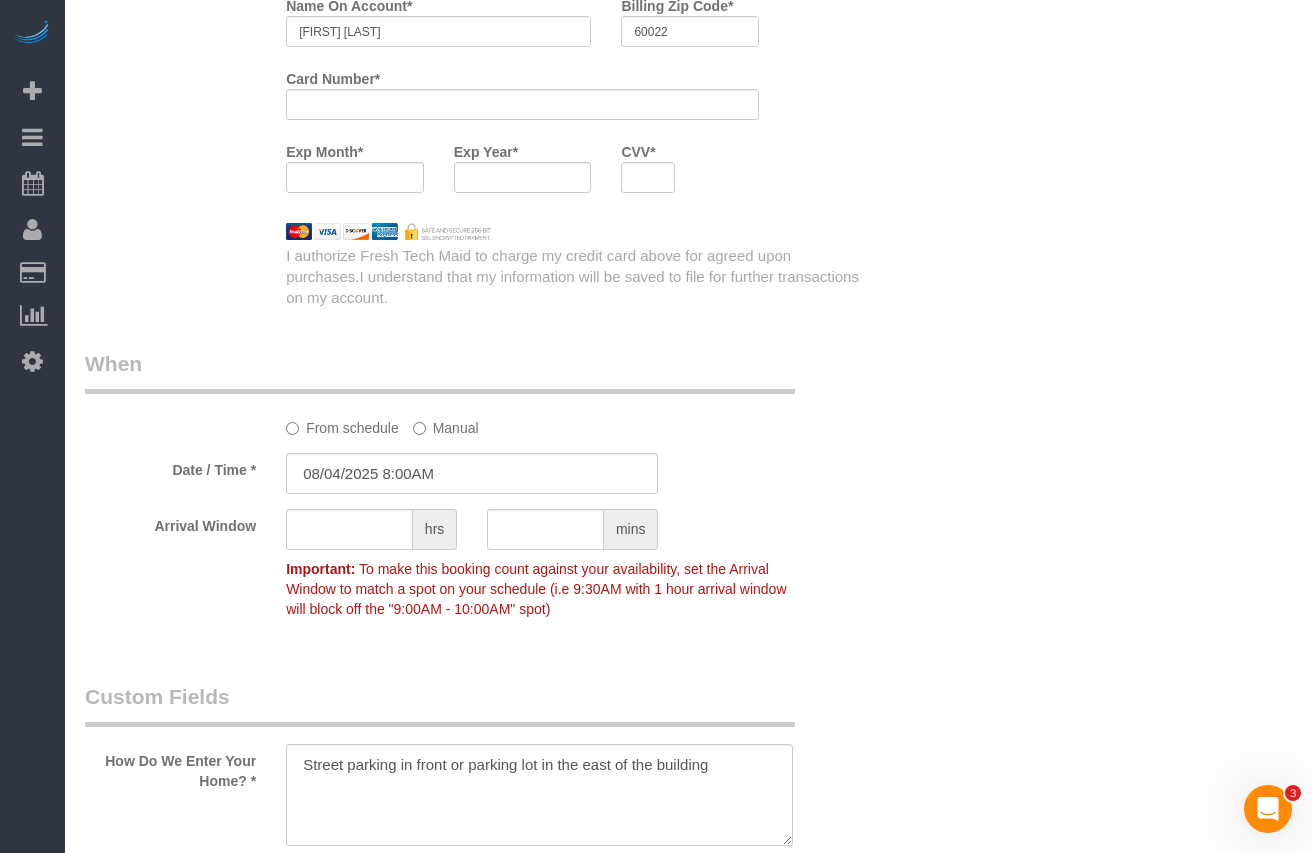 scroll, scrollTop: 2380, scrollLeft: 0, axis: vertical 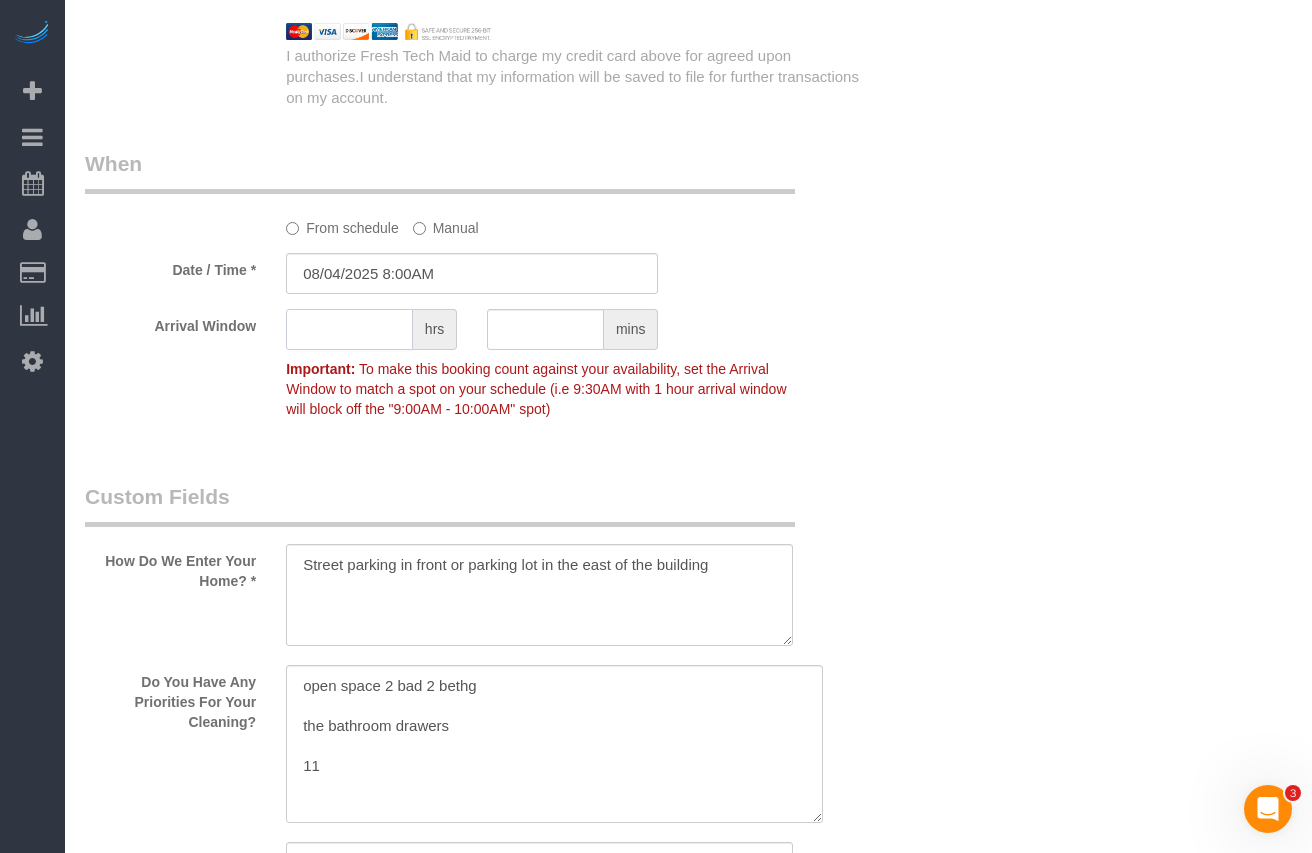 click 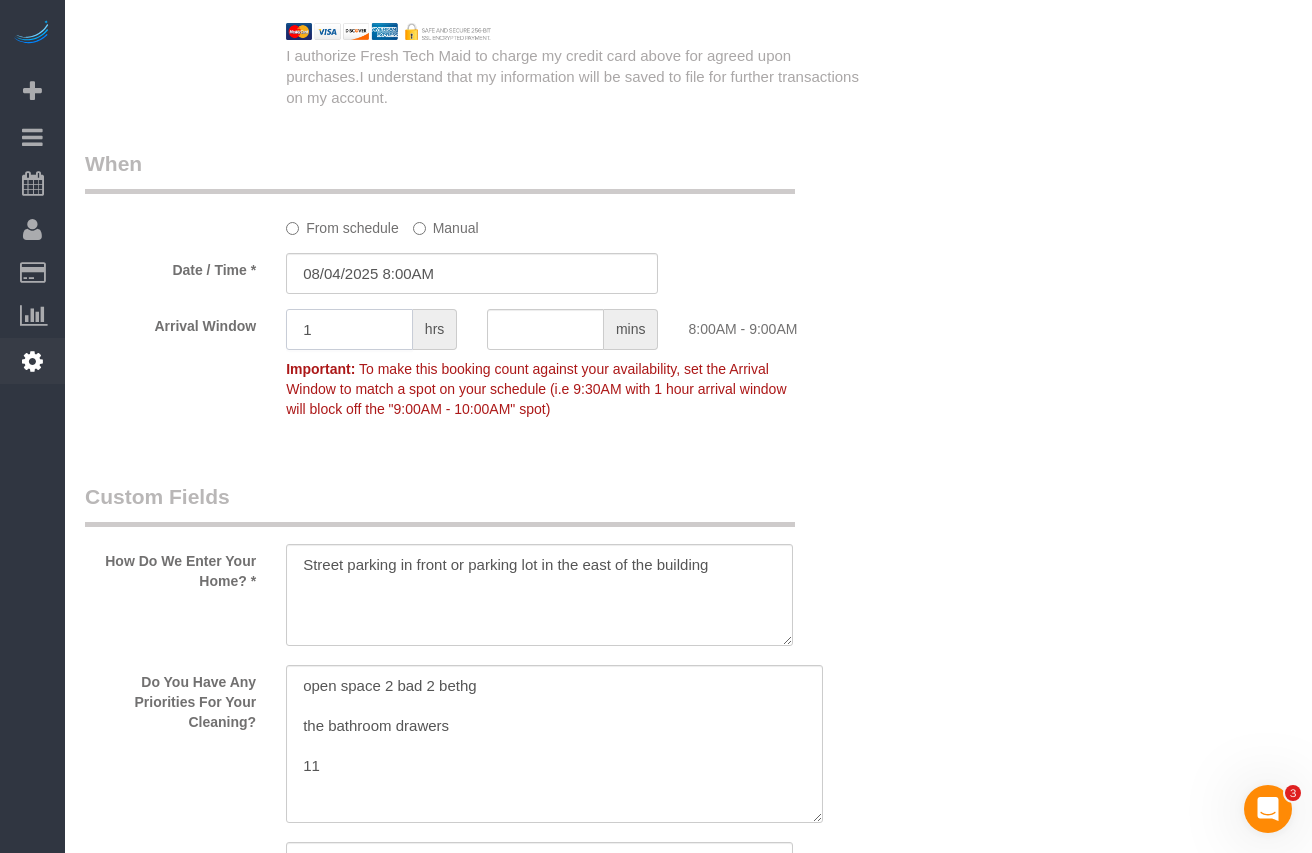 type on "1" 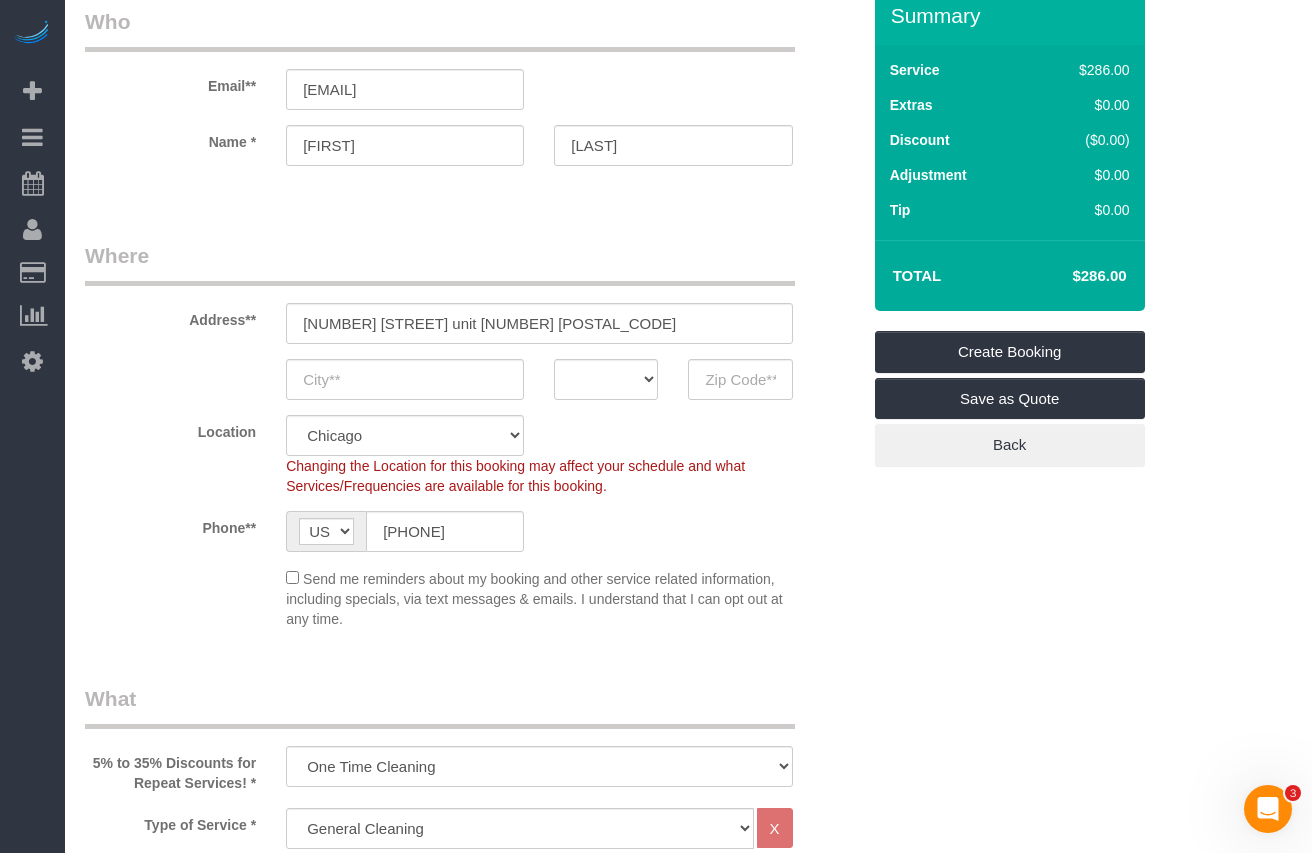 scroll, scrollTop: 80, scrollLeft: 0, axis: vertical 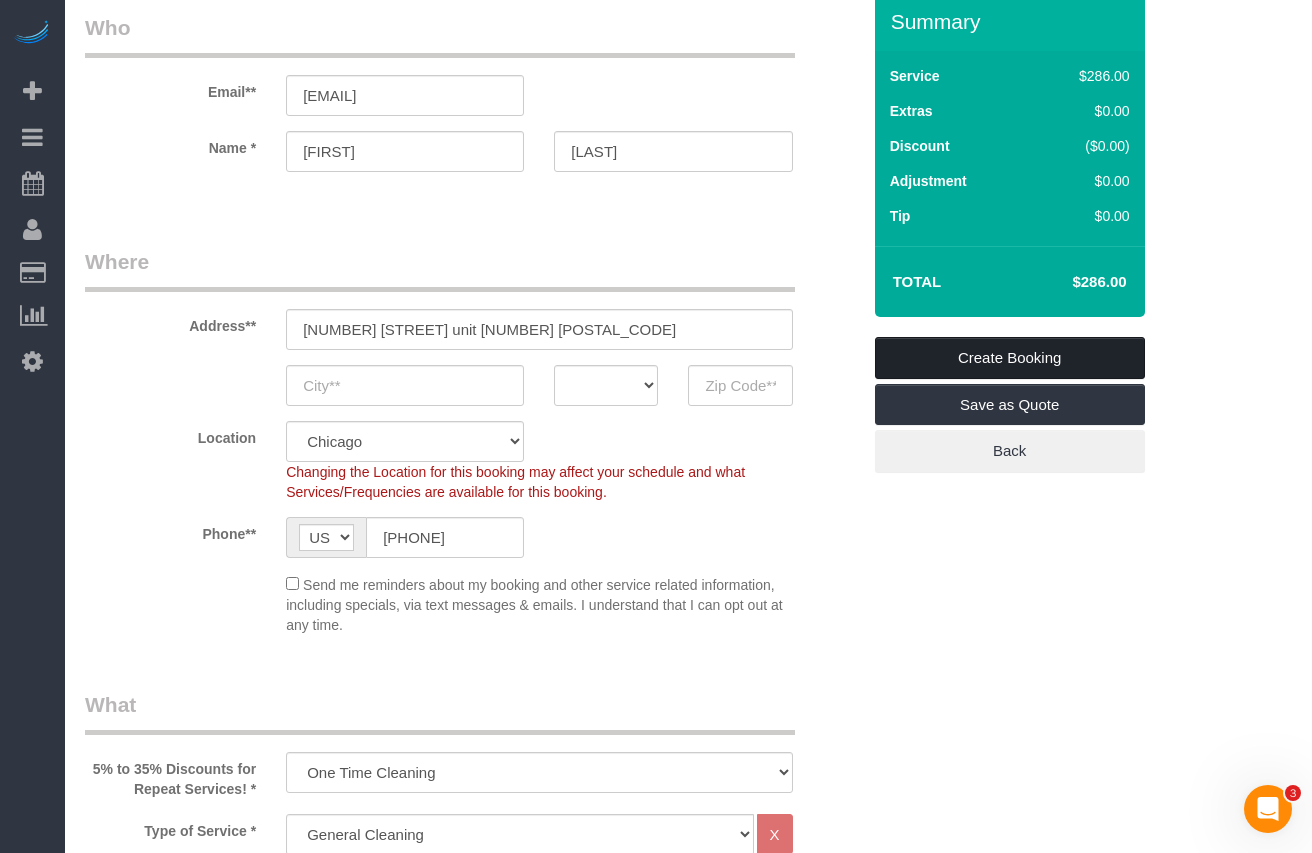 click on "Create Booking" at bounding box center [1010, 358] 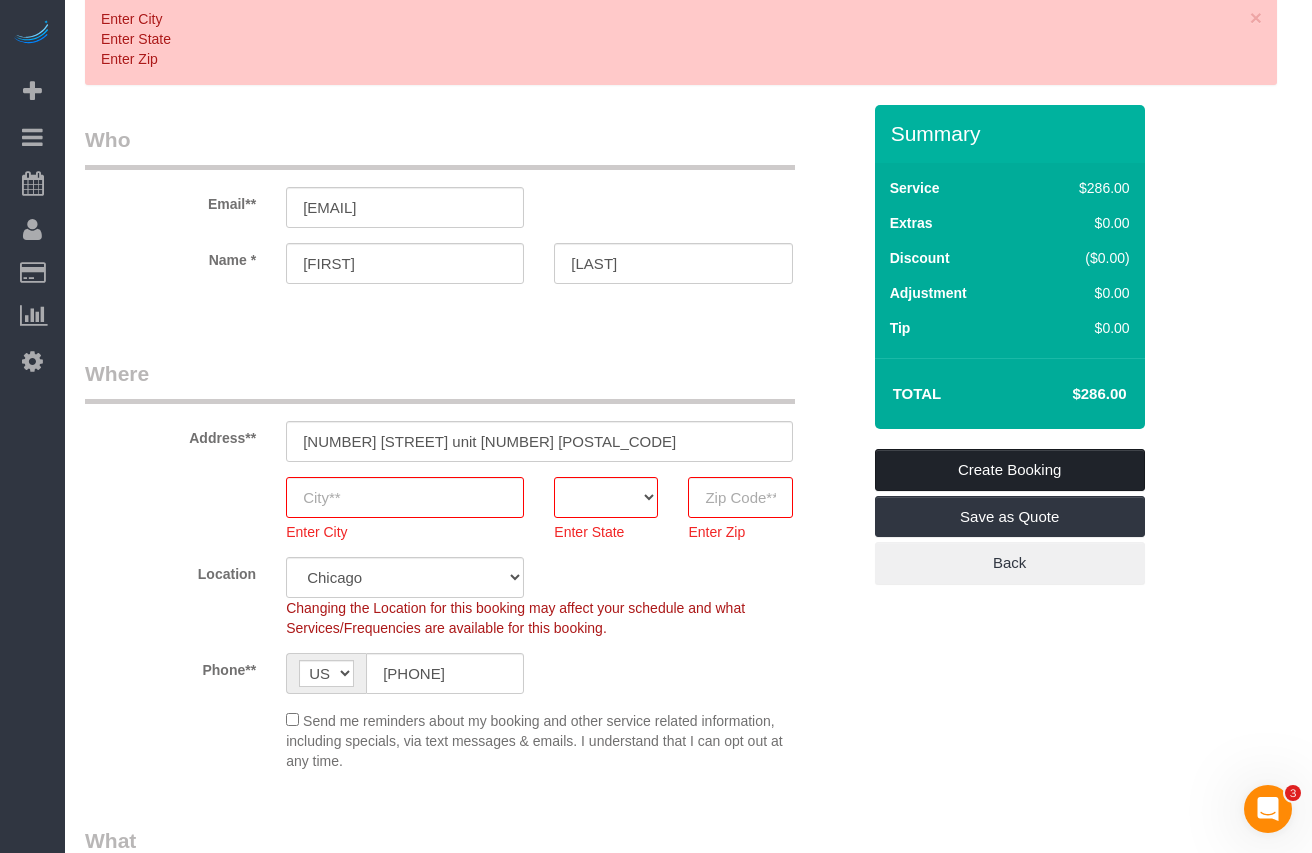 scroll, scrollTop: 439, scrollLeft: 0, axis: vertical 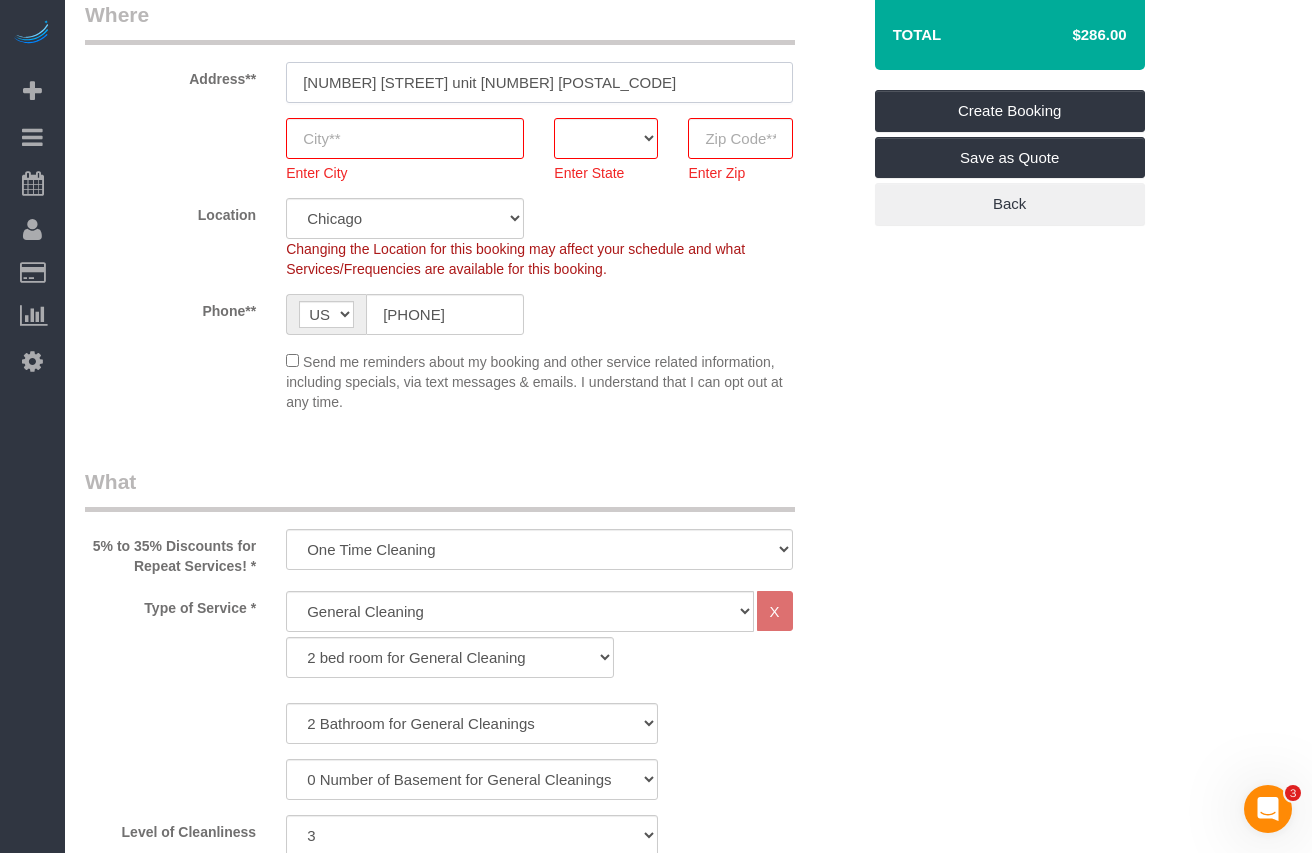 click on "800 elgin unit 1021 60201" at bounding box center [539, 82] 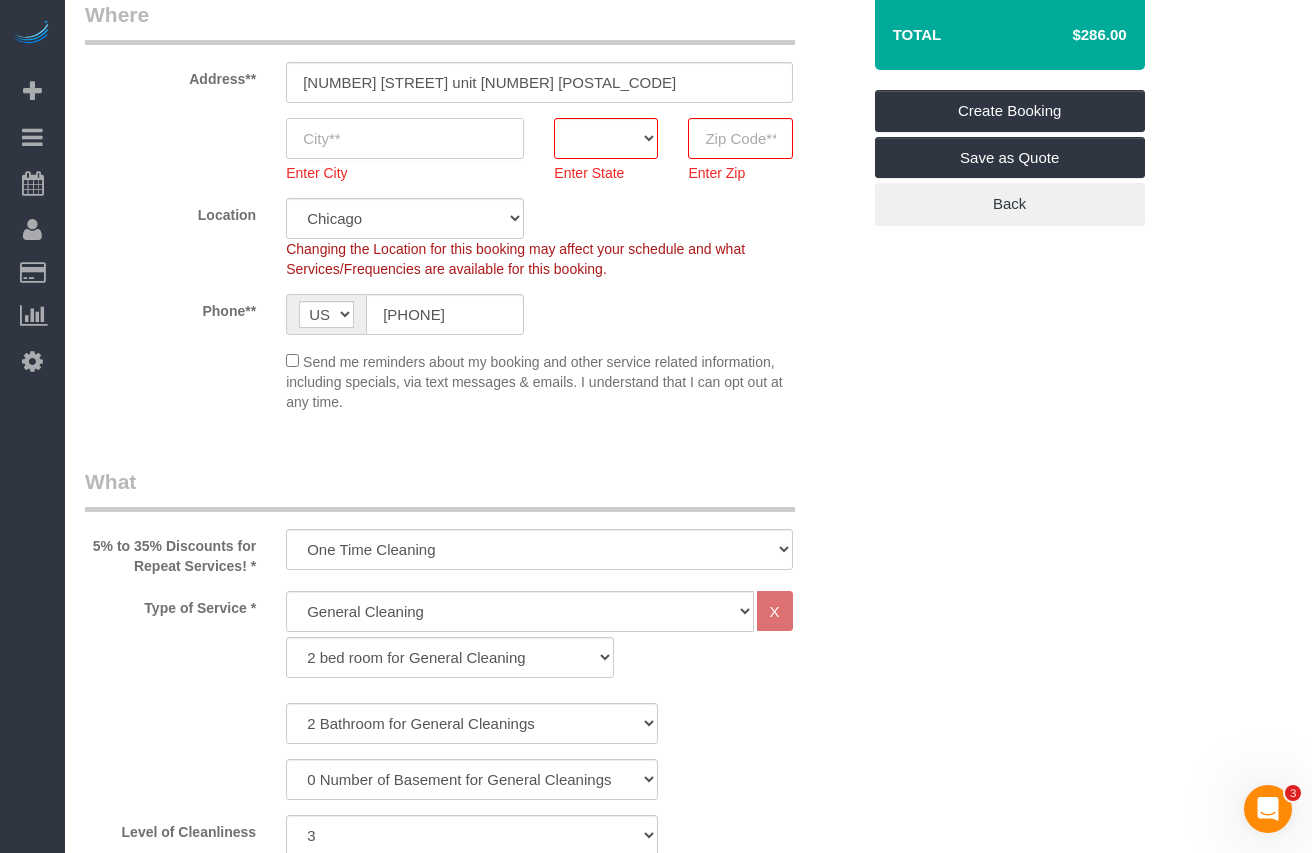 click at bounding box center (405, 138) 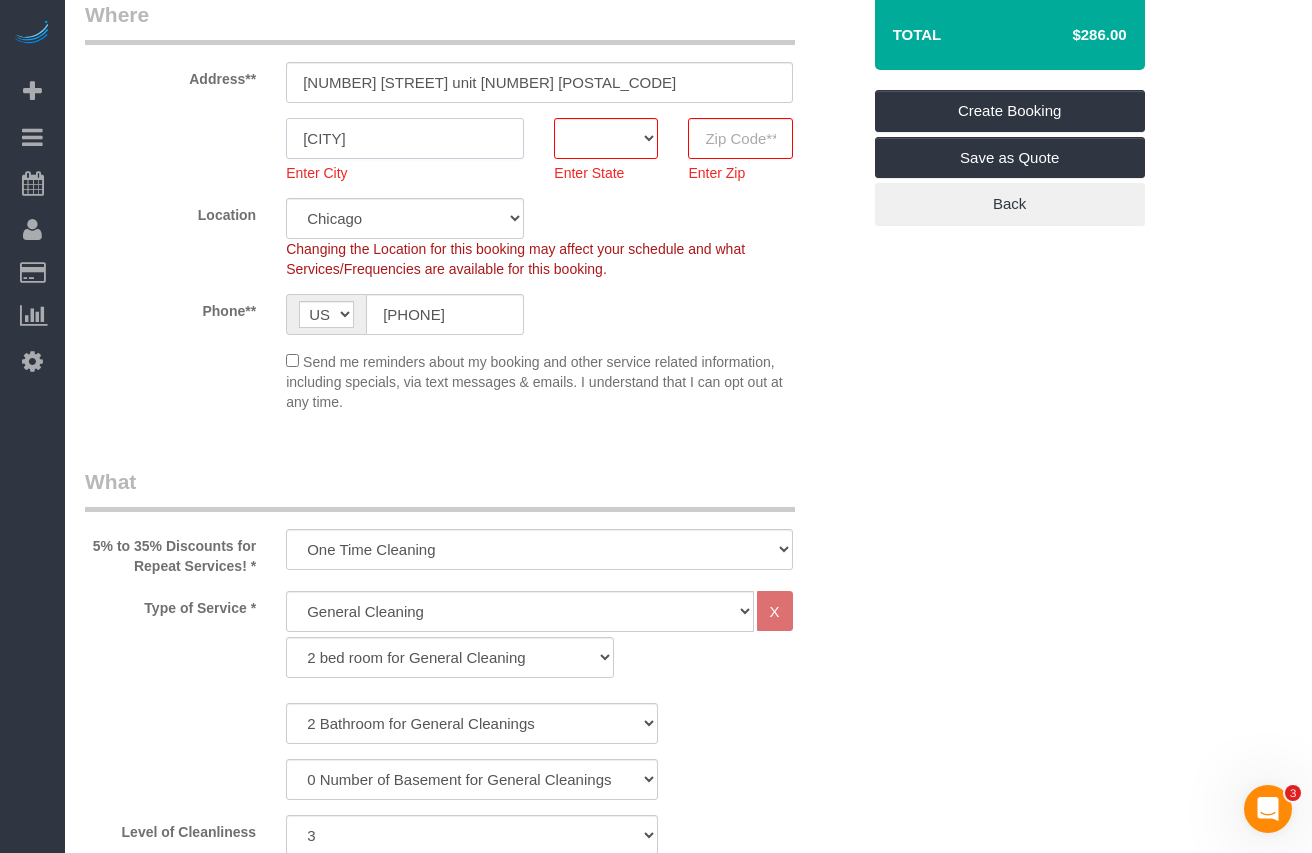 type on "[CITY]" 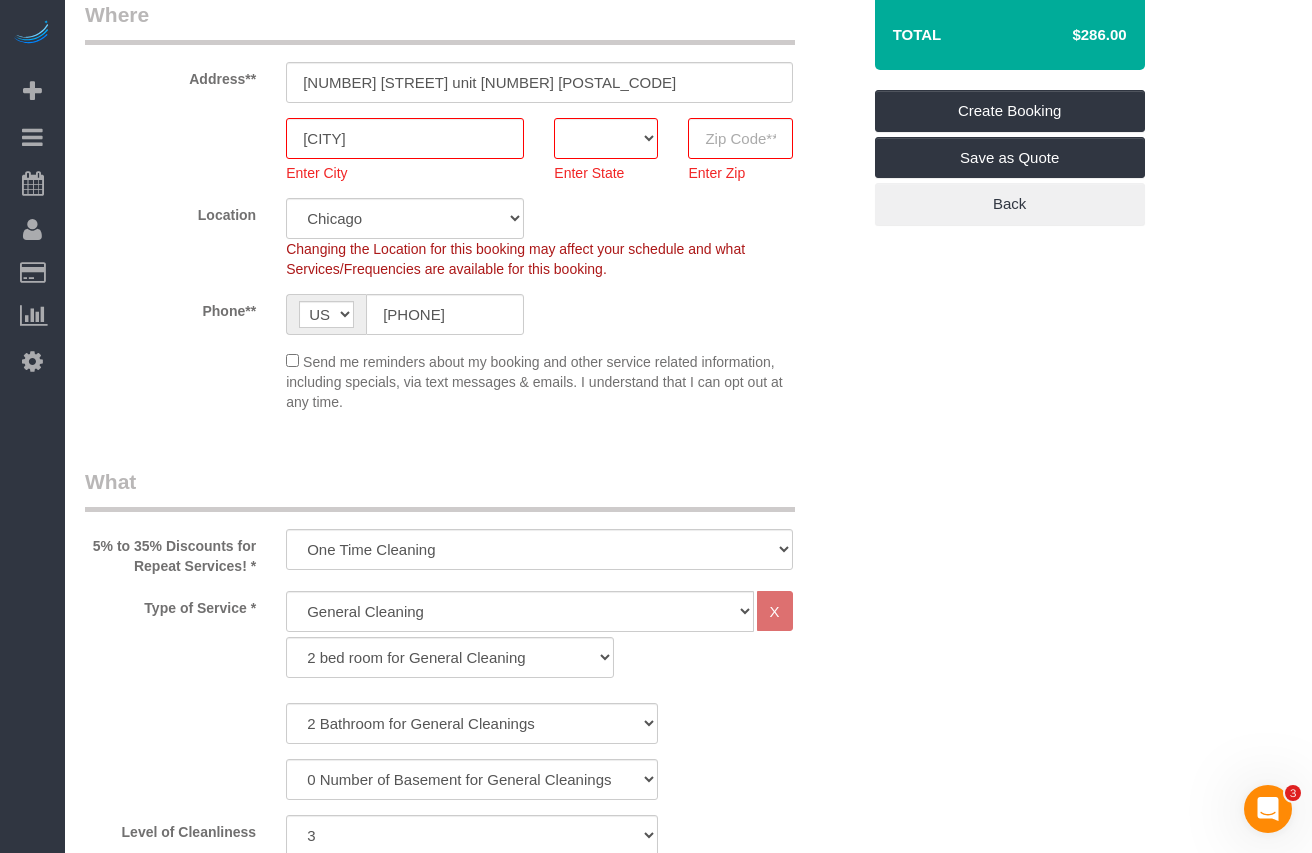 click on "AK
AL
AR
AZ
CA
CO
CT
DC
DE
FL
GA
HI
IA
ID
IL
IN
KS
KY
LA
MA
MD
ME
MI
MN
MO
MS
MT
NC
ND
NE
NH
NJ
NM
NV
NY
OH
OK
OR
PA
RI
SC
SD
TN
TX
UT
VA
VT
WA
WI
WV
WY
Enter State" at bounding box center (606, 150) 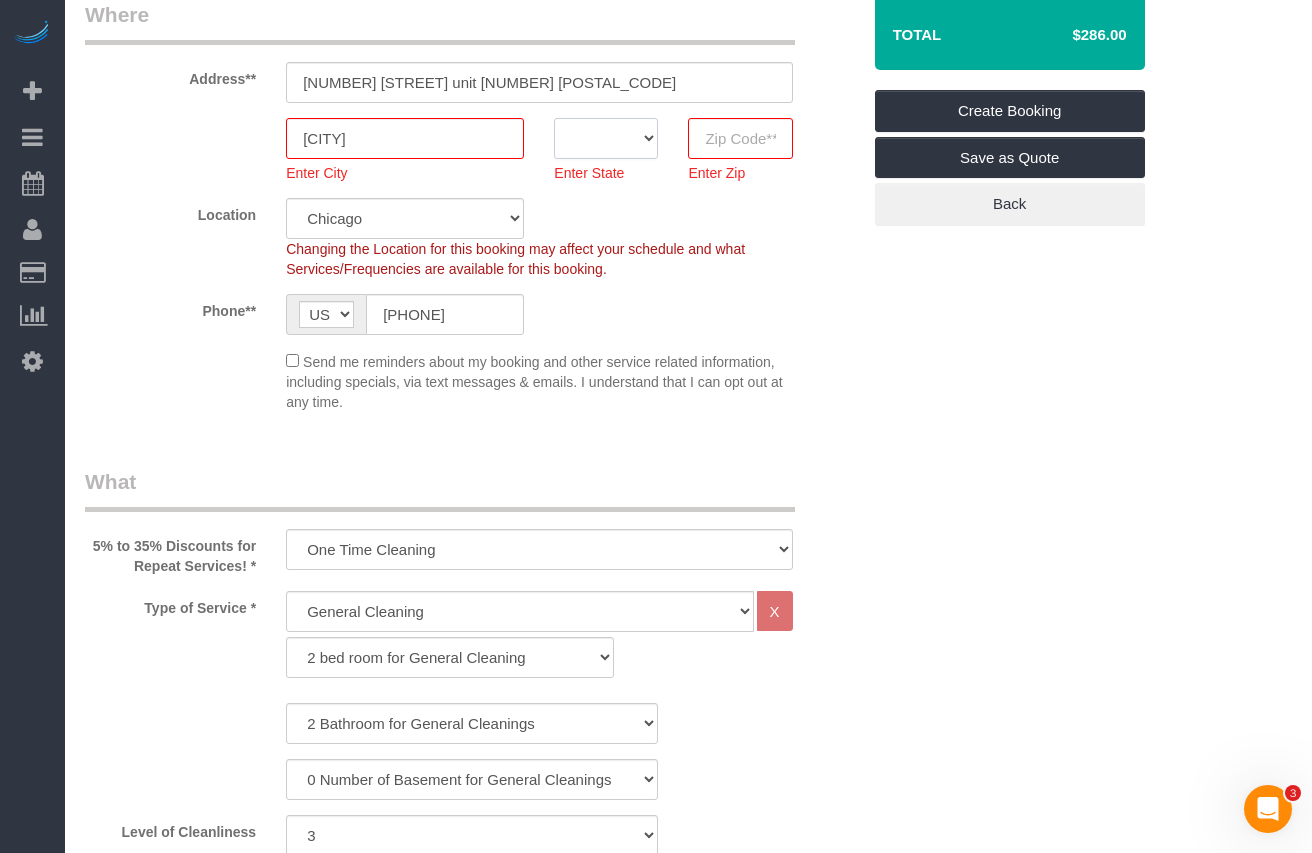 click on "AK
AL
AR
AZ
CA
CO
CT
DC
DE
FL
GA
HI
IA
ID
IL
IN
KS
KY
LA
MA
MD
ME
MI
MN
MO
MS
MT
NC
ND
NE
NH
NJ
NM
NV
NY
OH
OK
OR
PA
RI
SC
SD
TN
TX
UT
VA
VT
WA
WI
WV
WY" at bounding box center [606, 138] 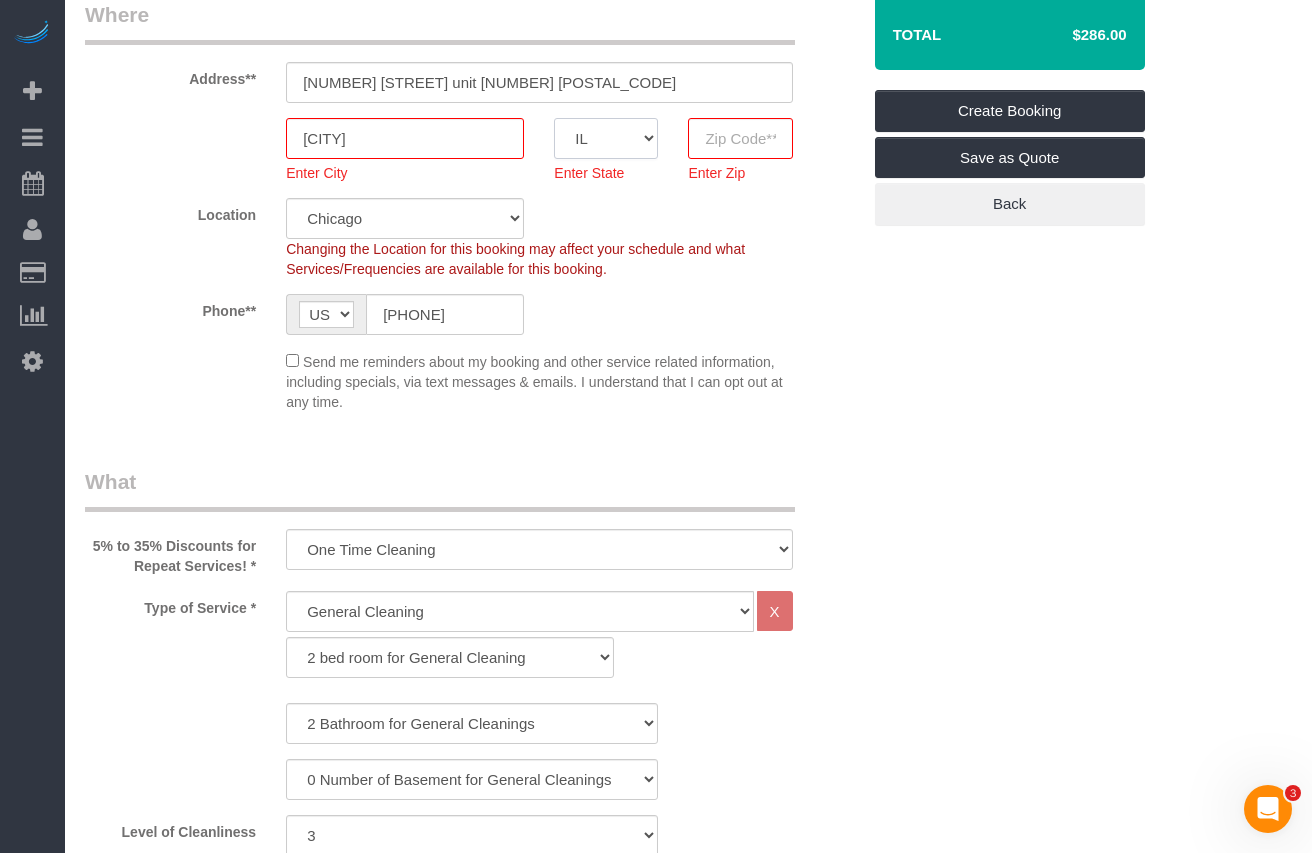 click on "AK
AL
AR
AZ
CA
CO
CT
DC
DE
FL
GA
HI
IA
ID
IL
IN
KS
KY
LA
MA
MD
ME
MI
MN
MO
MS
MT
NC
ND
NE
NH
NJ
NM
NV
NY
OH
OK
OR
PA
RI
SC
SD
TN
TX
UT
VA
VT
WA
WI
WV
WY" at bounding box center (606, 138) 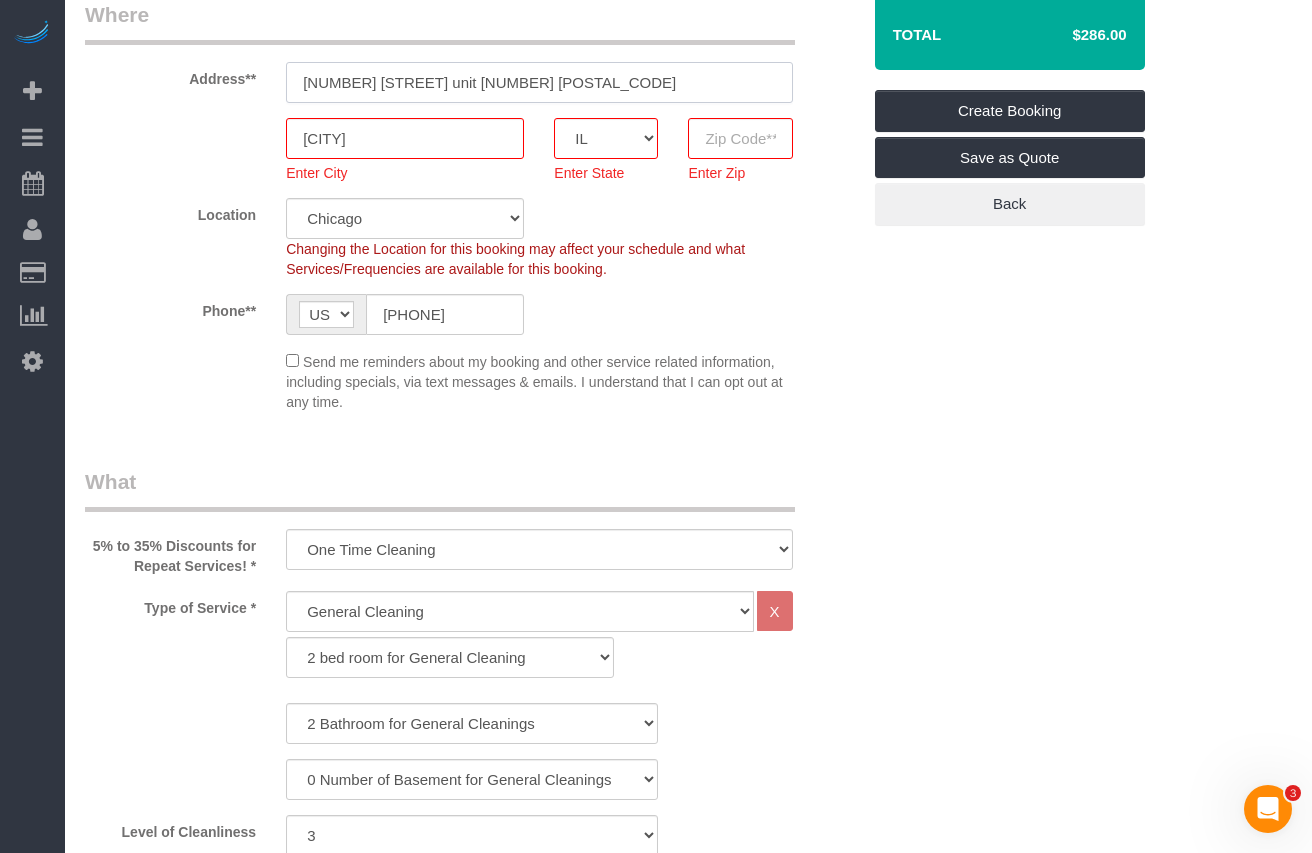 click on "800 elgin unit 1021 60201" at bounding box center (539, 82) 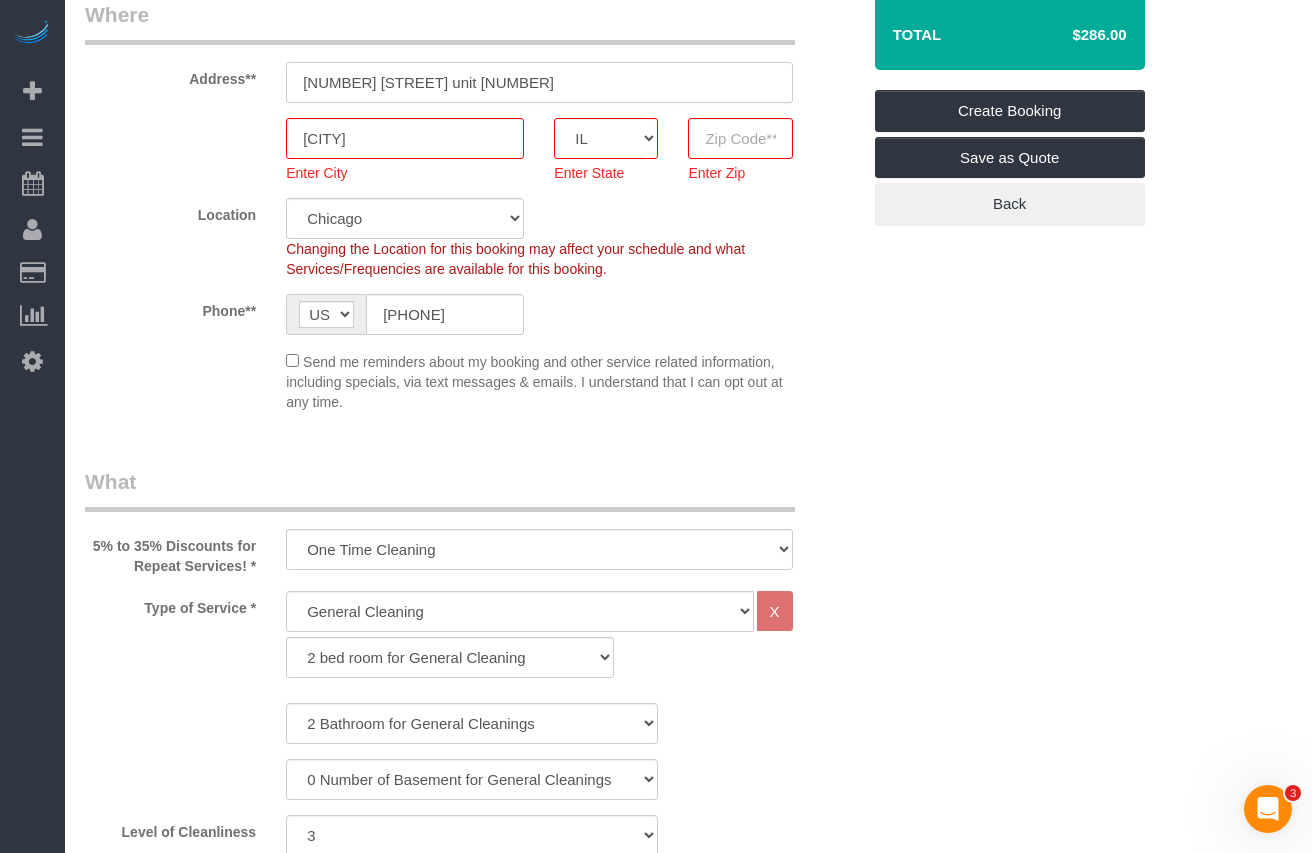 type on "[NUMBER] [STREET]" 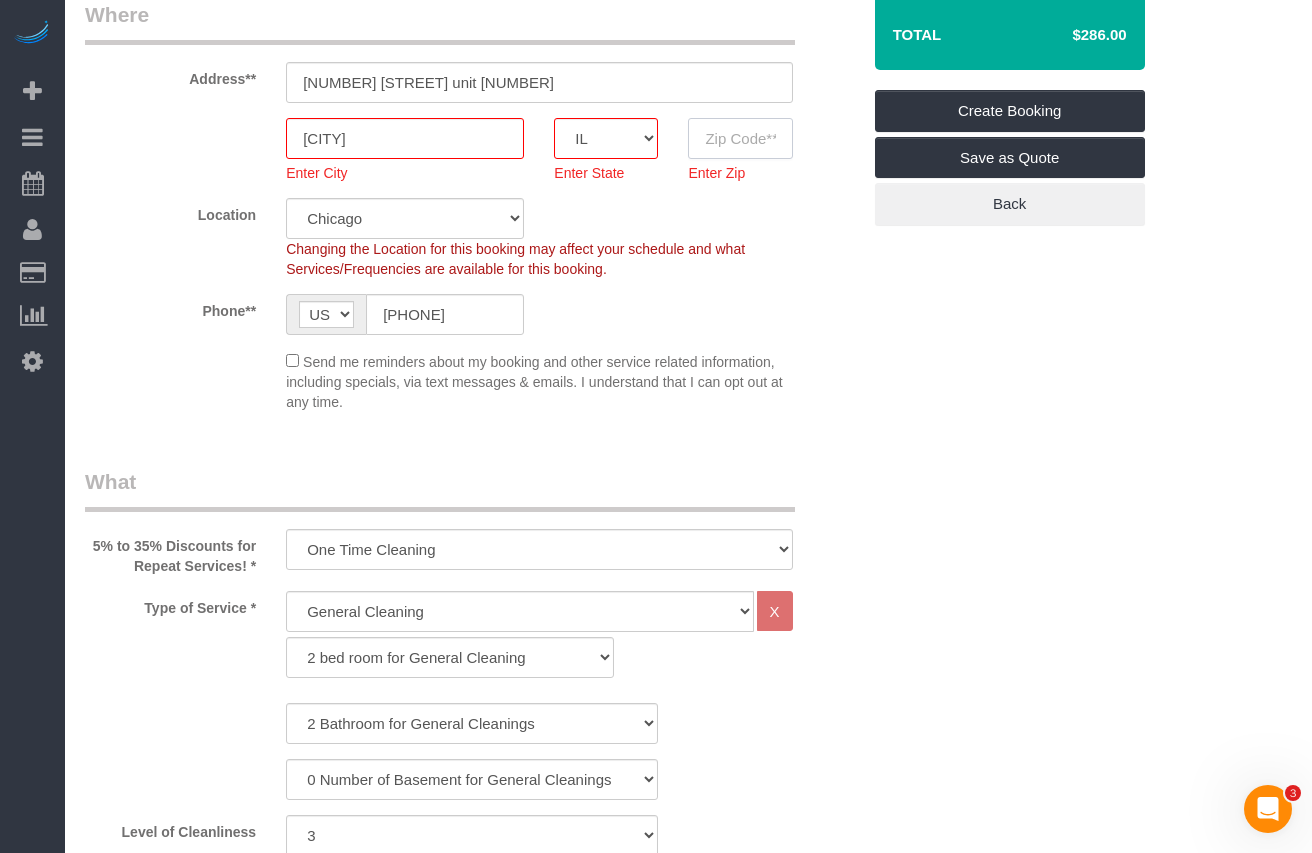 click at bounding box center [740, 138] 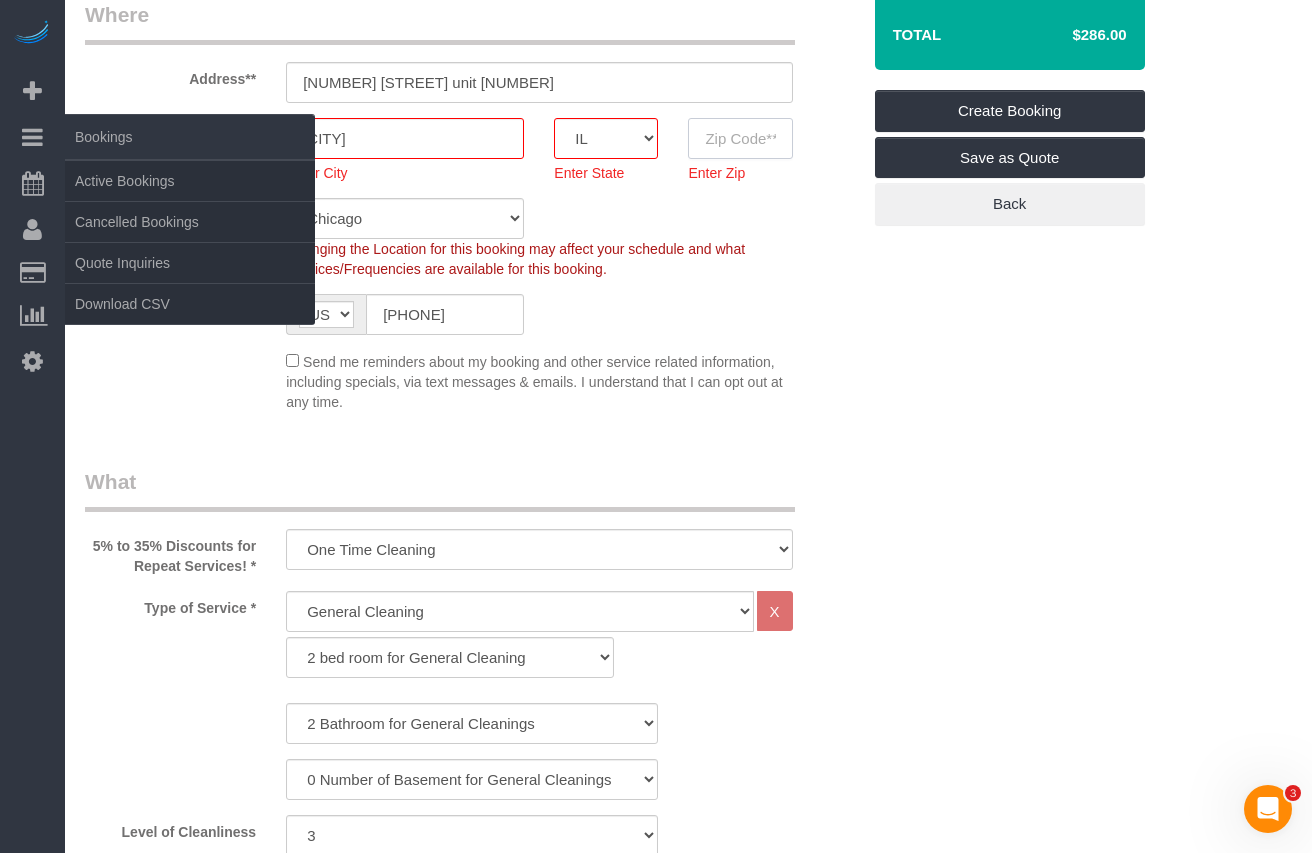 paste on "[POSTAL_CODE]" 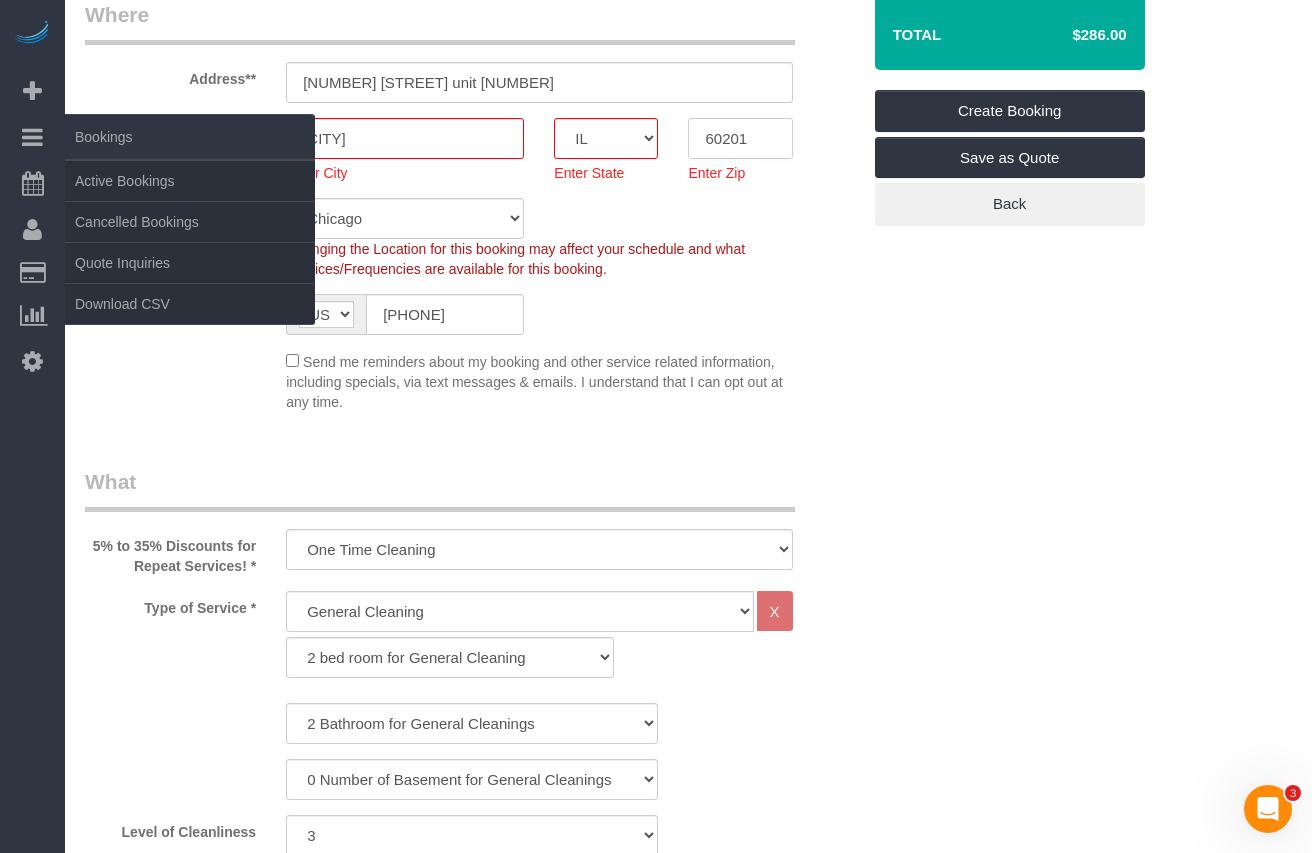 type on "[POSTAL_CODE]" 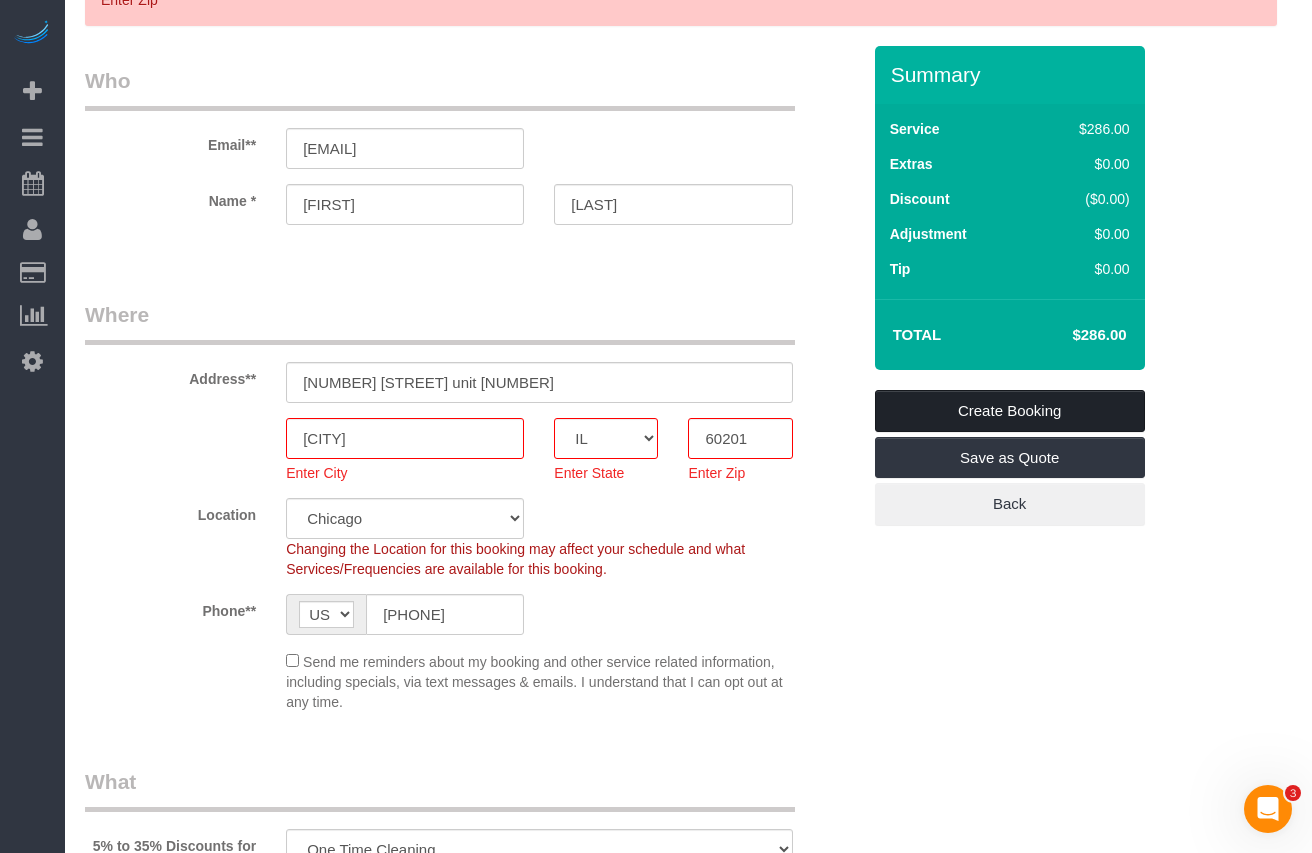 click on "Create Booking" at bounding box center [1010, 411] 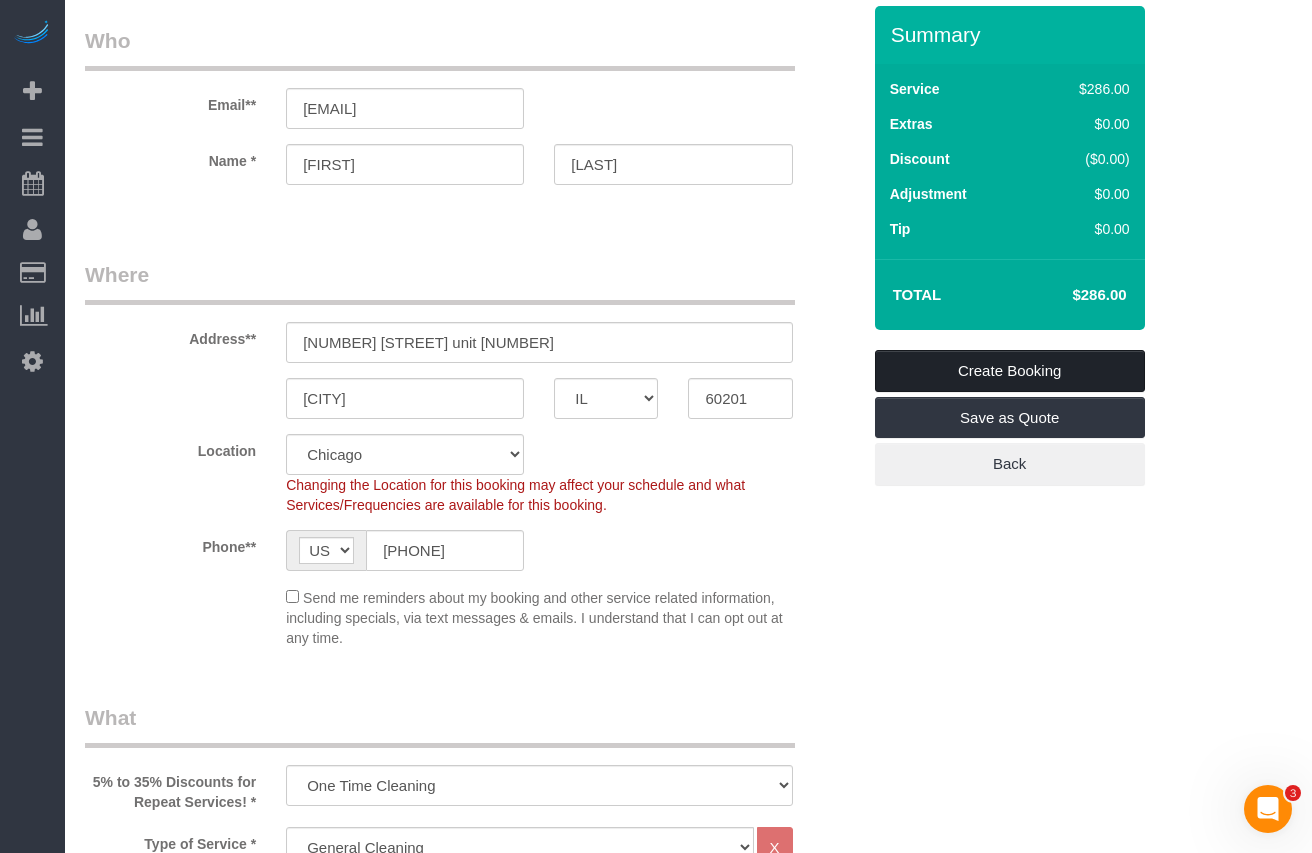 scroll, scrollTop: 2969, scrollLeft: 0, axis: vertical 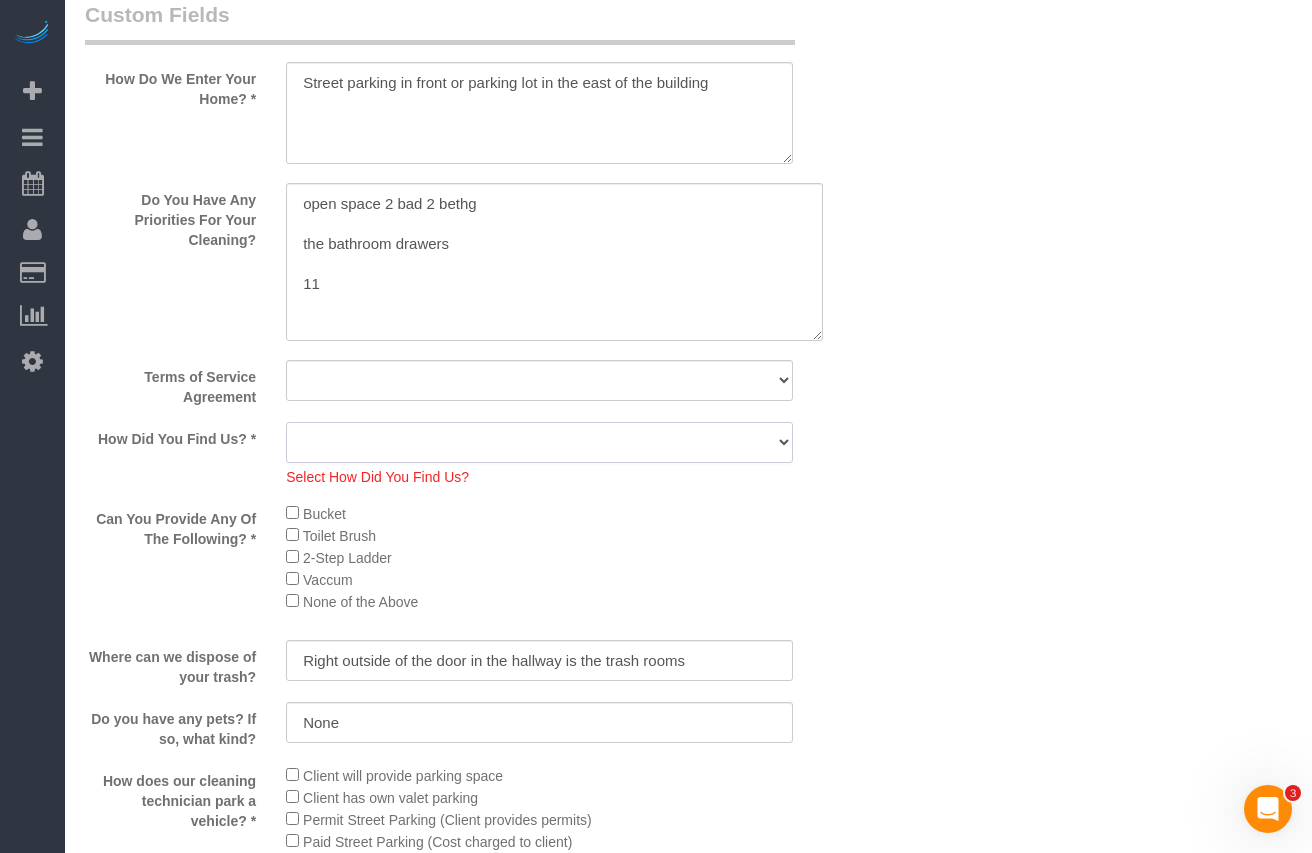 click on "Yelp Google Facebook Pinterest Alternative Social Media SMS Message Email Best Pick Report Referral Angie's List Returning Customer Gift Card Drove By A Location Other" at bounding box center [539, 442] 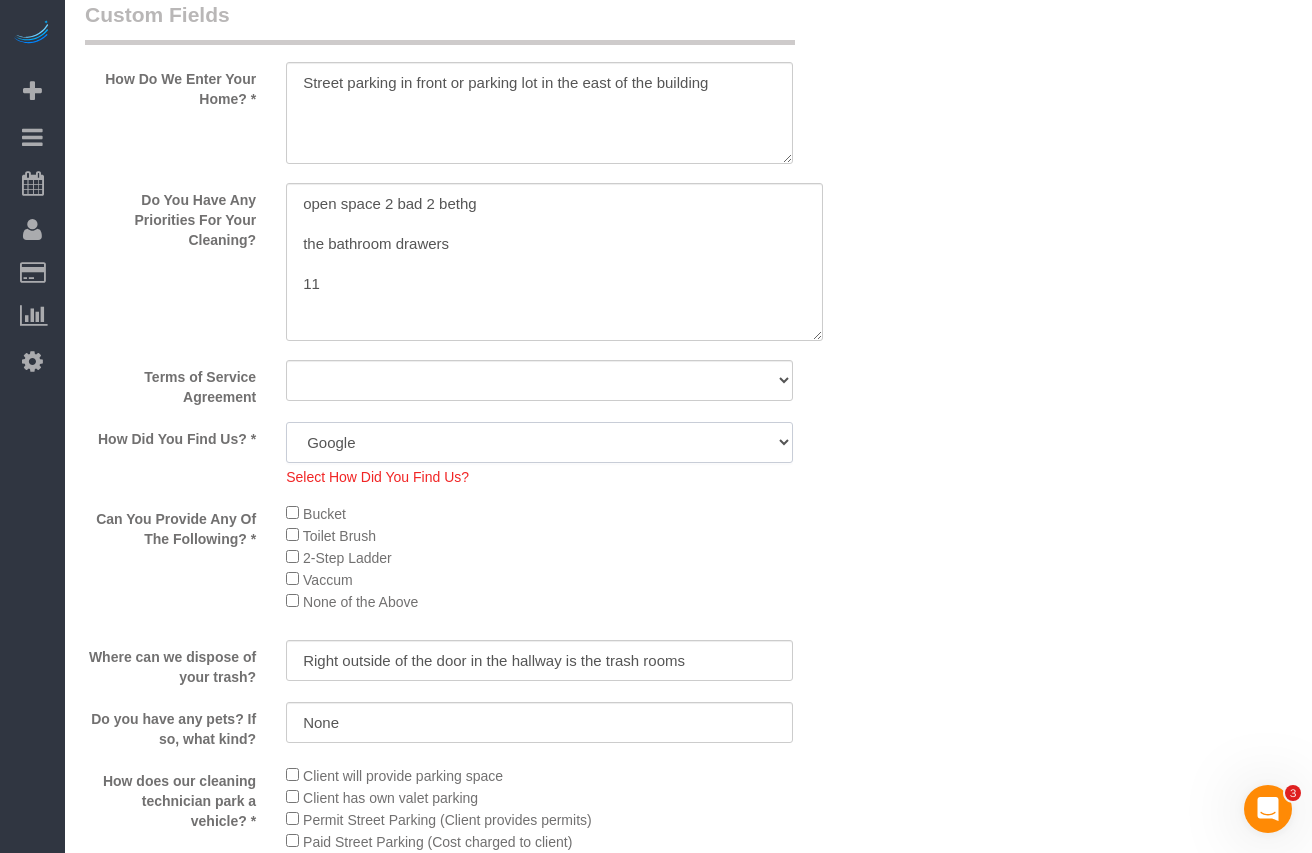 click on "Yelp Google Facebook Pinterest Alternative Social Media SMS Message Email Best Pick Report Referral Angie's List Returning Customer Gift Card Drove By A Location Other" at bounding box center [539, 442] 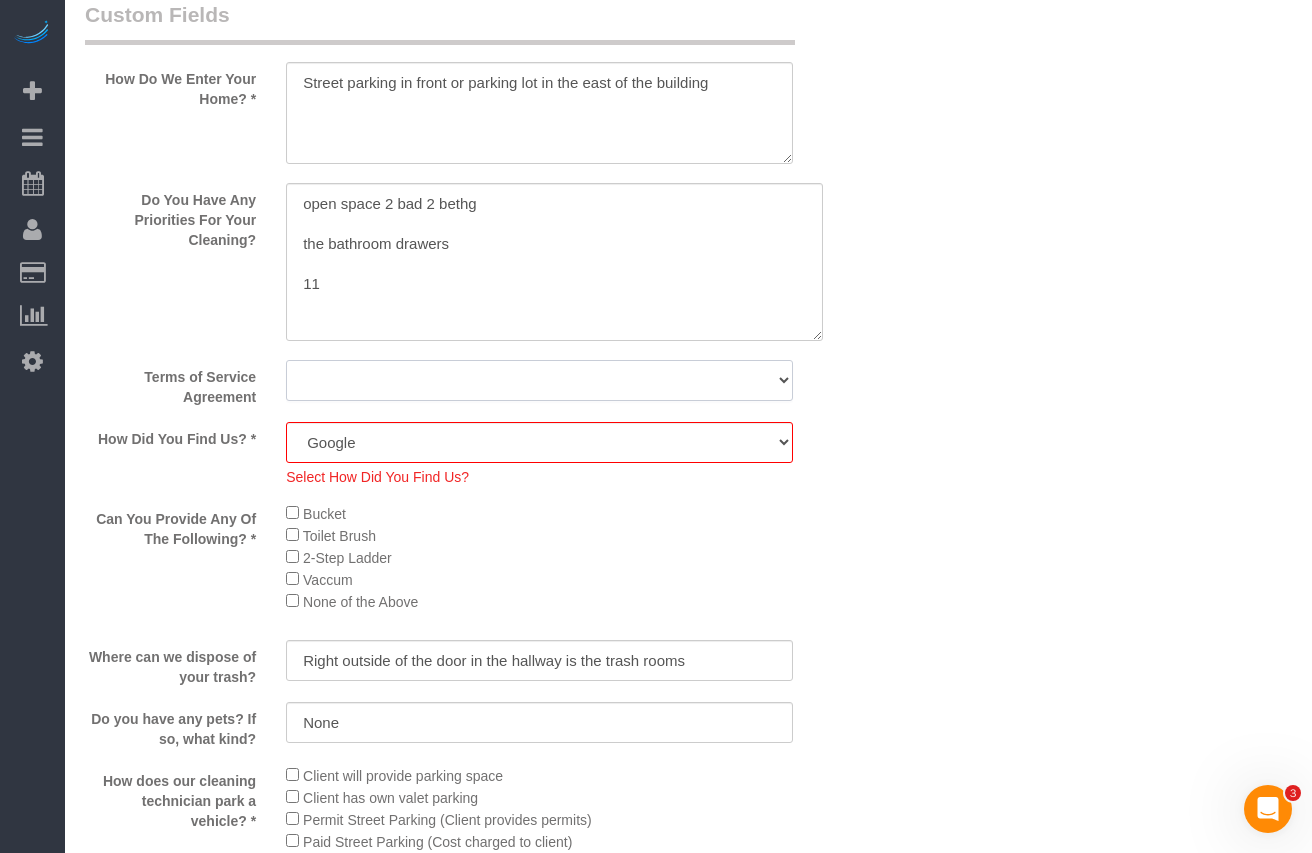 click on "Yes, I agree to the Terms of Service and Privacy Policy. No.  I disagree with the Terms of Service and Privacy Policy" at bounding box center [539, 380] 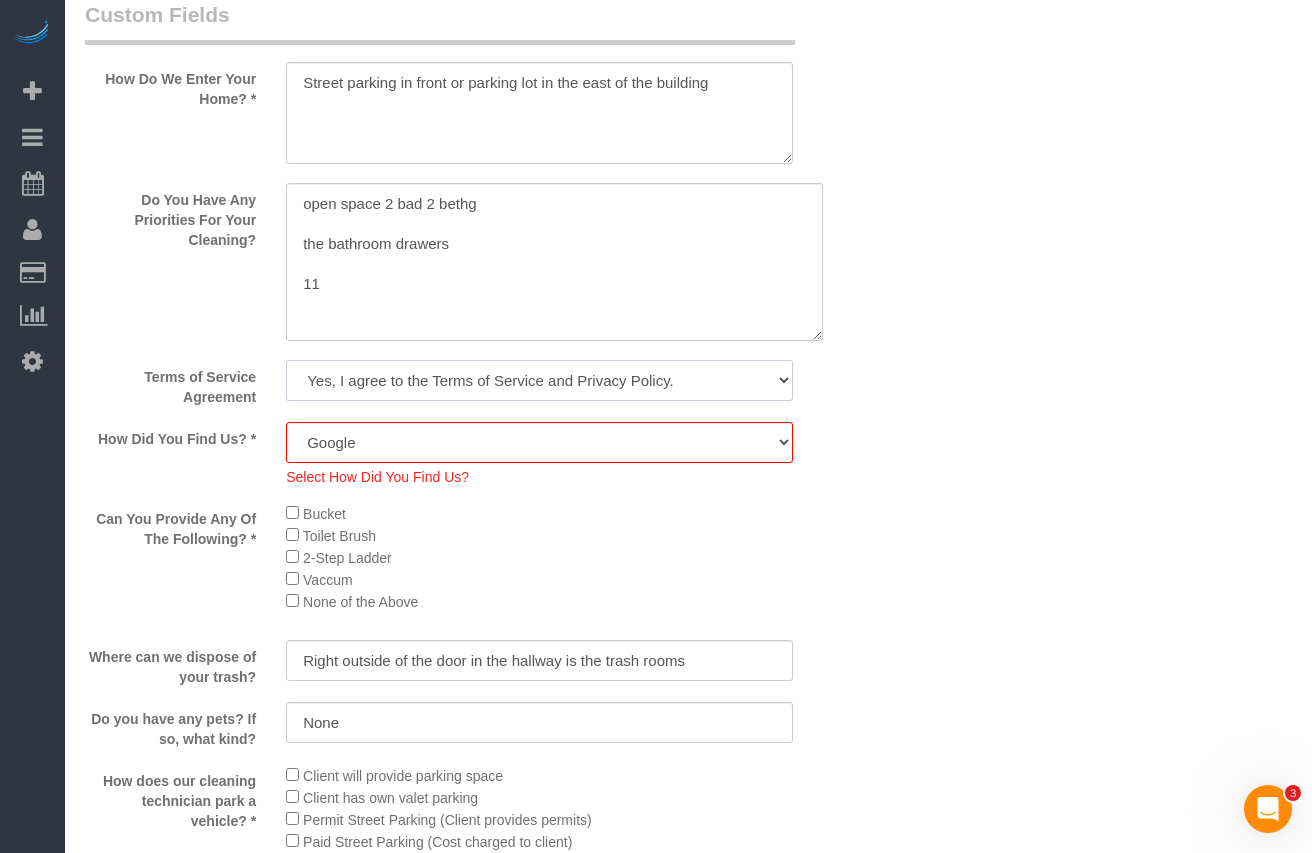 click on "Yes, I agree to the Terms of Service and Privacy Policy. No.  I disagree with the Terms of Service and Privacy Policy" at bounding box center [539, 380] 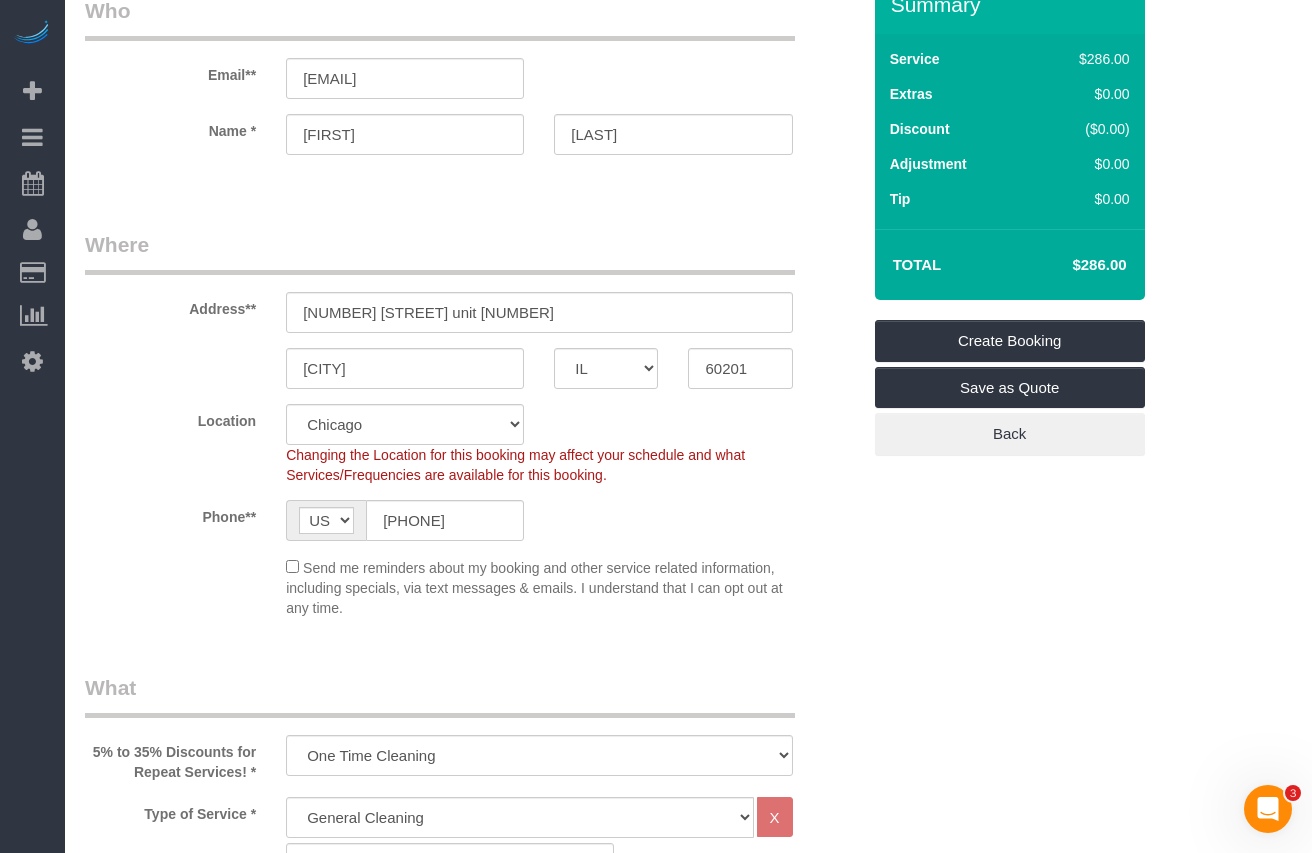 scroll, scrollTop: 0, scrollLeft: 0, axis: both 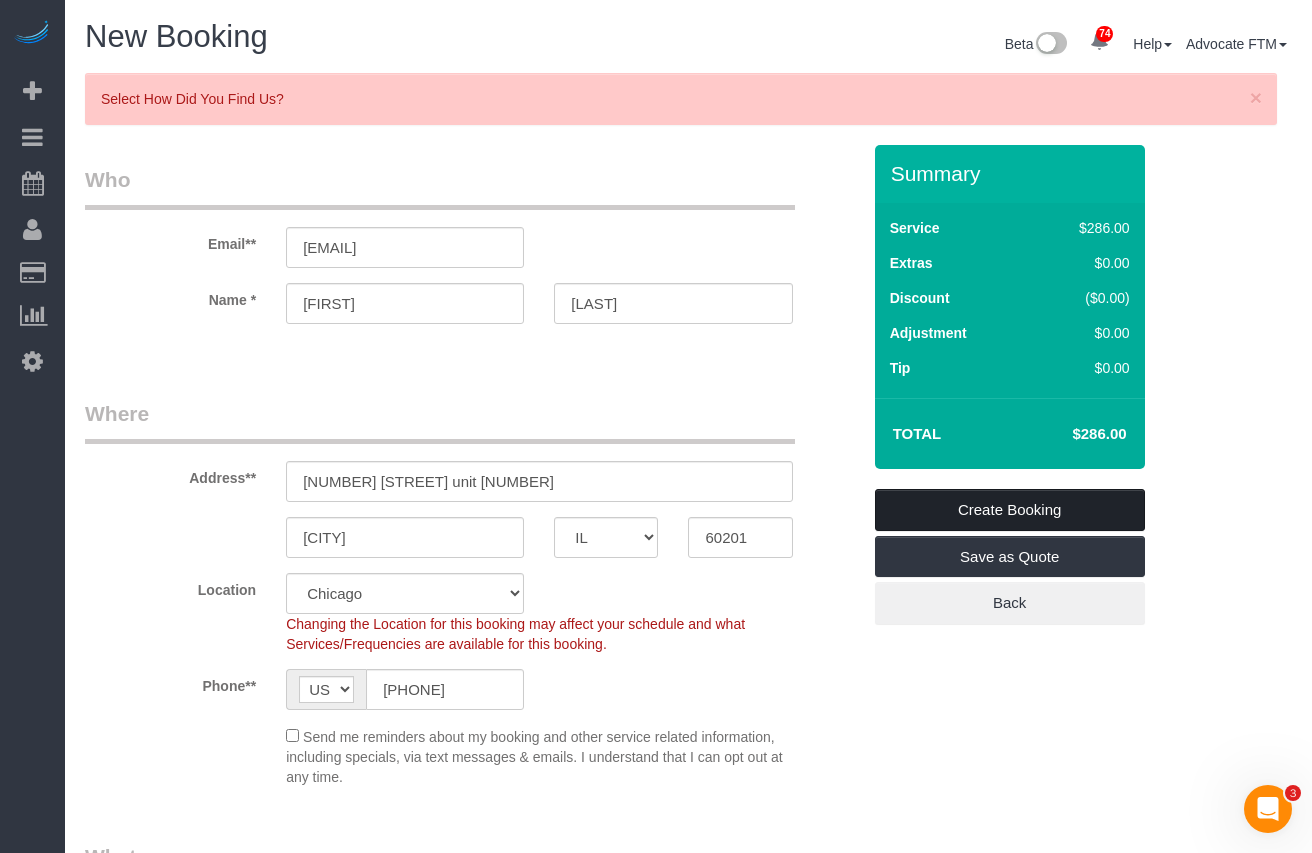 click on "Create Booking" at bounding box center (1010, 510) 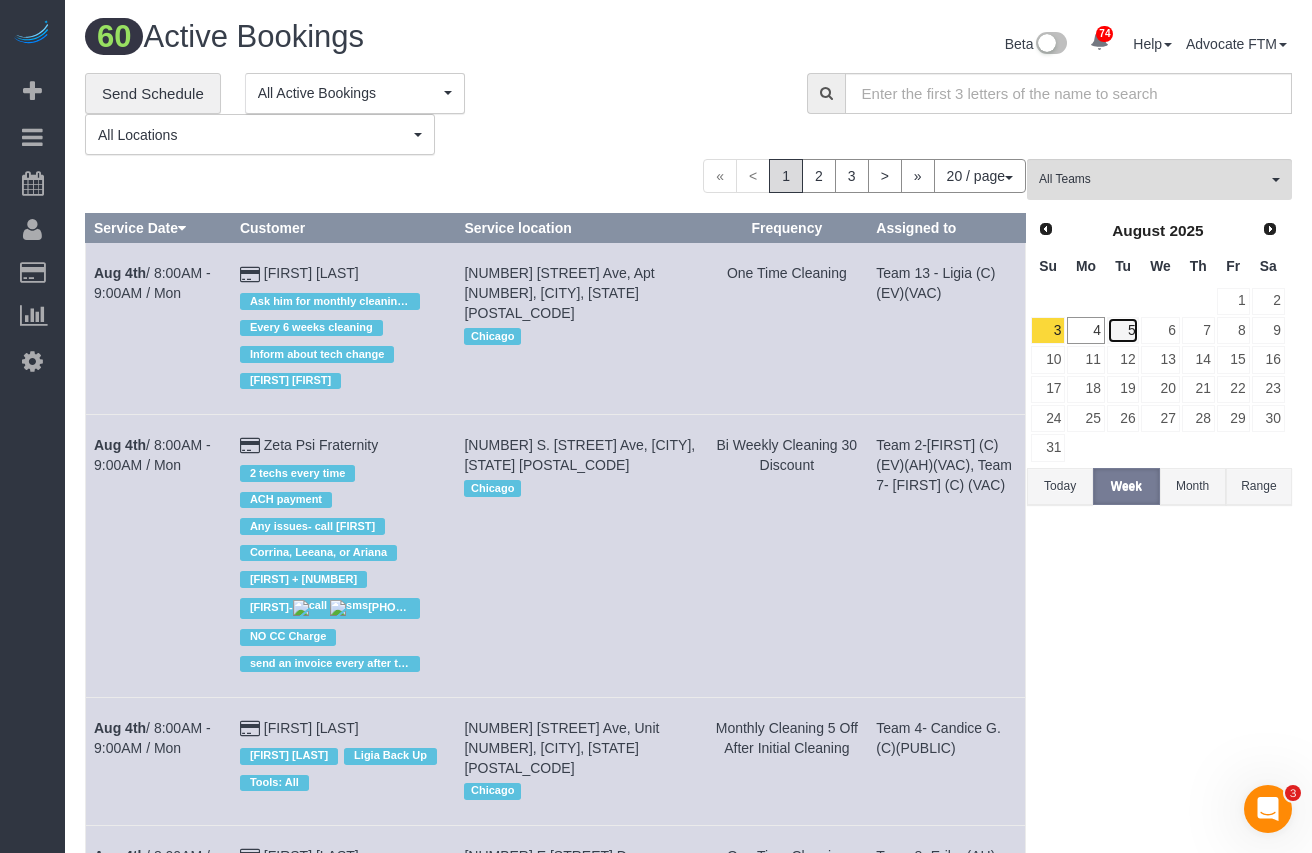 click on "5" at bounding box center (1123, 330) 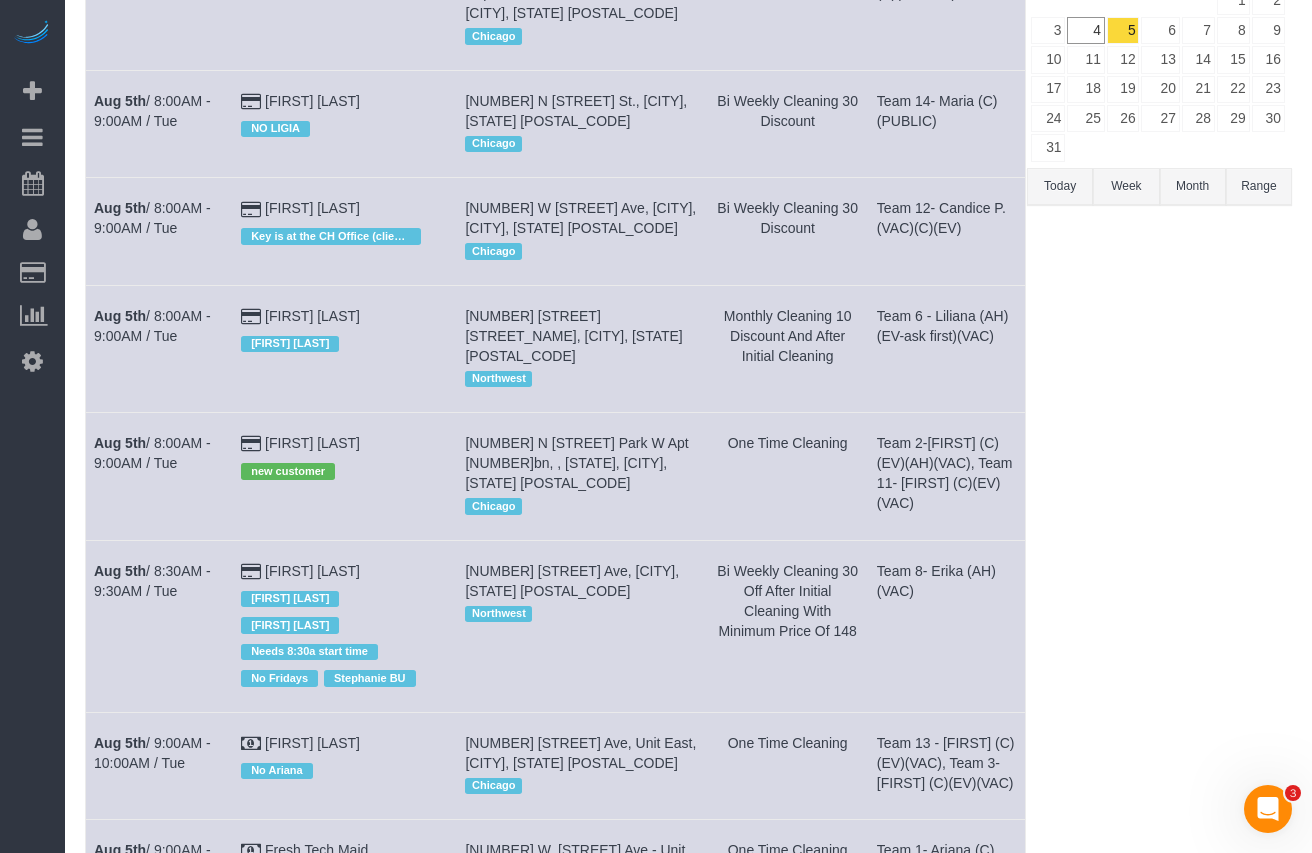 scroll, scrollTop: 0, scrollLeft: 0, axis: both 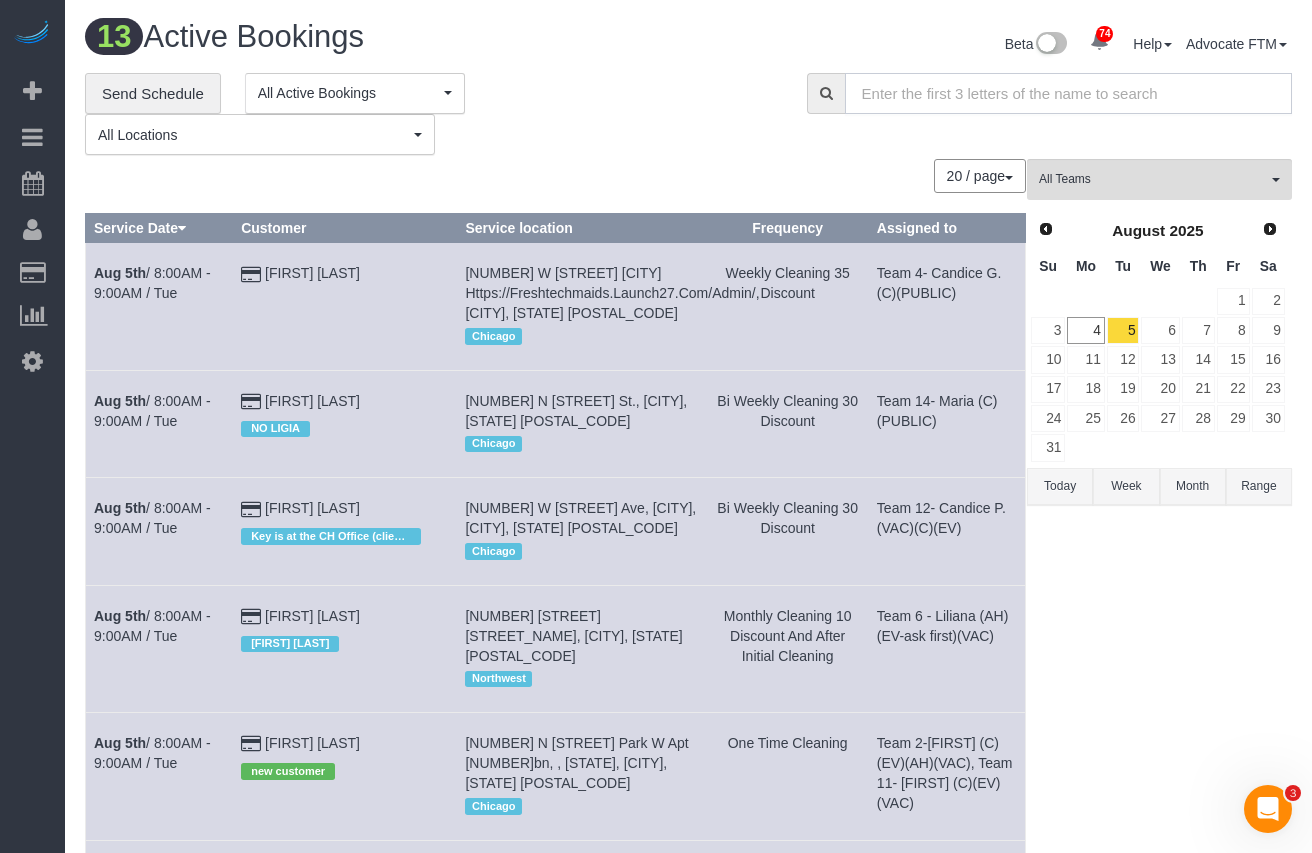 click at bounding box center (1068, 93) 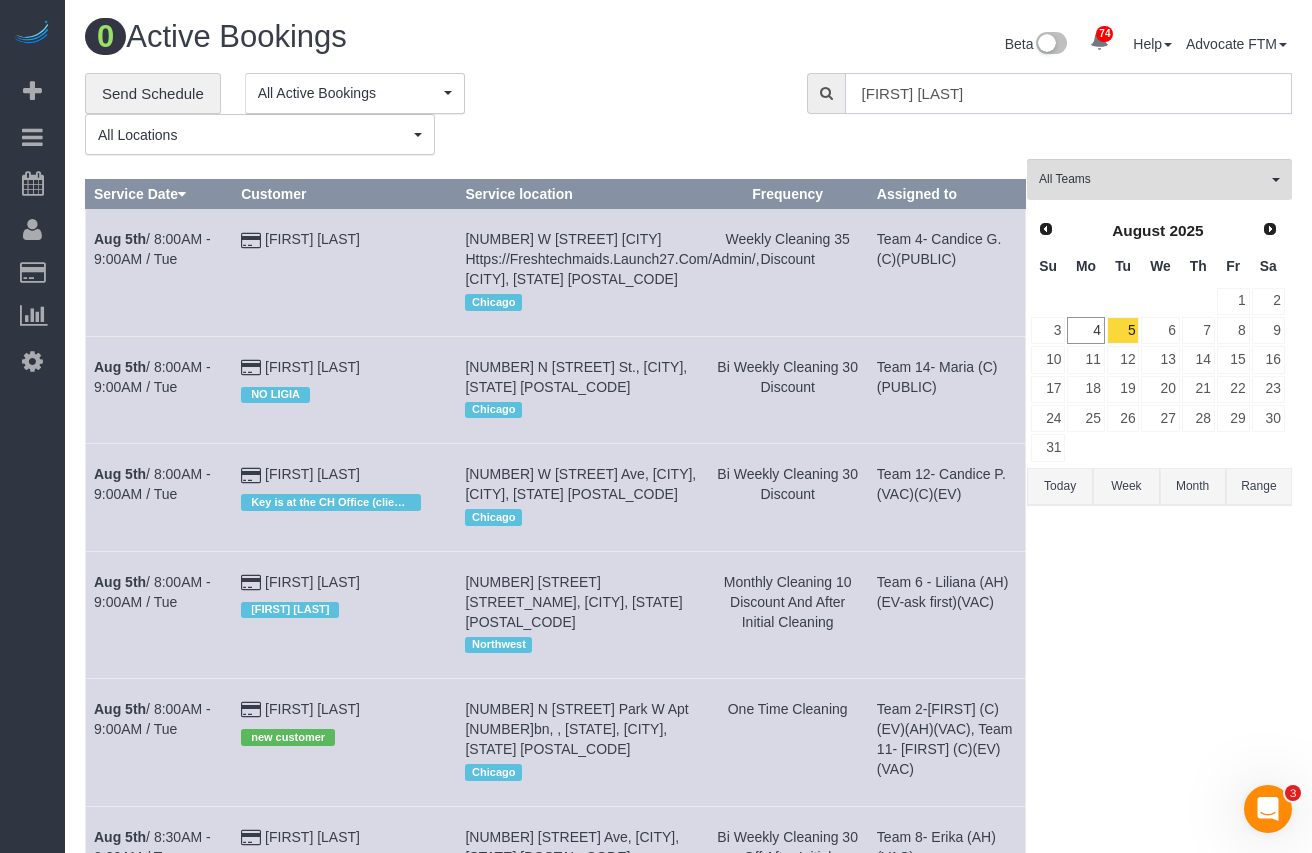 type on "[EMAIL]" 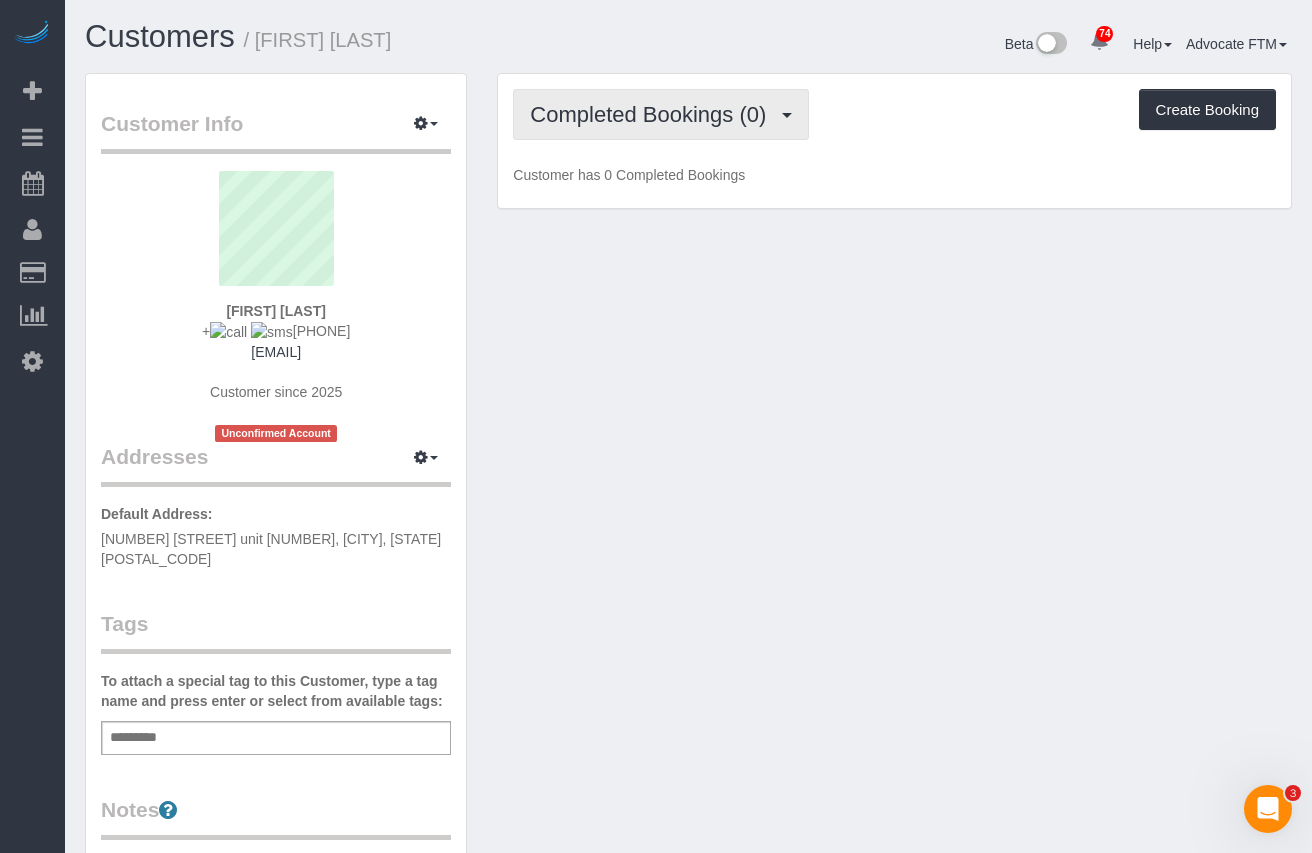 click on "Completed Bookings (0)" at bounding box center (653, 114) 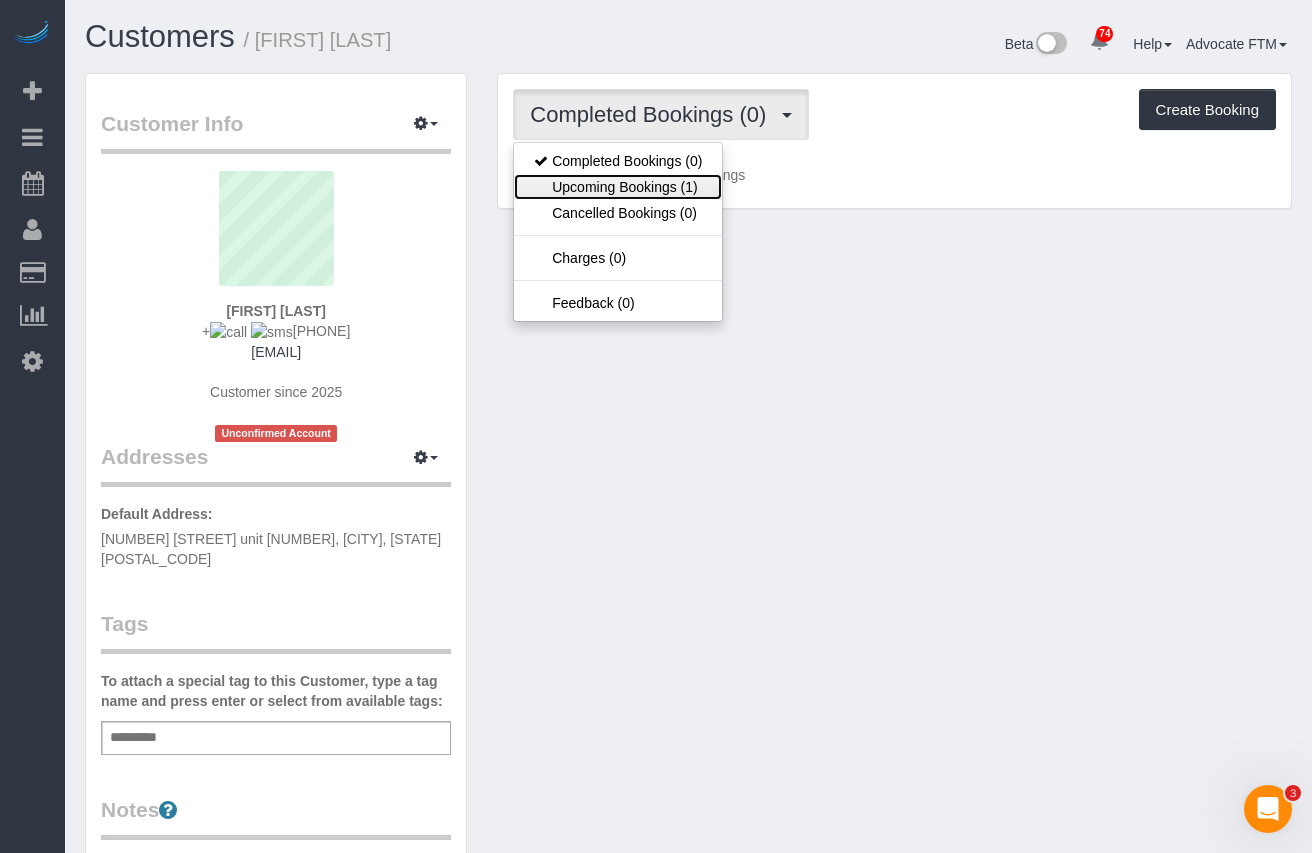 click on "Upcoming Bookings (1)" at bounding box center [618, 187] 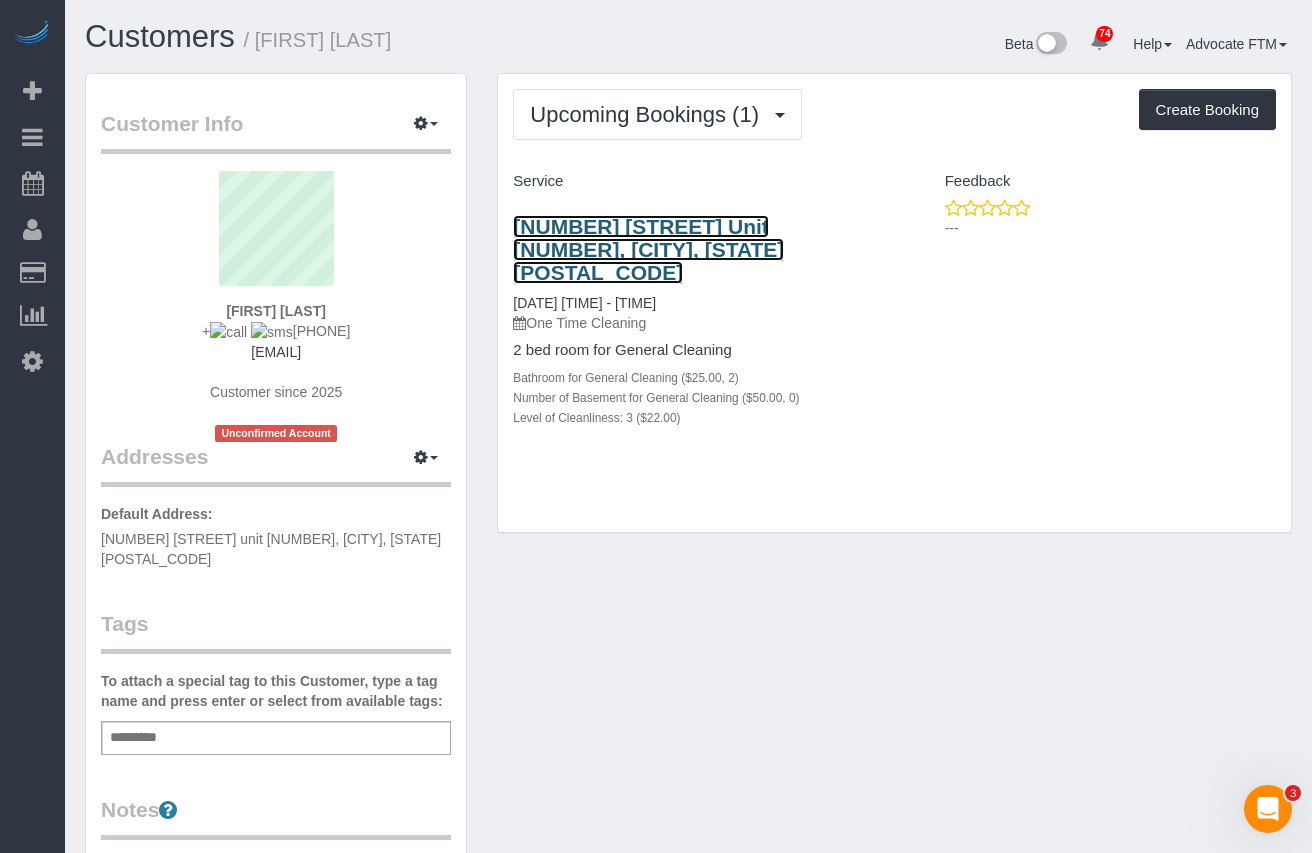 click on "800 Elgin Unit 1021, Evanstone, IL 60201" at bounding box center [648, 249] 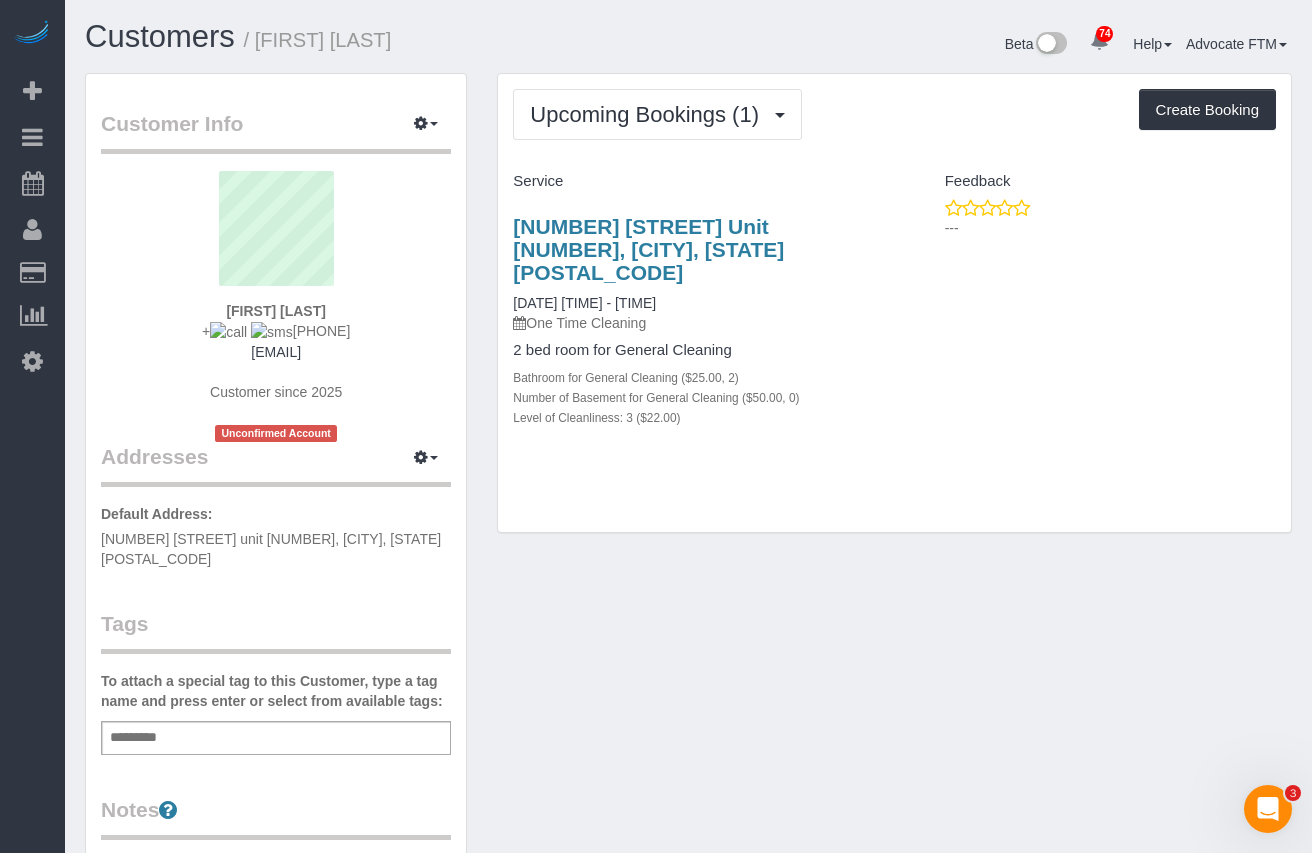 drag, startPoint x: 289, startPoint y: 310, endPoint x: 199, endPoint y: 304, distance: 90.199776 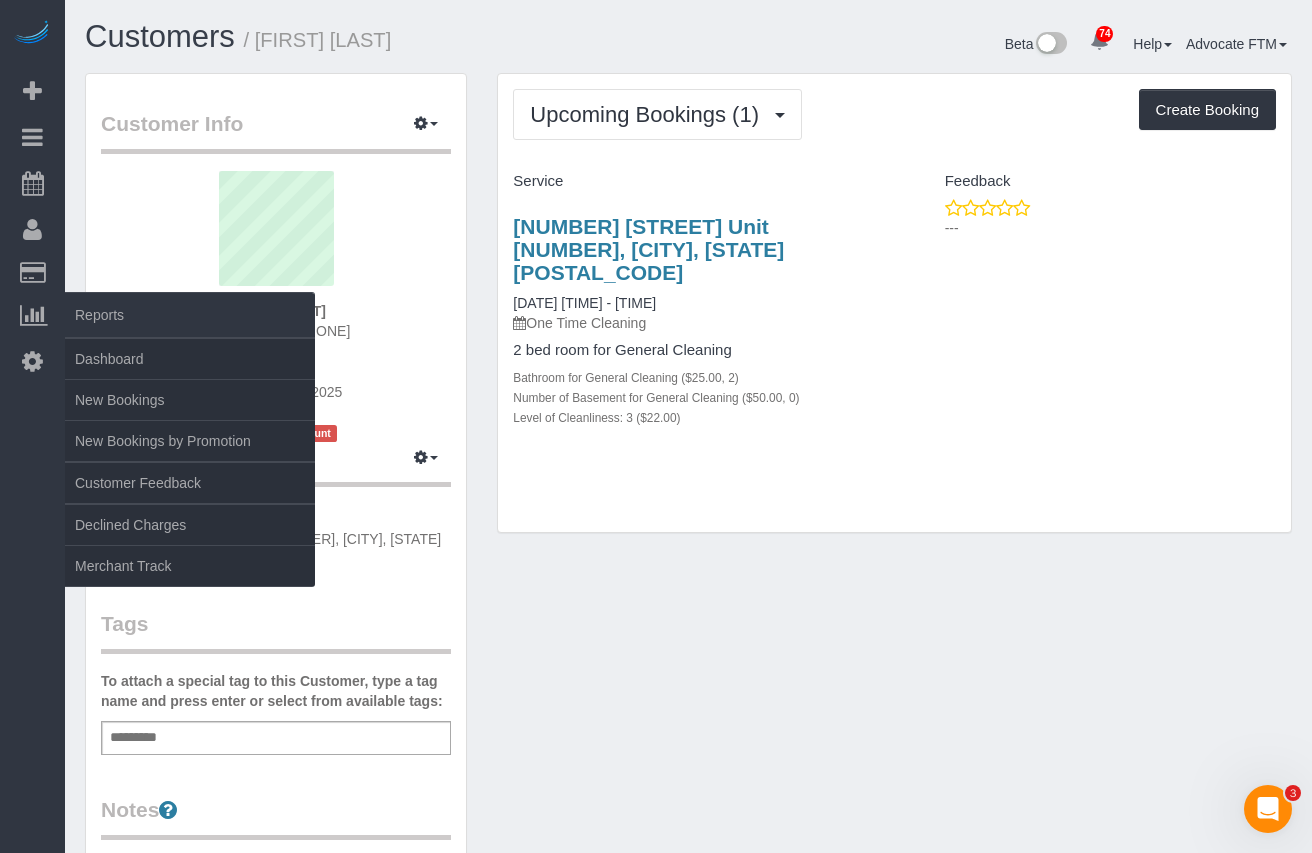 copy on "[FIRST] [LAST]" 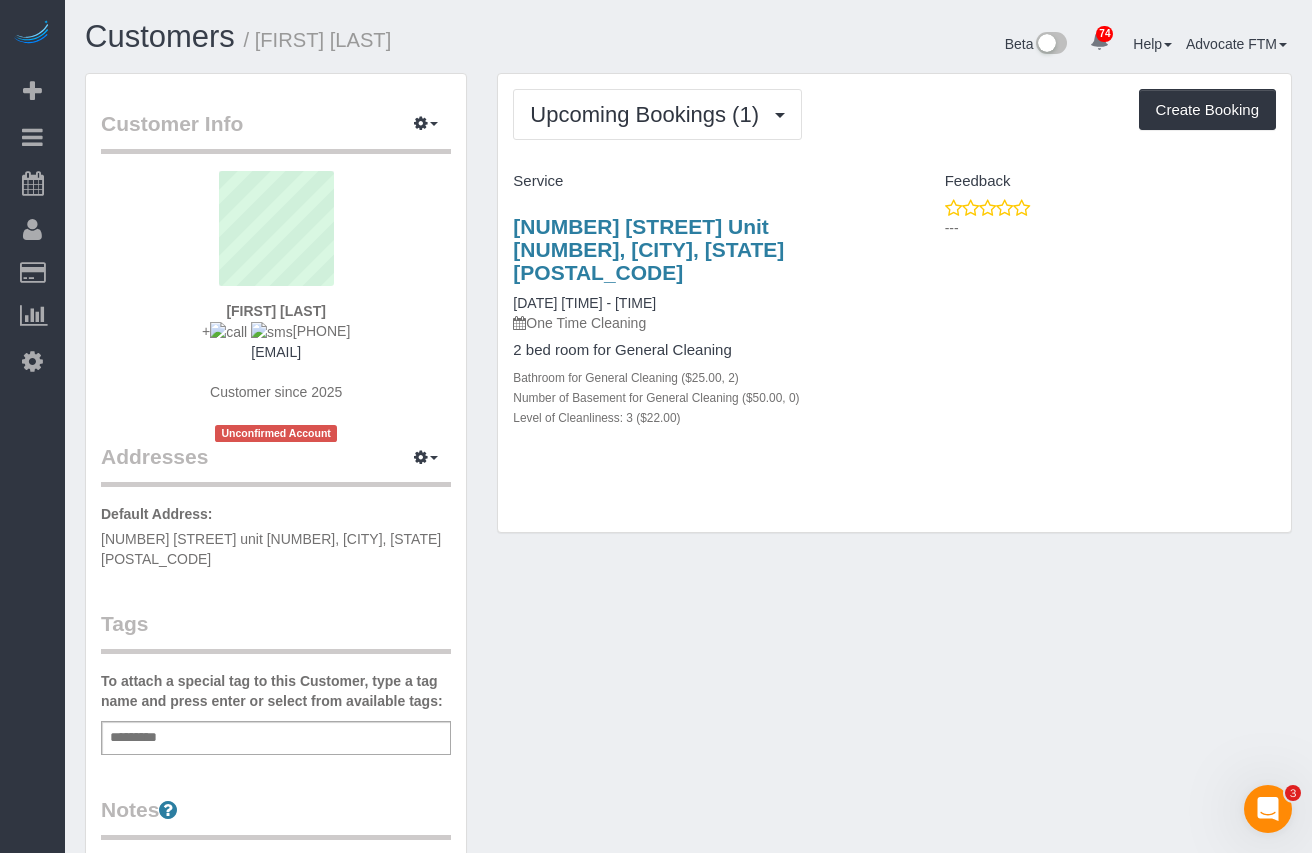 click on "Karen Erenson
+    1 773 501 6201
karen.erenson@evrealestate.com
Customer since 2025
Unconfirmed Account" at bounding box center (276, 306) 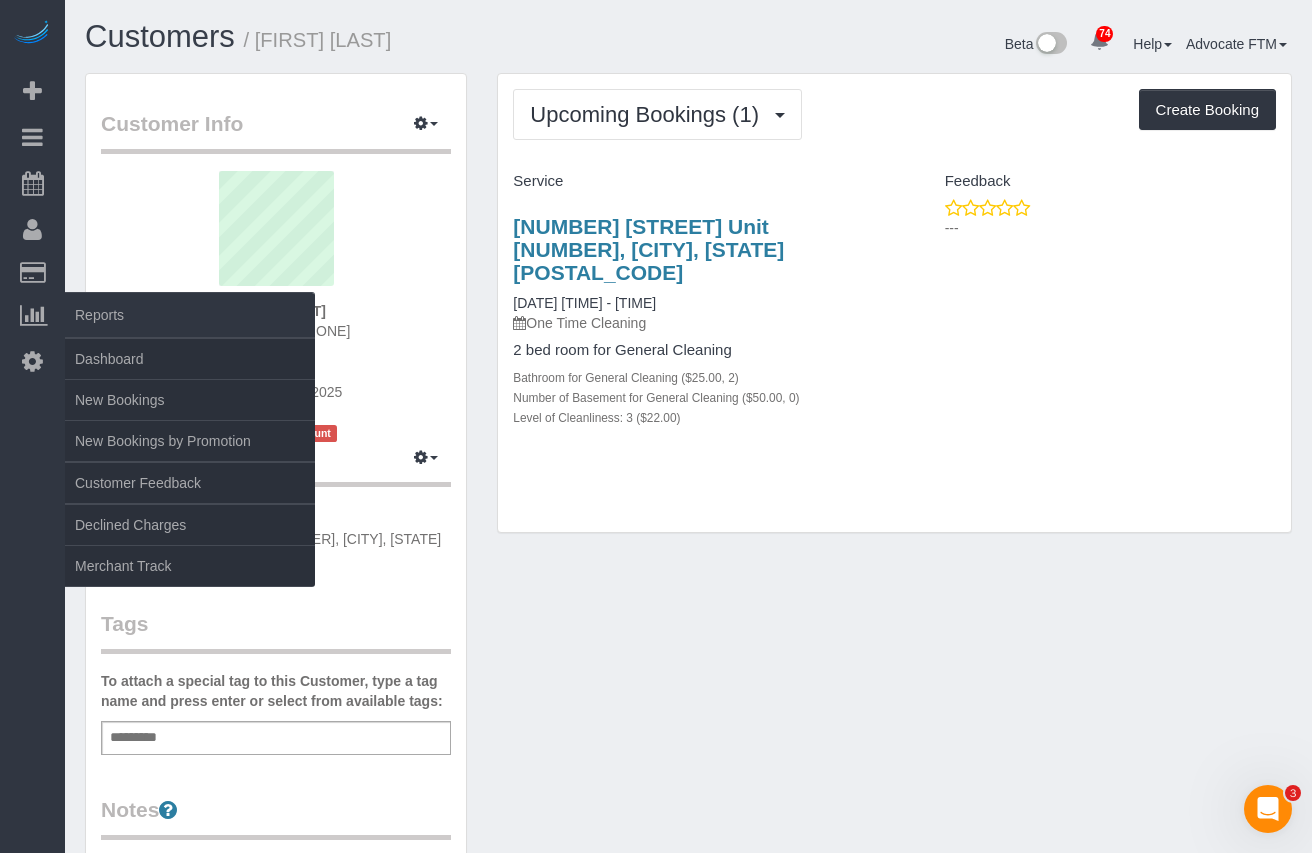 copy on "[EMAIL]" 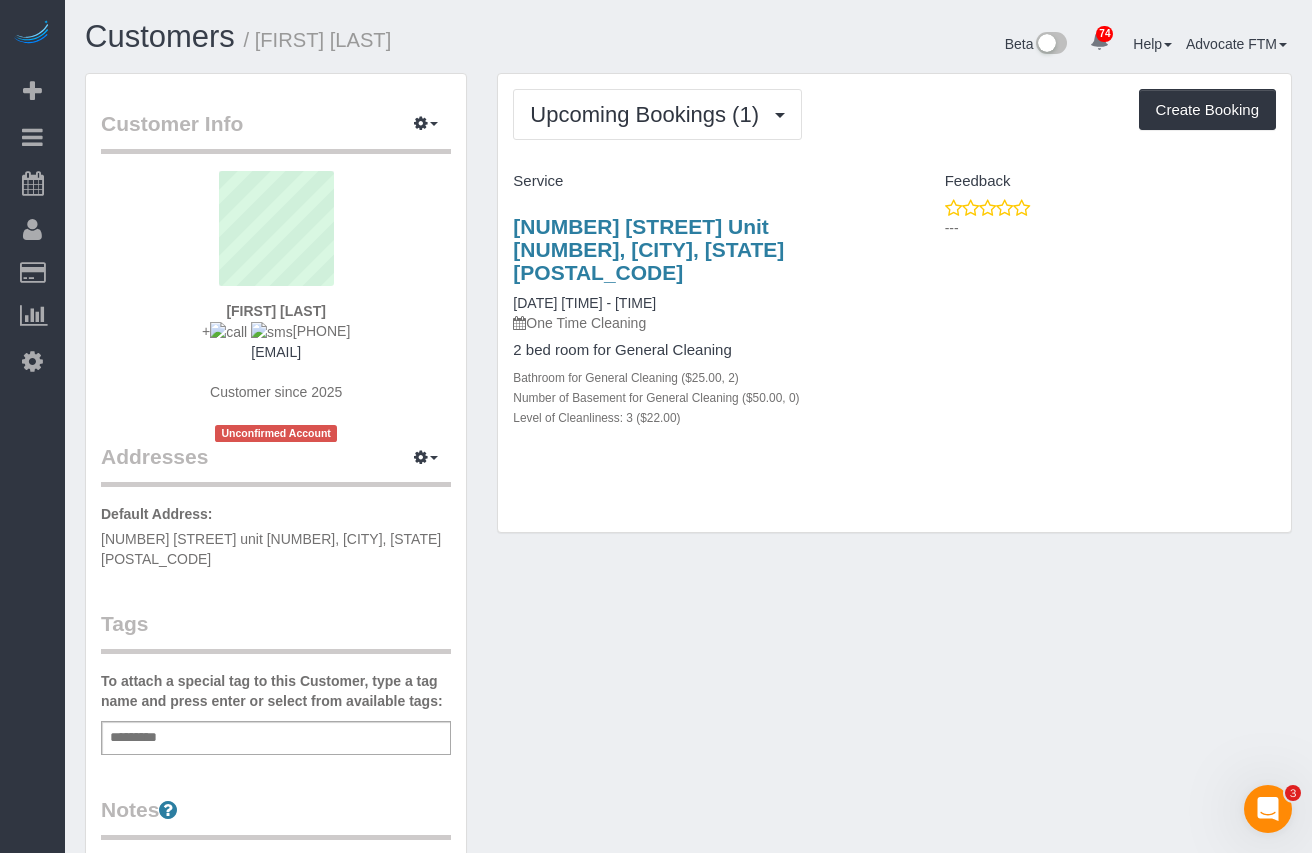 click on "Karen Erenson
+    1 773 501 6201
karen.erenson@evrealestate.com
Customer since 2025
Unconfirmed Account" at bounding box center [276, 306] 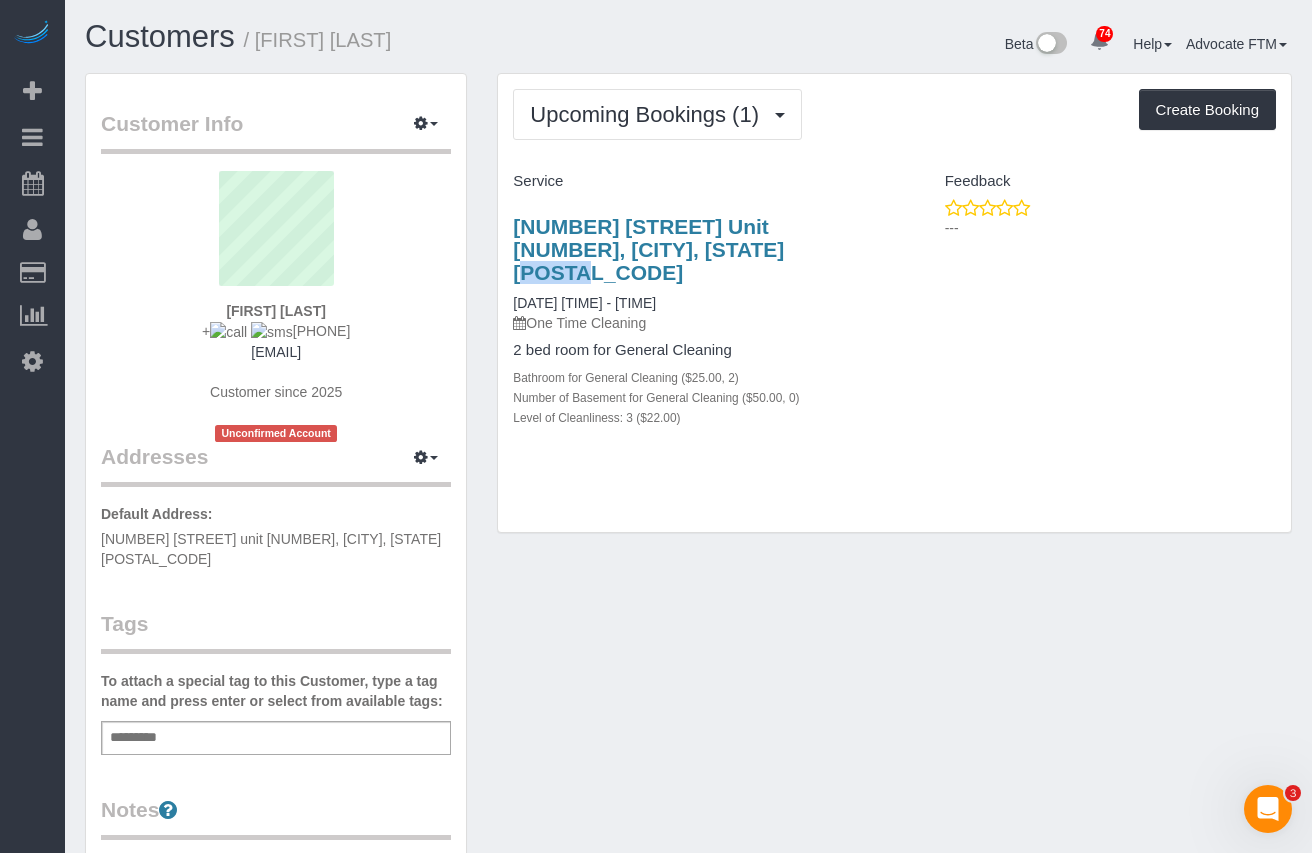 drag, startPoint x: 579, startPoint y: 245, endPoint x: 507, endPoint y: 256, distance: 72.835434 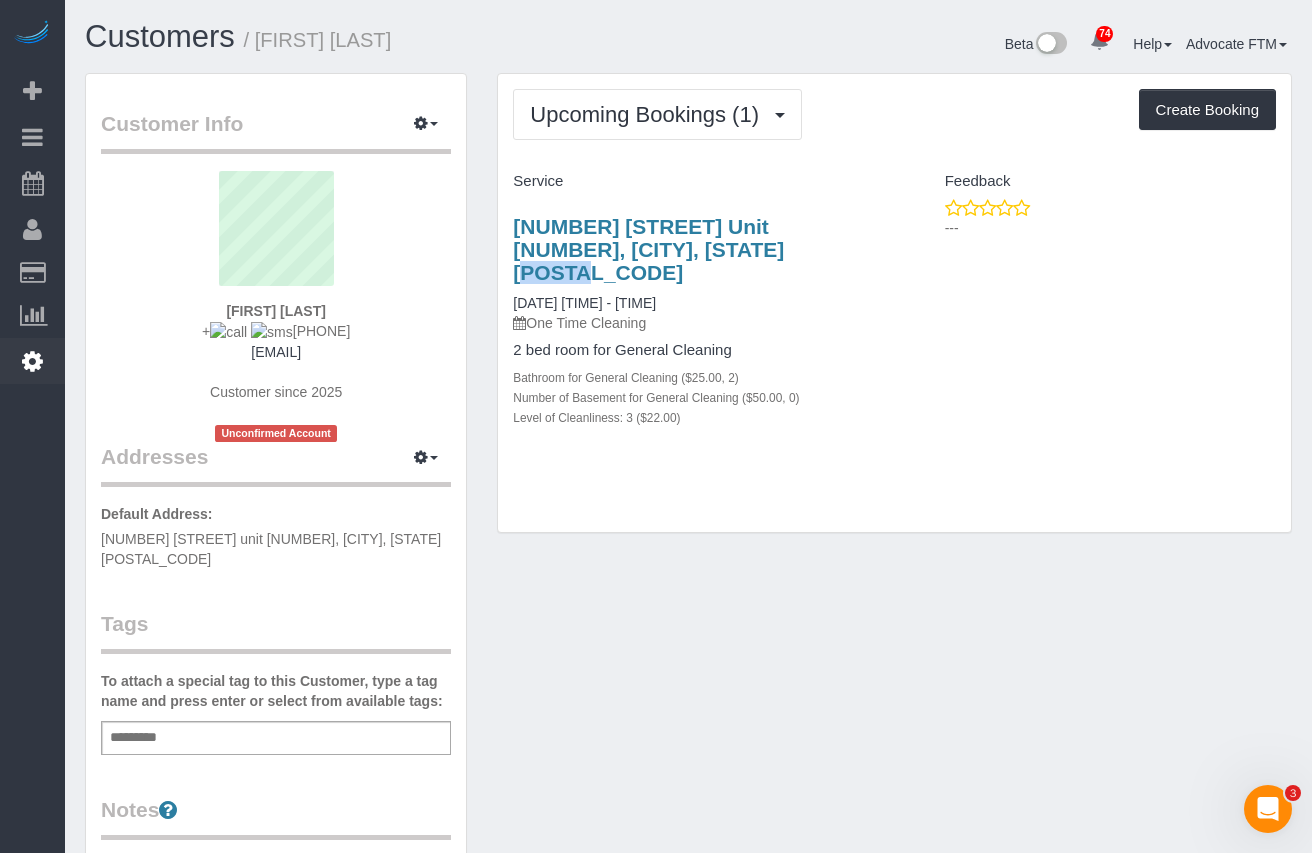 copy on "[POSTAL_CODE]" 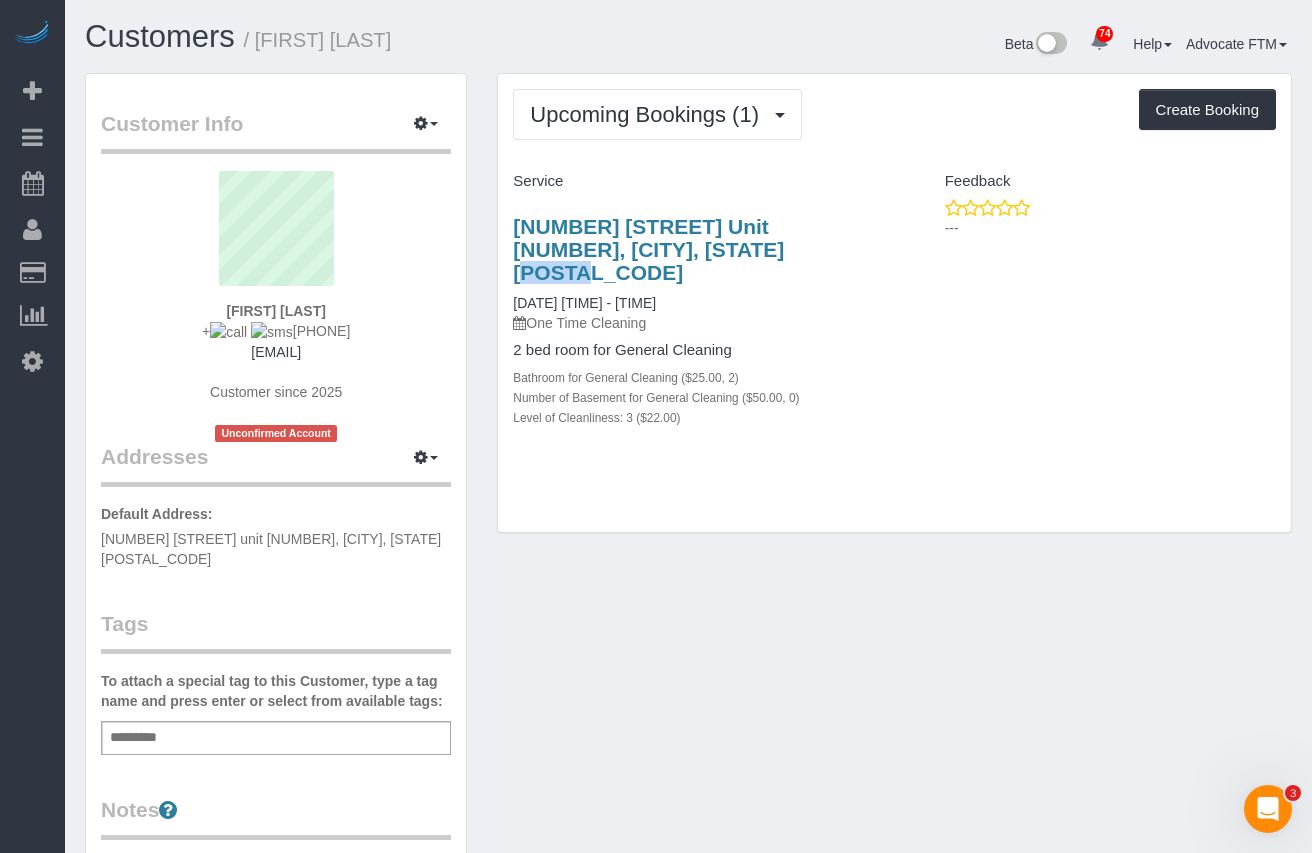 drag, startPoint x: 386, startPoint y: 328, endPoint x: 252, endPoint y: 329, distance: 134.00374 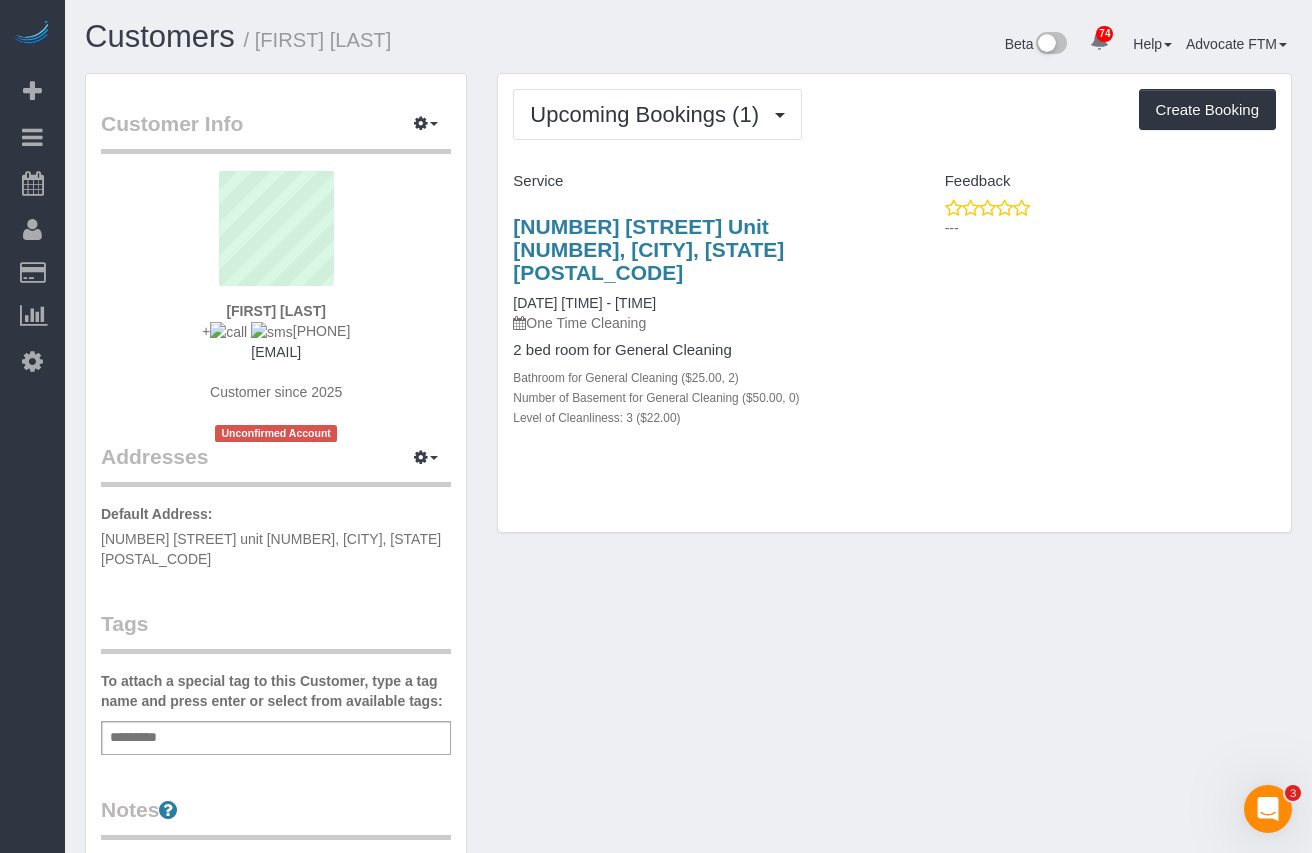 click on "/ Karen Erenson" at bounding box center (318, 40) 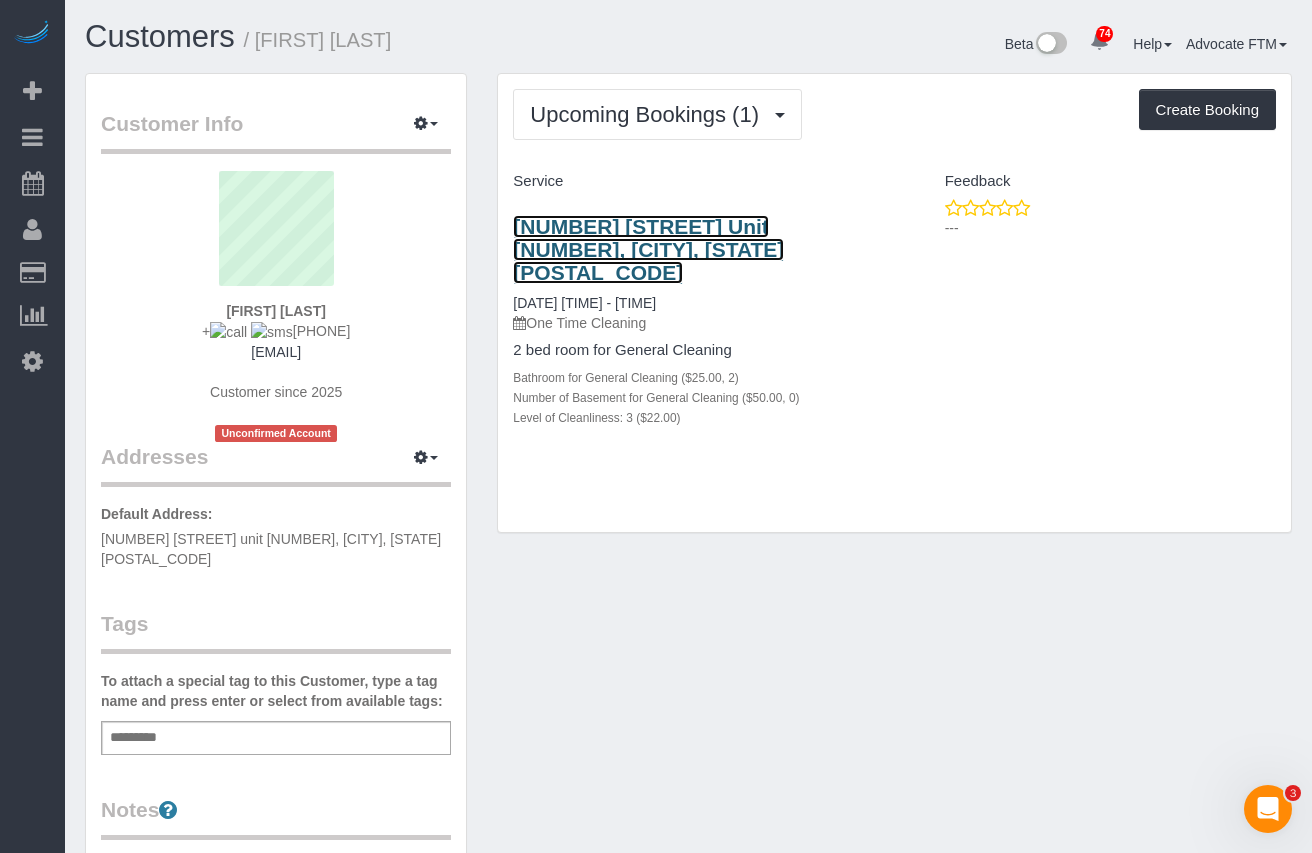 click on "800 Elgin Unit 1021, Evanstone, IL 60201" at bounding box center [648, 249] 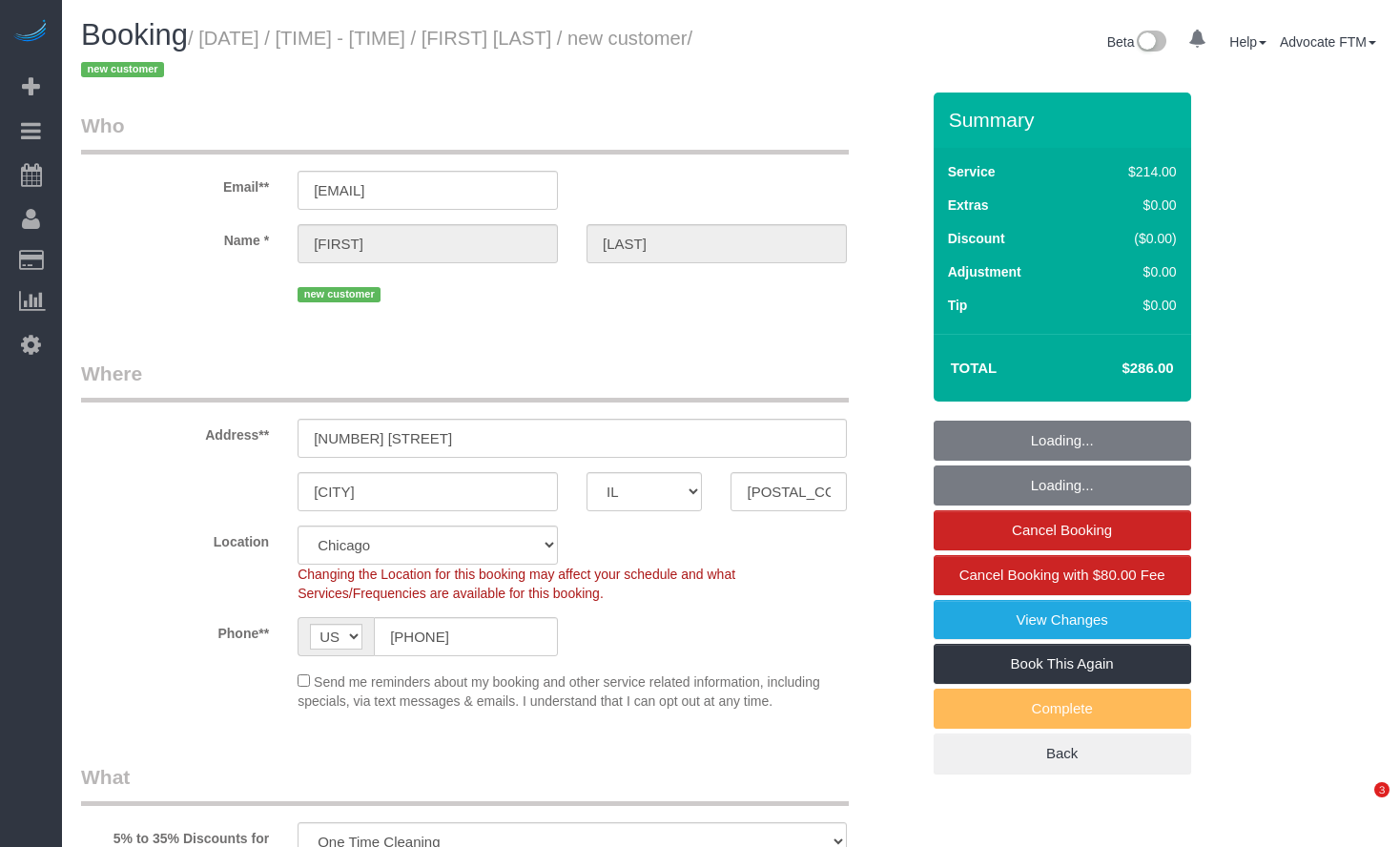 select on "IL" 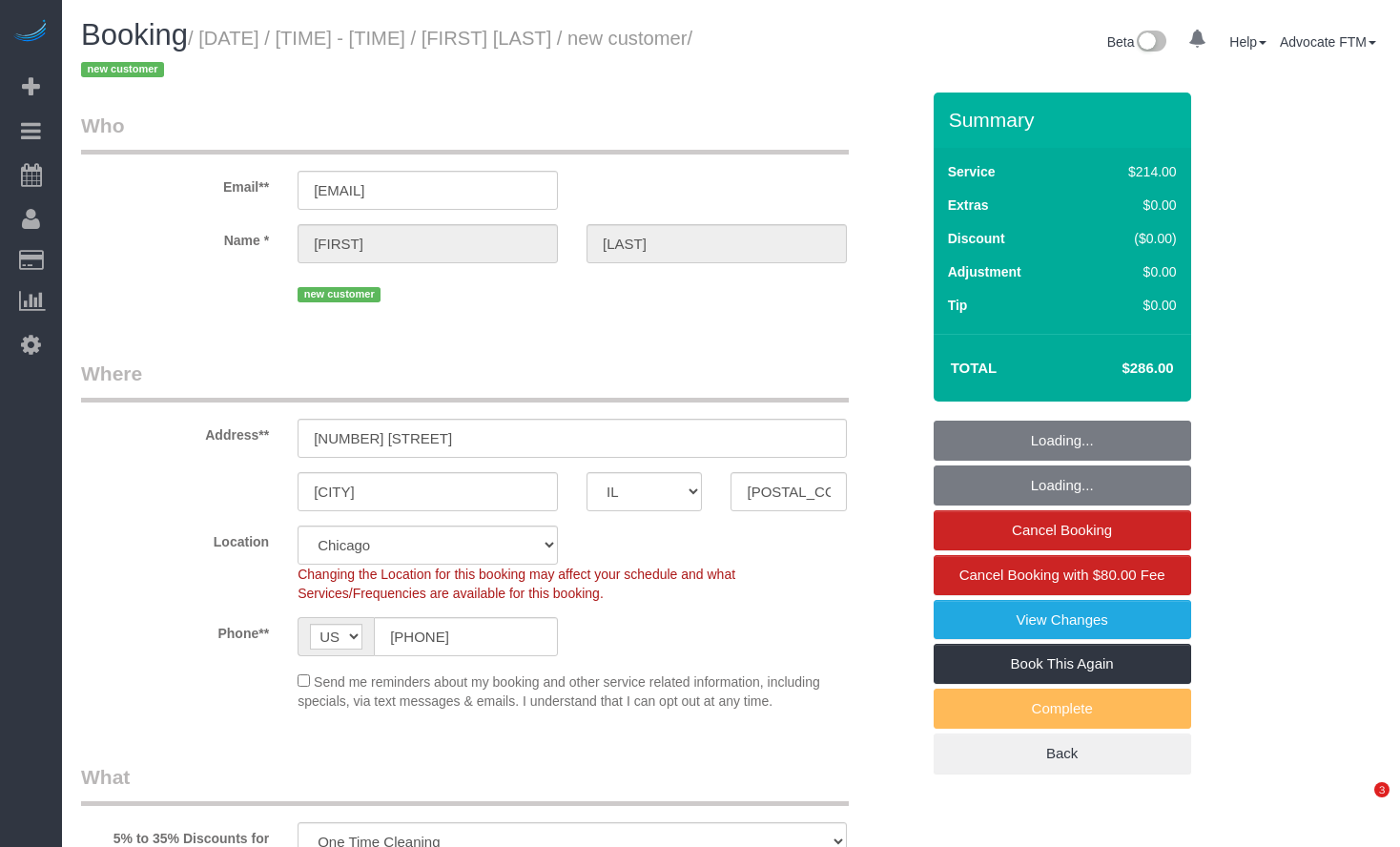 scroll, scrollTop: 0, scrollLeft: 0, axis: both 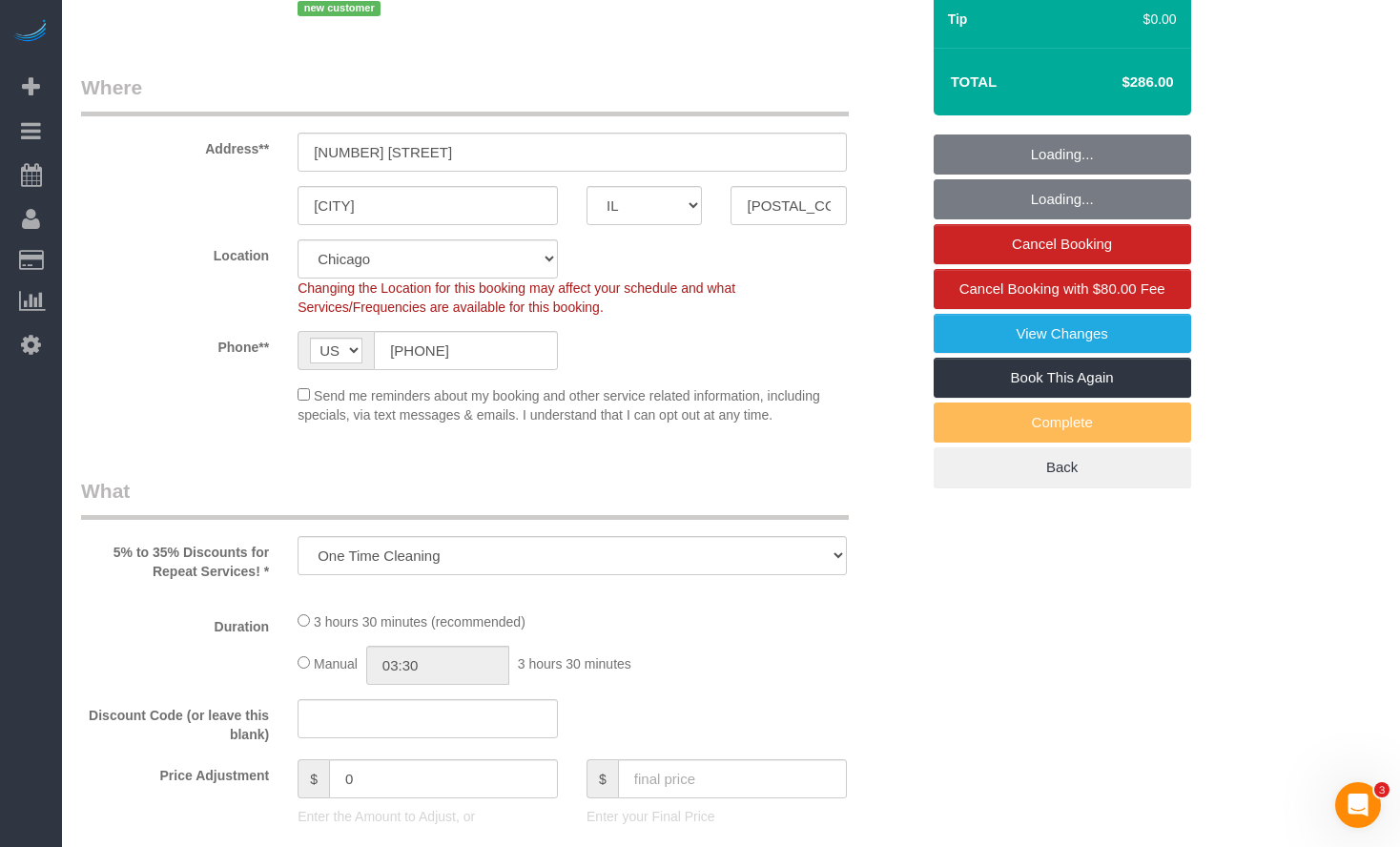 select on "number:1" 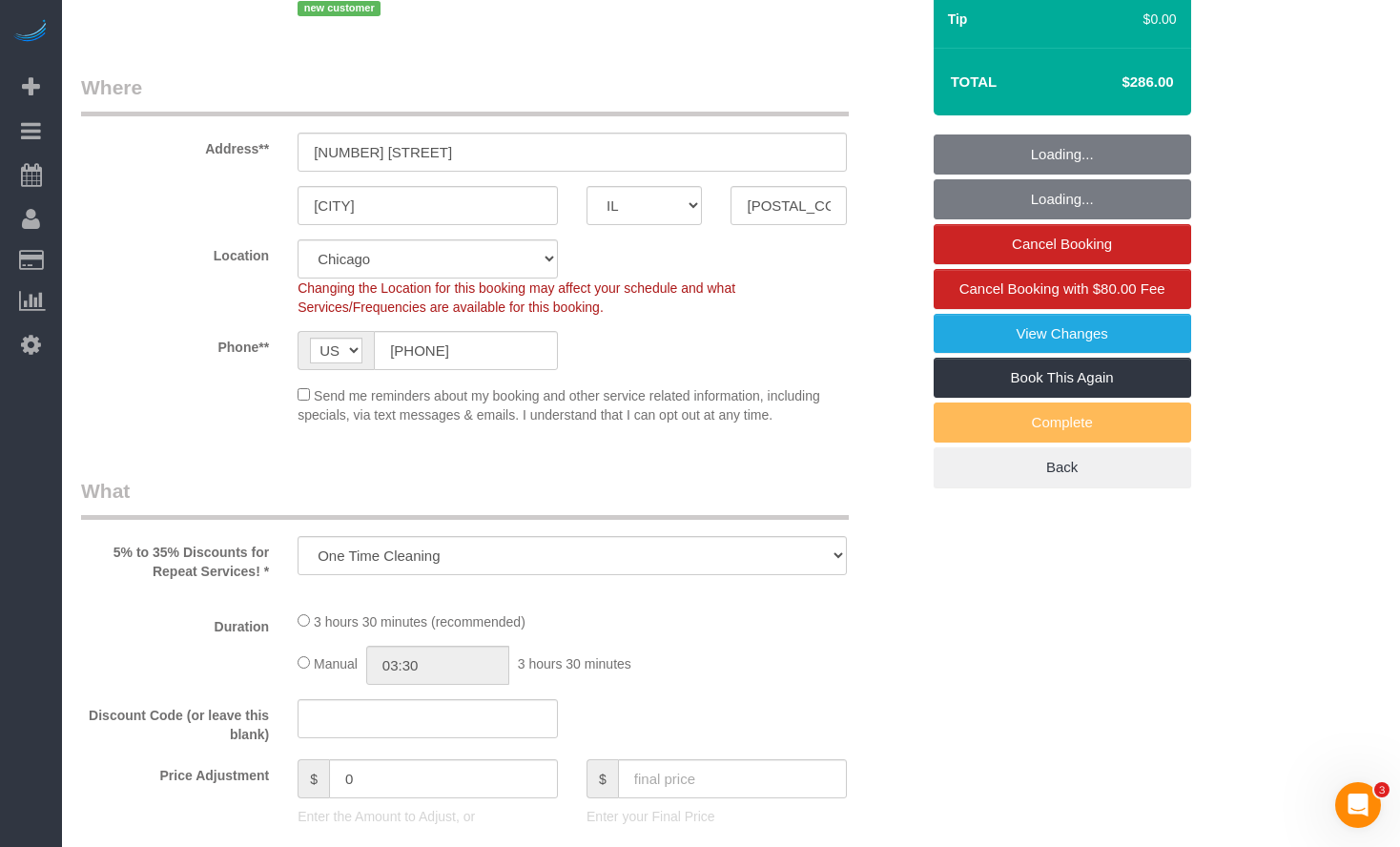 select on "number:58" 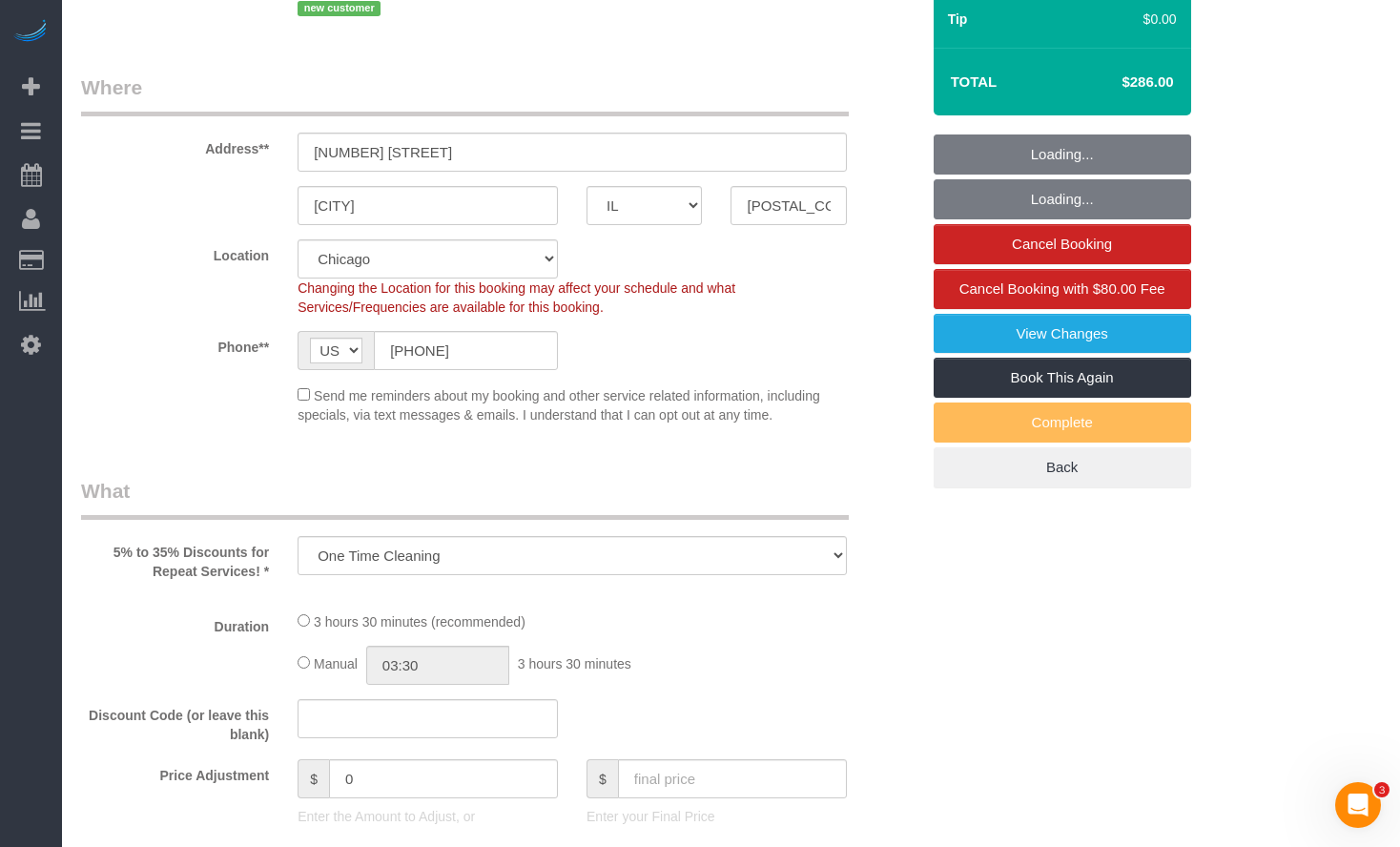 select on "number:139" 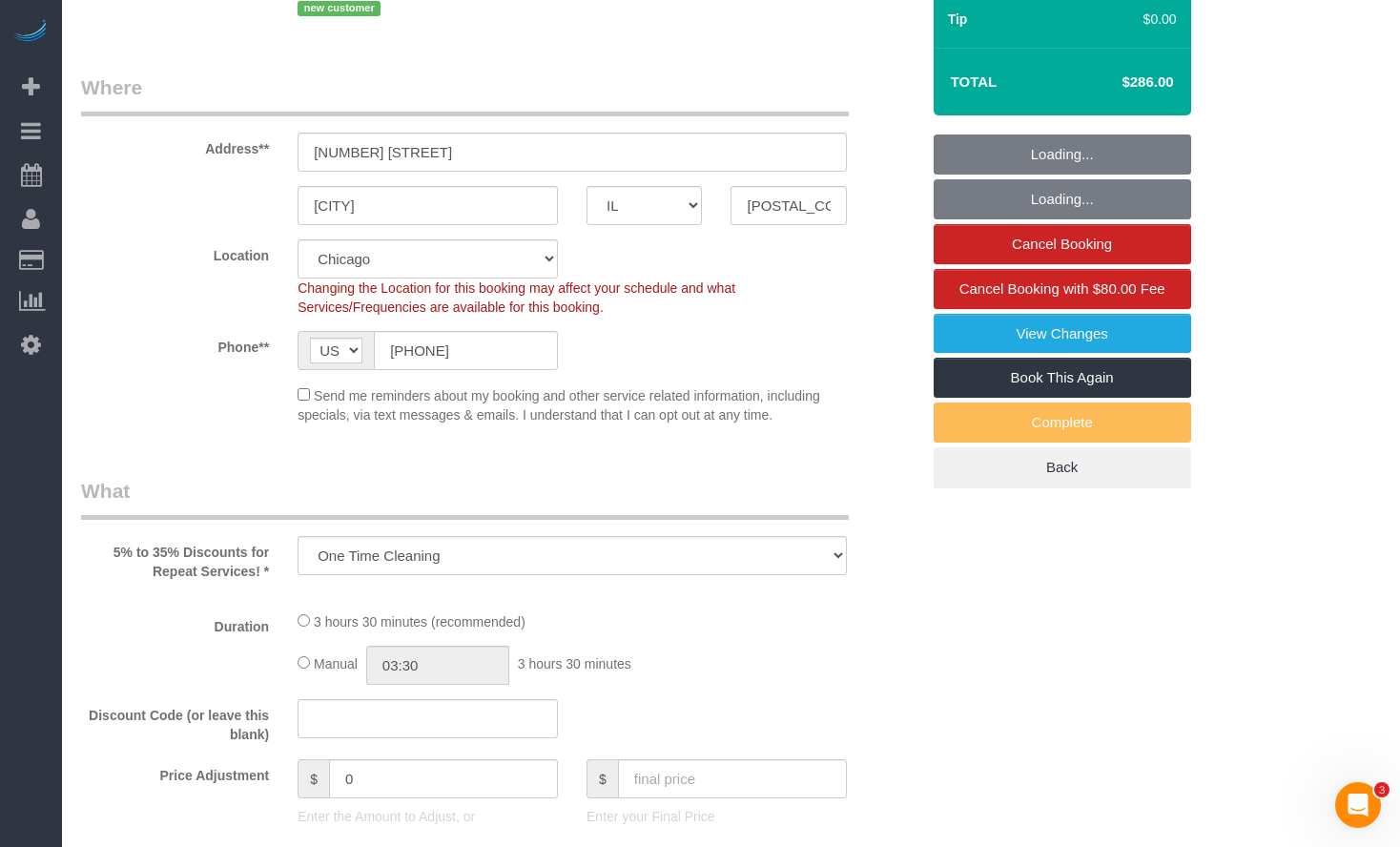 select on "number:104" 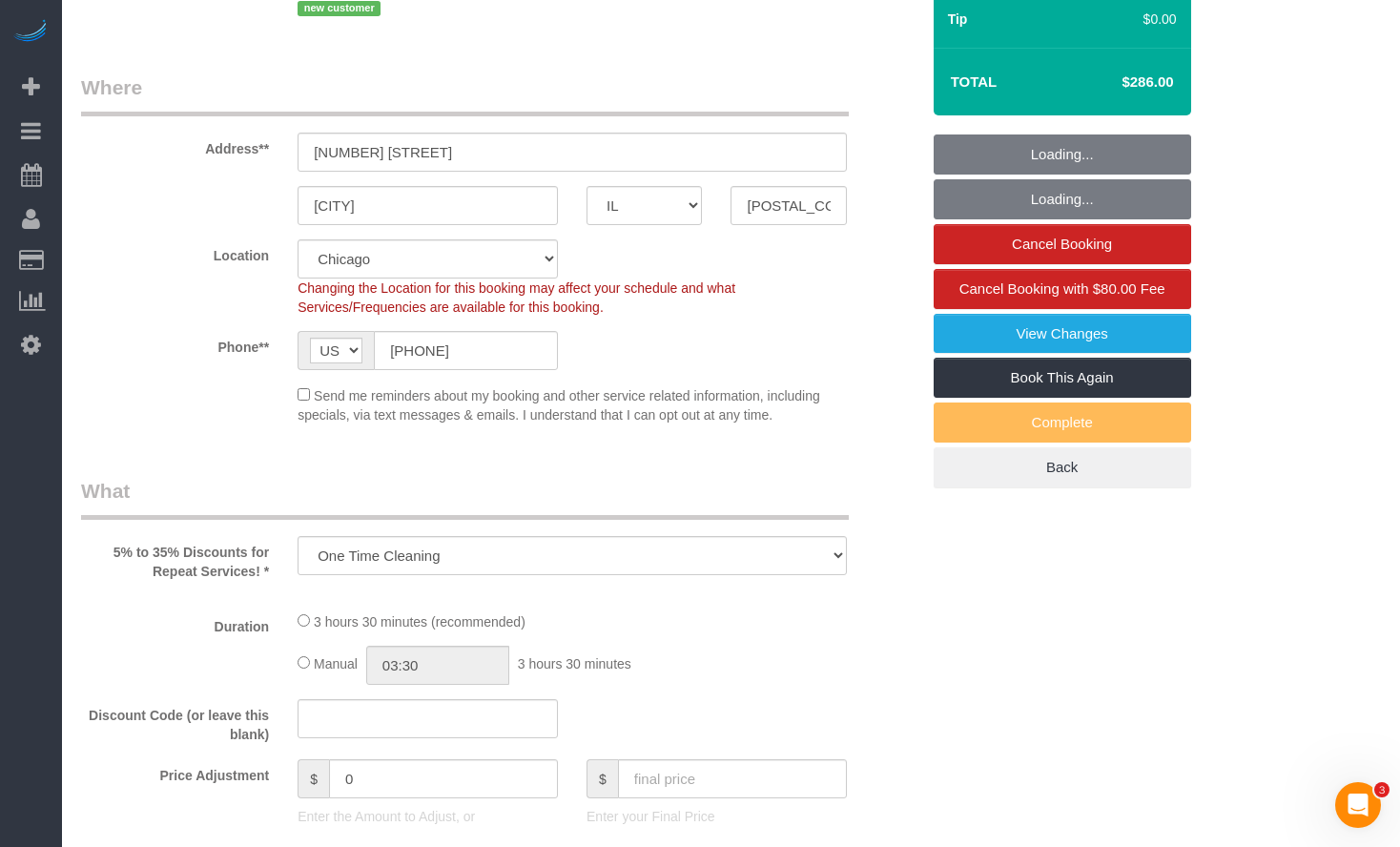 select on "object:1266" 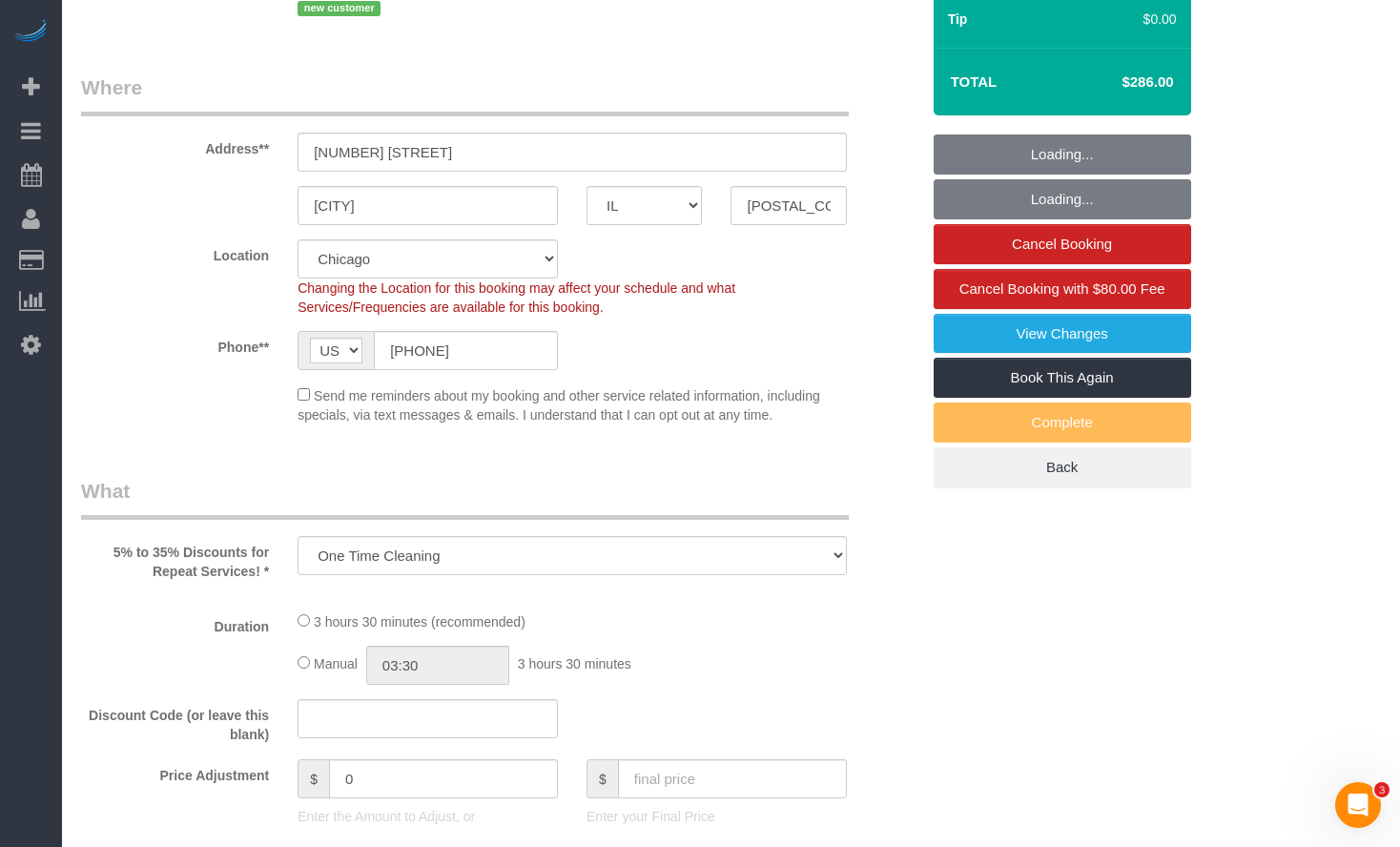 select on "512" 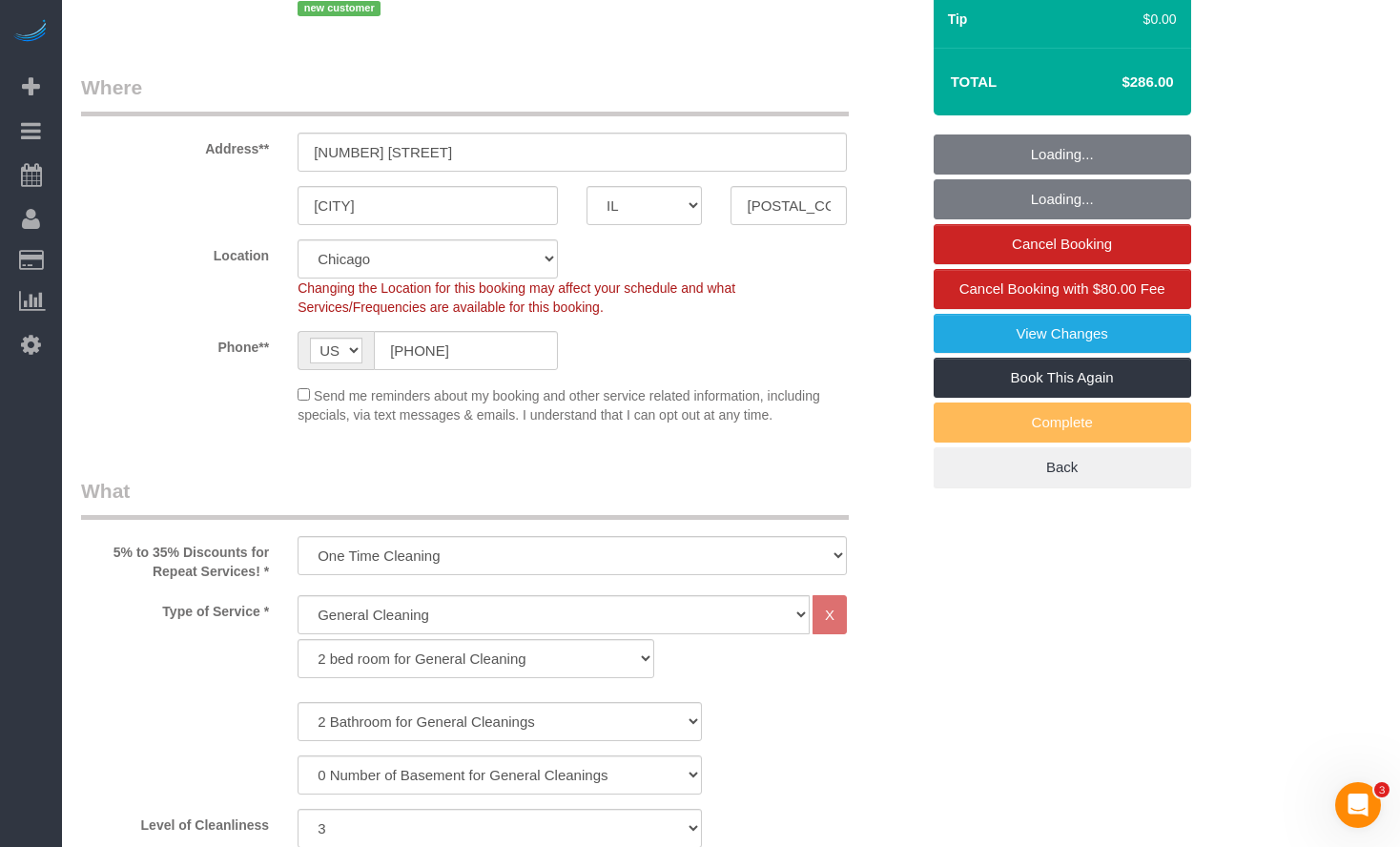 select on "2" 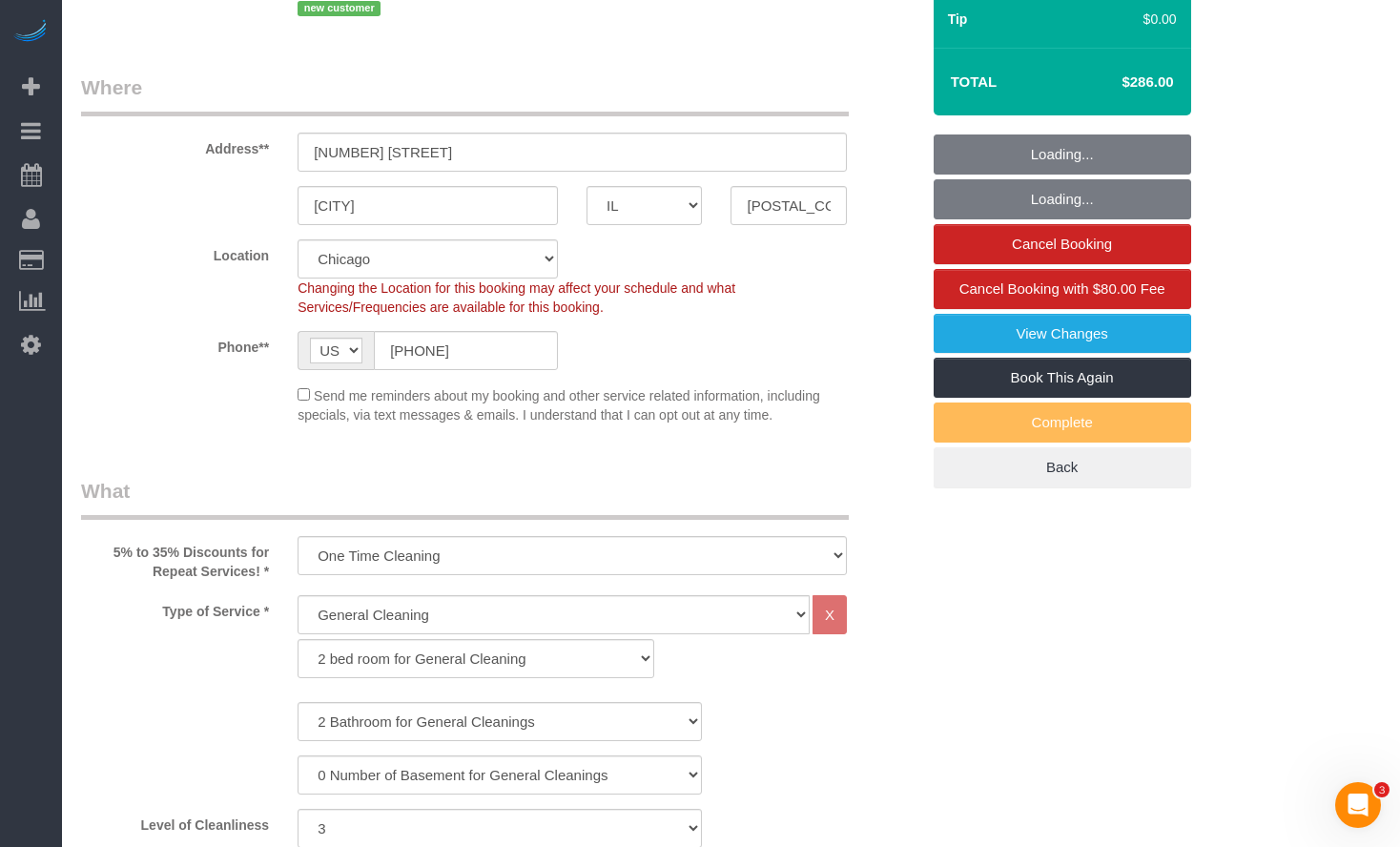 select on "3" 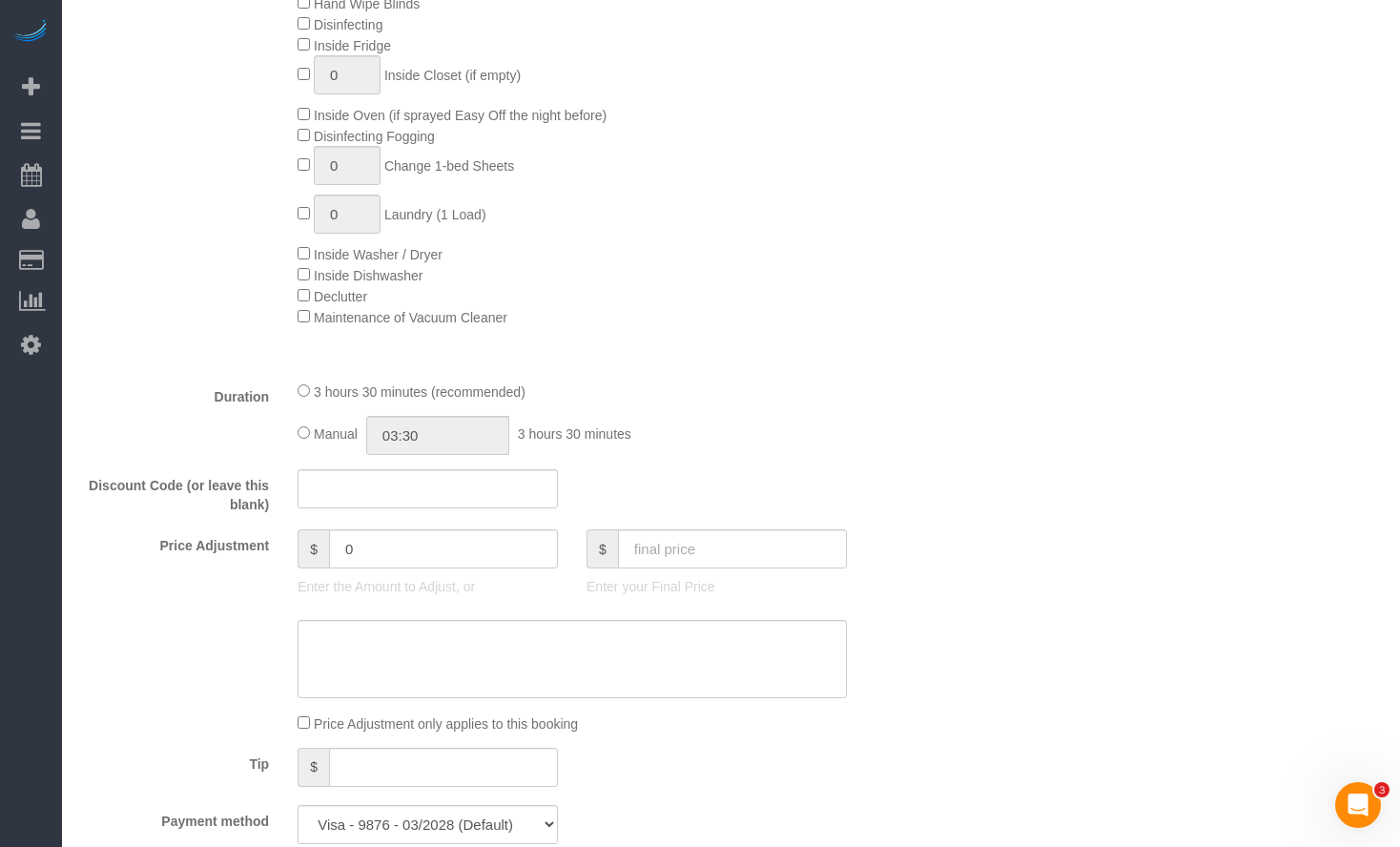 scroll, scrollTop: 1526, scrollLeft: 0, axis: vertical 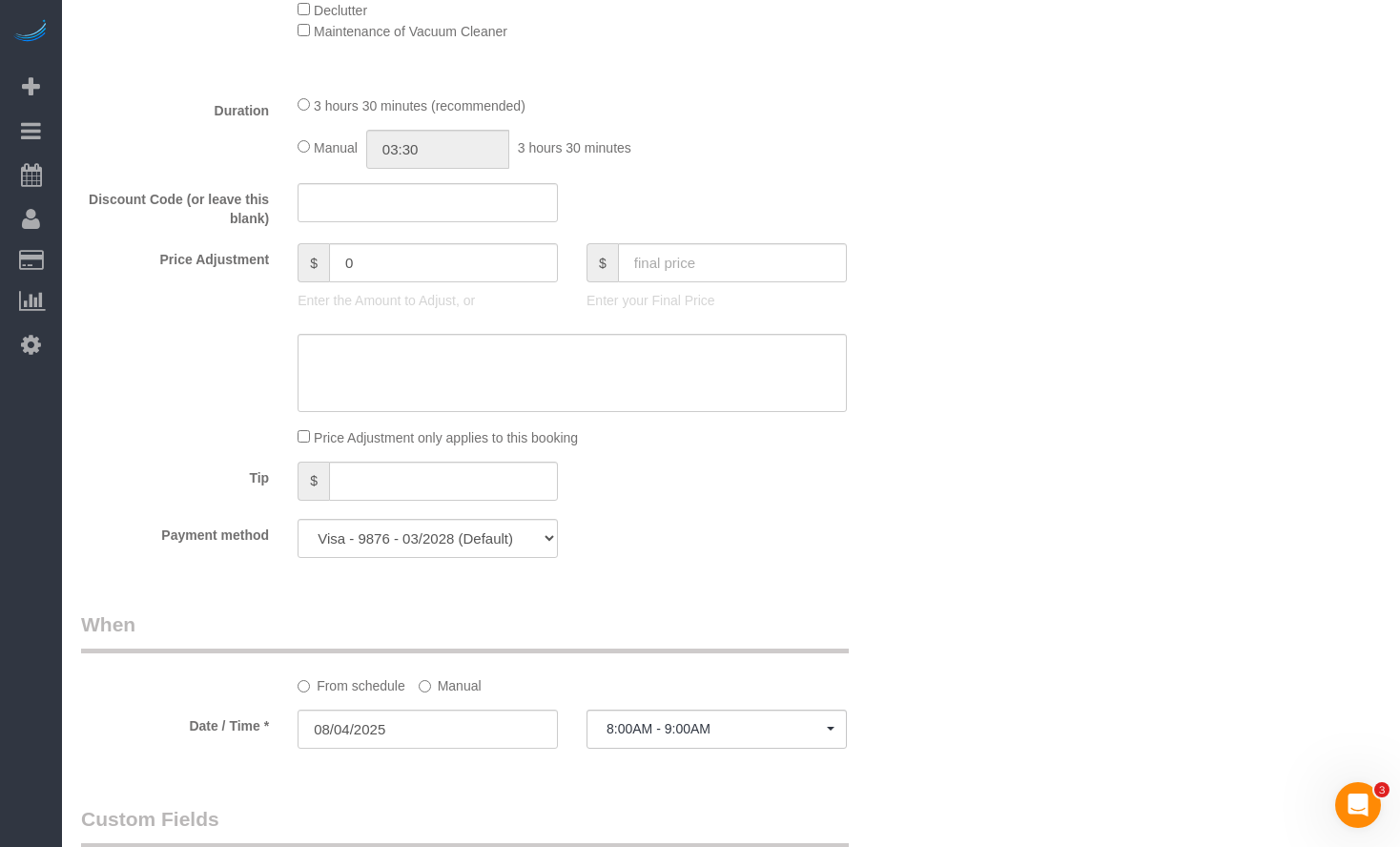 click on "3 hours 30 minutes (recommended)
Manual
03:30
3 hours 30 minutes" 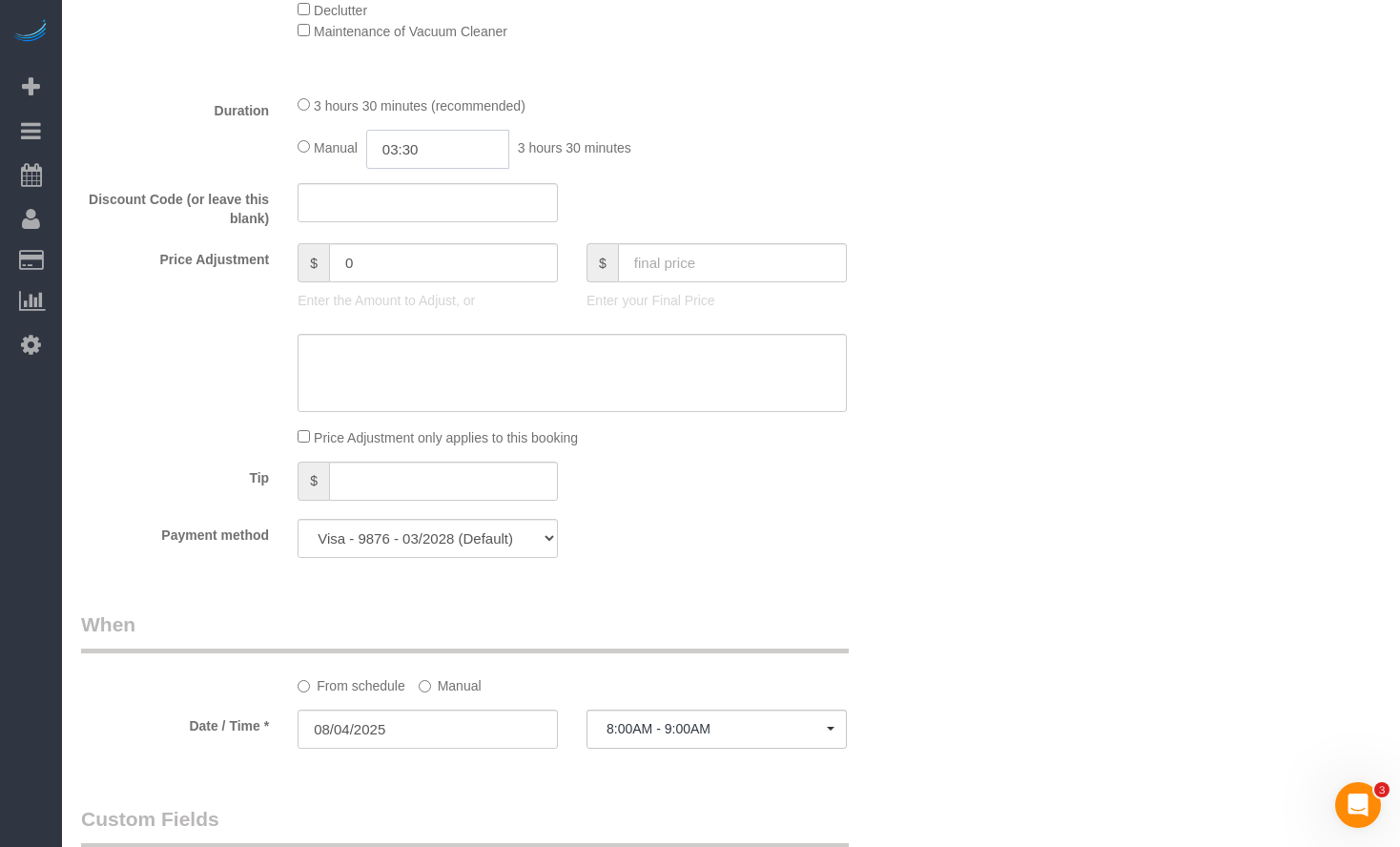 drag, startPoint x: 474, startPoint y: 151, endPoint x: 354, endPoint y: 158, distance: 120.203993 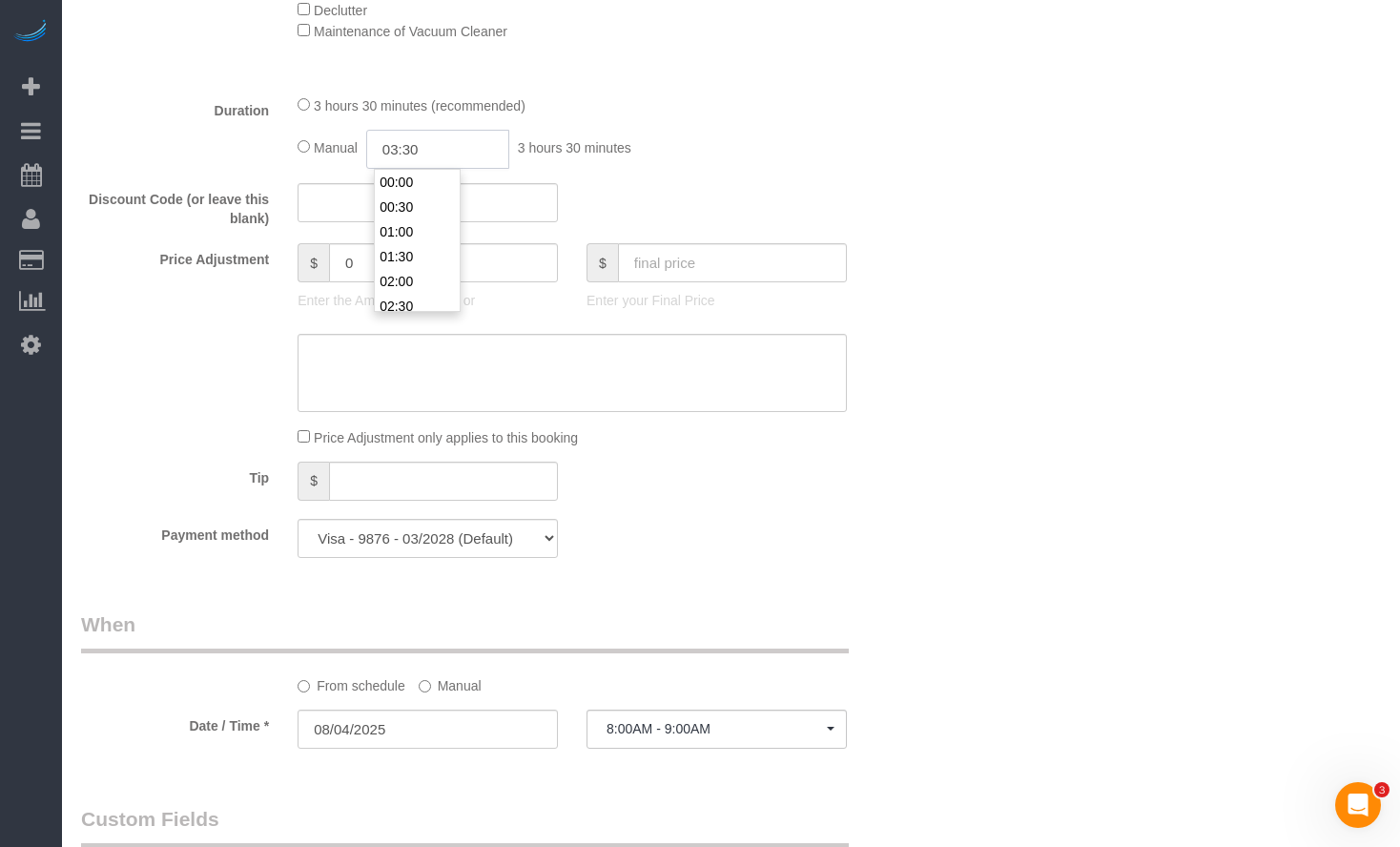 scroll, scrollTop: 149, scrollLeft: 0, axis: vertical 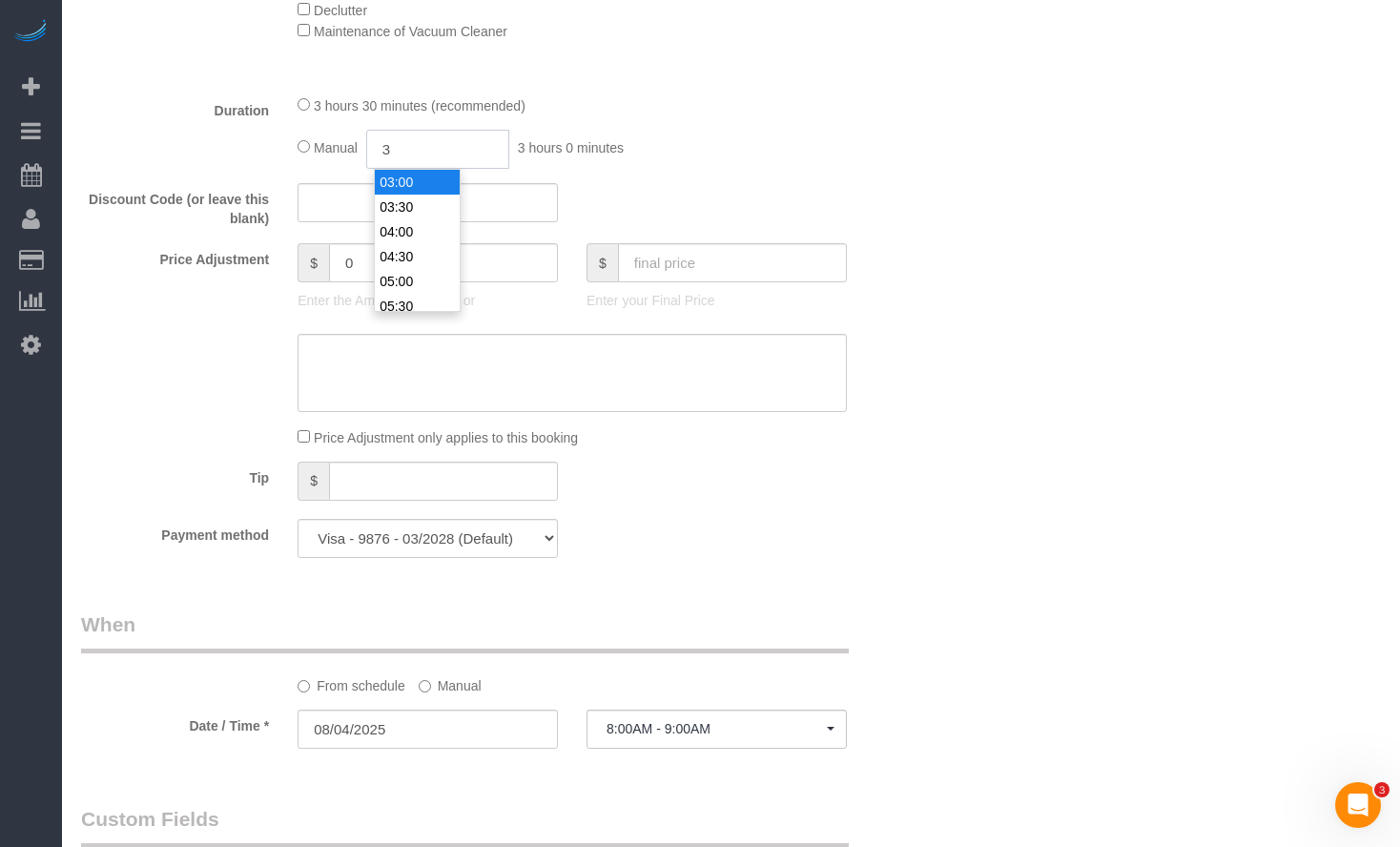 type on "3:" 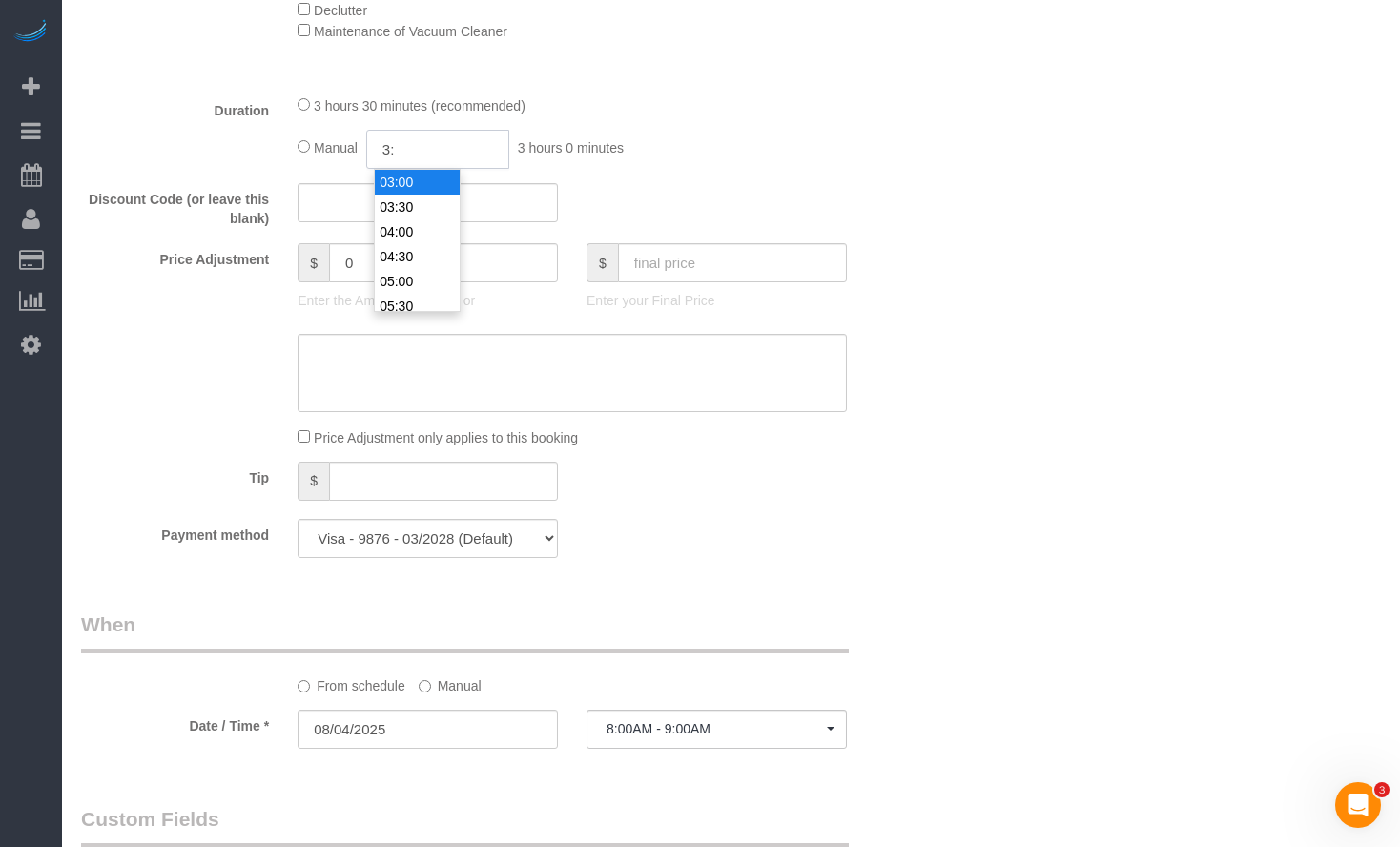 select 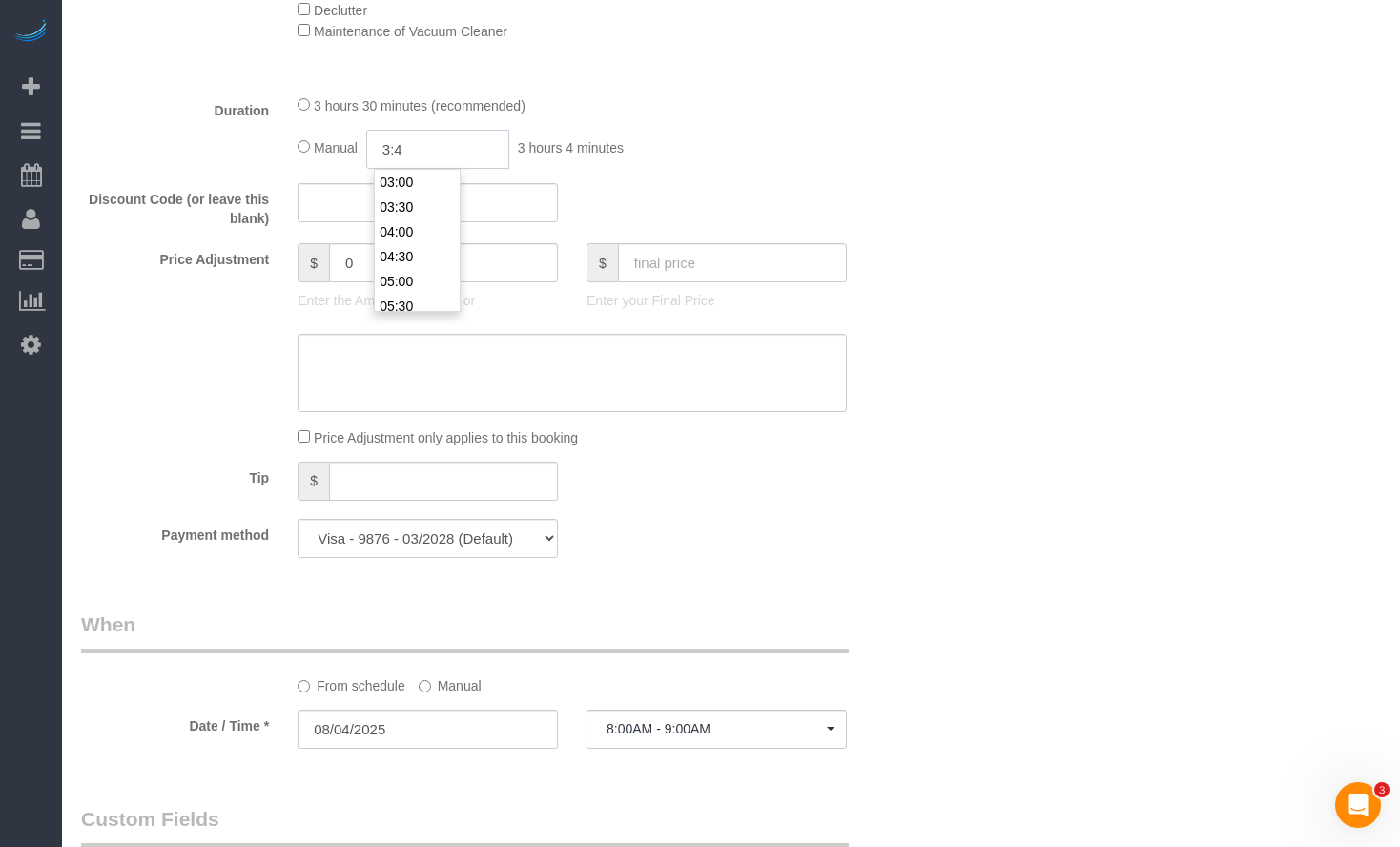 type on "3:40" 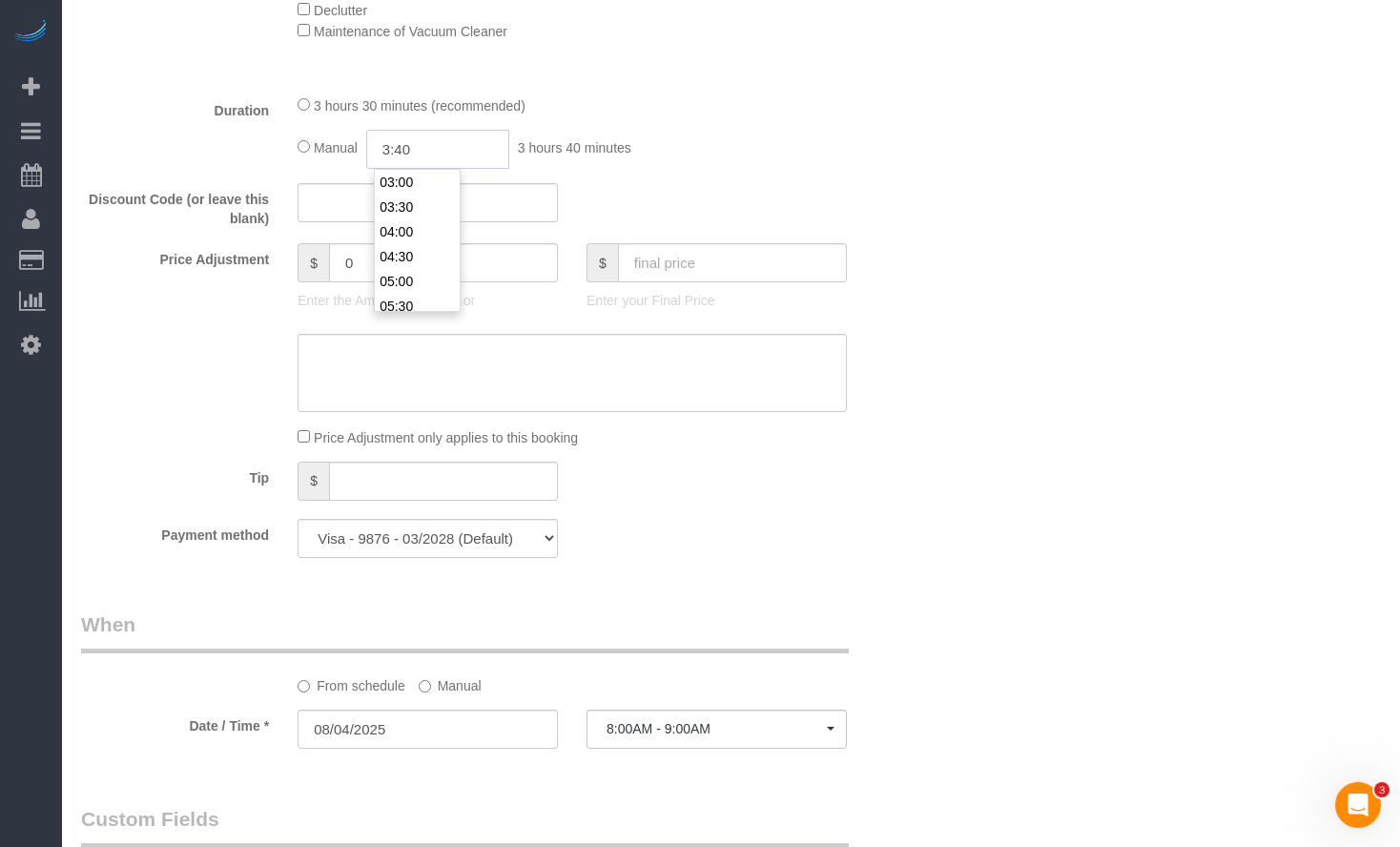 select on "spot11" 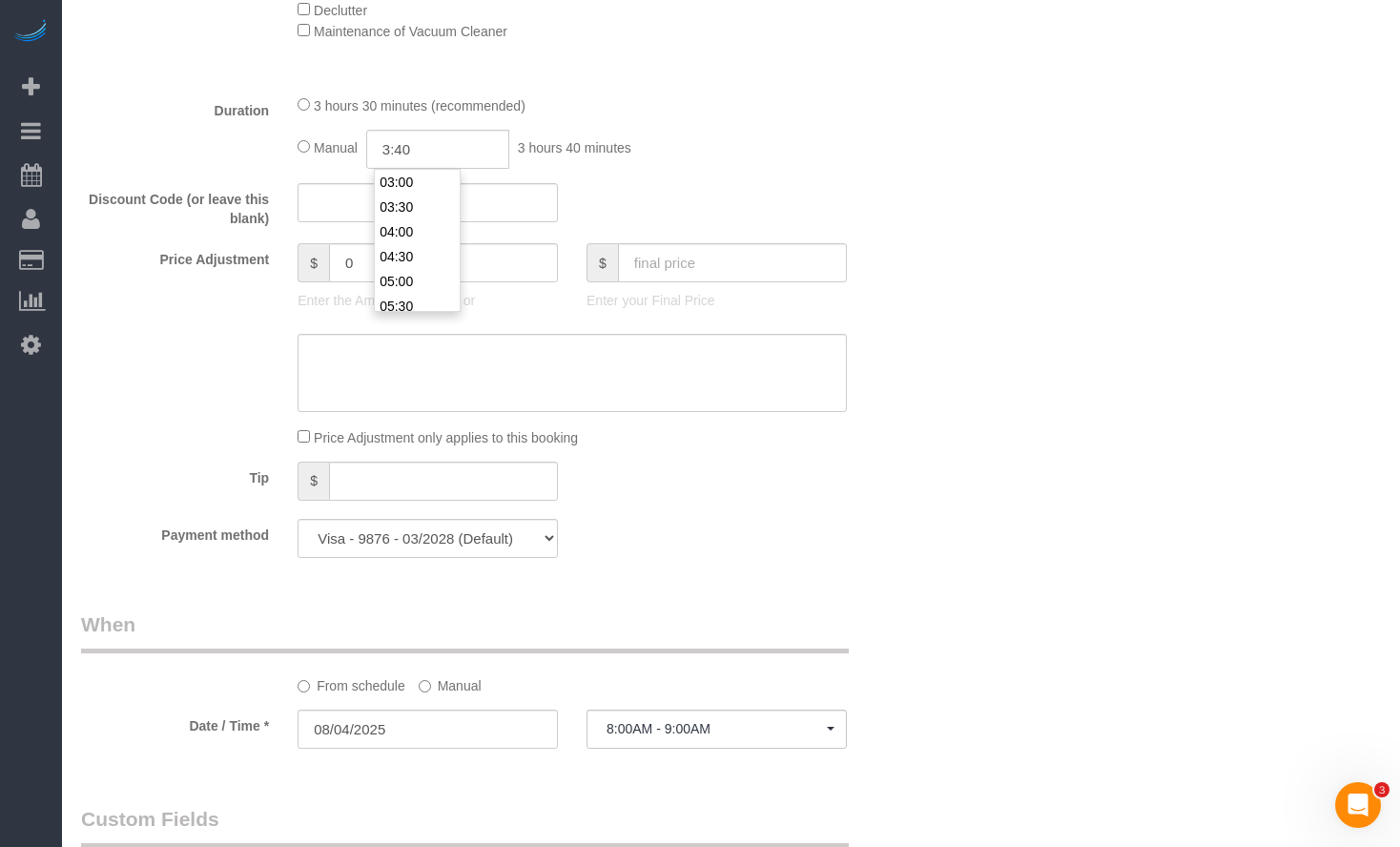 type on "[TIME]" 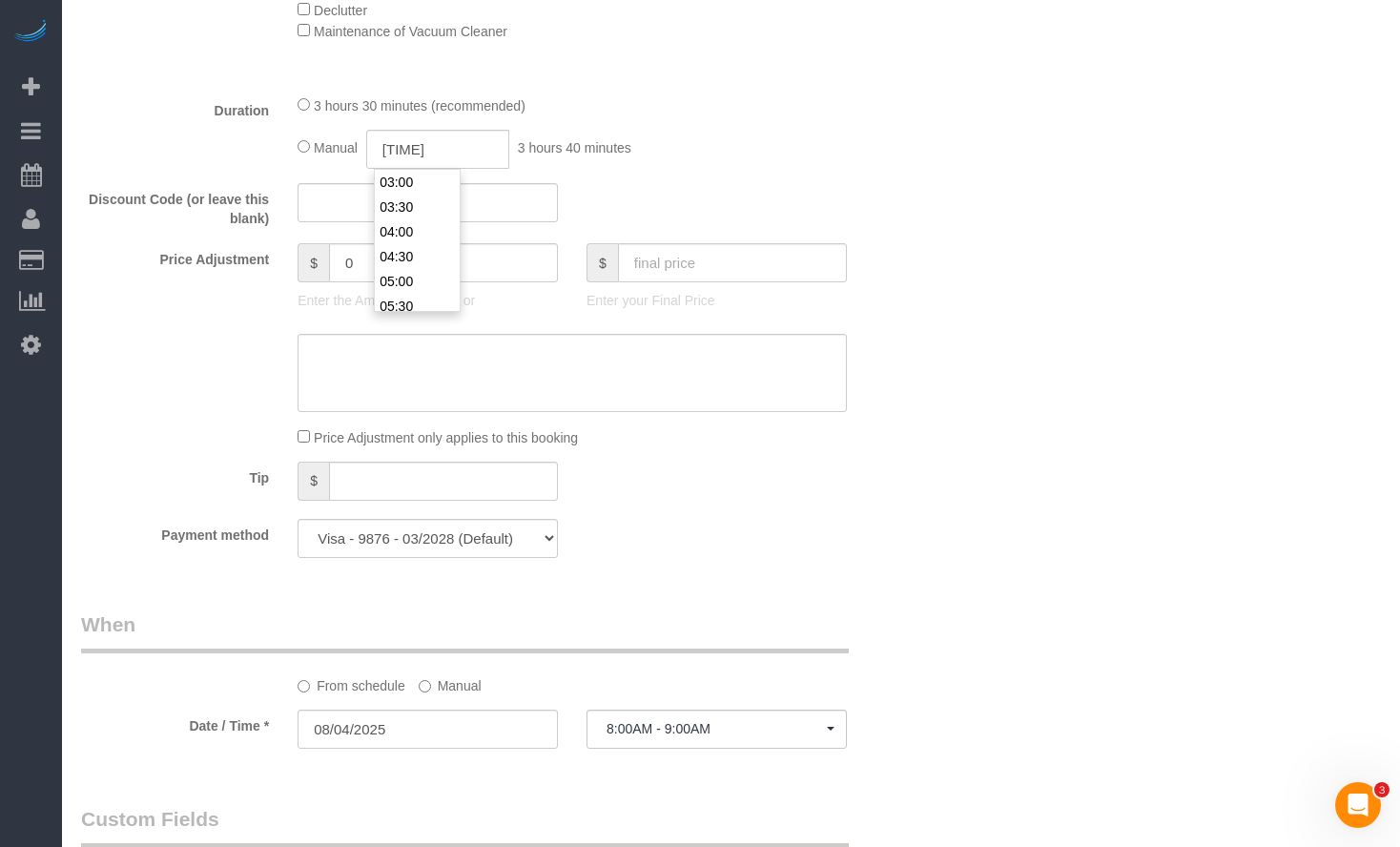 click on "3 hours 30 minutes (recommended)
Manual
03:40
3 hours 40 minutes" 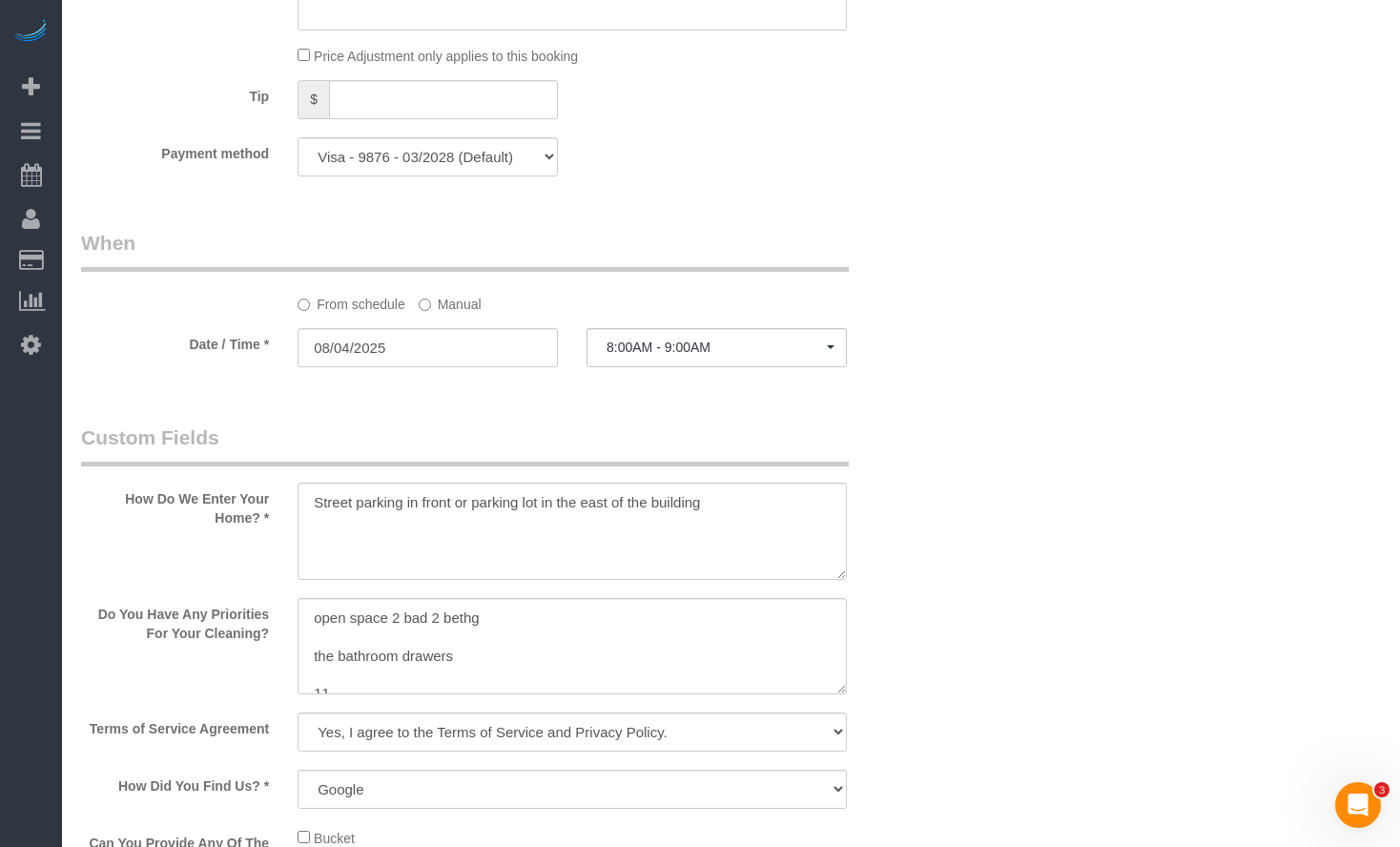 scroll, scrollTop: 2003, scrollLeft: 0, axis: vertical 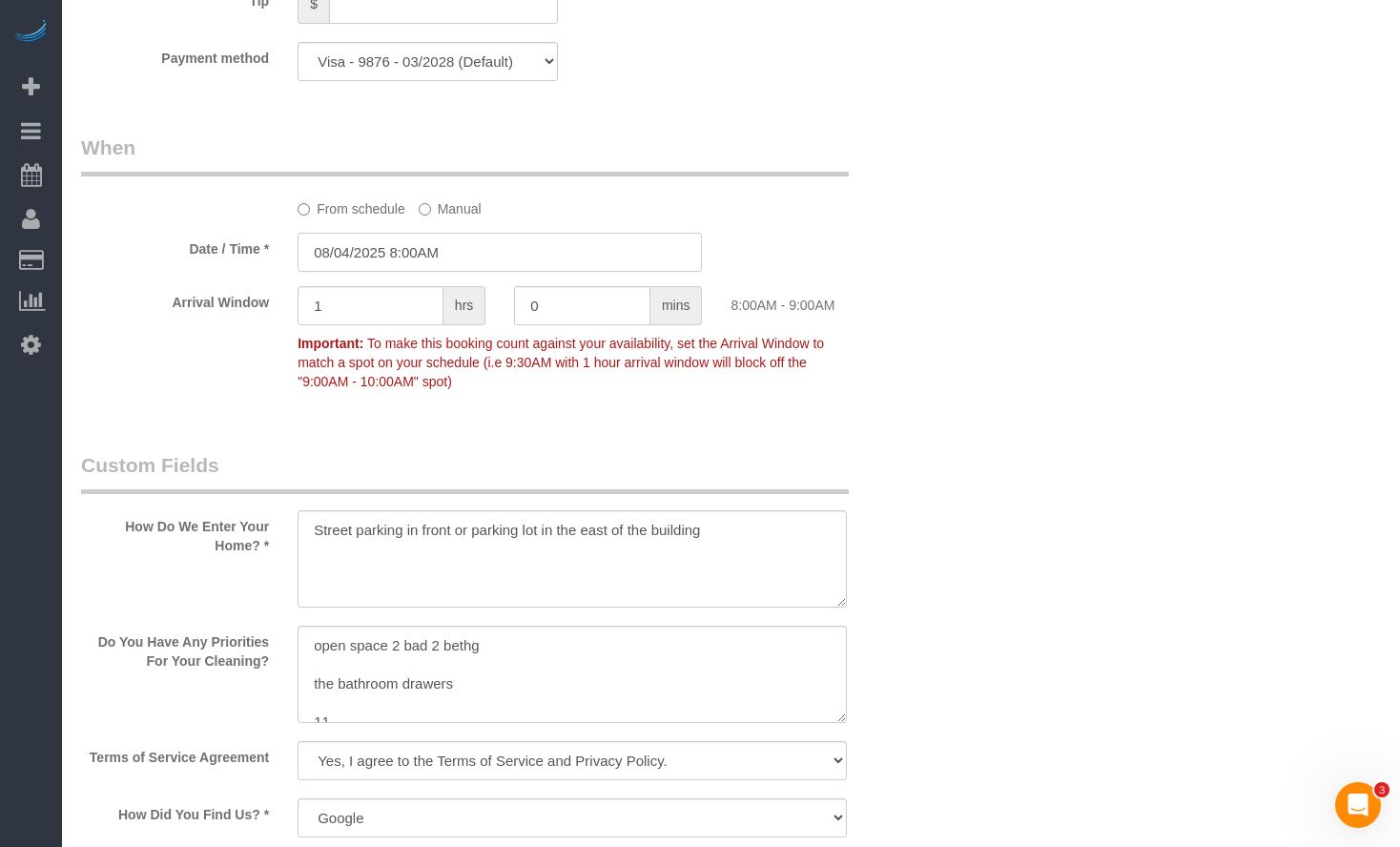 click on "08/04/2025 8:00AM" at bounding box center (500, 252) 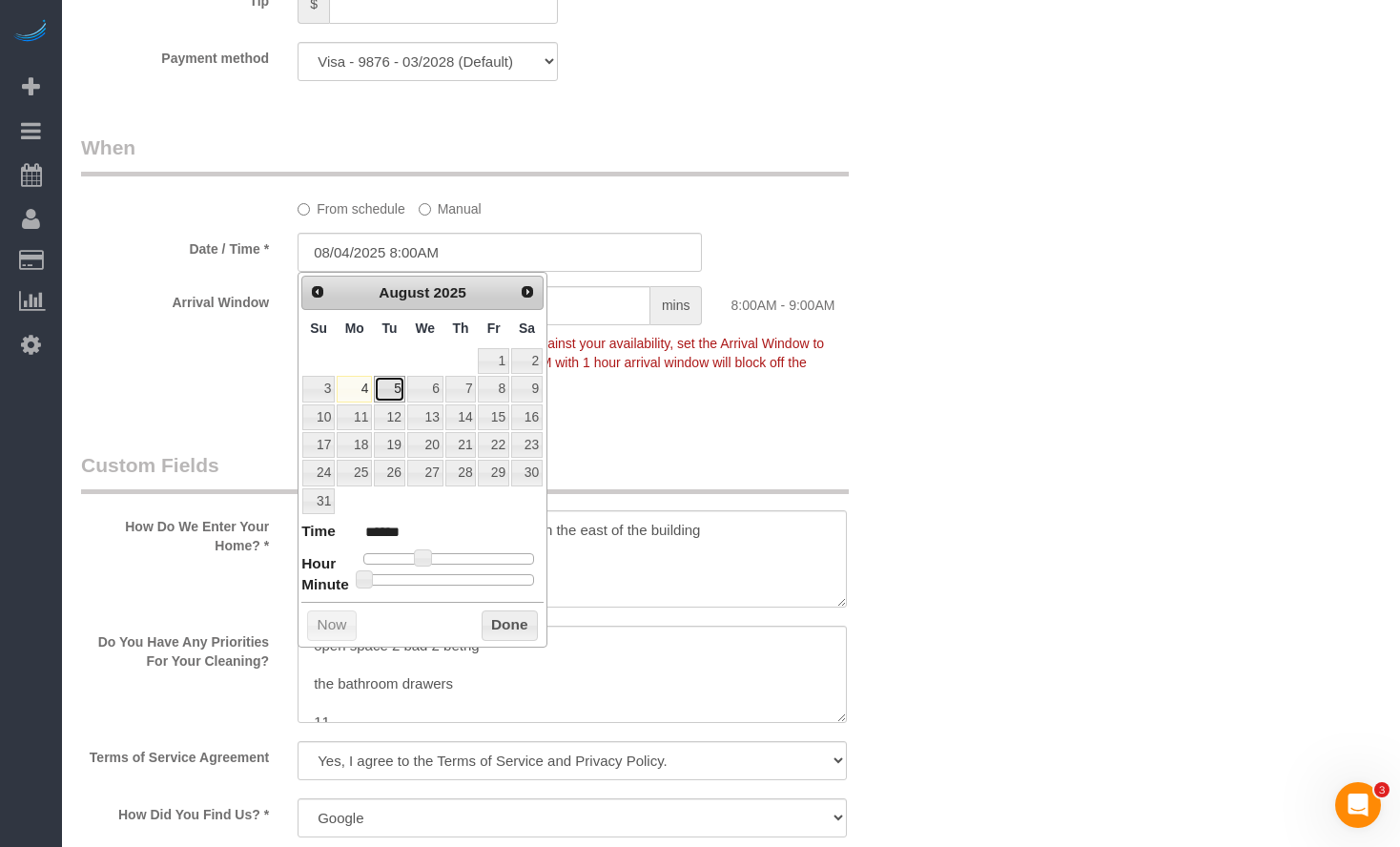 click on "5" at bounding box center [389, 388] 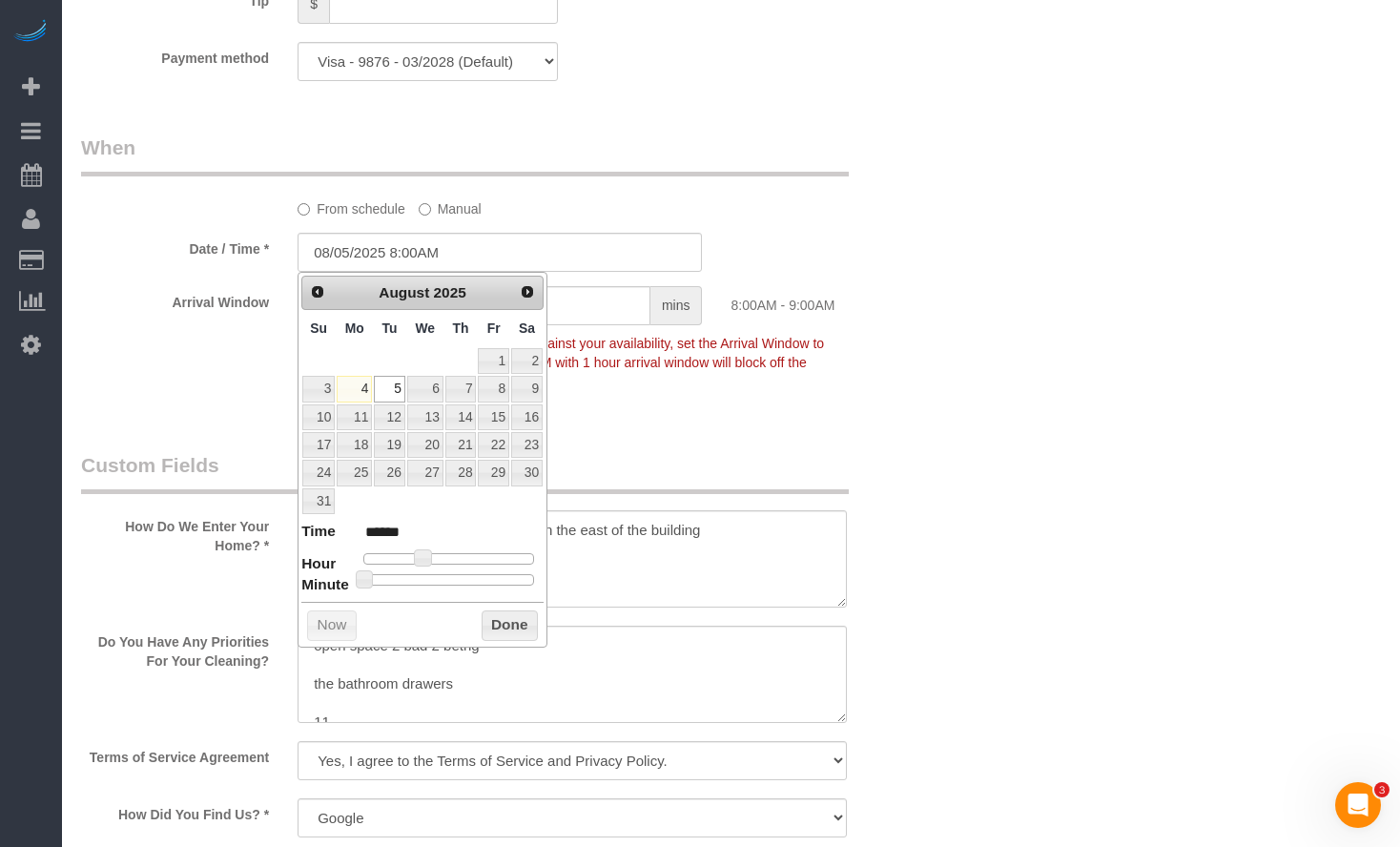 click on "Who
Email**
[EMAIL]
Name *
[FIRST]
[LAST]
new customer
Where
Address**
[NUMBER] [STREET]
[CITY]
AK
AL
AR
AZ
CA
CO
CT
DC
DE
FL
GA
HI
IA
ID
IL
IN
KS
KY
LA
MA
MD
ME
MI
MN
MO
MS
MT
NC" at bounding box center (731, 161) 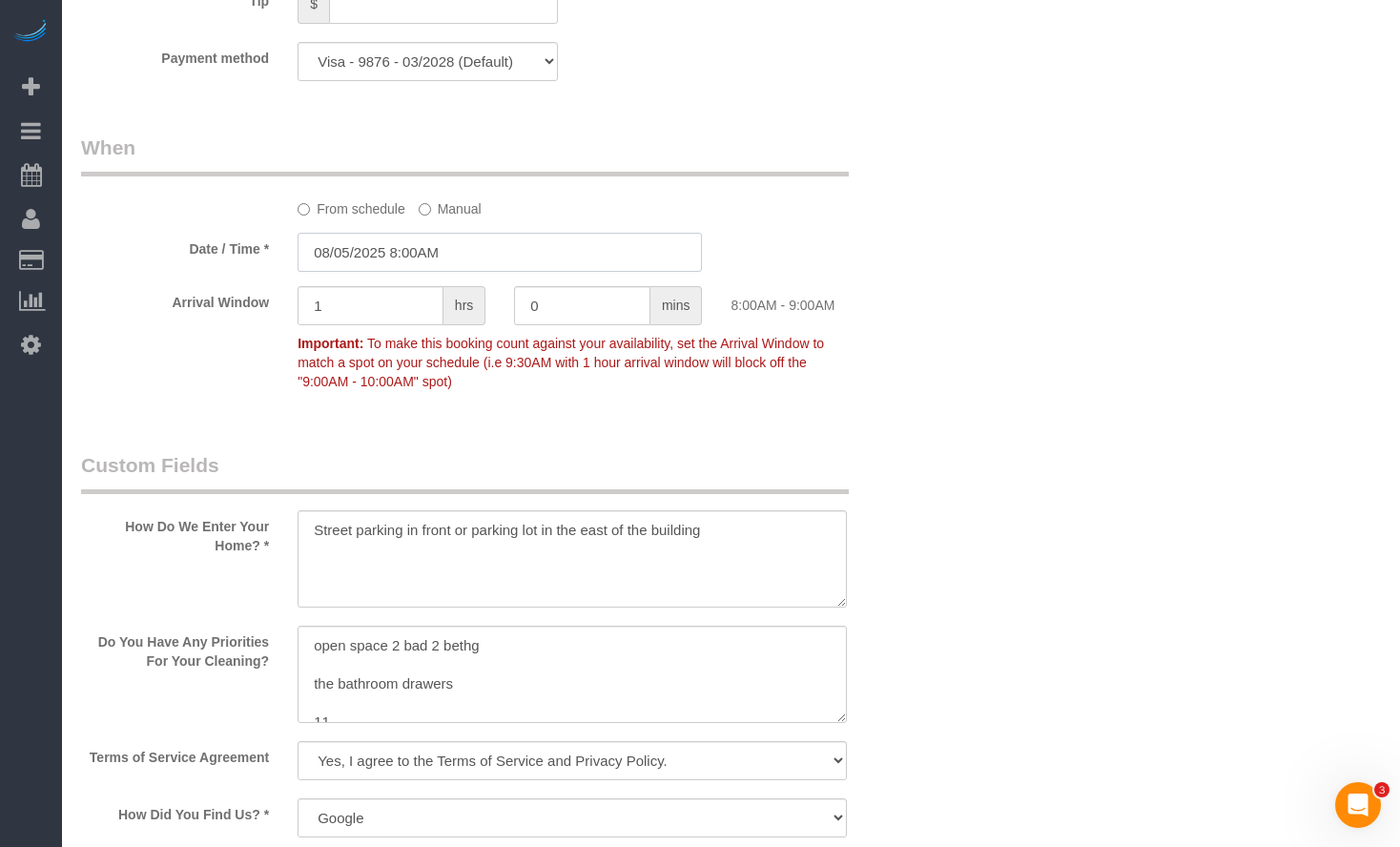 click on "08/05/2025 8:00AM" at bounding box center (500, 252) 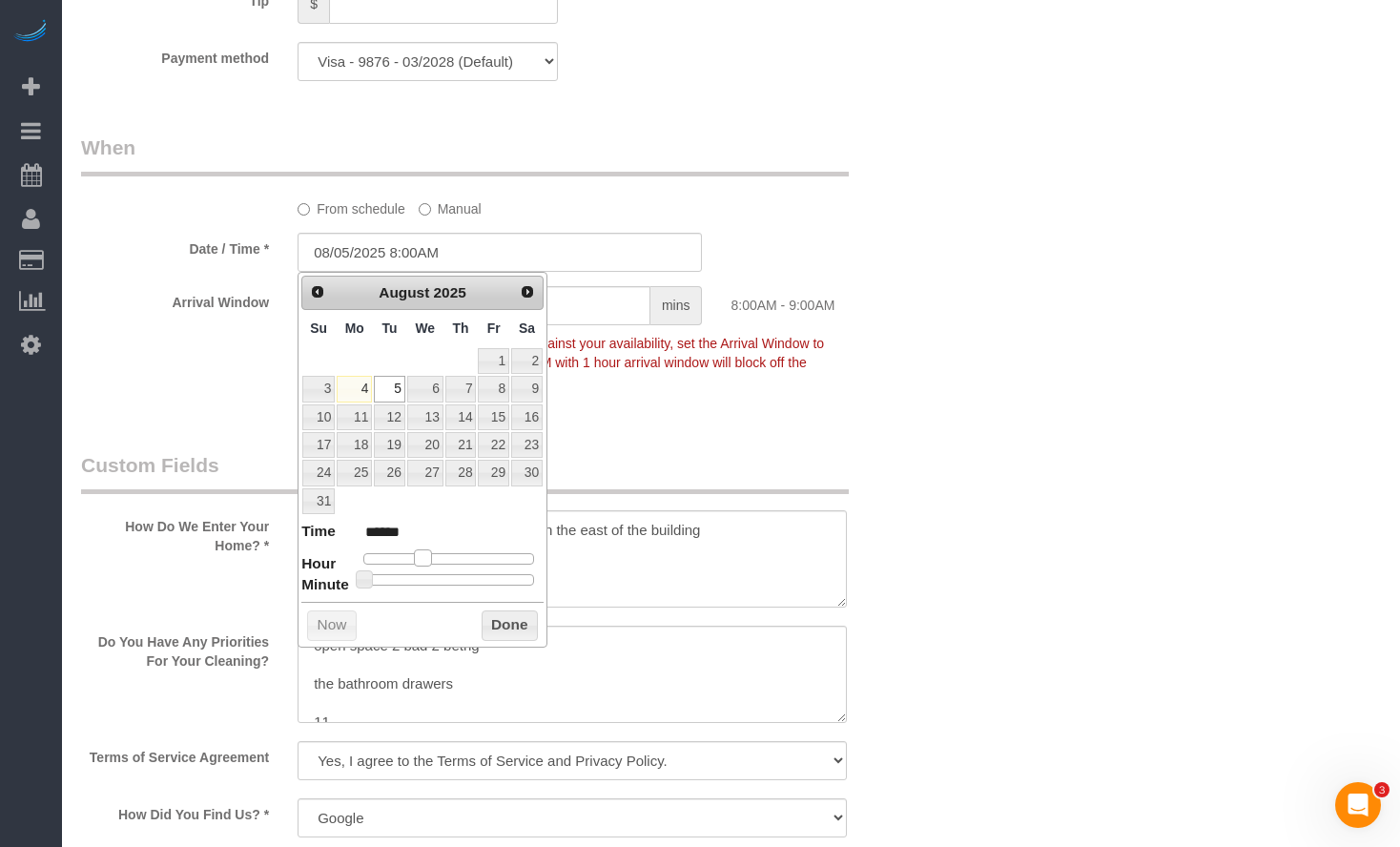 type on "08/05/2025 9:00AM" 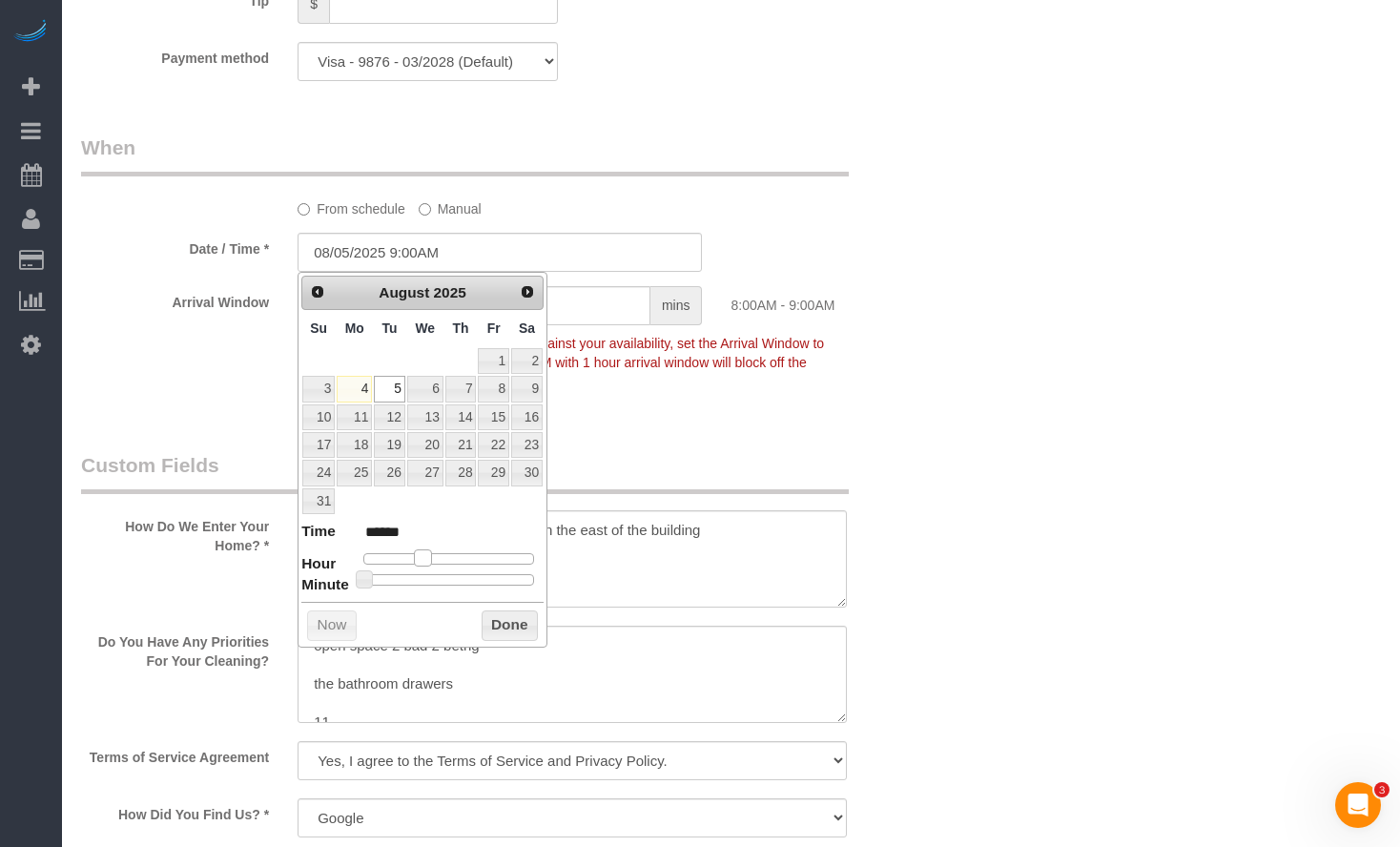 type on "08/05/2025 10:00AM" 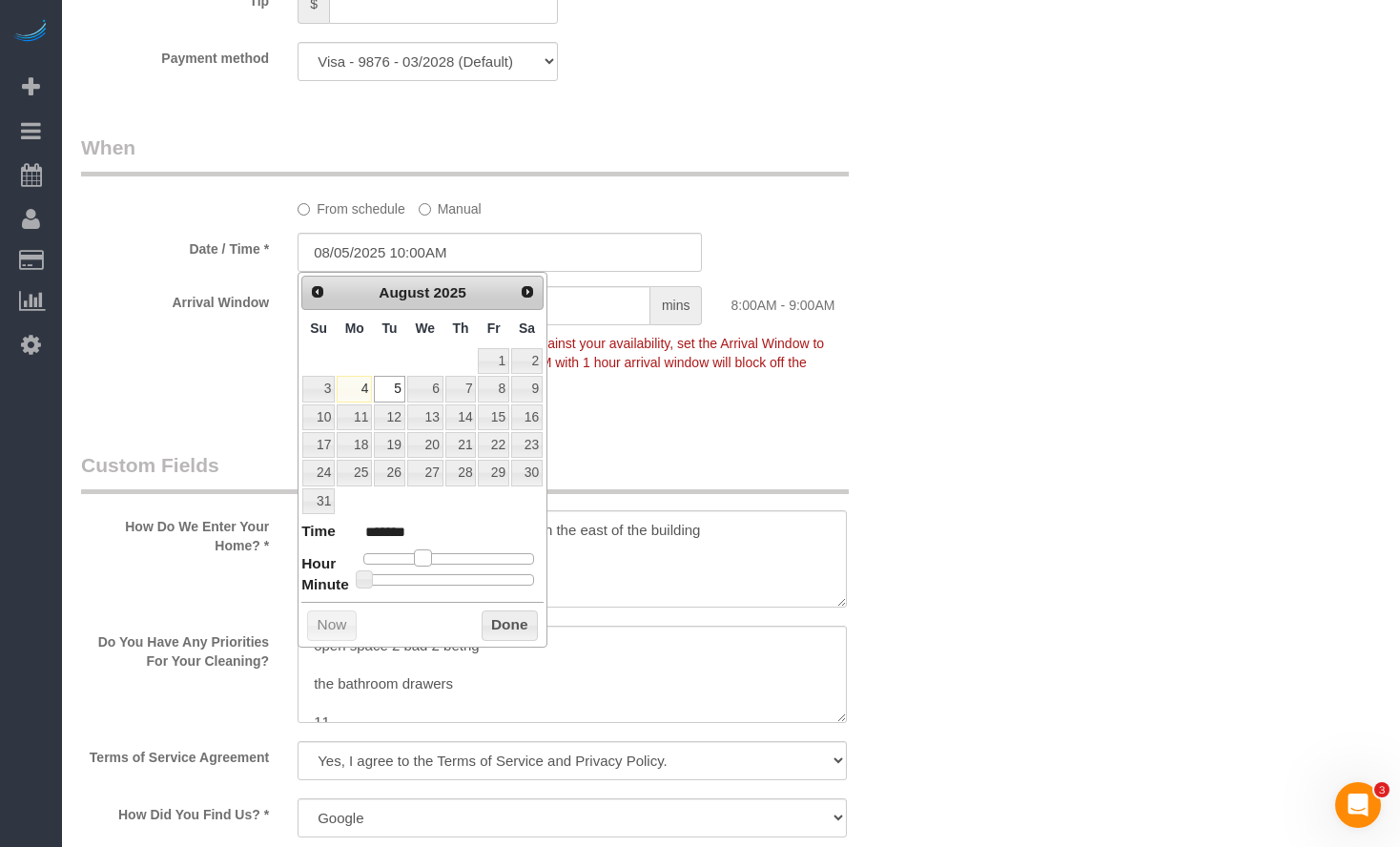 type on "08/05/2025 11:00AM" 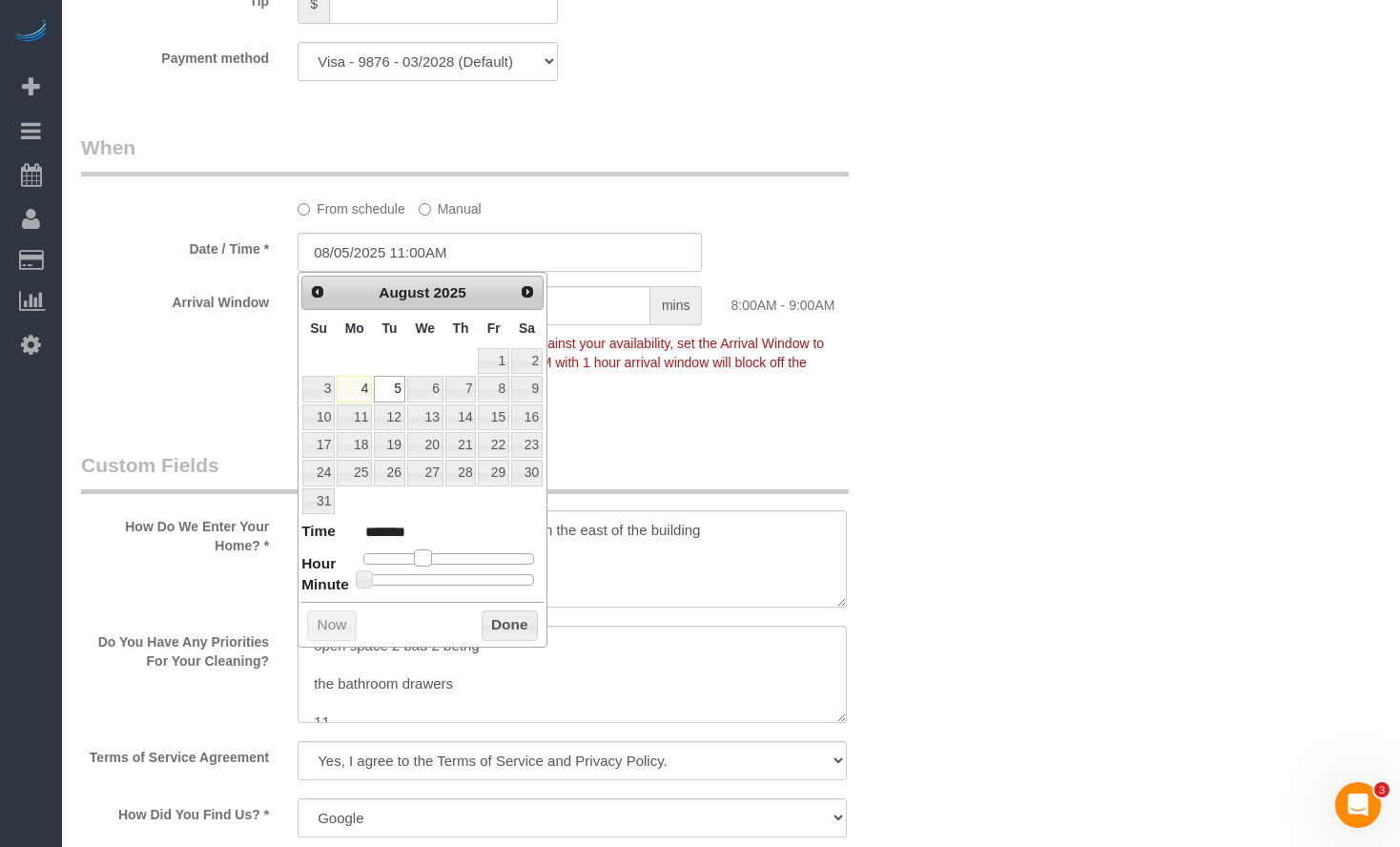 type on "08/05/2025 12:00PM" 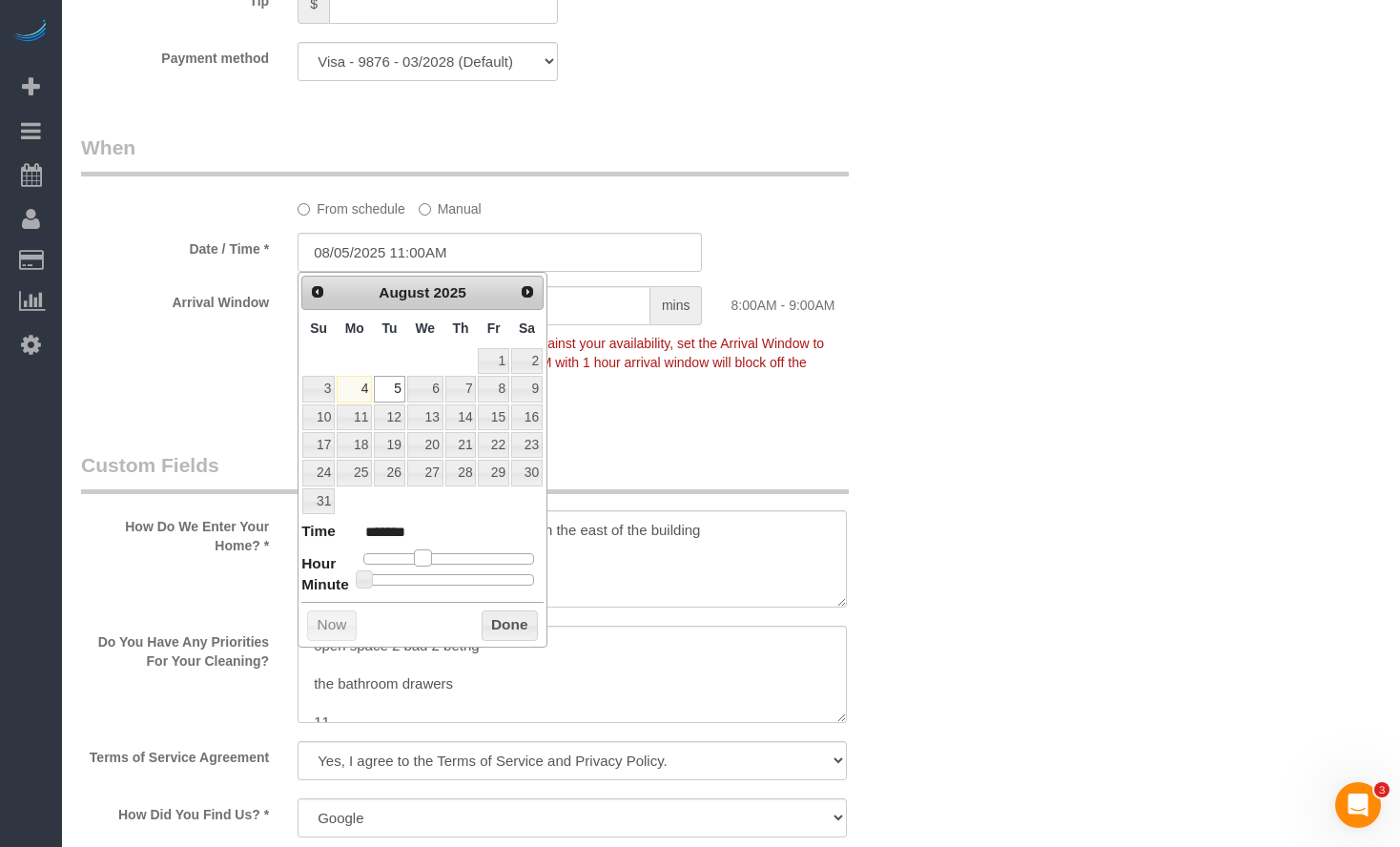type on "*******" 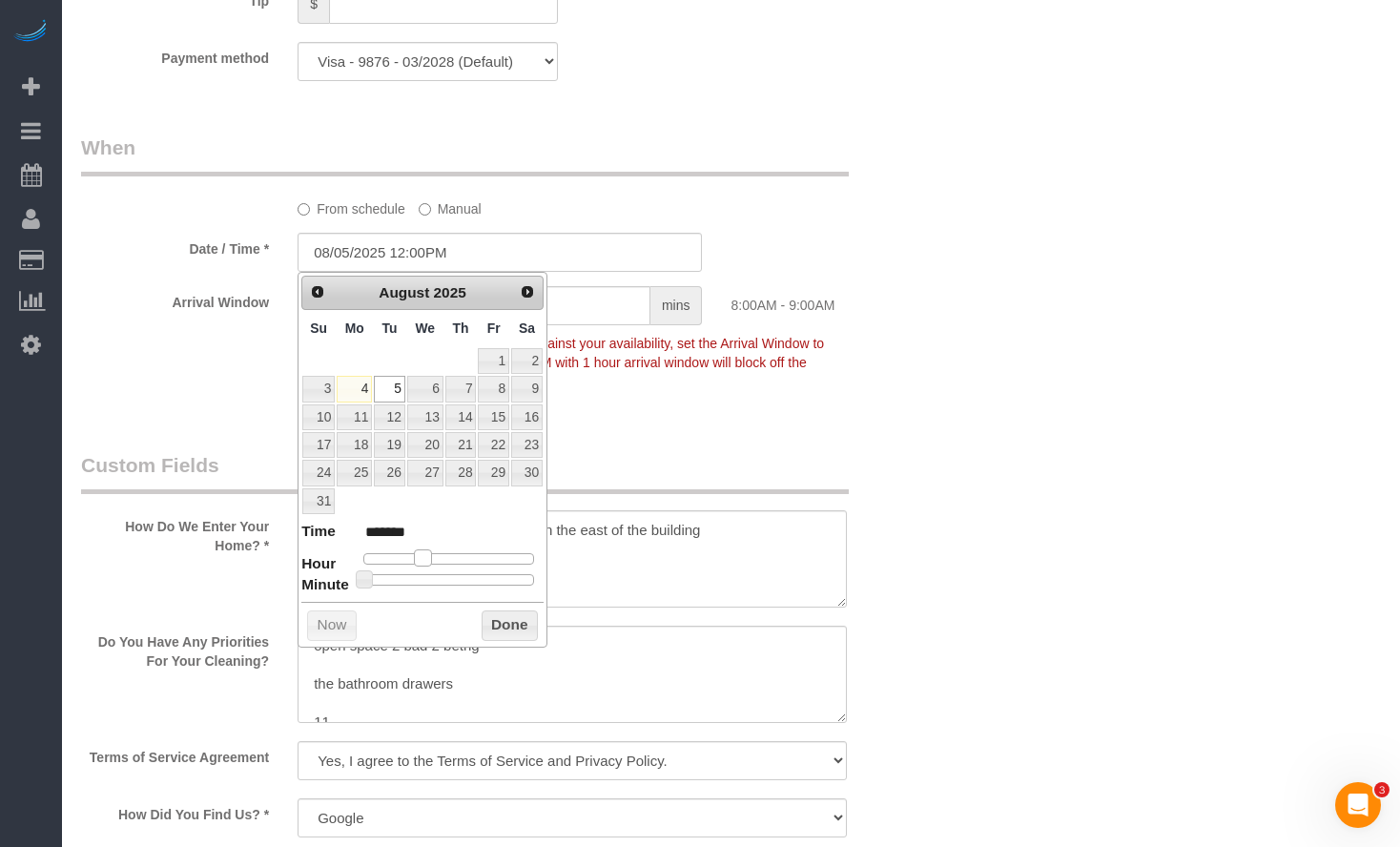 type on "08/05/2025 1:00PM" 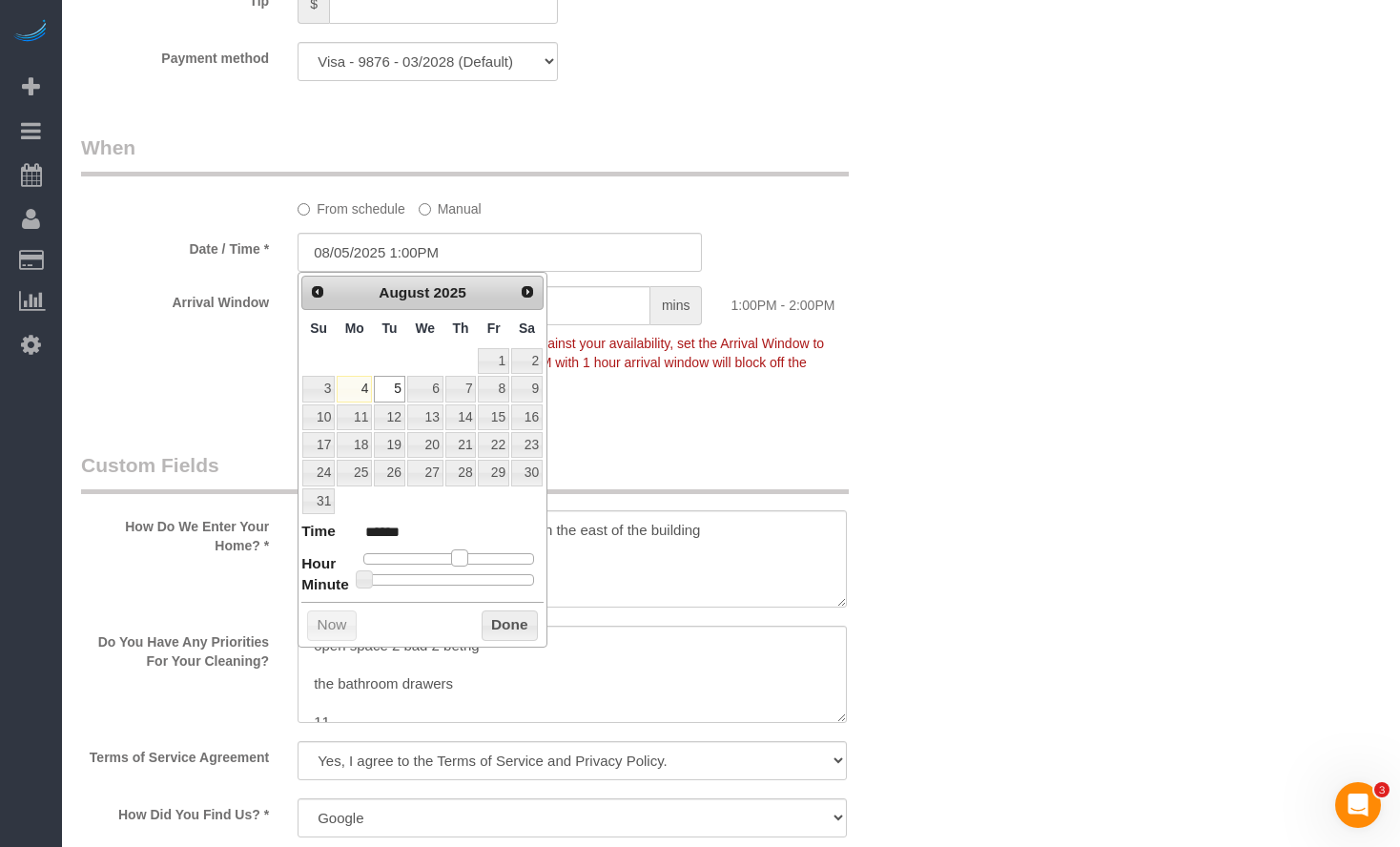 type on "08/05/2025 2:00PM" 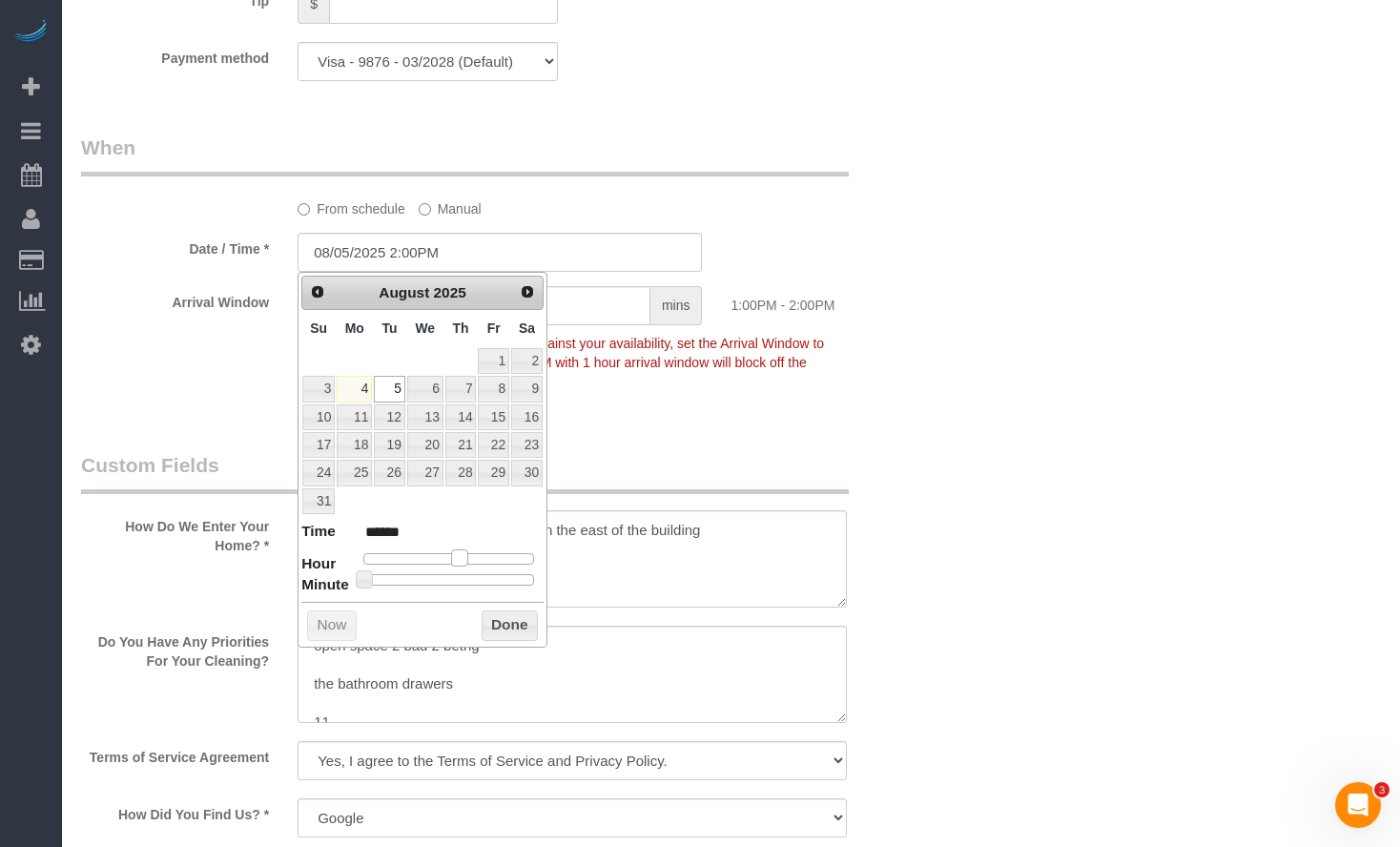 type on "08/05/2025 3:00PM" 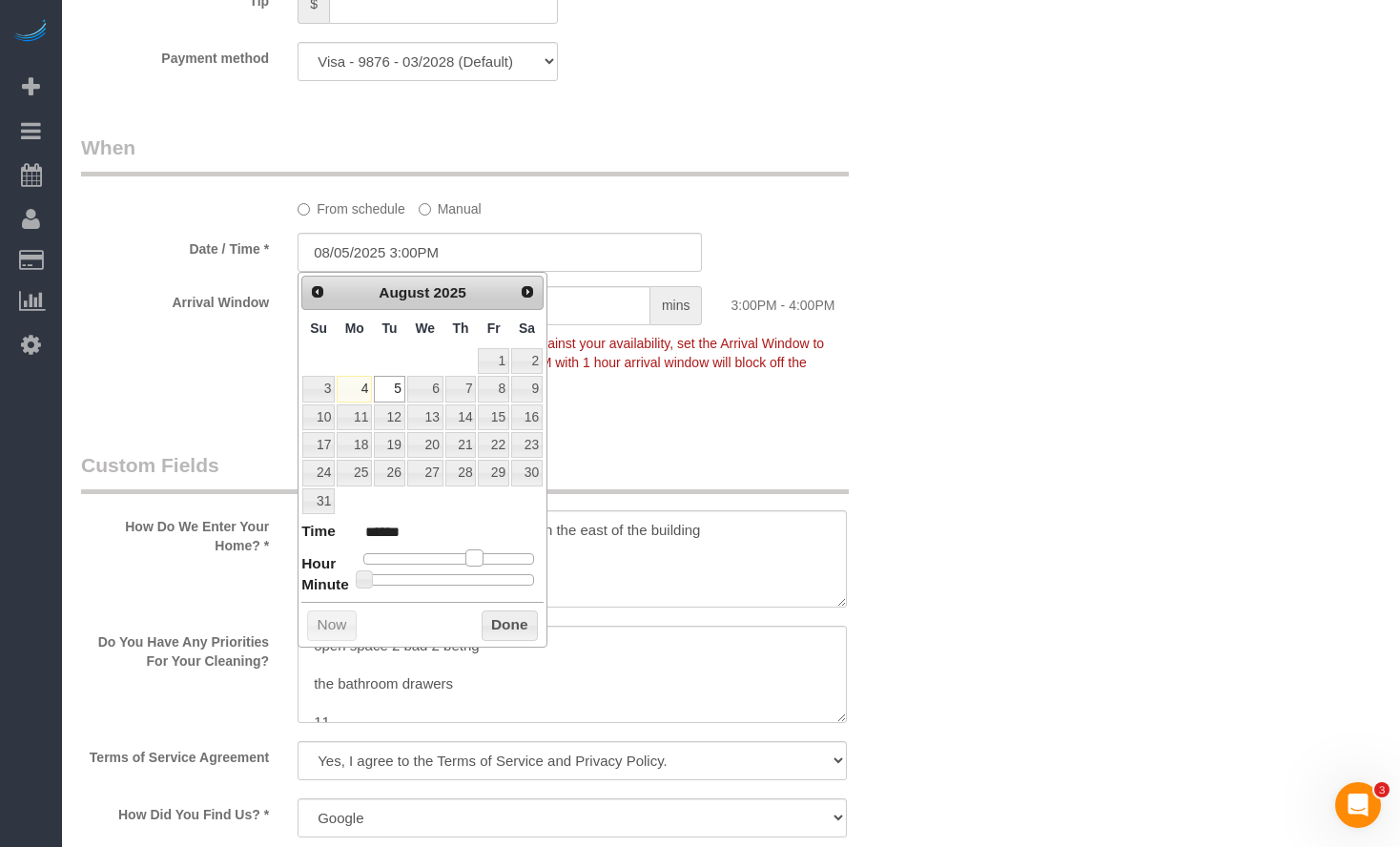type on "08/05/2025 2:00PM" 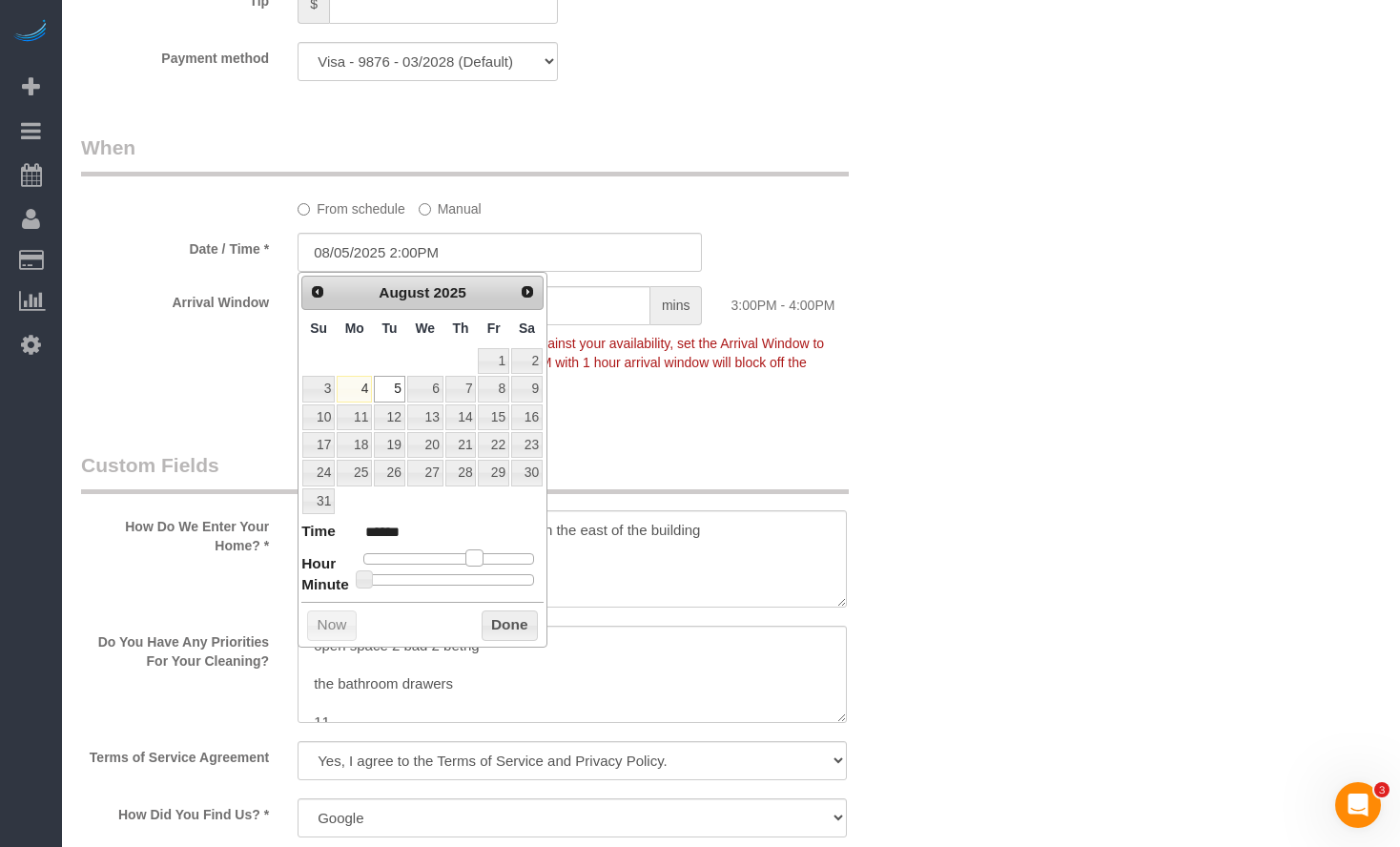 type on "08/05/2025 1:00PM" 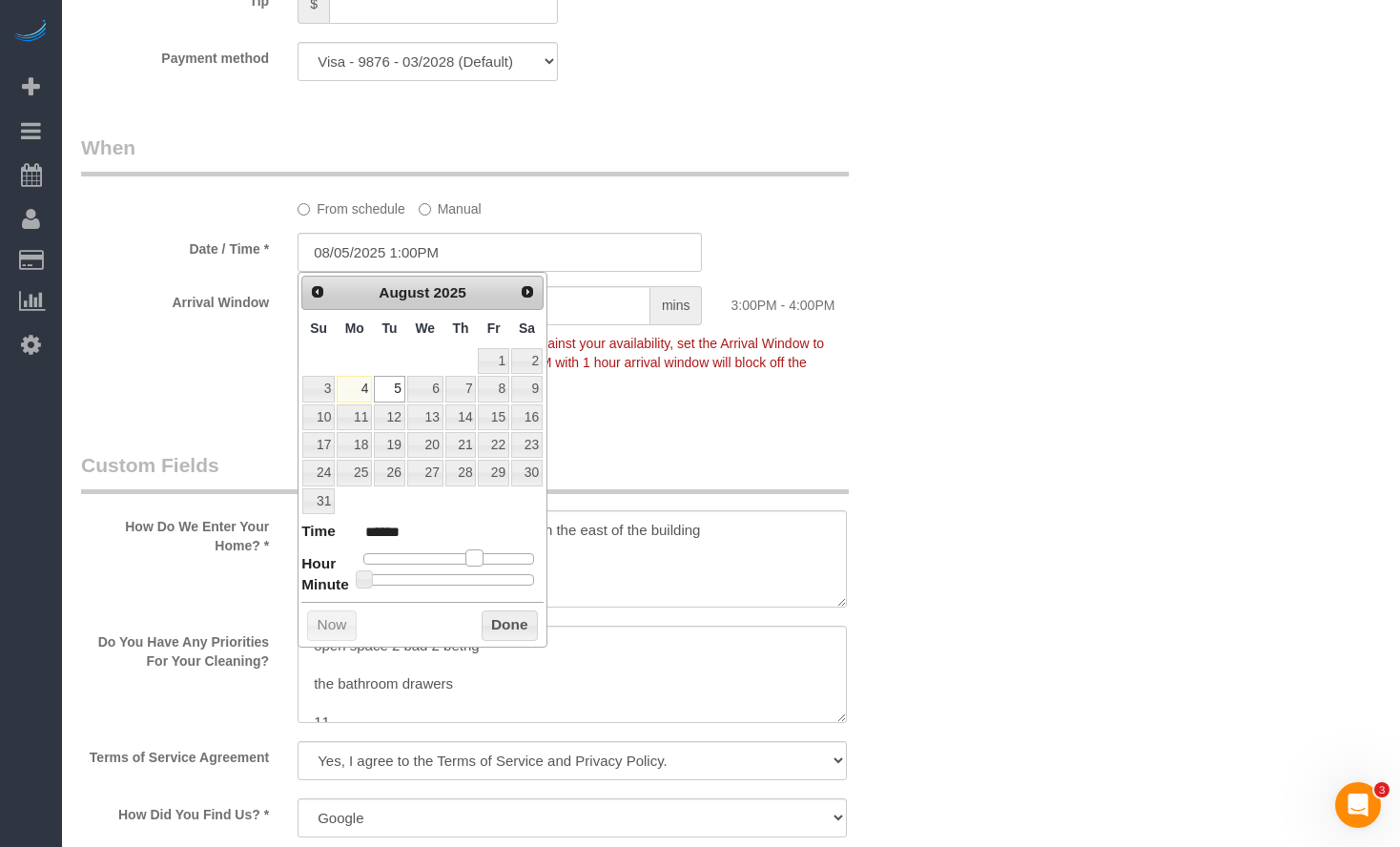 type on "08/05/2025 12:00PM" 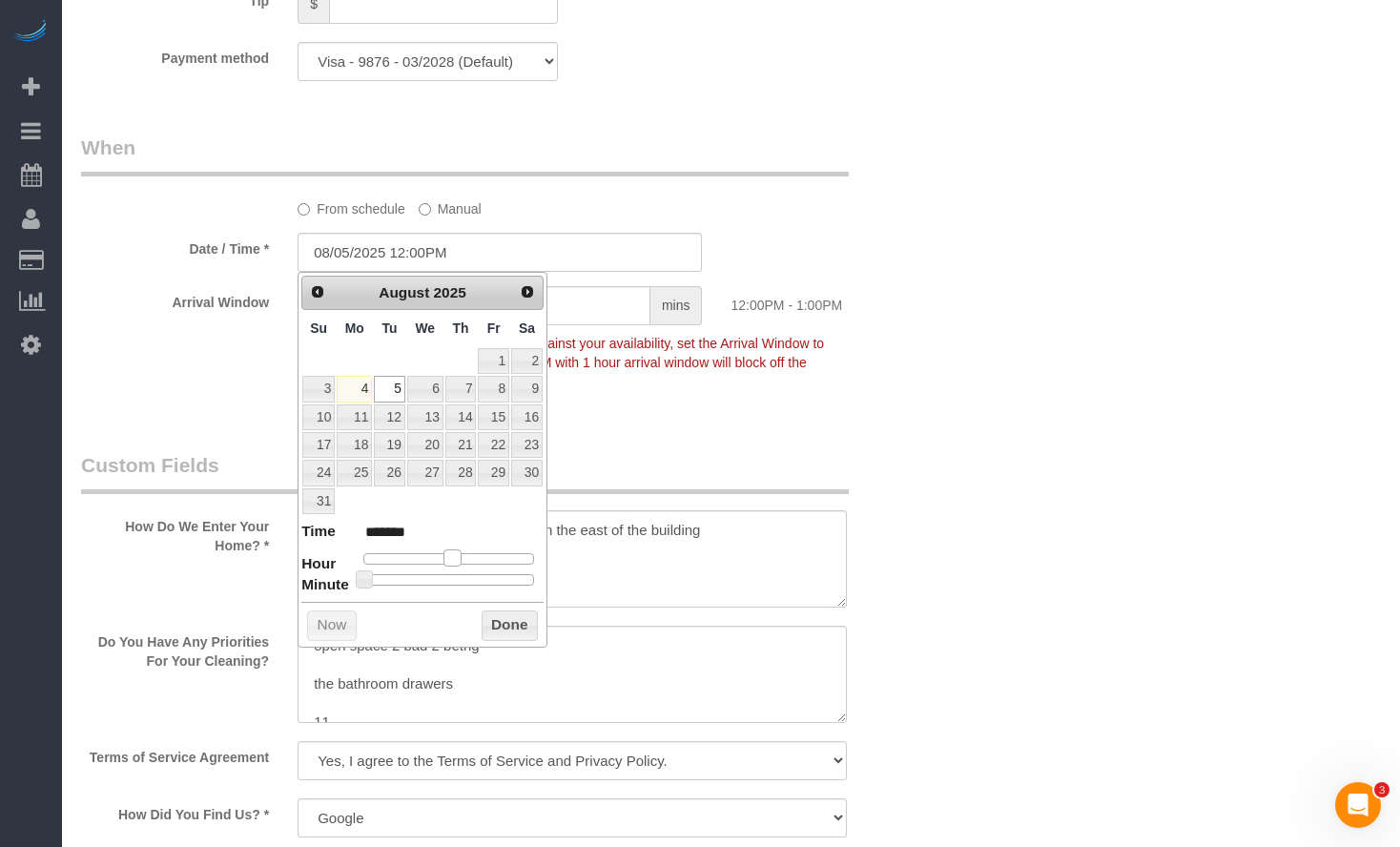 type on "08/05/2025 11:00AM" 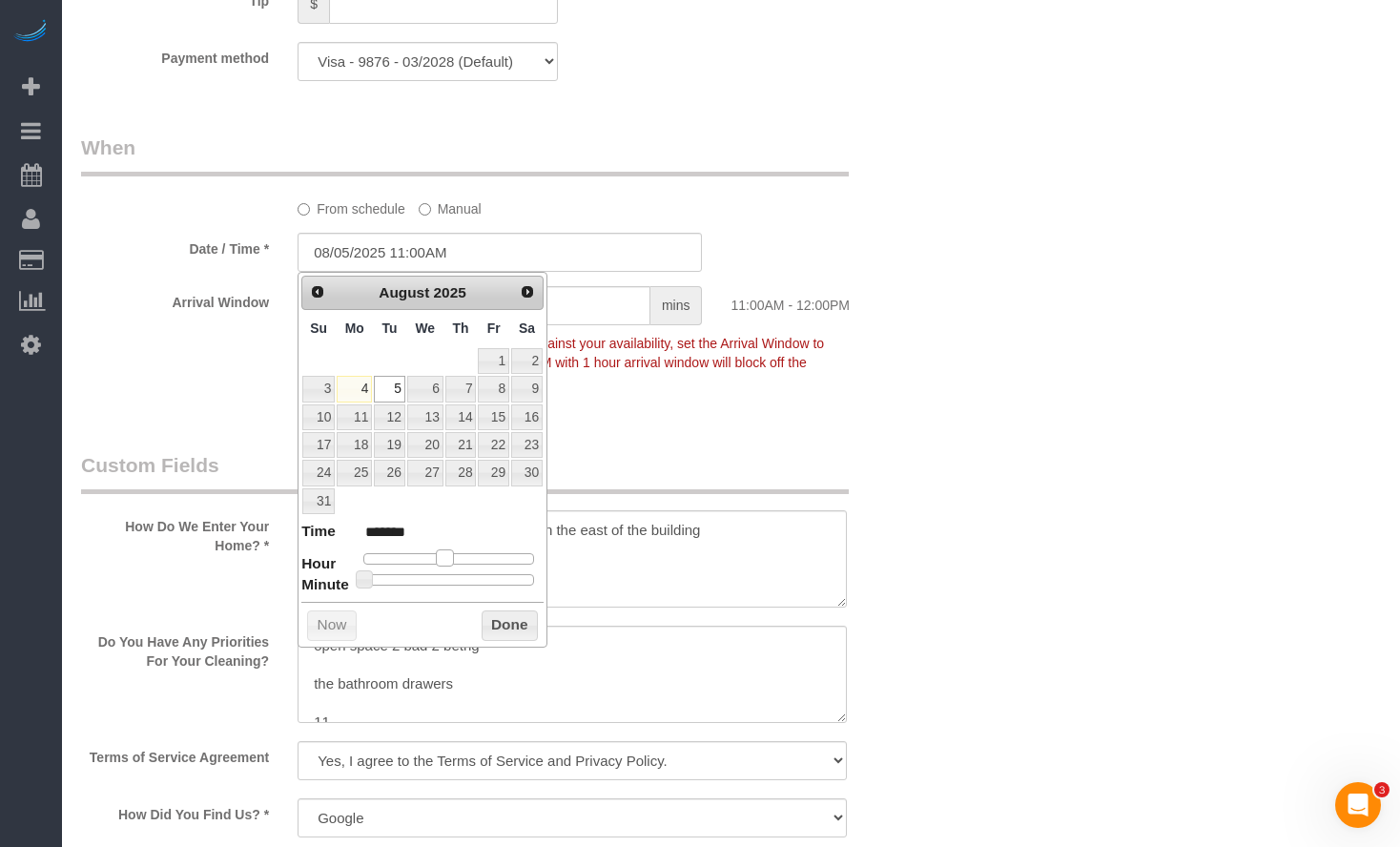 type on "08/05/2025 10:00AM" 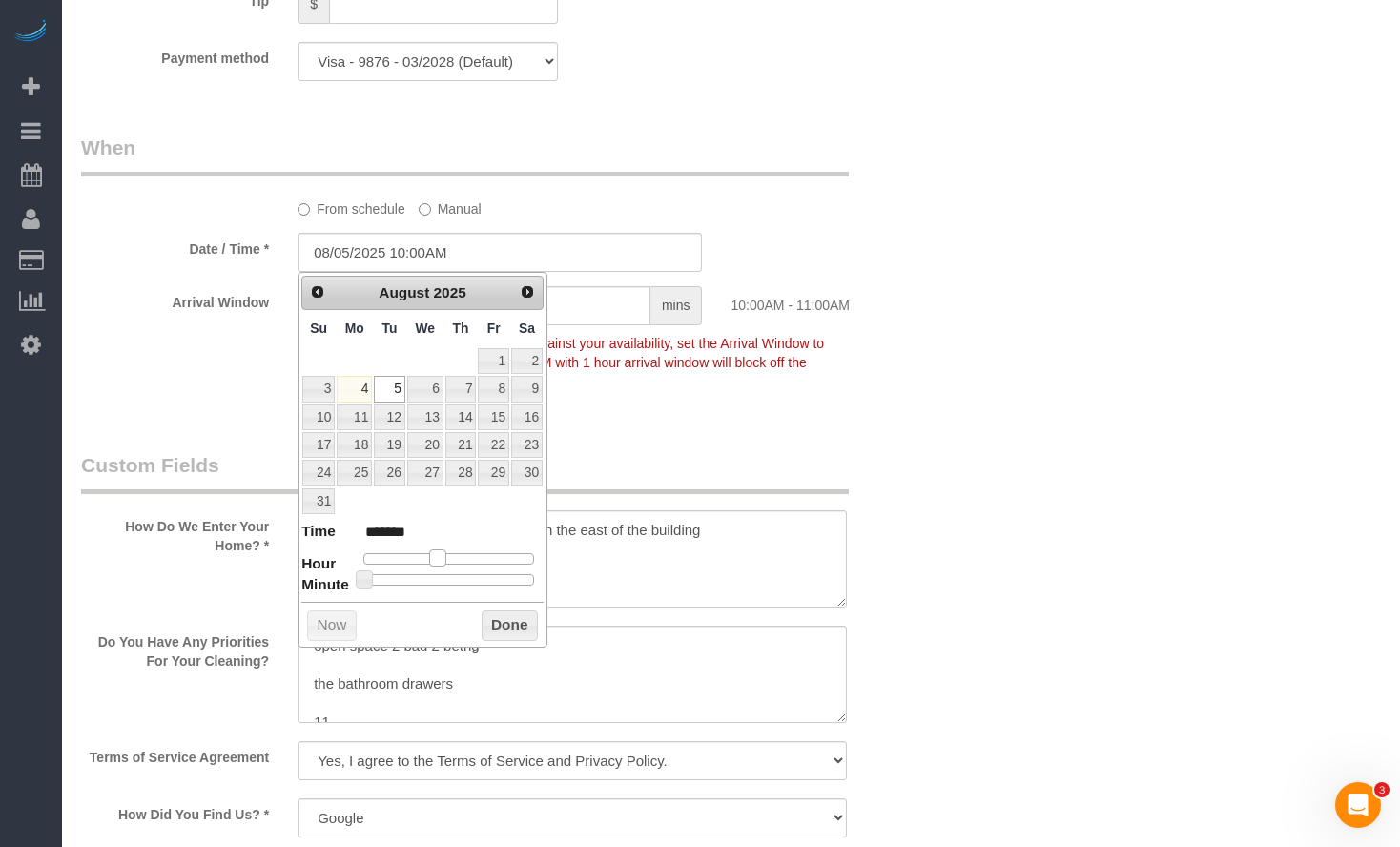 type on "08/05/2025 9:00AM" 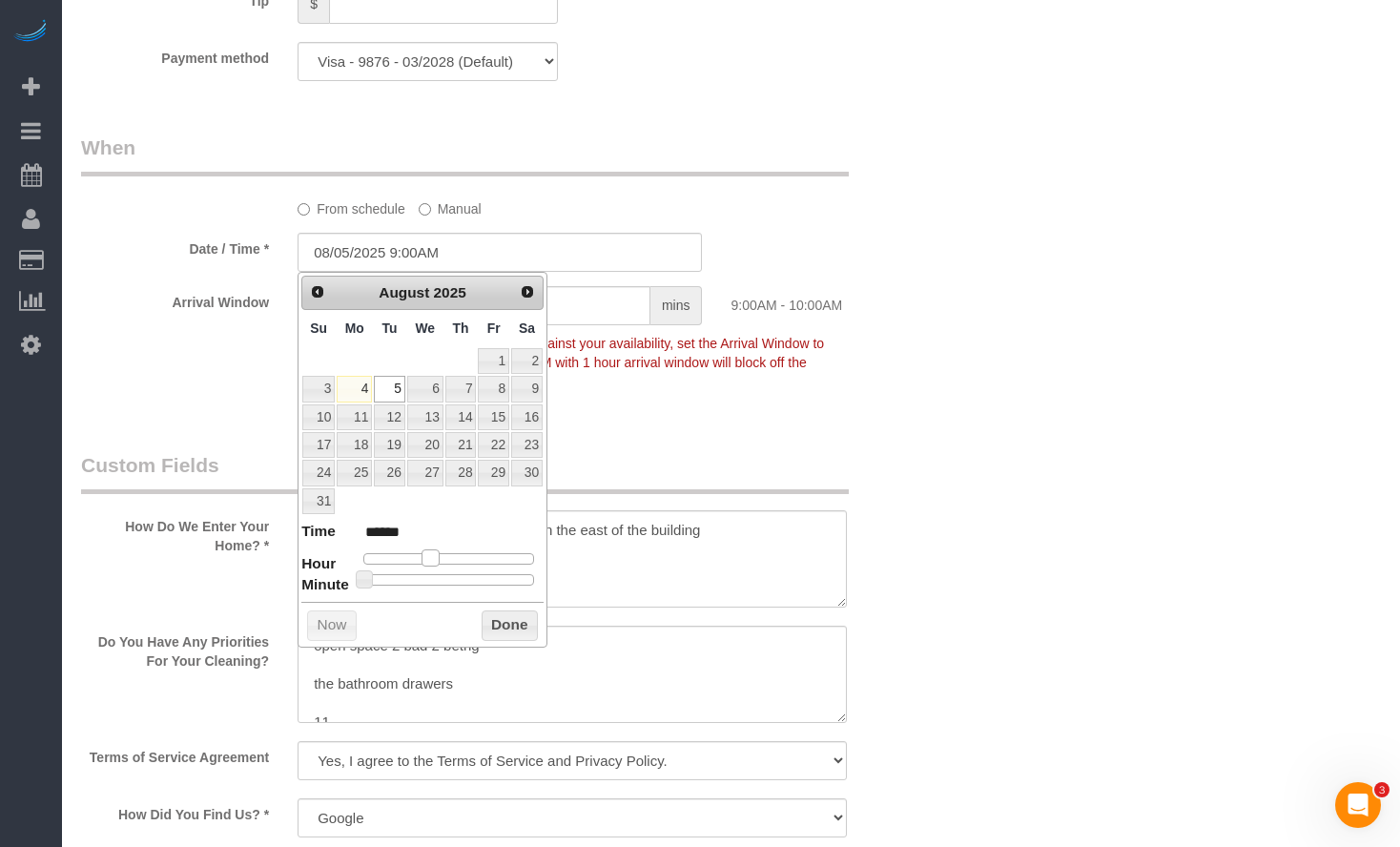 type on "08/05/2025 10:00AM" 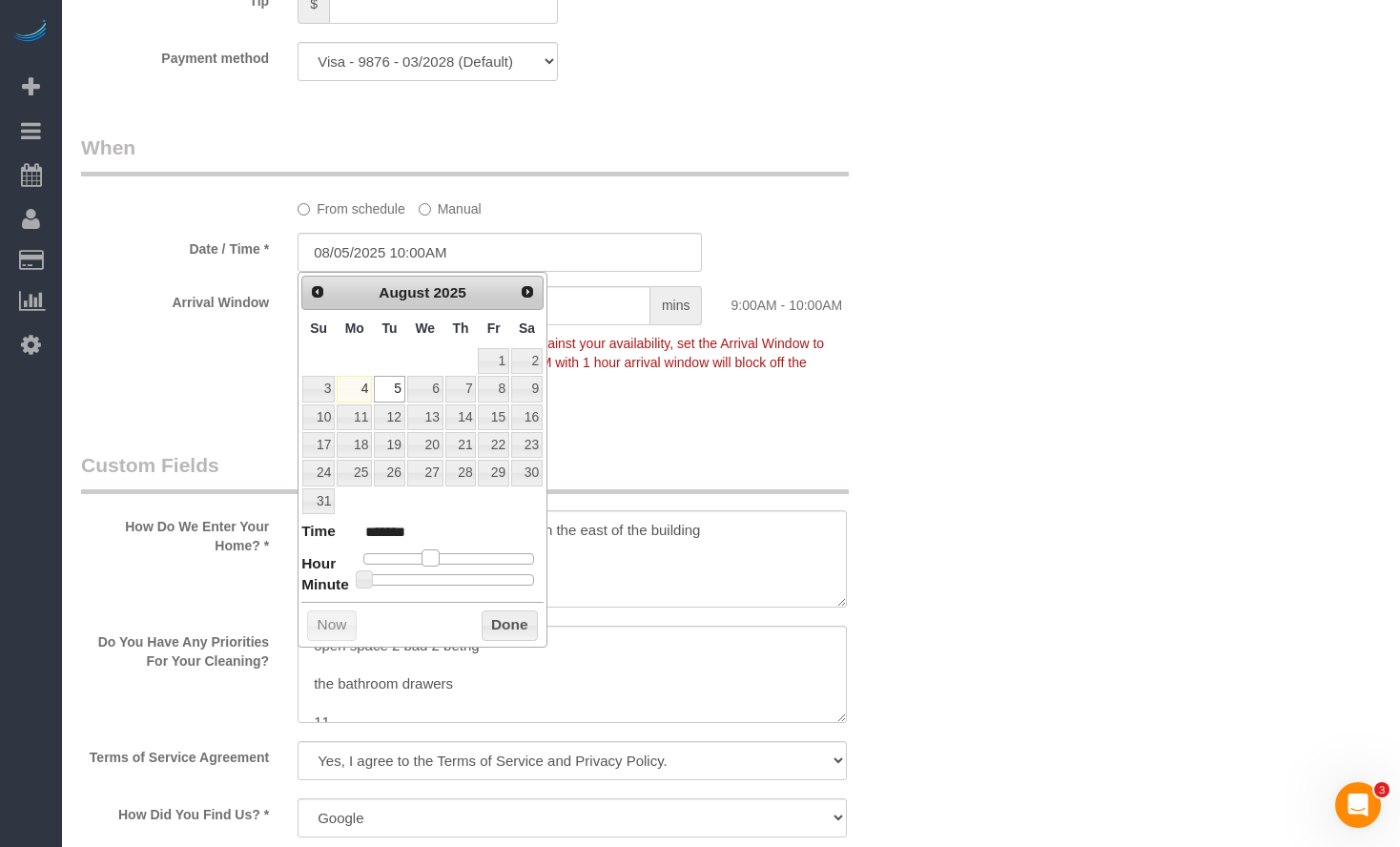 type on "08/05/2025 11:00AM" 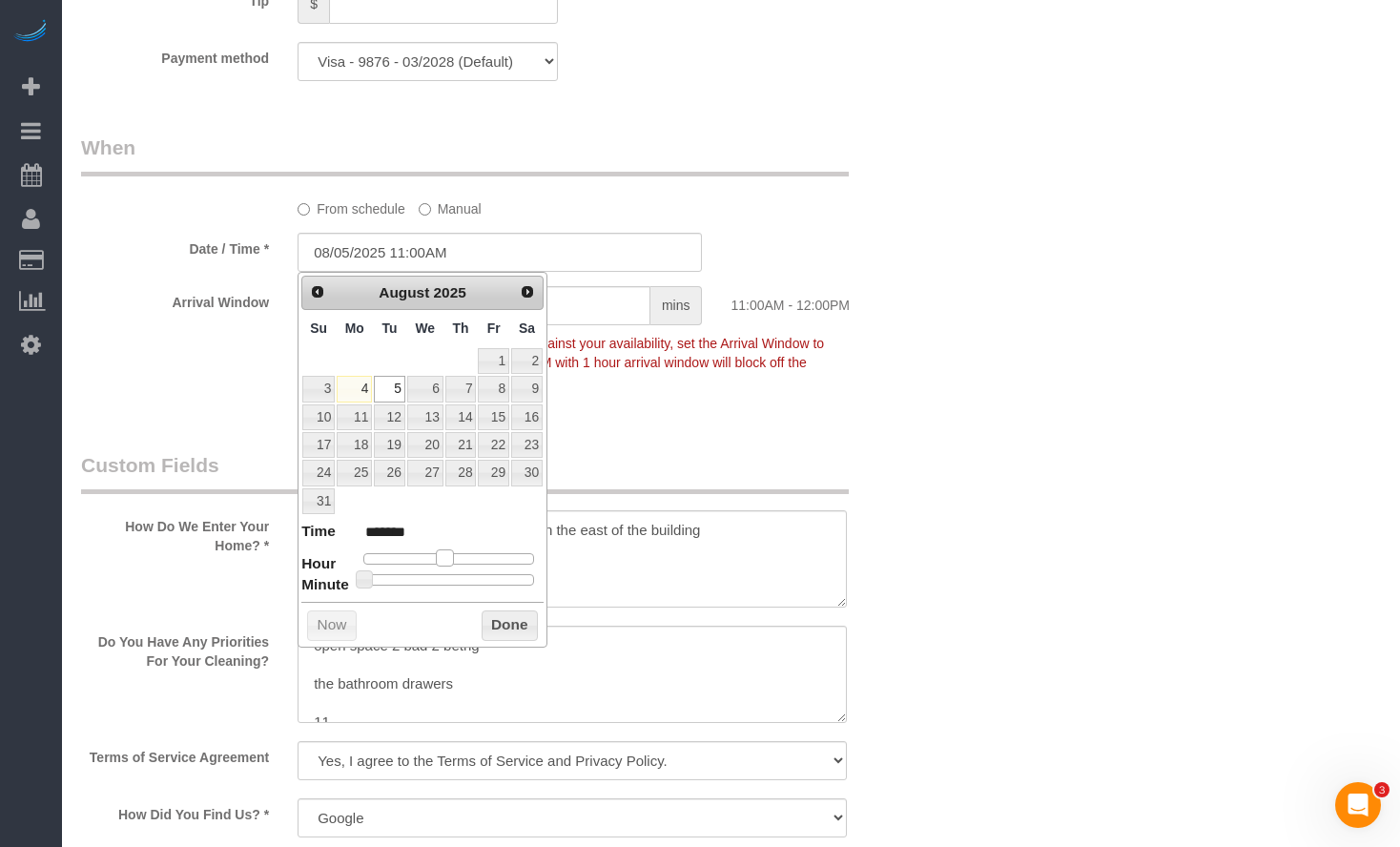 type on "08/05/2025 12:00PM" 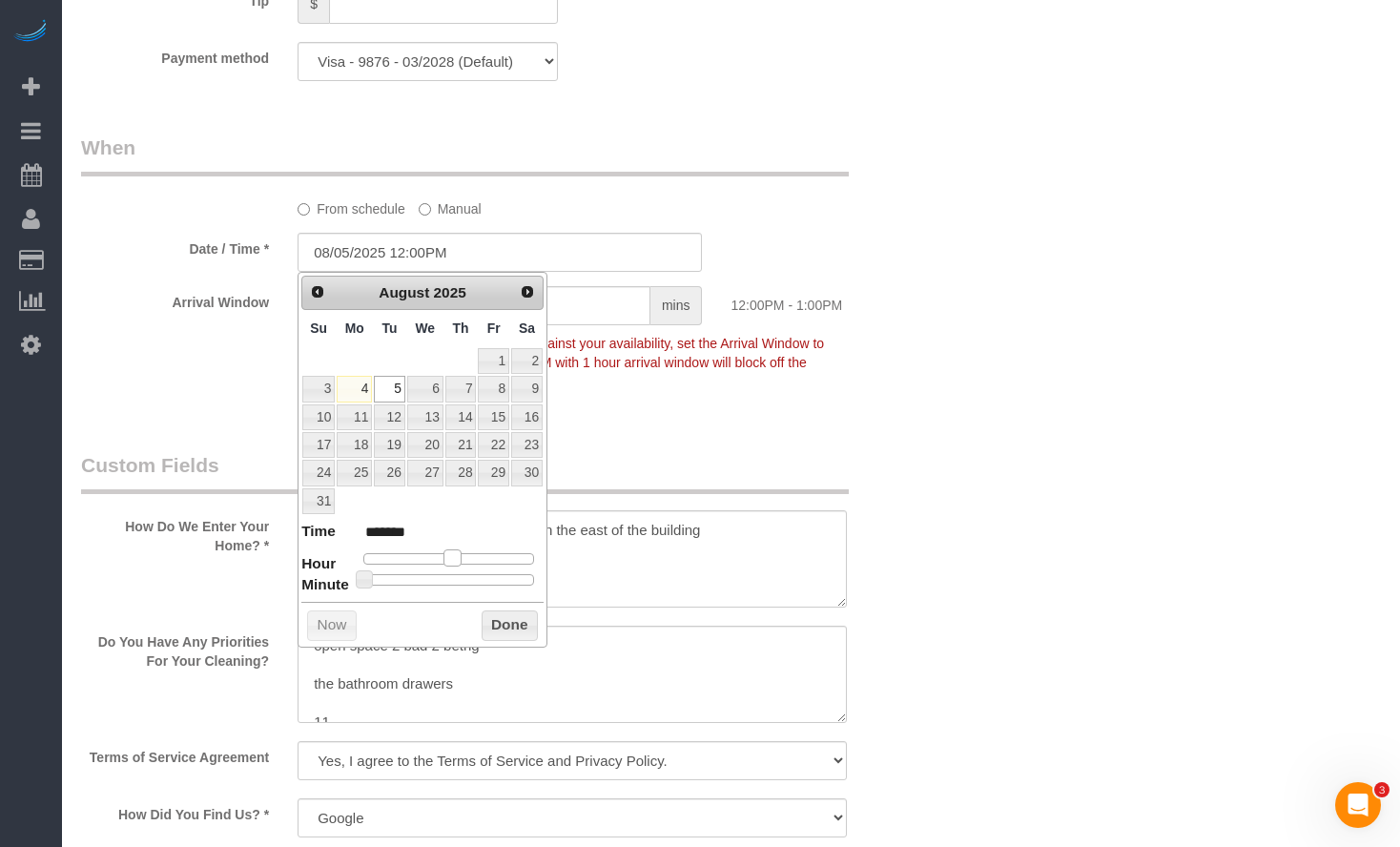 type on "08/05/2025 1:00PM" 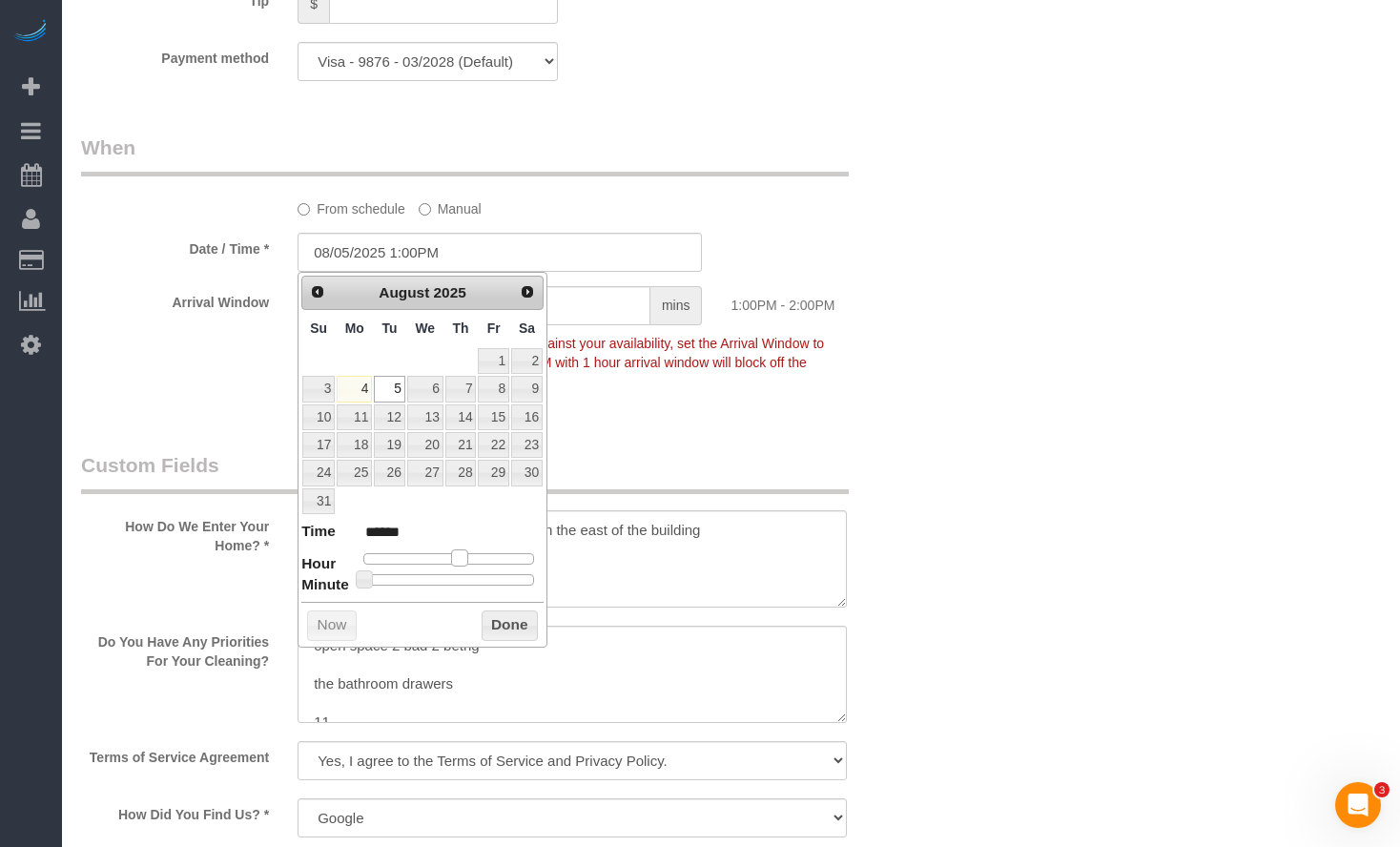 type on "08/05/2025 2:00PM" 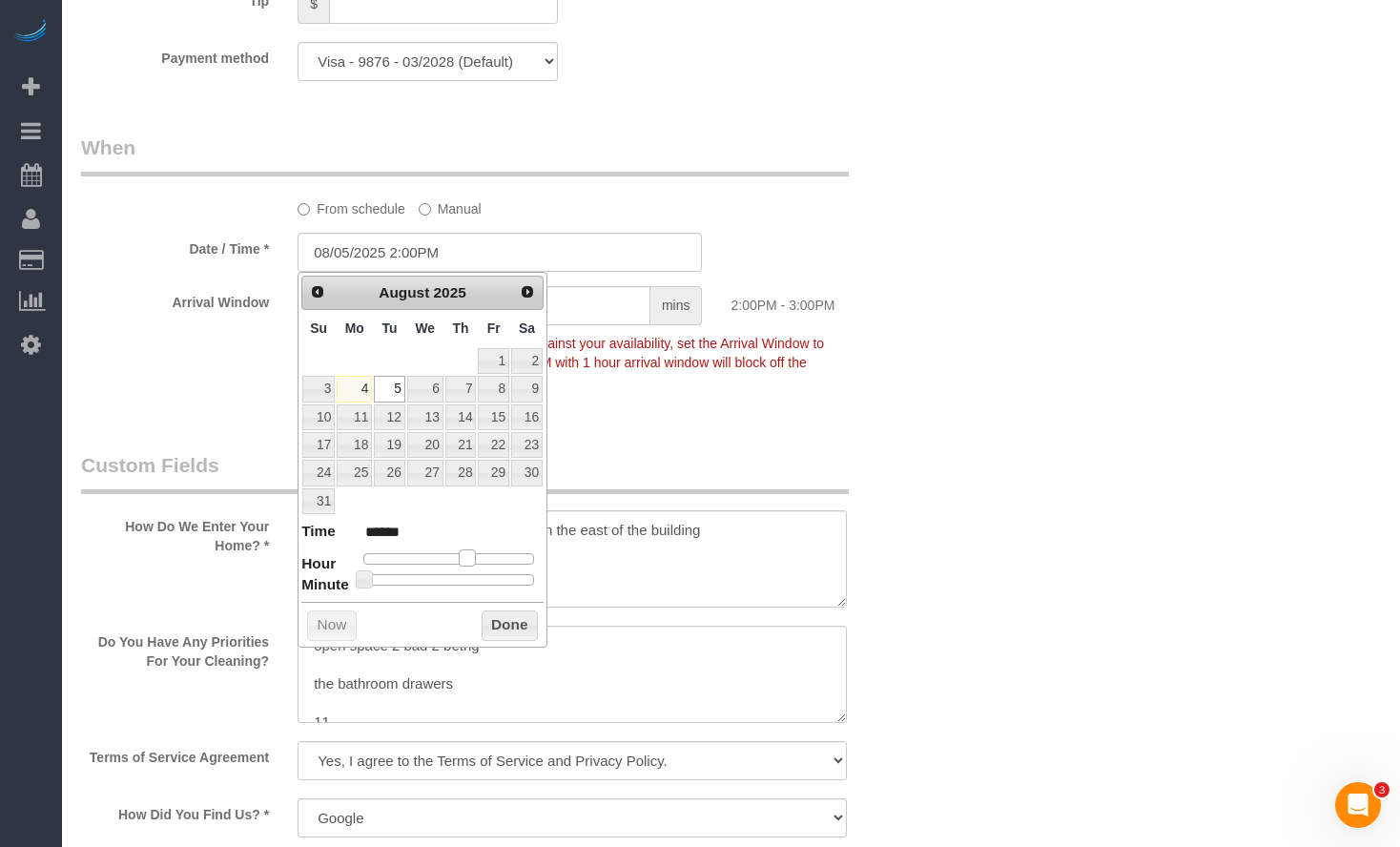 type on "08/05/2025 1:00PM" 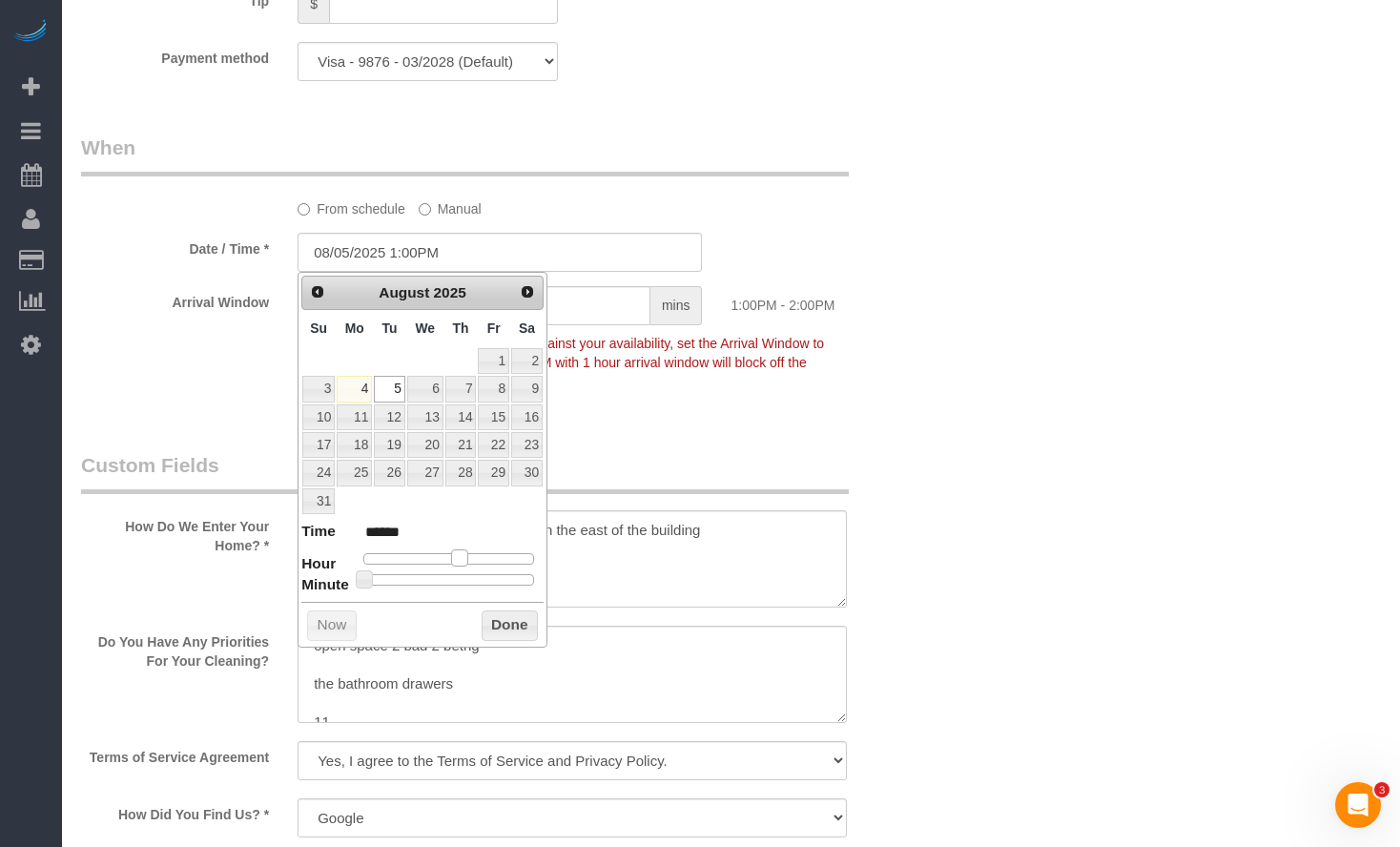 drag, startPoint x: 423, startPoint y: 555, endPoint x: 457, endPoint y: 559, distance: 34.23449 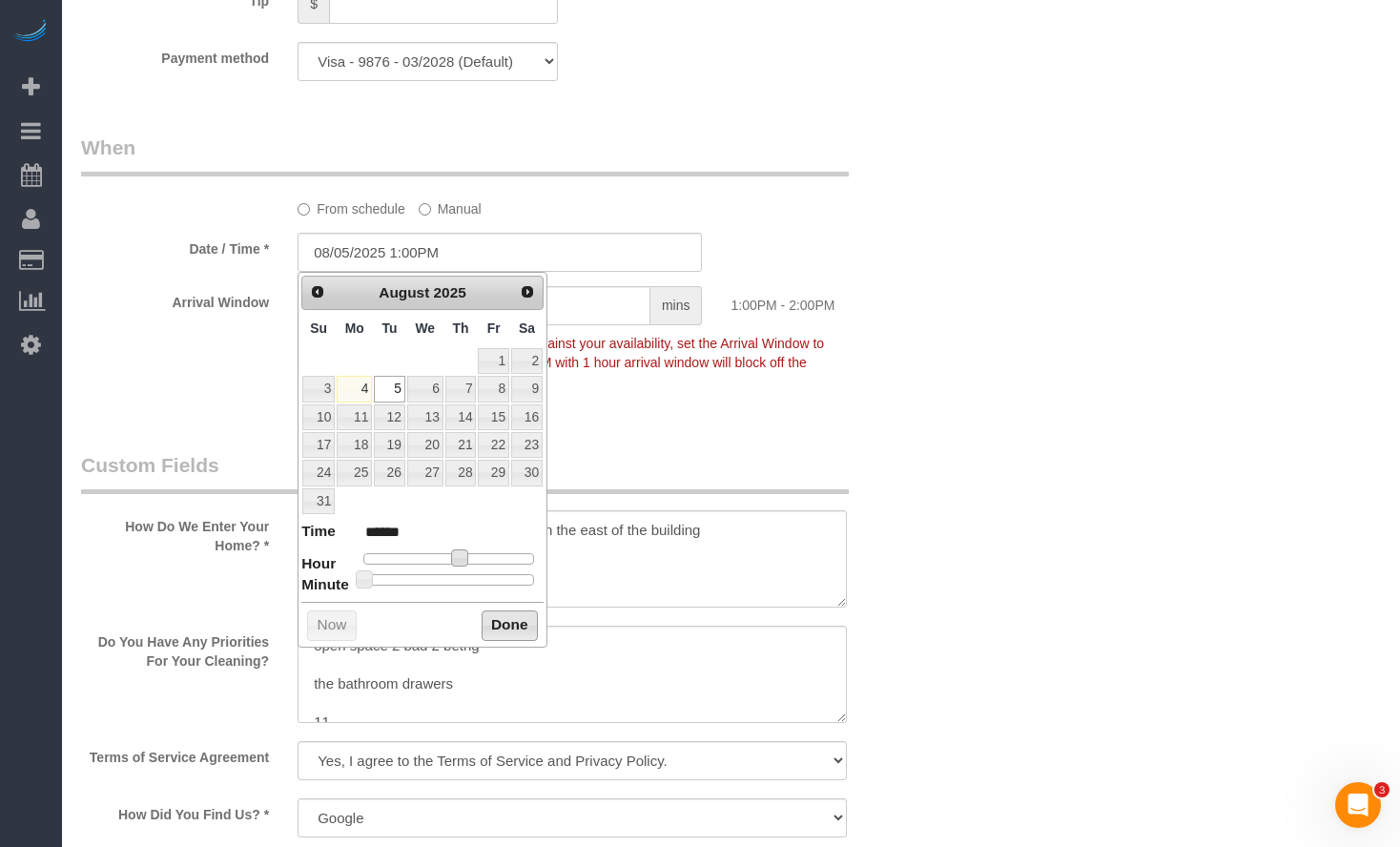 click on "Done" at bounding box center [509, 626] 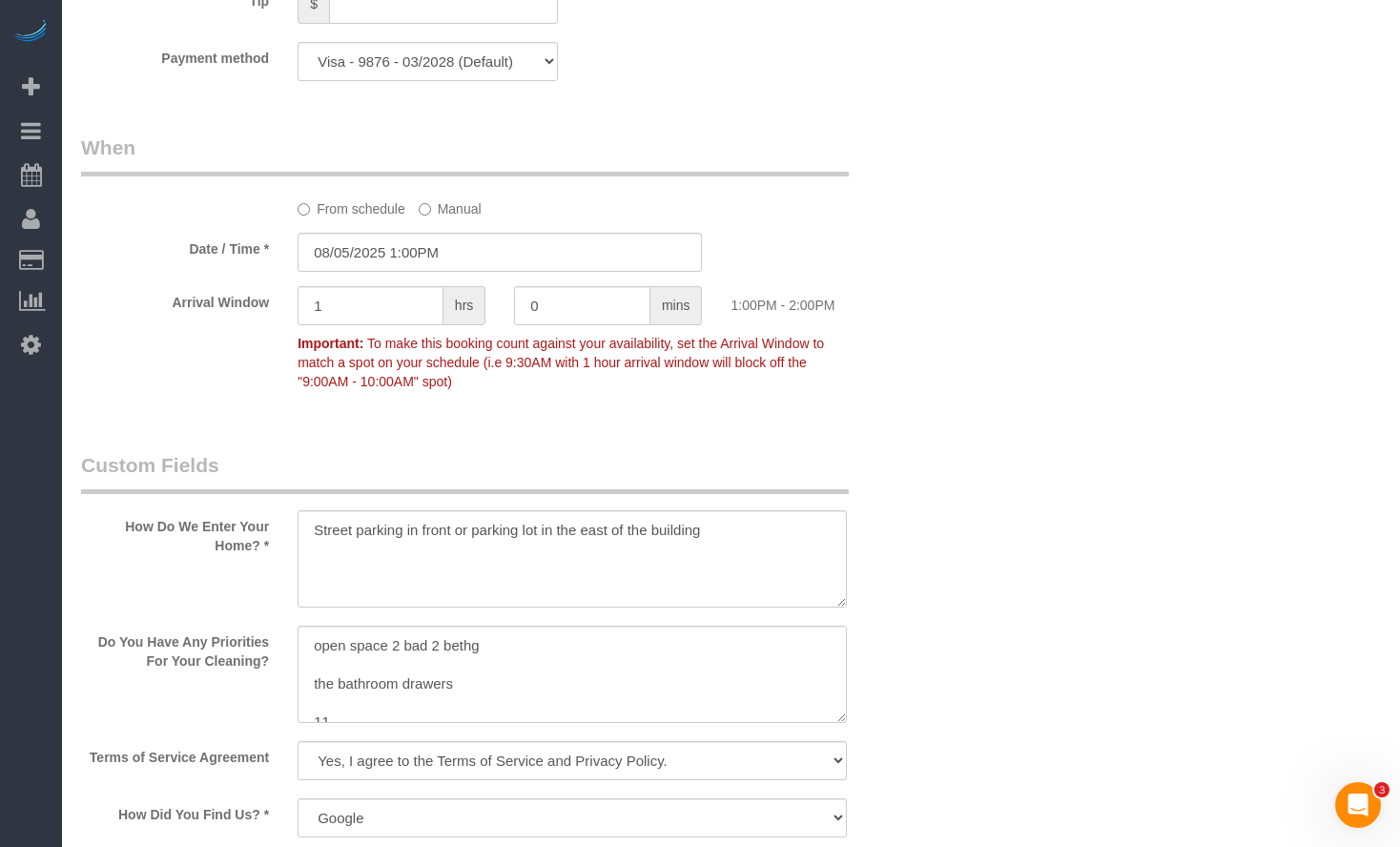 click on "Who
Email**
[EMAIL]
Name *
[FIRST]
[LAST]
new customer
Where
Address**
[NUMBER] [STREET]
[CITY]
AK
AL
AR
AZ
CA
CO
CT
DC
DE
FL
GA
HI
IA
ID
IL
IN
KS
KY
LA
MA
MD
ME
MI
MN
MO
MS
MT
NC" at bounding box center [731, 161] 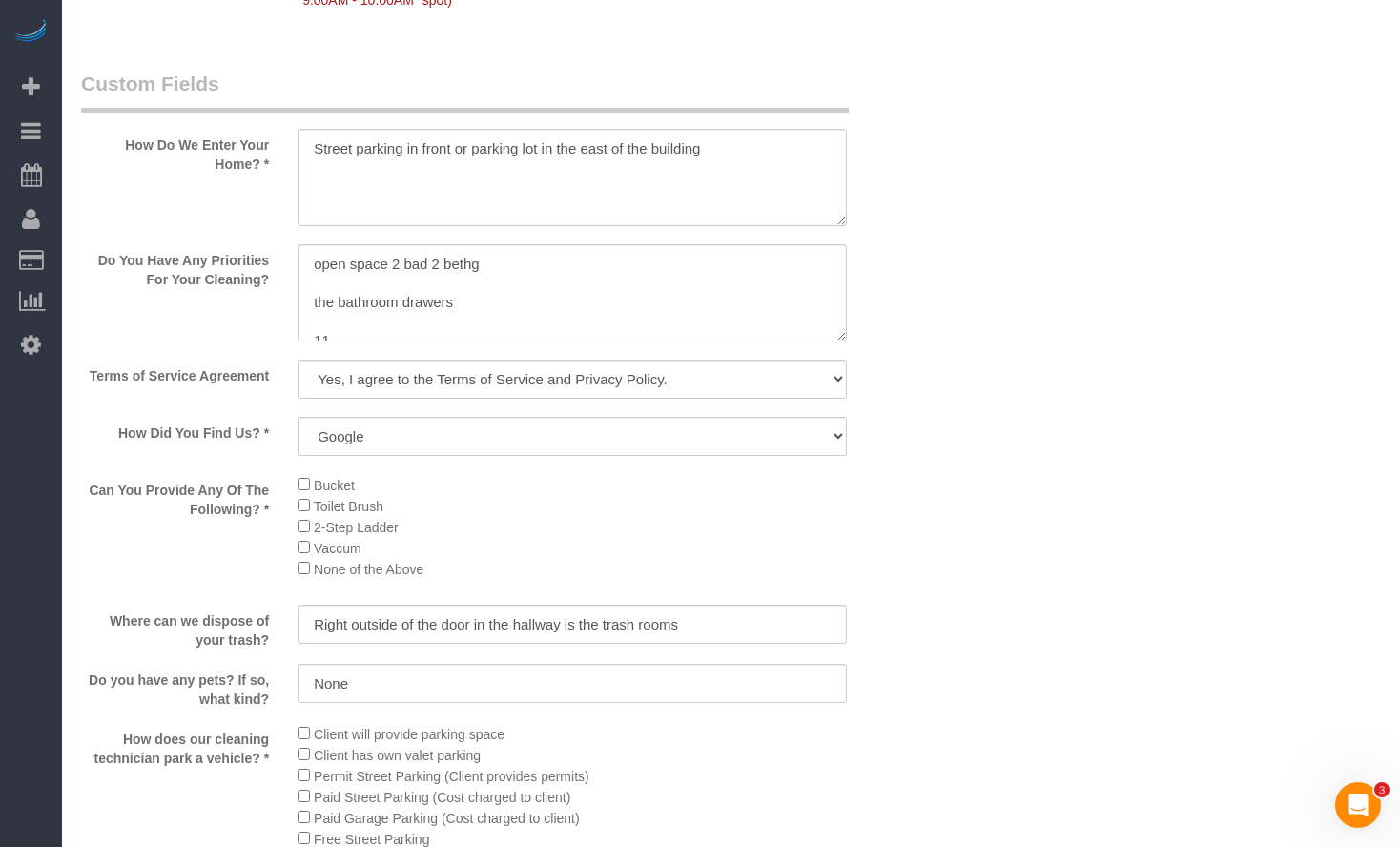 scroll, scrollTop: 2289, scrollLeft: 0, axis: vertical 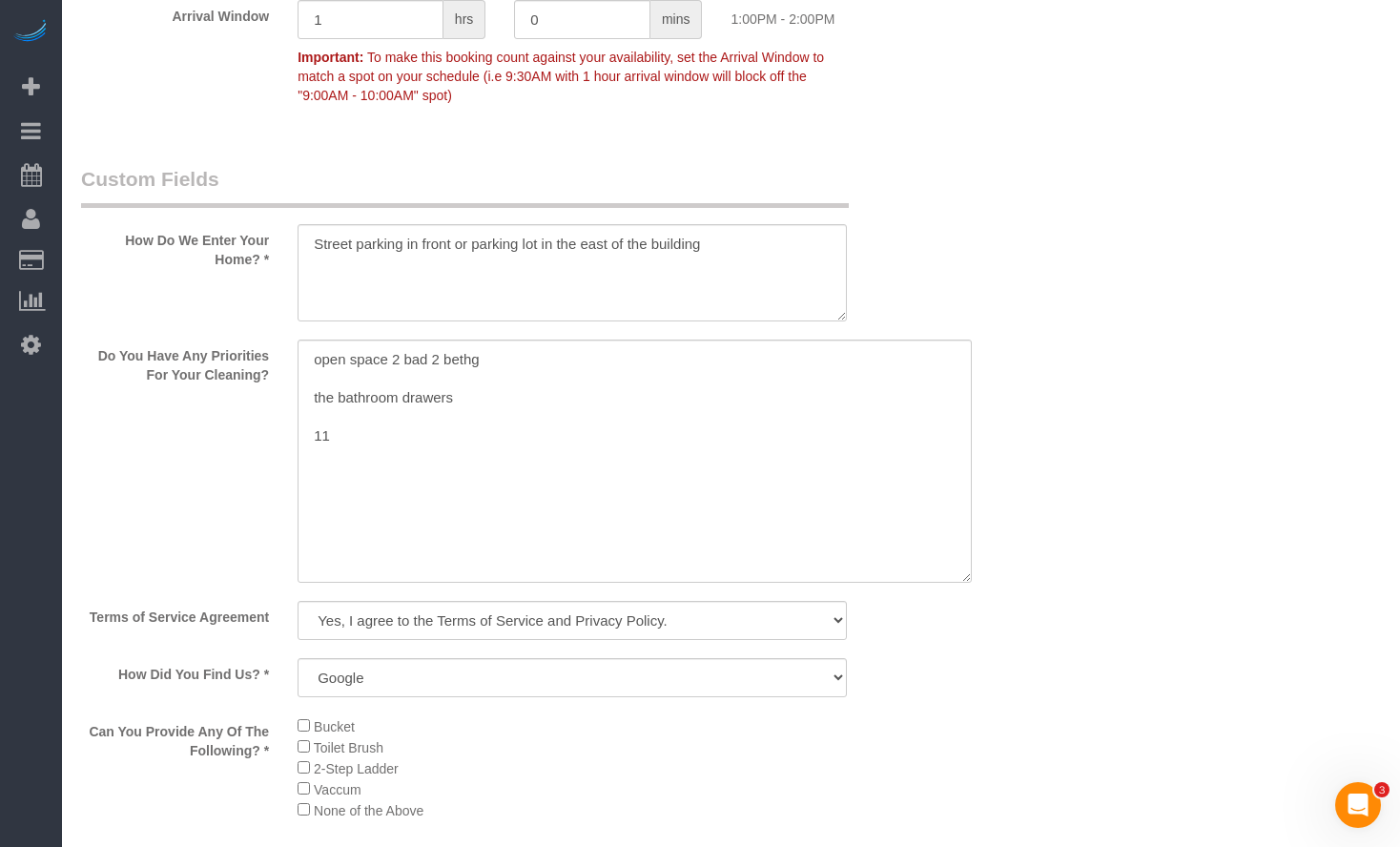 drag, startPoint x: 835, startPoint y: 431, endPoint x: 947, endPoint y: 568, distance: 176.9548 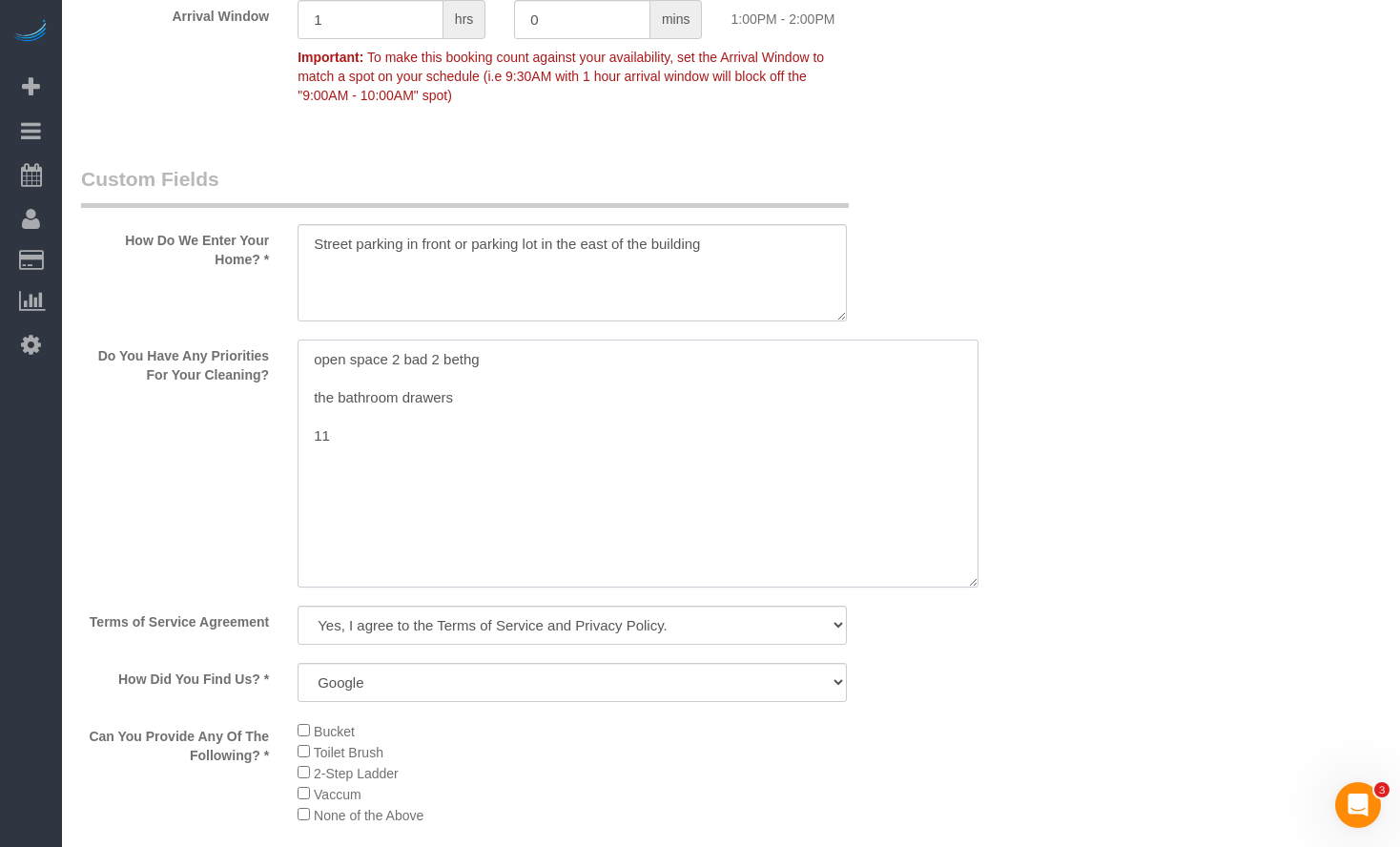 click at bounding box center [638, 464] 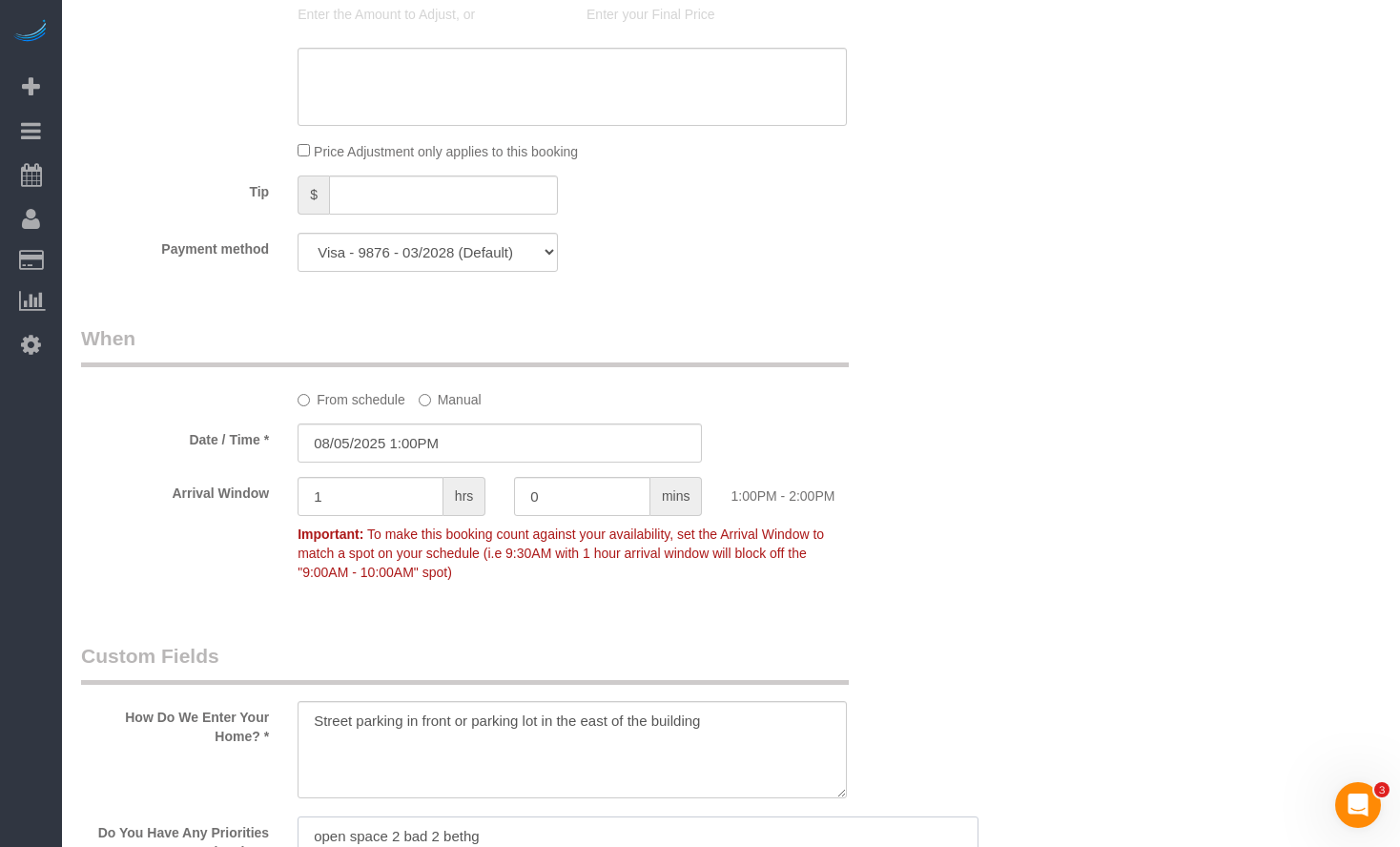 scroll, scrollTop: 2289, scrollLeft: 0, axis: vertical 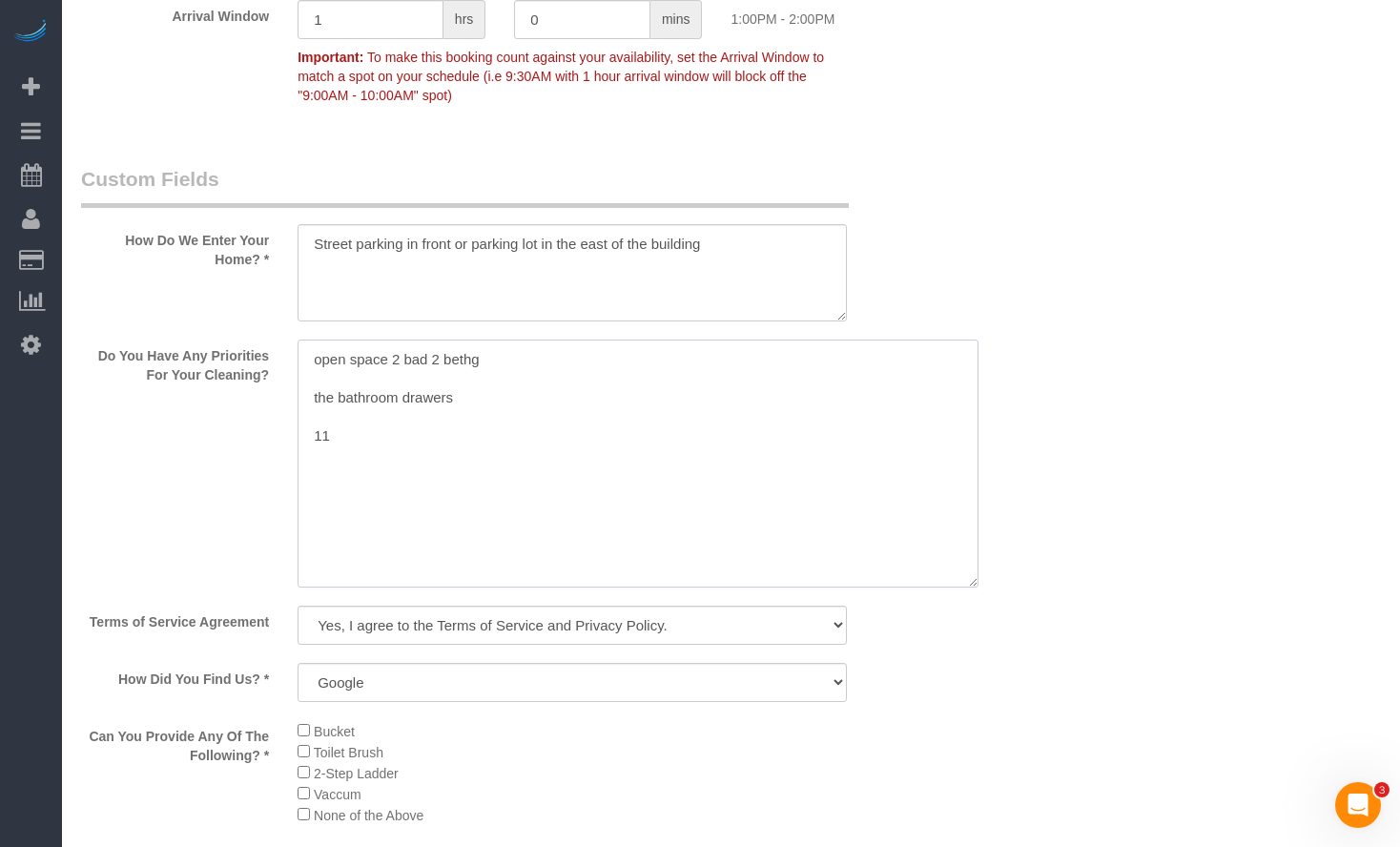 click at bounding box center (638, 464) 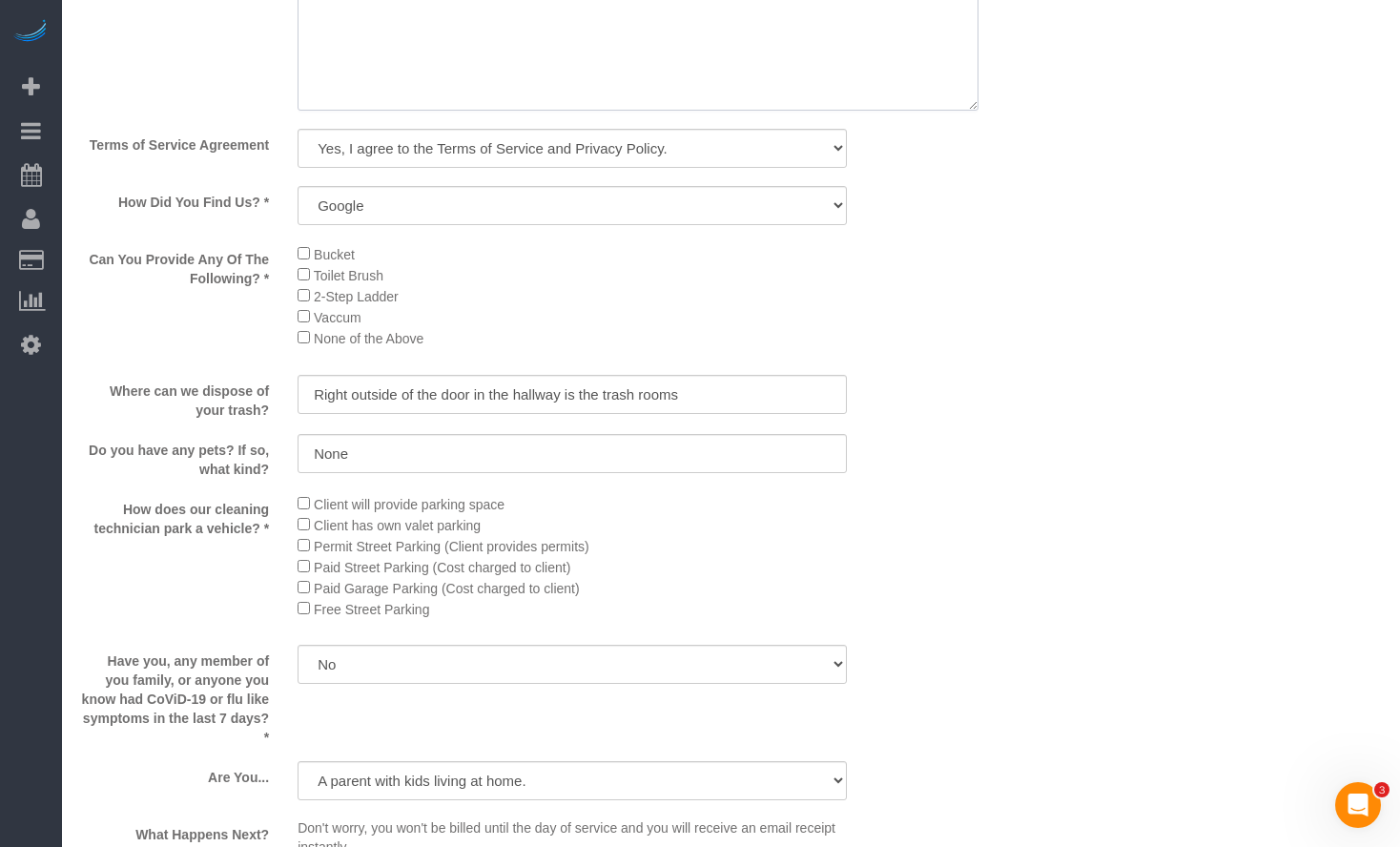 scroll, scrollTop: 2289, scrollLeft: 0, axis: vertical 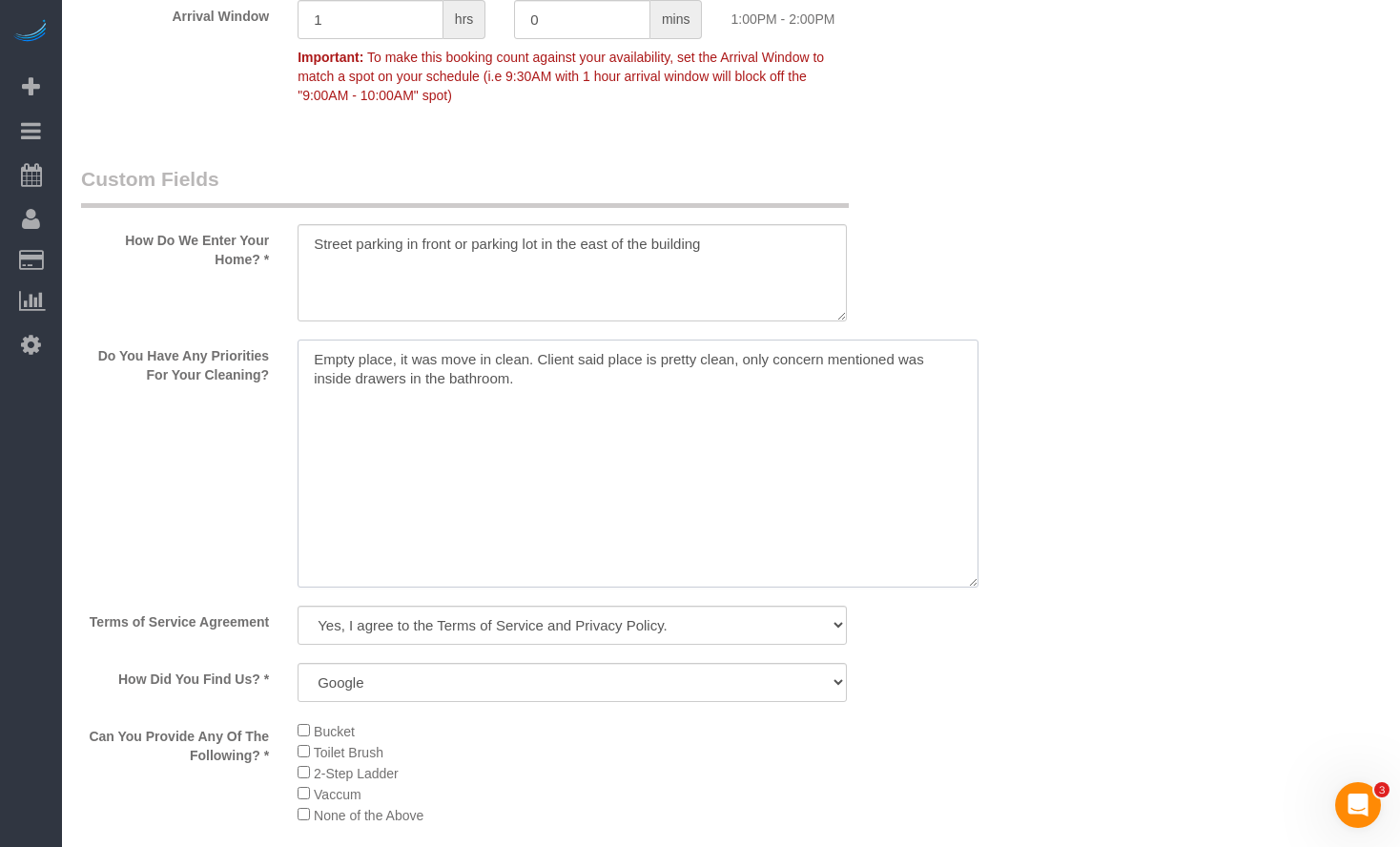 click at bounding box center [638, 464] 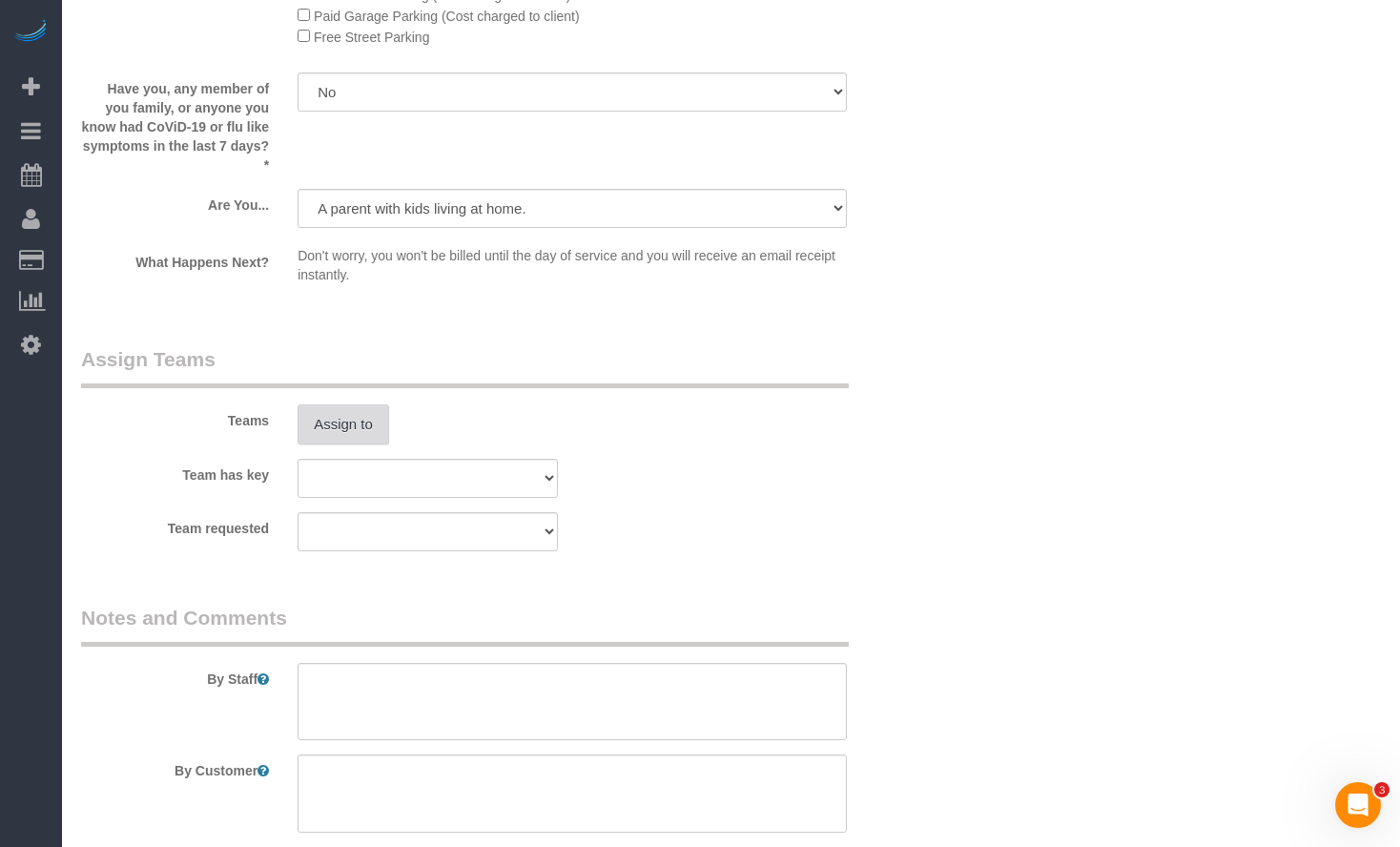 type on "Empty place, it was move in clean. Client said place is pretty clean, only concern mentioned was inside drawers in the bathroom. Real estate agent did not disclose much." 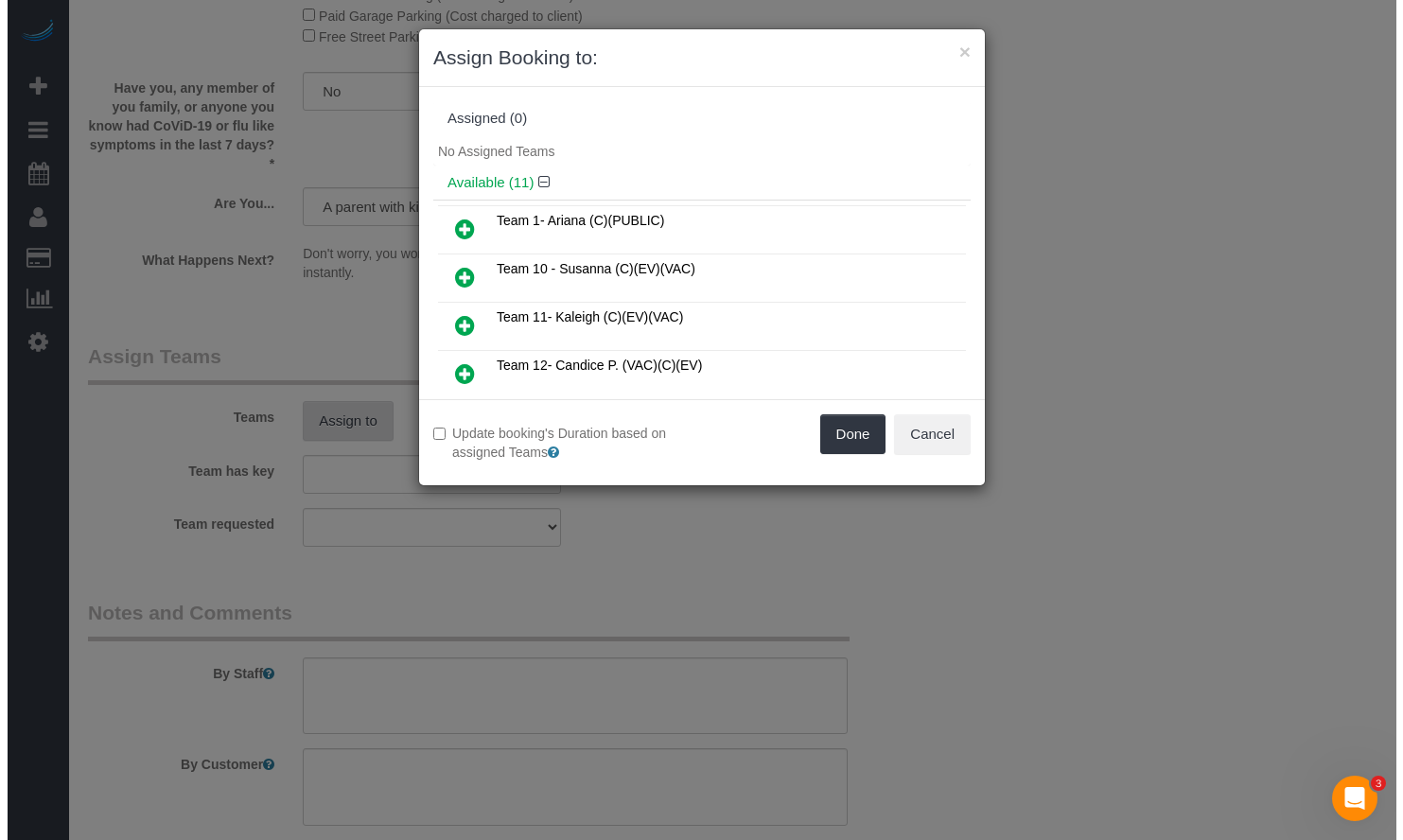 scroll, scrollTop: 3309, scrollLeft: 0, axis: vertical 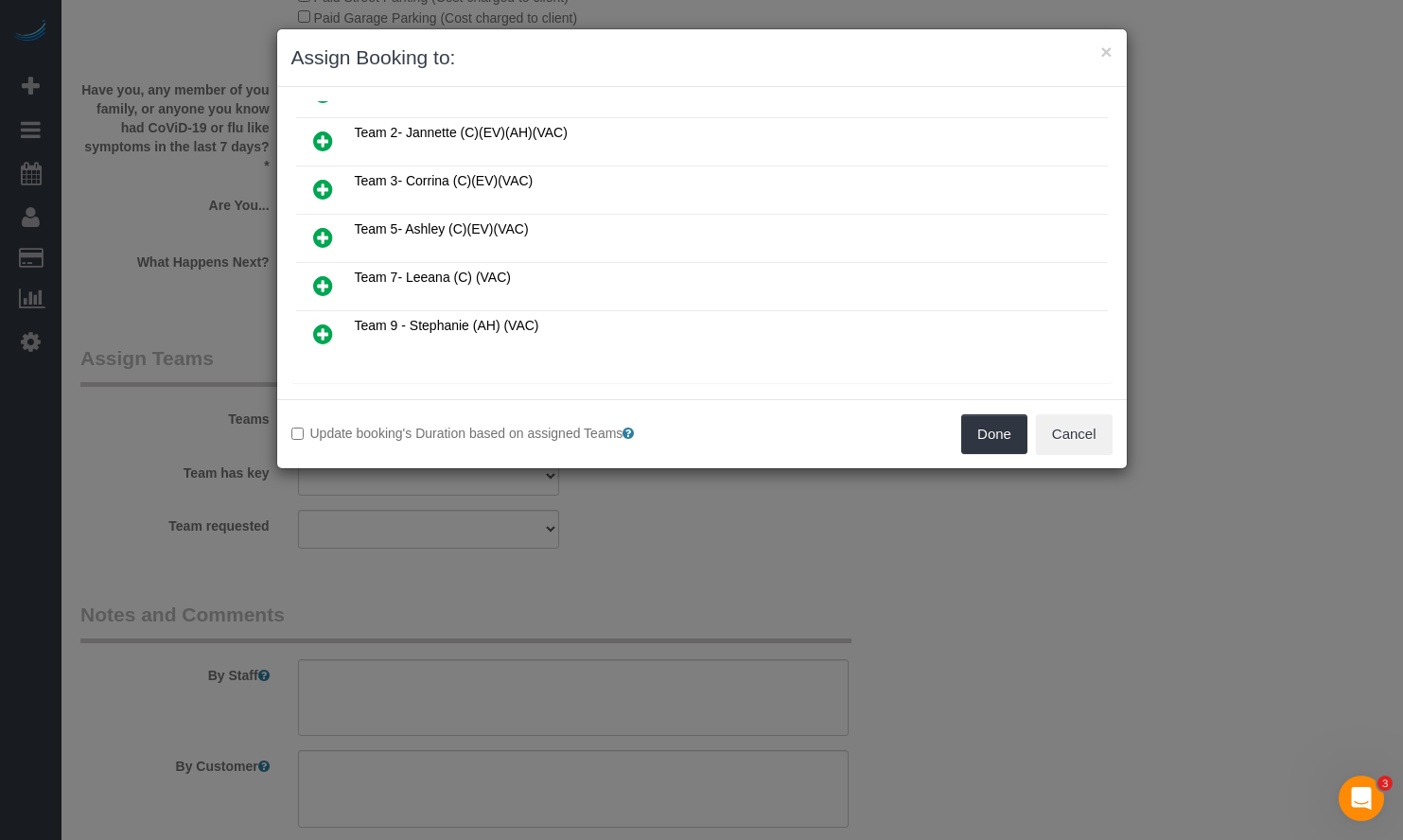 click at bounding box center (323, 237) 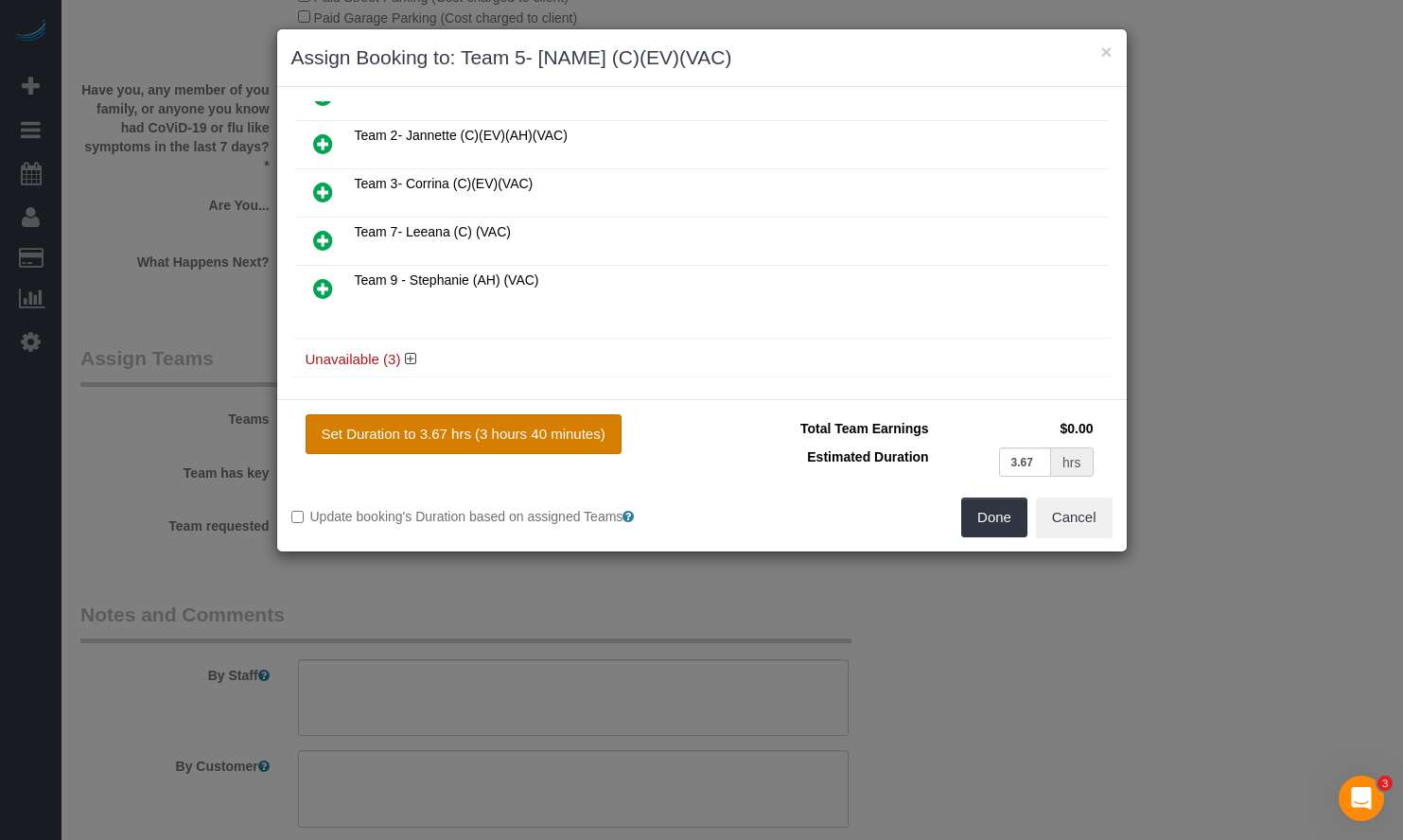 click on "Set Duration to 3.67 hrs (3 hours 40 minutes)" at bounding box center [464, 434] 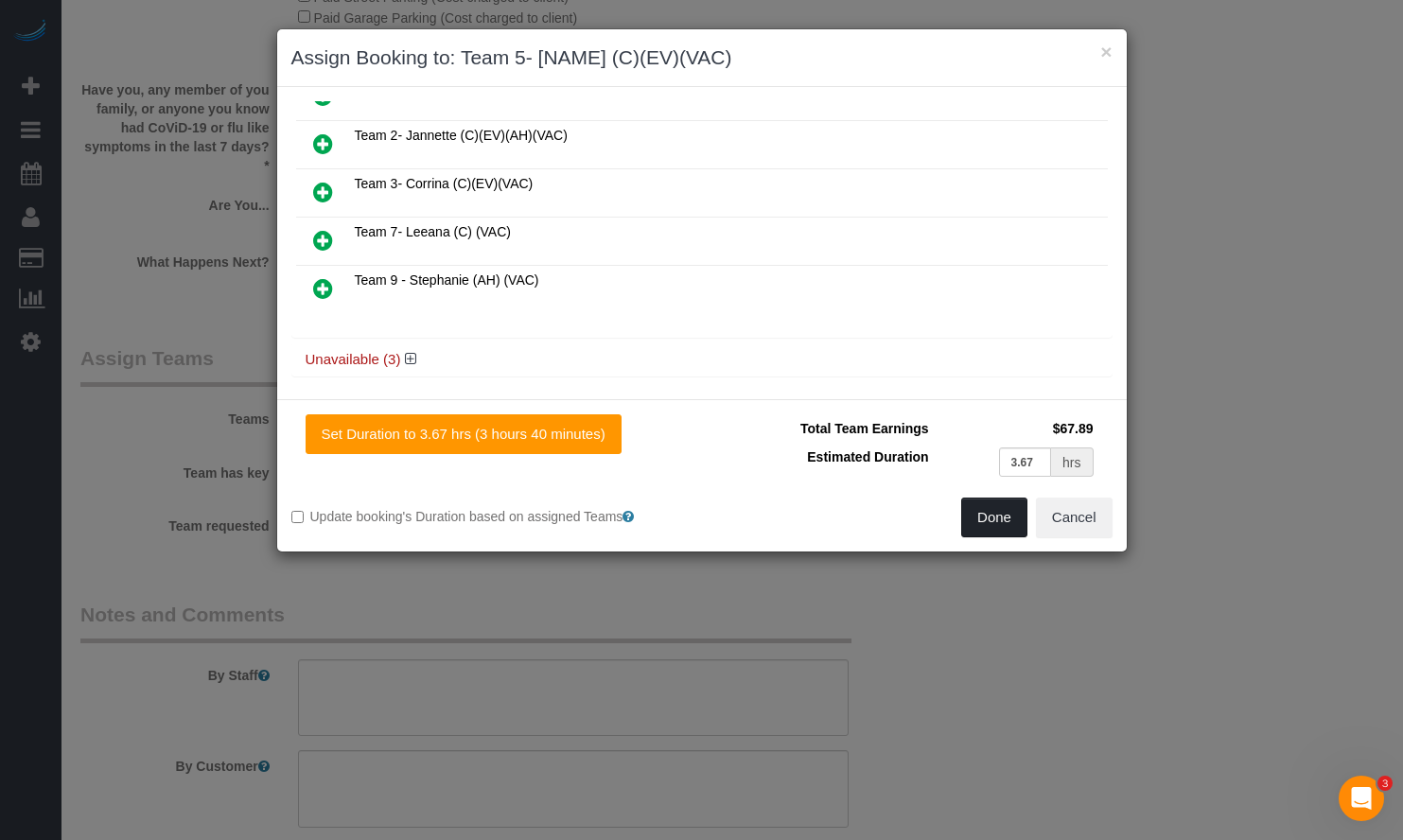 click on "Done" at bounding box center (994, 517) 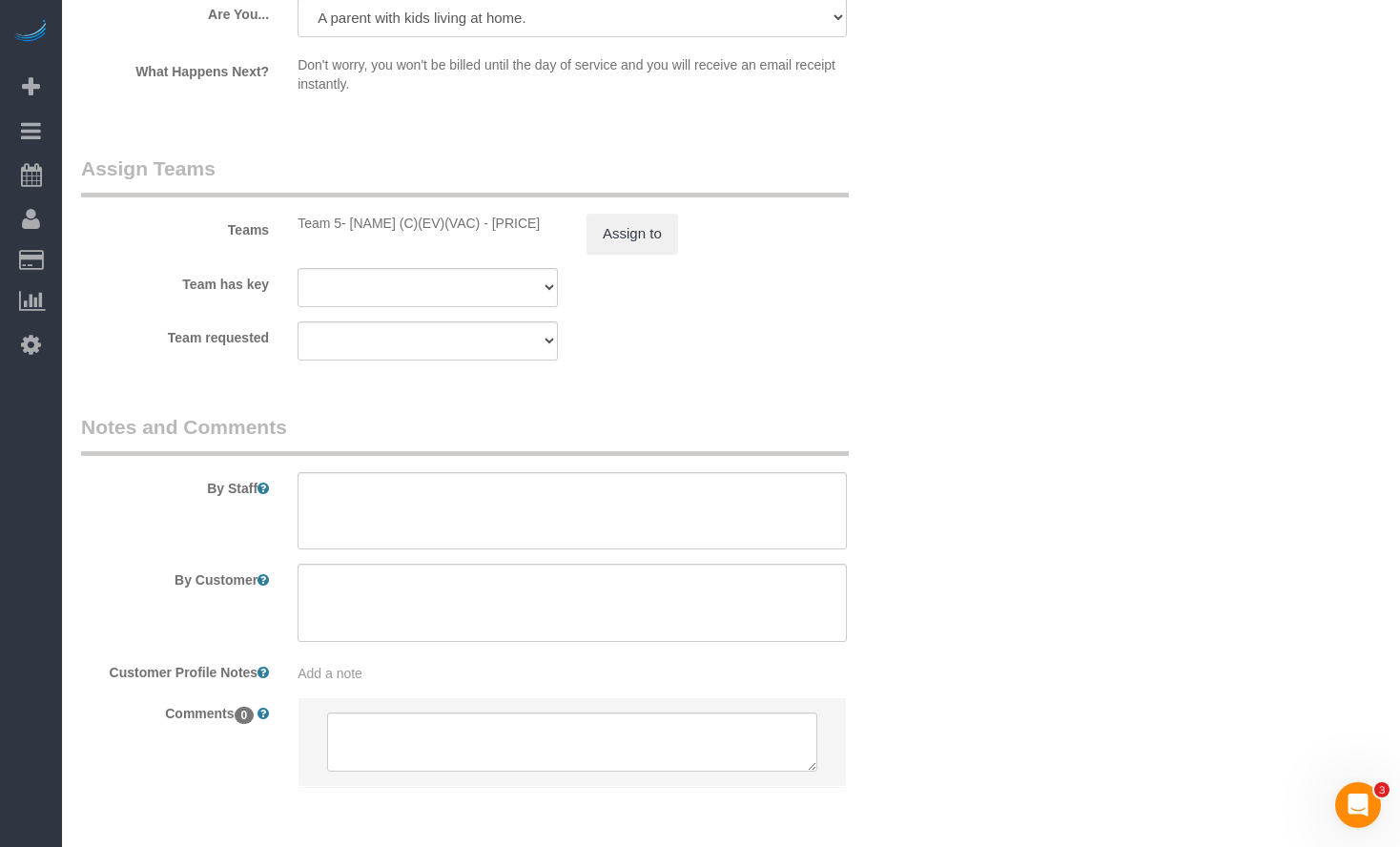 scroll, scrollTop: 3609, scrollLeft: 0, axis: vertical 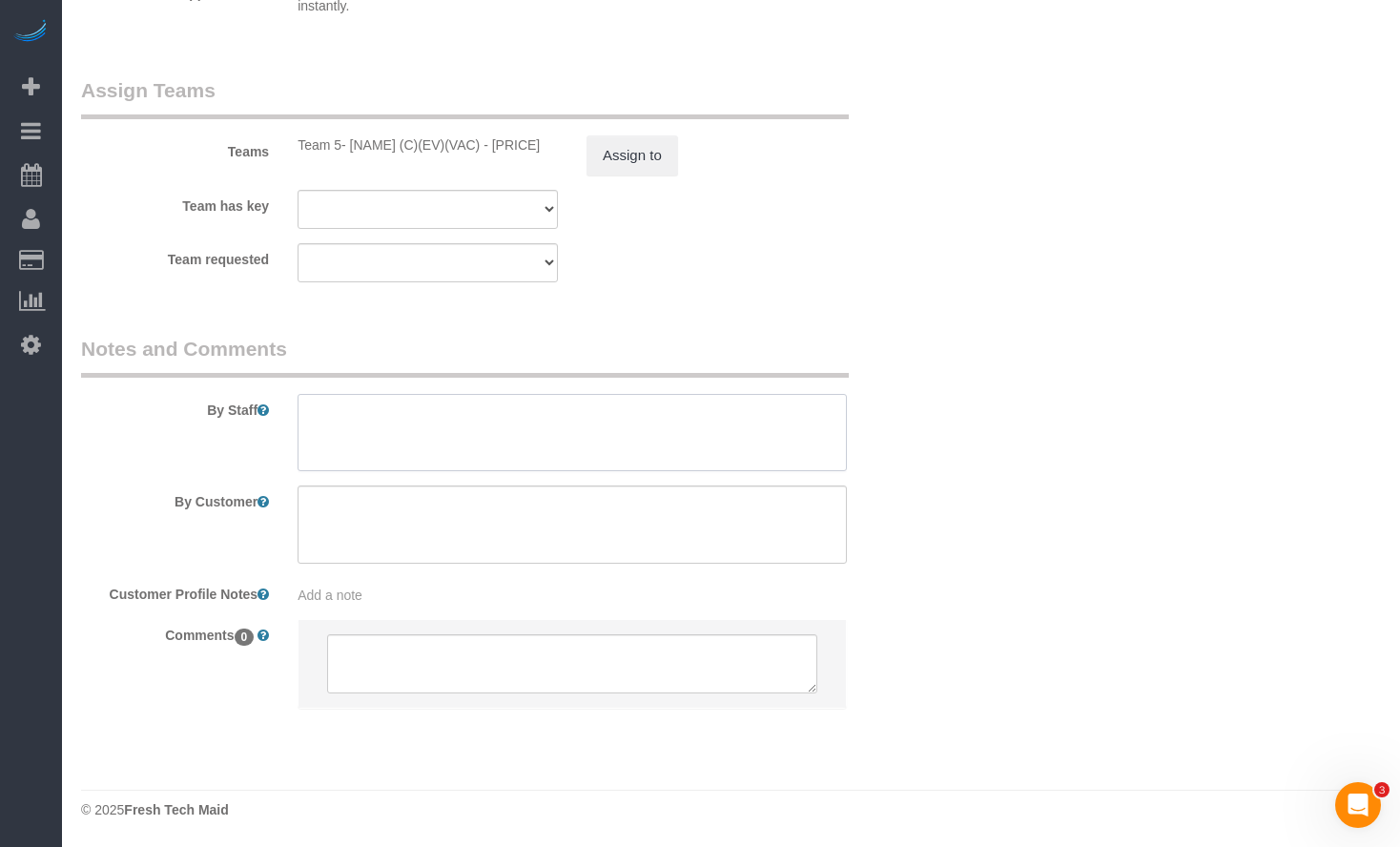 paste on "Initial Cleaning for a weekly cleaning. Partial Cleaning.  1). General Cleaning.  2) See priority listed in above section.   3) Estimated assigned cleaning ticket hours (3.8 hours cleaning)   4) Payment: cc.  5) Client Avatar: P  6) Client perceived Value: ST.  The client's father gifted this weekly cleaning to her as she has two young children and is very busy." 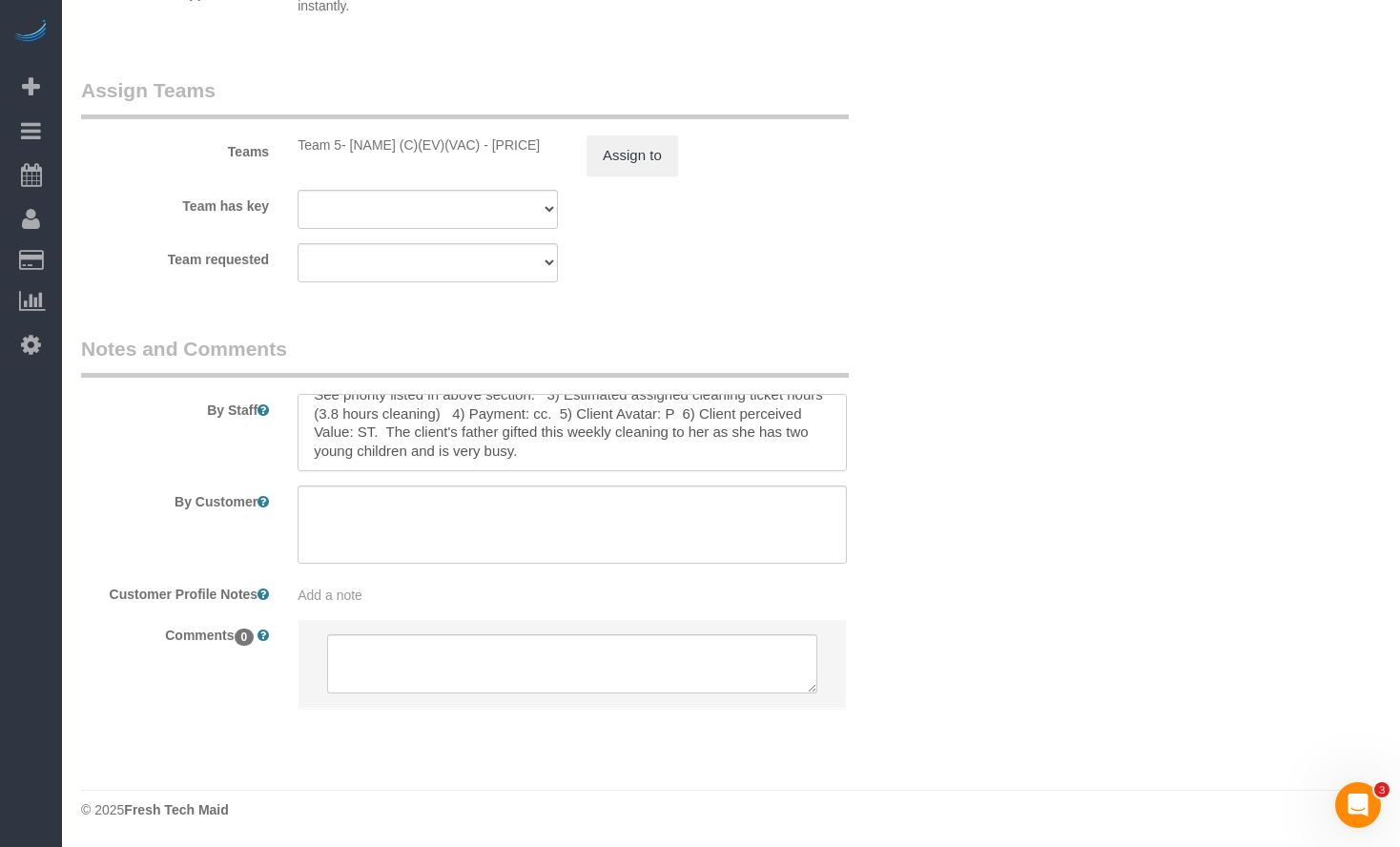 scroll, scrollTop: 0, scrollLeft: 0, axis: both 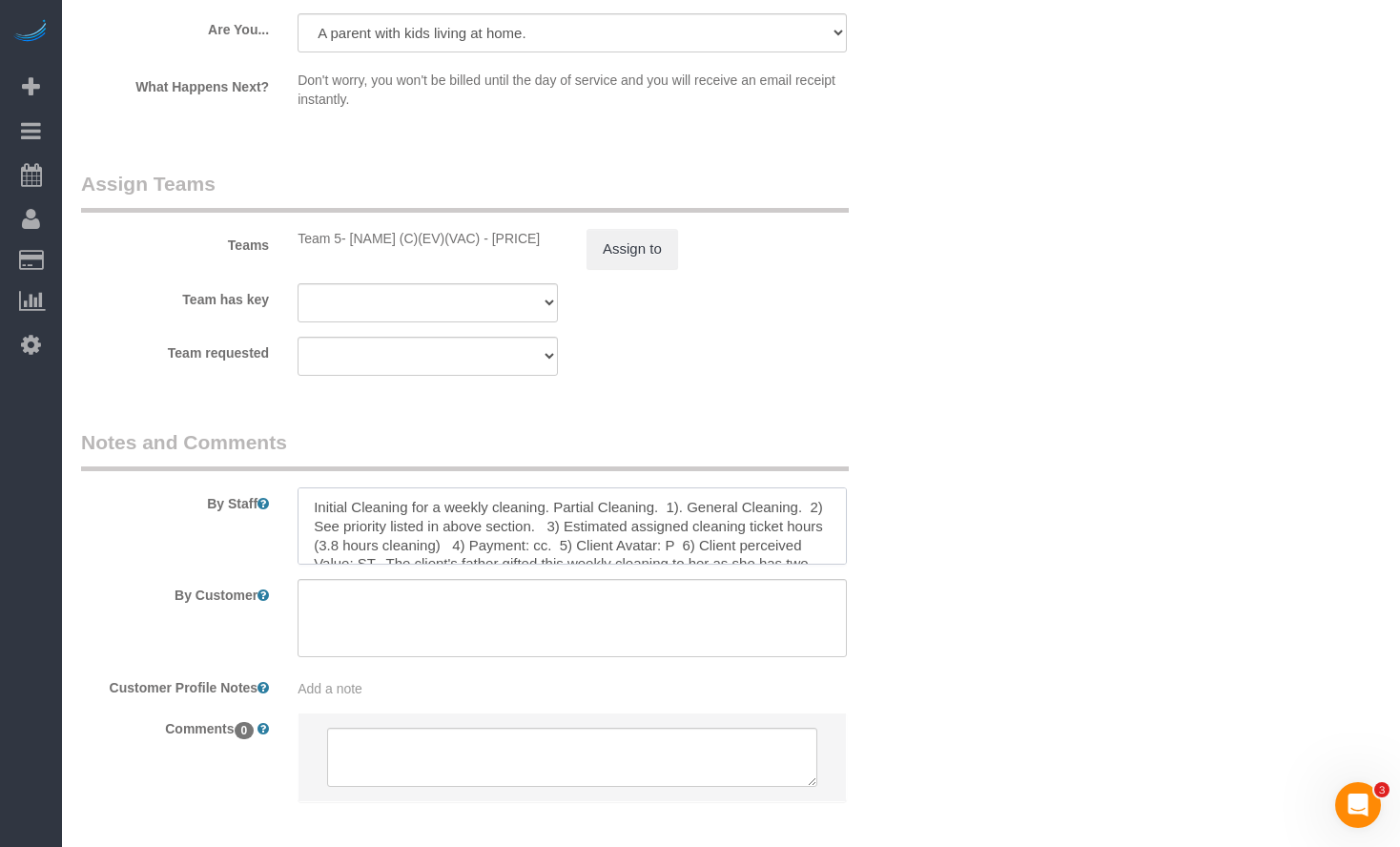 click at bounding box center (572, 527) 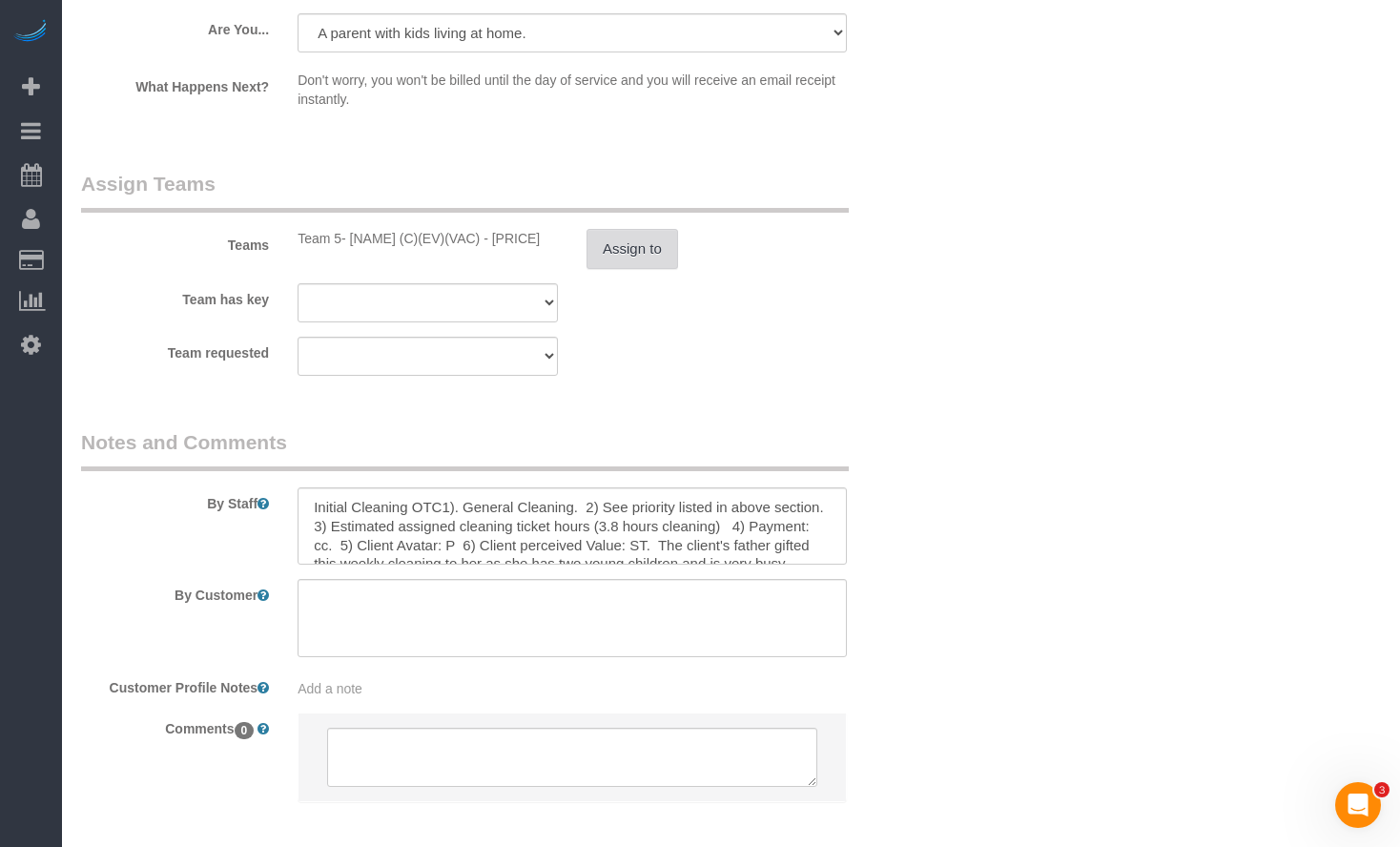 click on "Assign to" at bounding box center [632, 249] 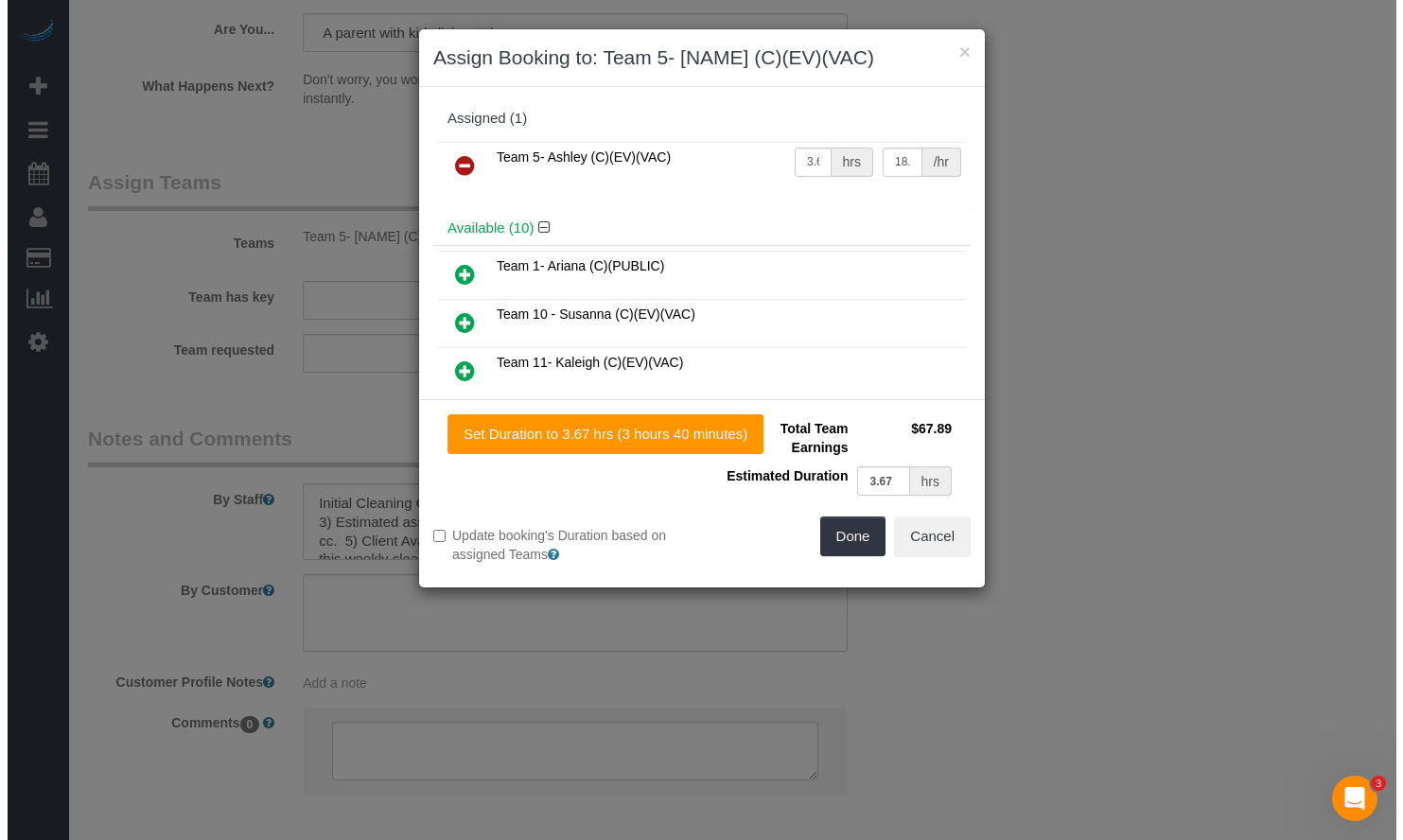scroll, scrollTop: 3483, scrollLeft: 0, axis: vertical 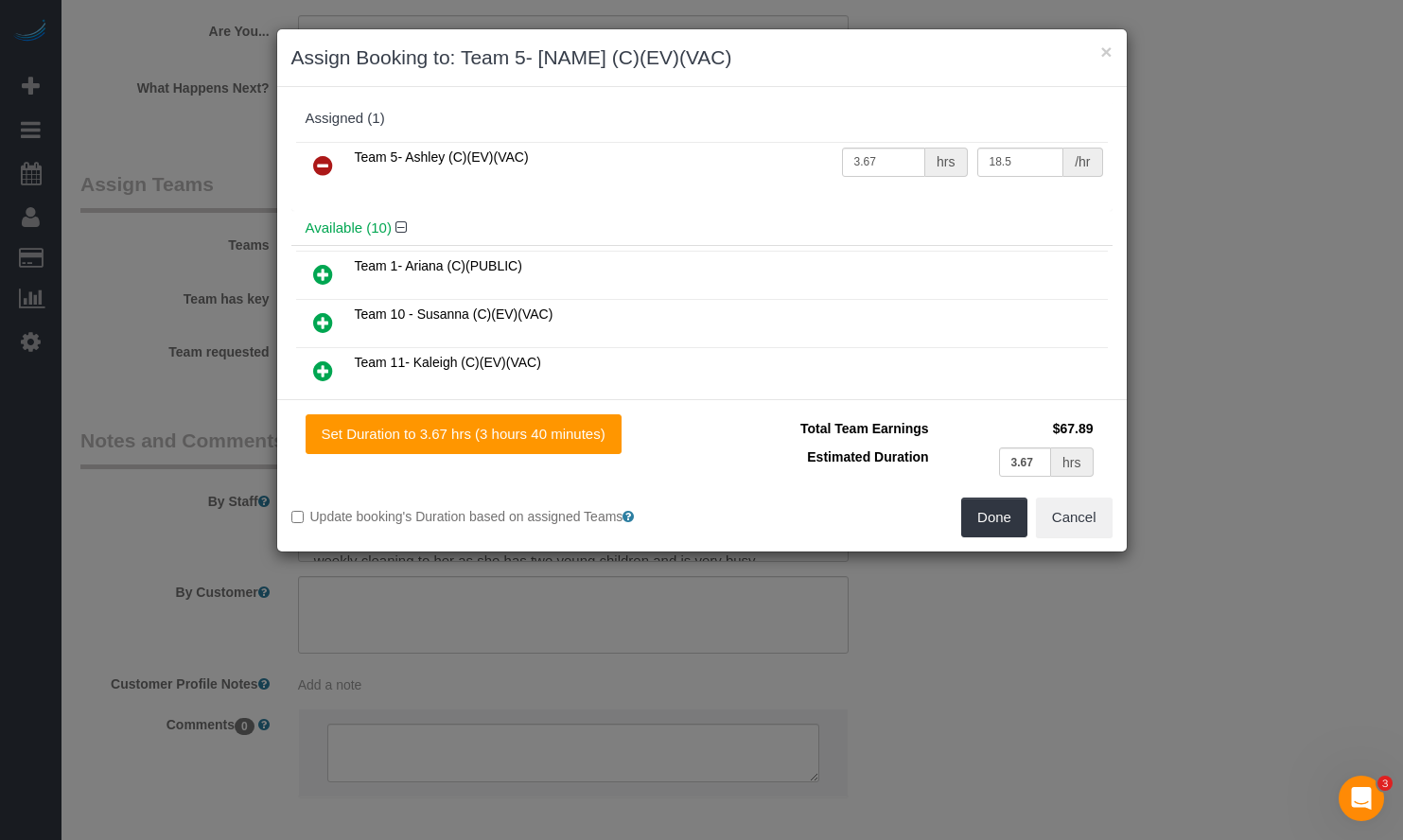 click on "×
Assign Booking to: Team 5- [NAME] (C)(EV)(VAC)
Assigned (1)
Team 5- [NAME] (C)(EV)(VAC)
3.67
hrs
18.5
/hr
Available (10)" at bounding box center [701, 420] 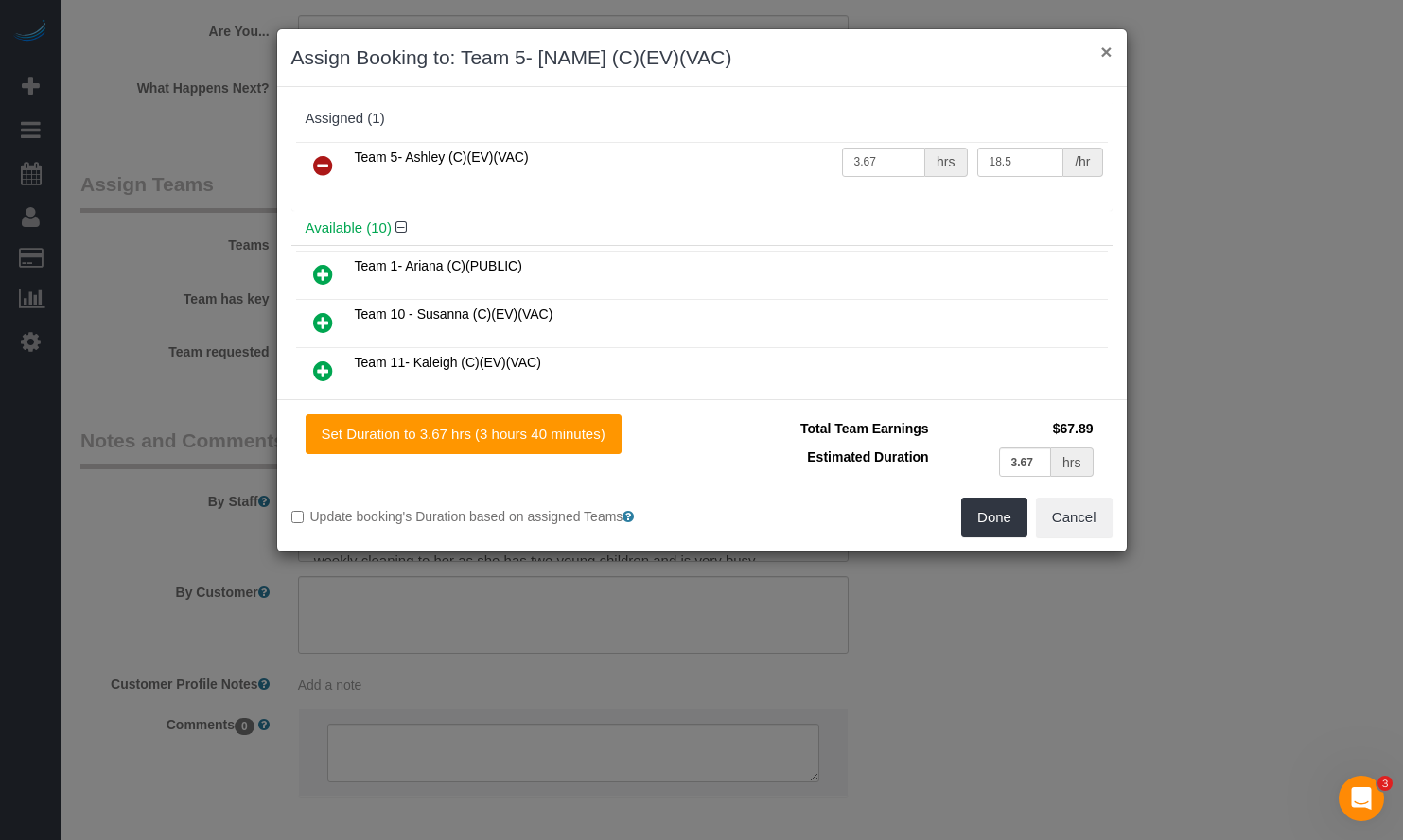 click on "×" at bounding box center (1106, 51) 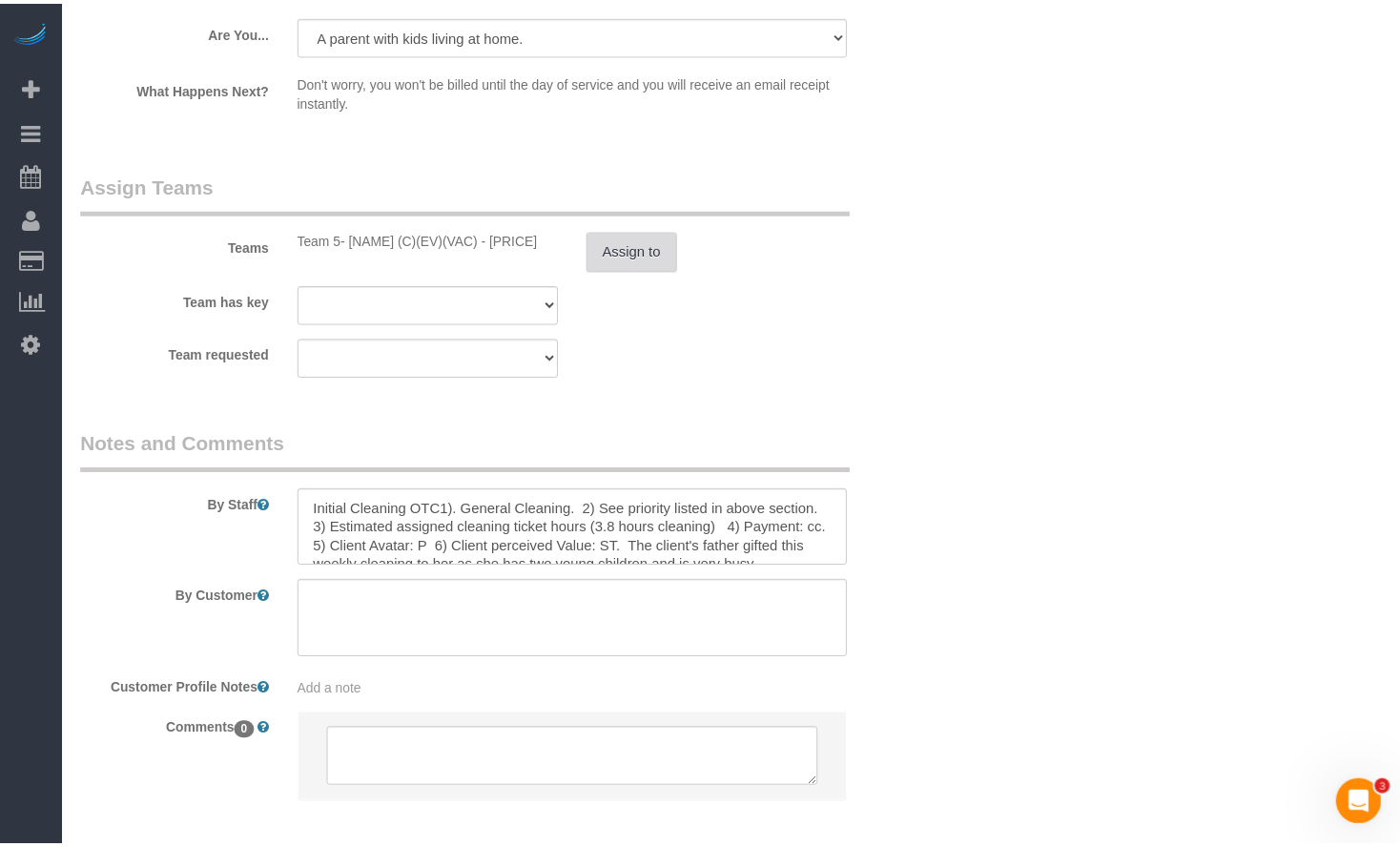 scroll, scrollTop: 3514, scrollLeft: 0, axis: vertical 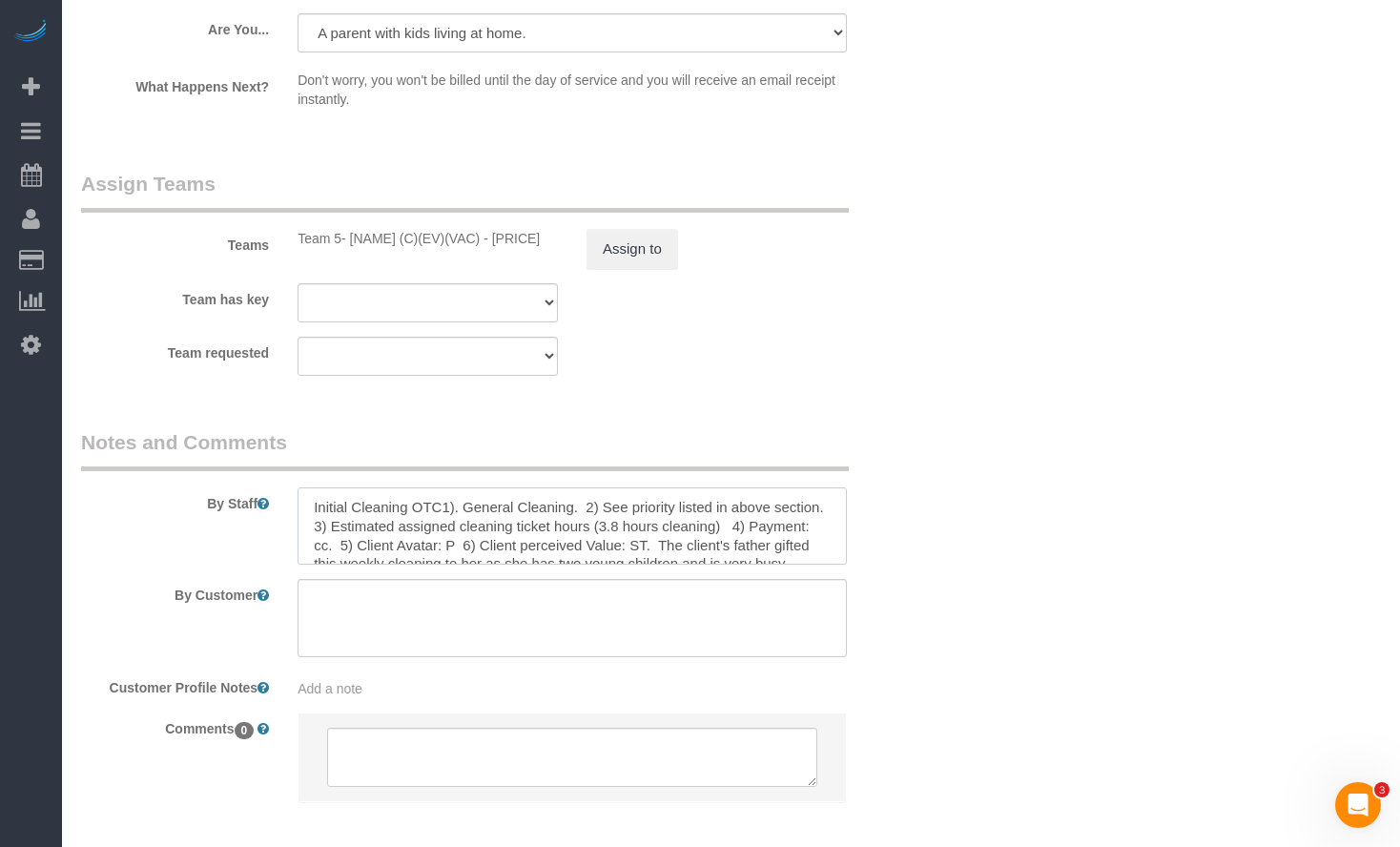 click at bounding box center (572, 527) 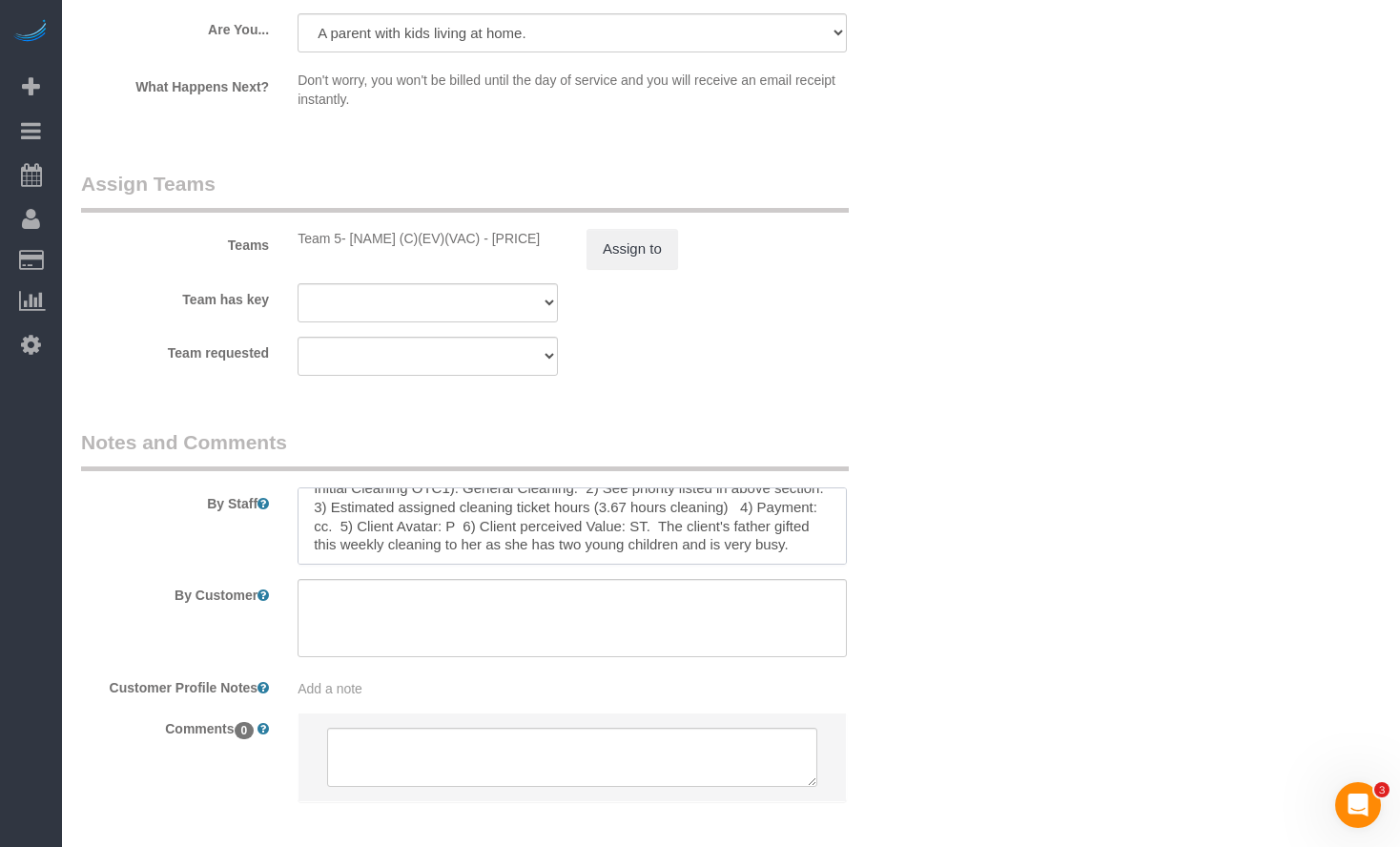 scroll, scrollTop: 38, scrollLeft: 0, axis: vertical 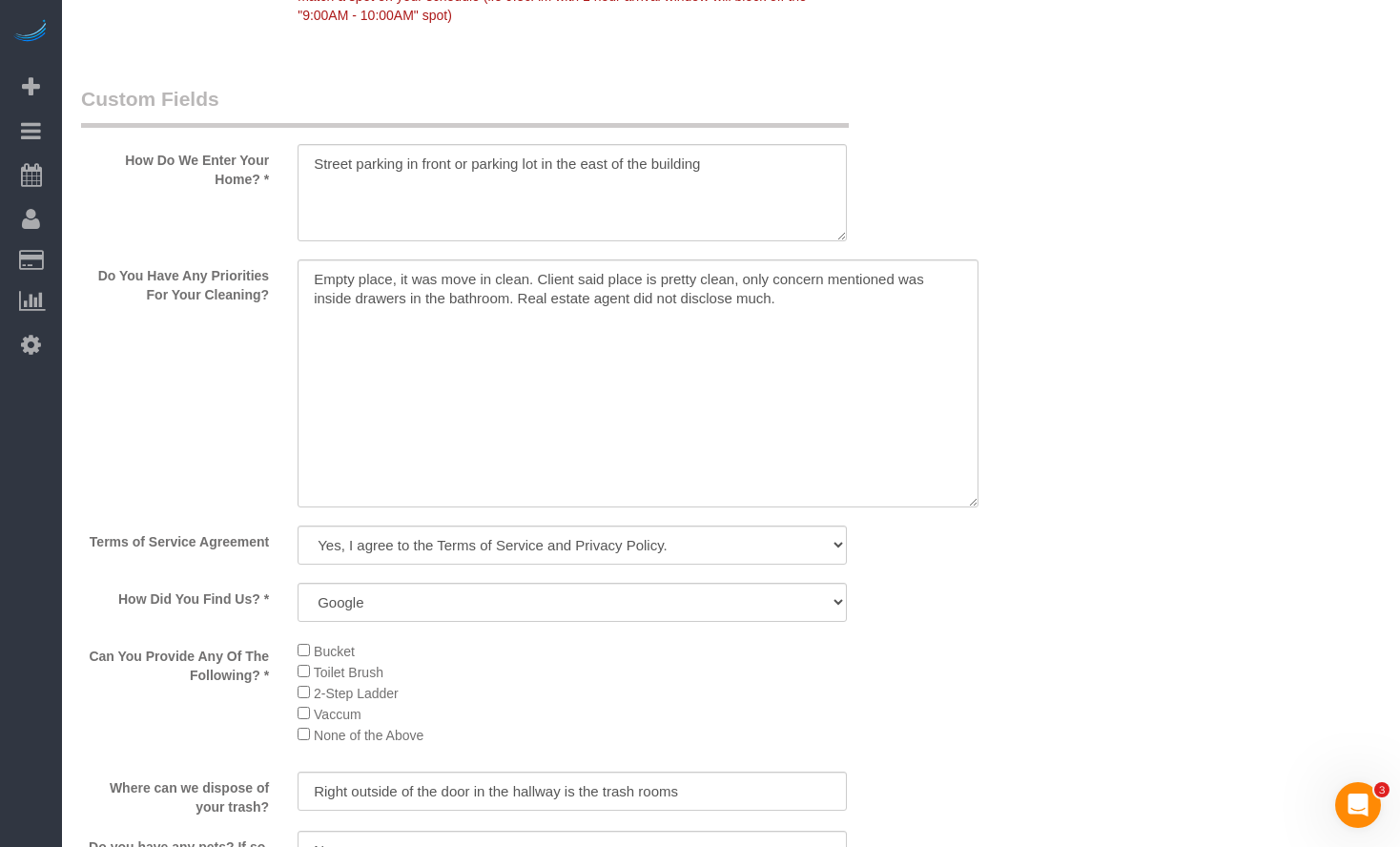 type on "Initial Cleaning OTC1). General Cleaning.  2) See priority listed in above section.   3) Estimated assigned cleaning ticket hours (3.67 hours cleaning)   4) Payment: cc.  5) Client Avatar: P  6) Client perceived Value: ST." 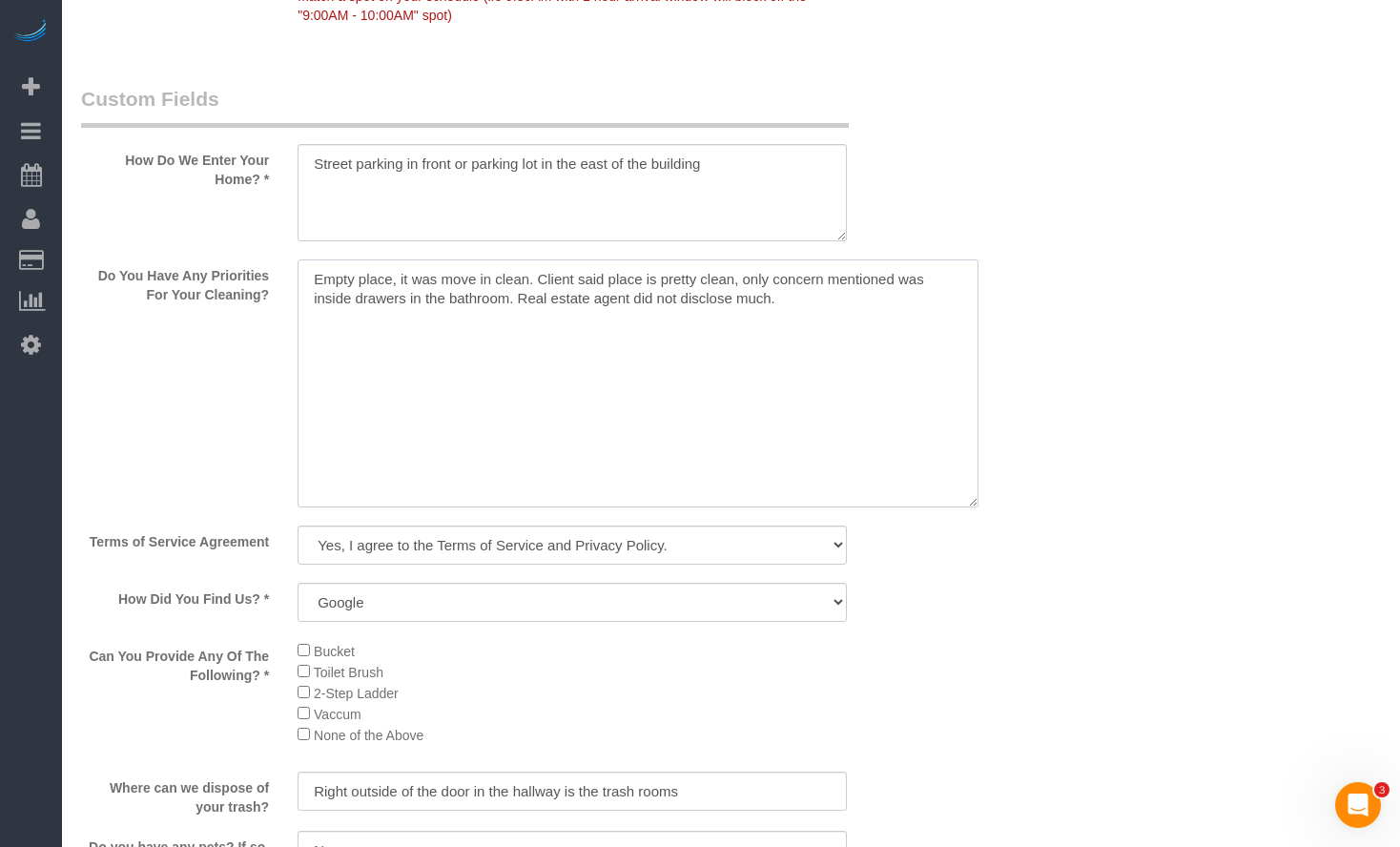 click at bounding box center (638, 383) 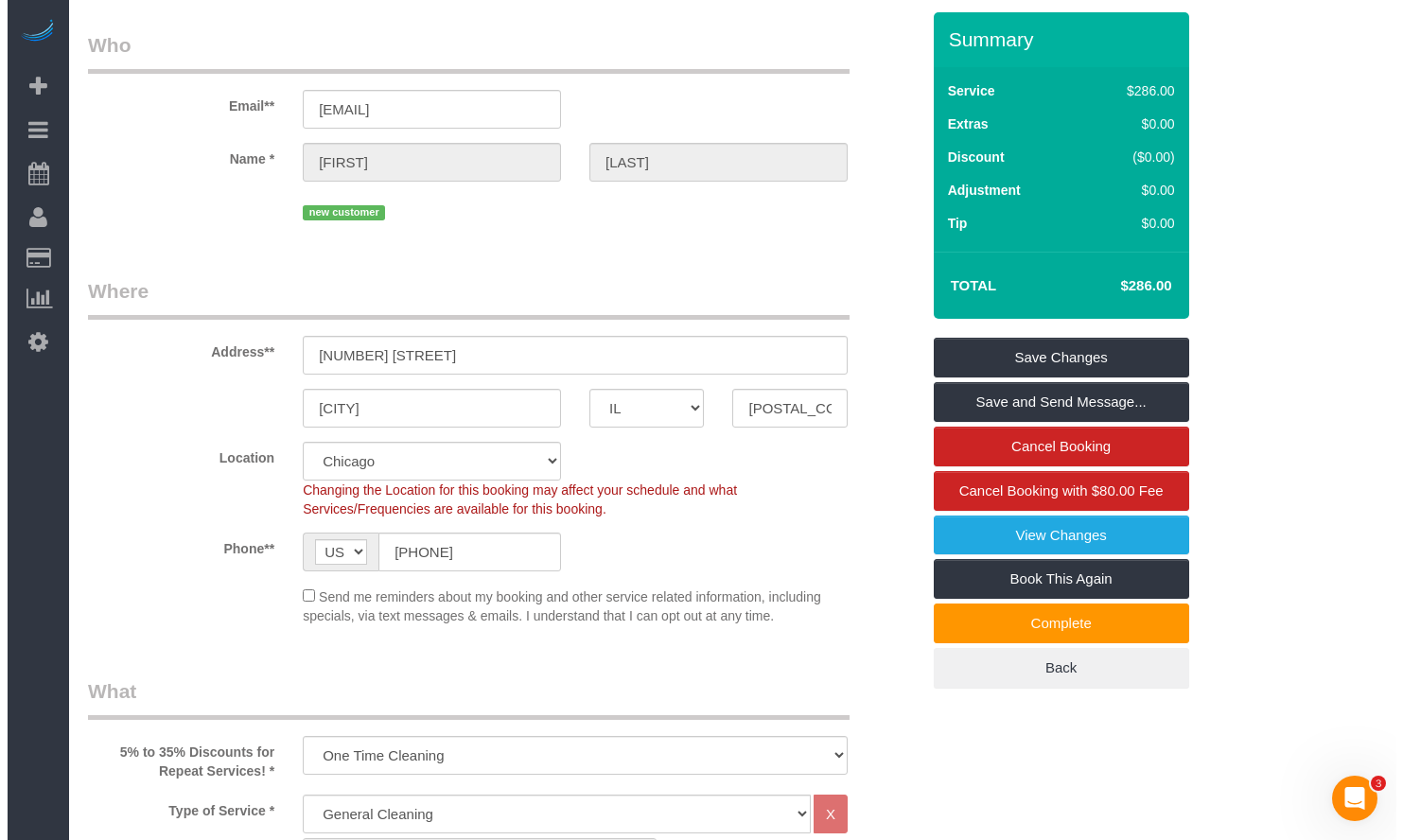 scroll, scrollTop: 0, scrollLeft: 0, axis: both 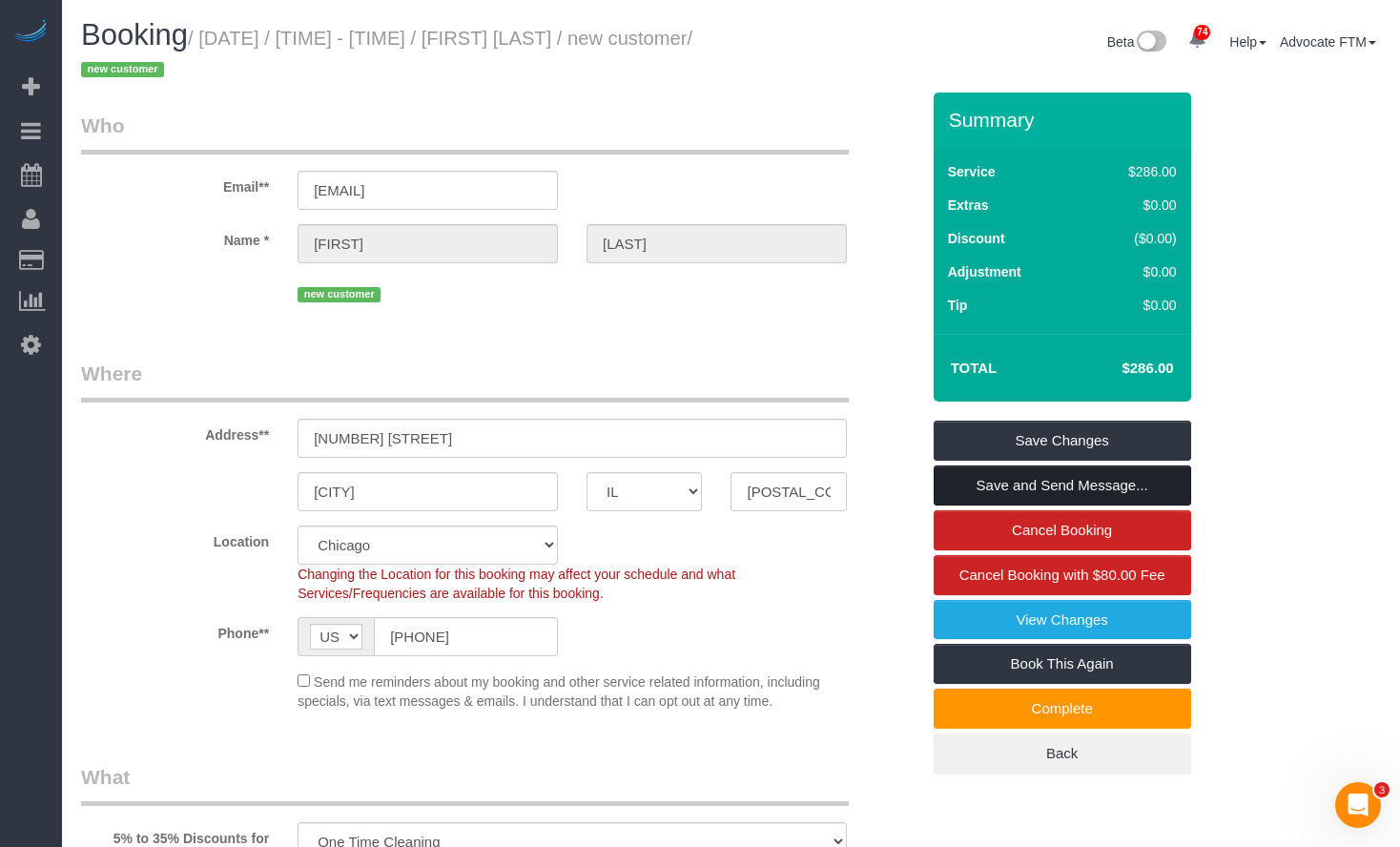 type on "Empty place condo unit, it was move in clean. Client said place is pretty clean, only concern mentioned was inside drawers in the bathroom. Real estate agent did not disclose much." 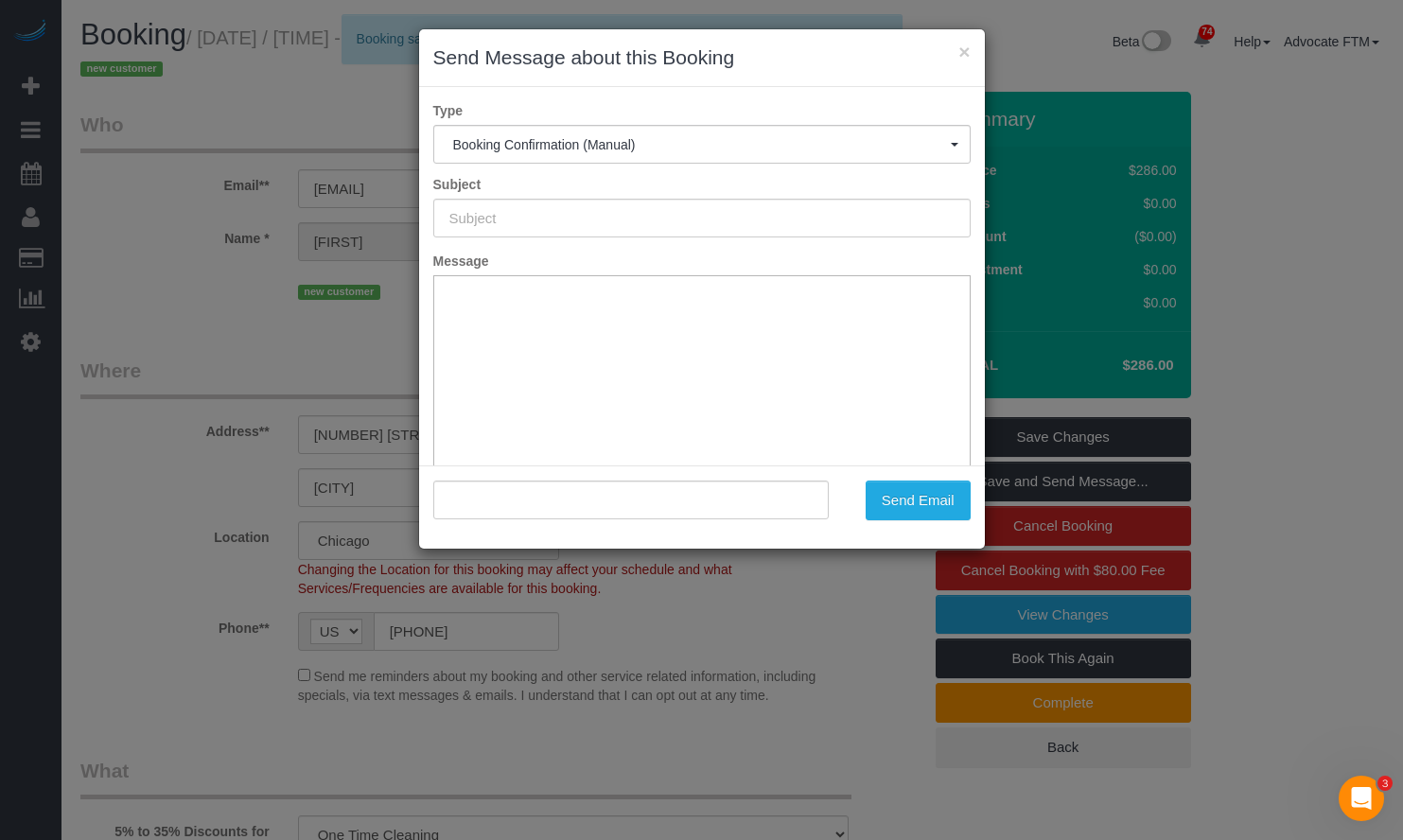 type on "Your Booking With Fresh Tech Maid, Confirmed!" 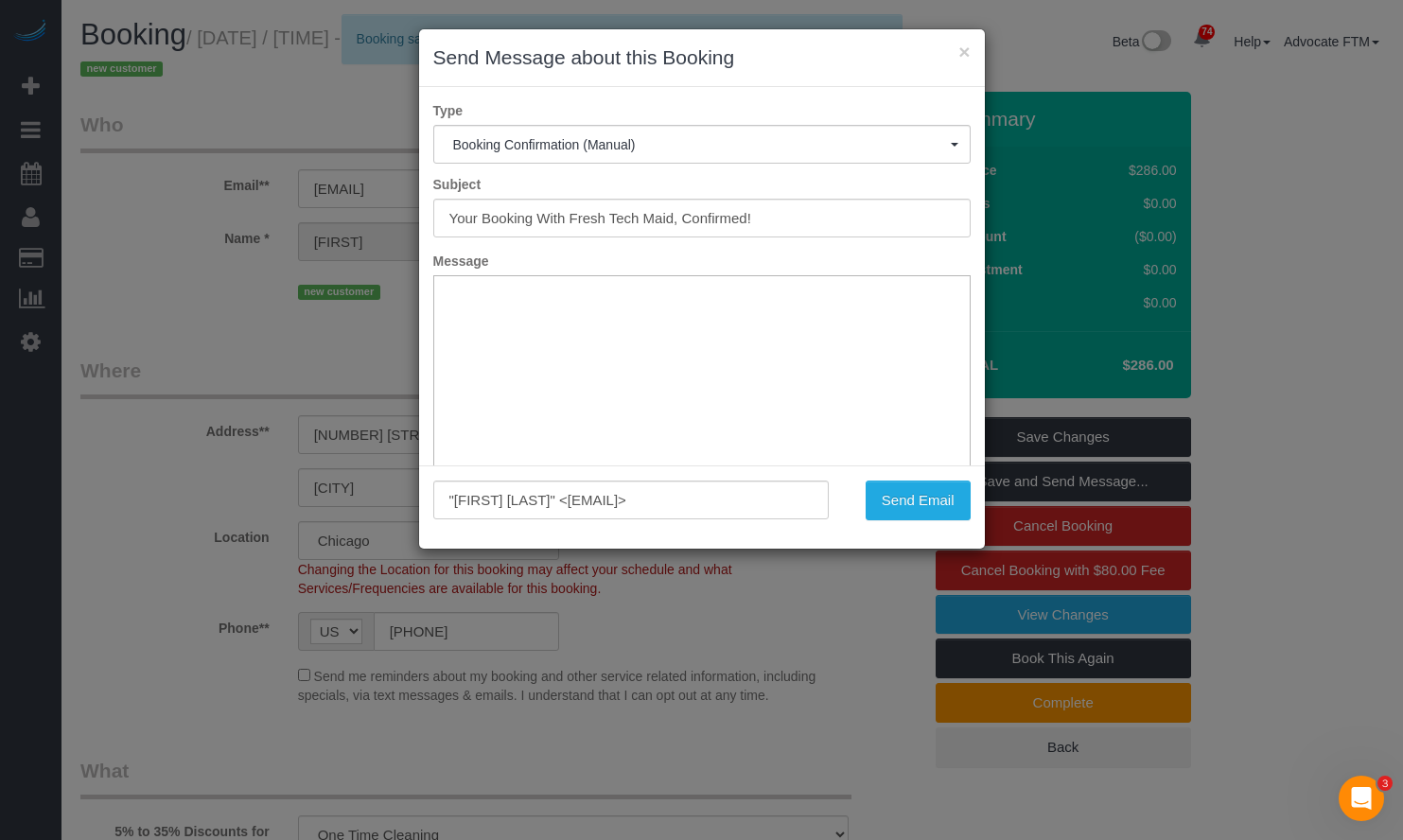 scroll, scrollTop: 0, scrollLeft: 0, axis: both 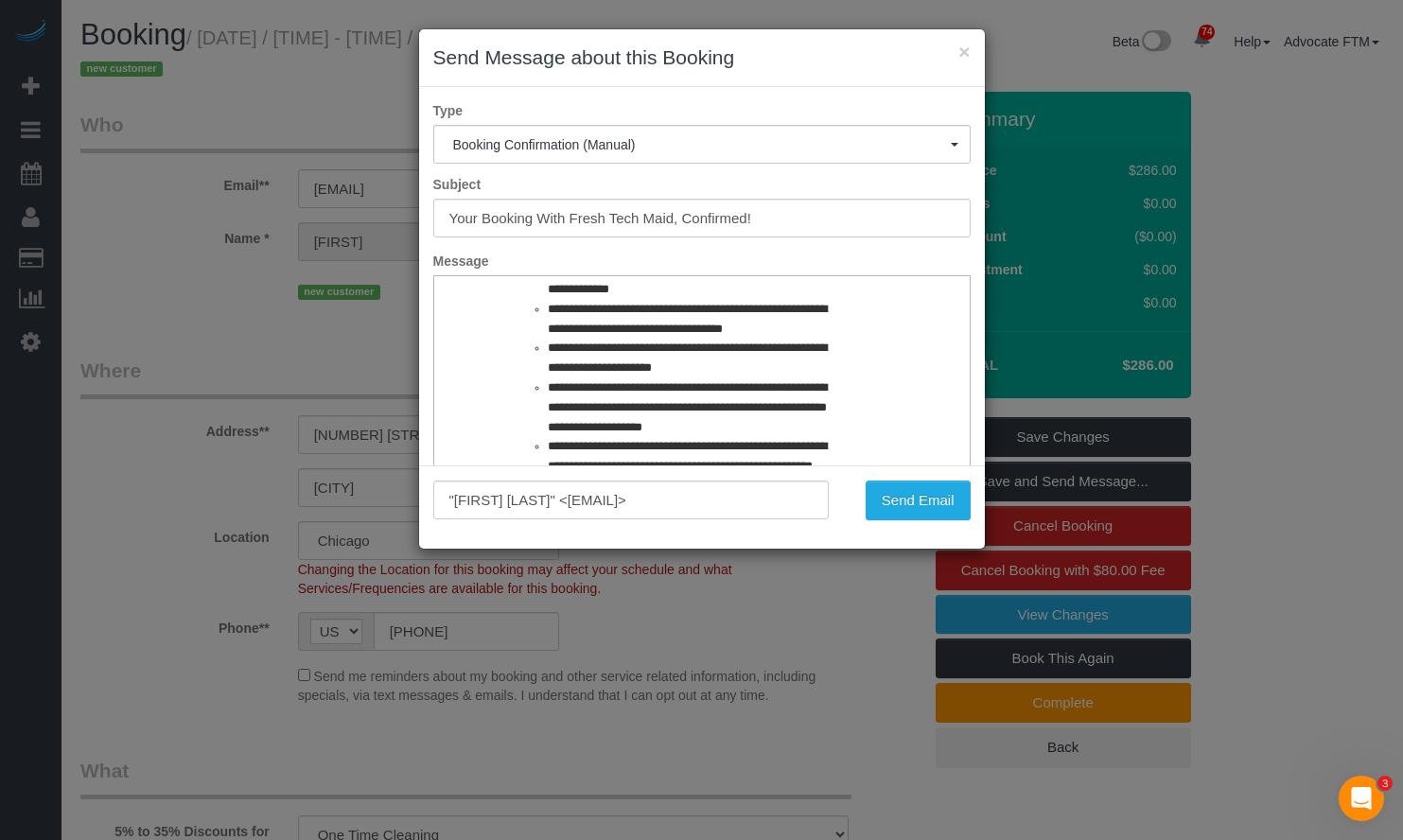 drag, startPoint x: 946, startPoint y: 314, endPoint x: 1374, endPoint y: 752, distance: 612.3953 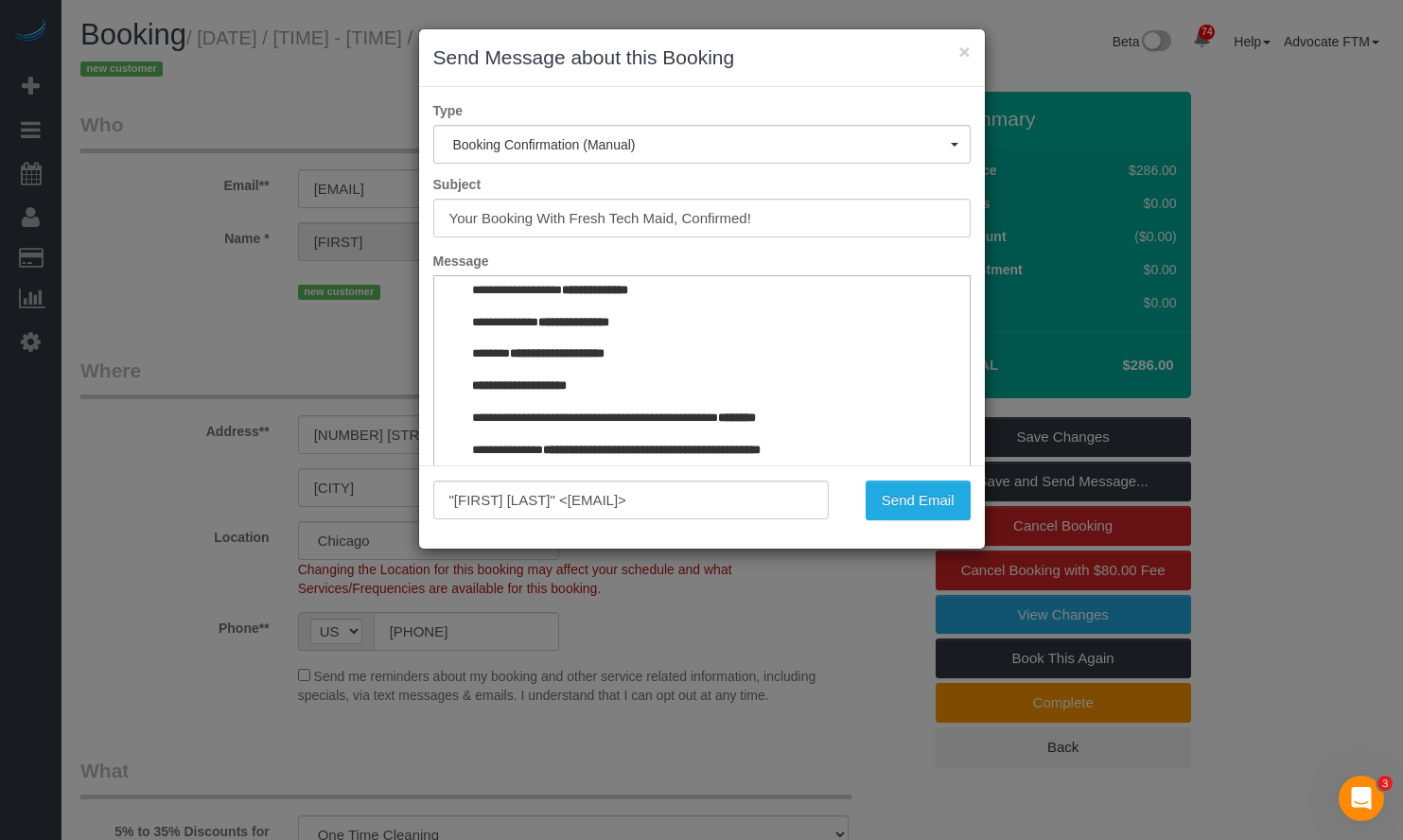 scroll, scrollTop: 2321, scrollLeft: 0, axis: vertical 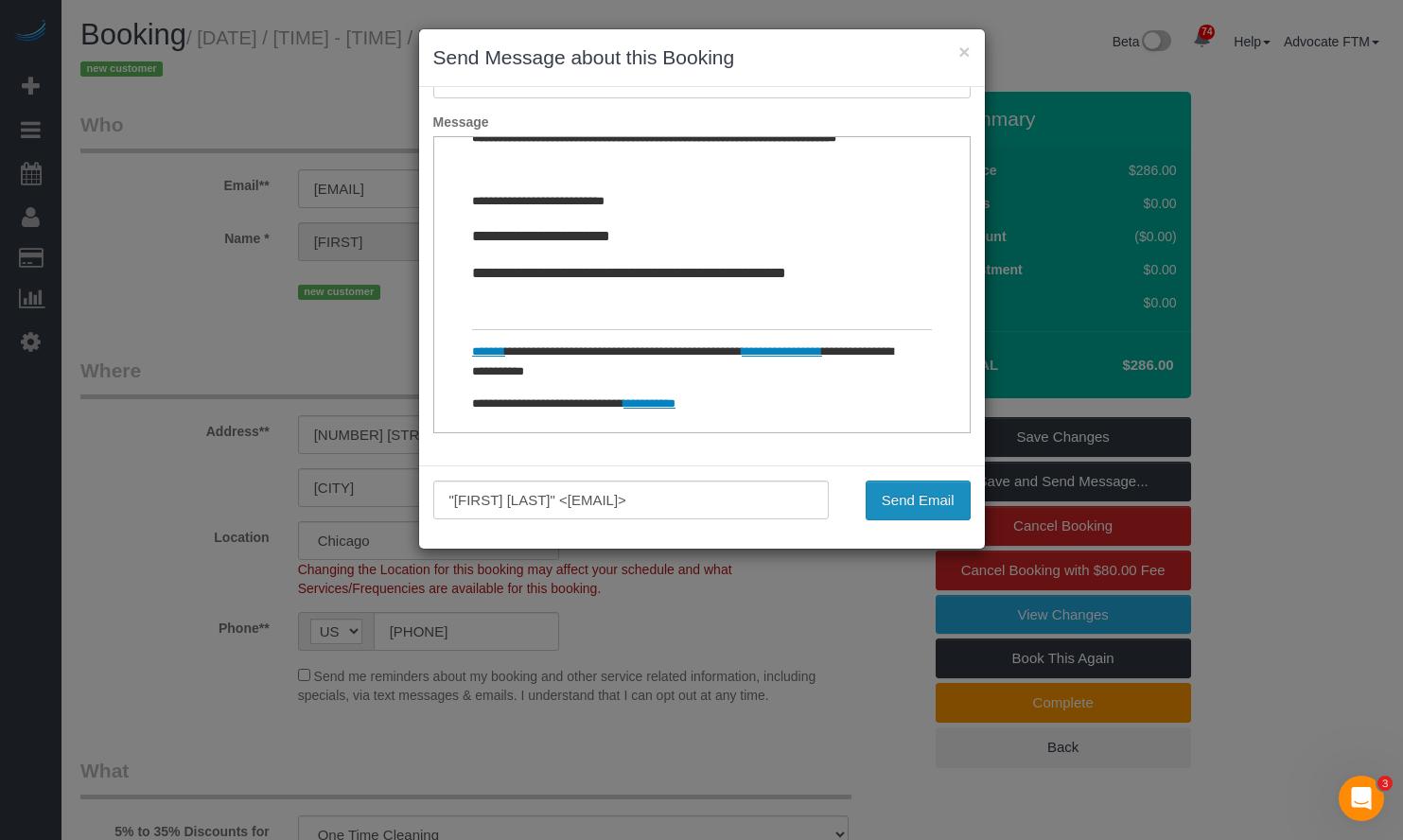 click on "Send Email" at bounding box center [918, 500] 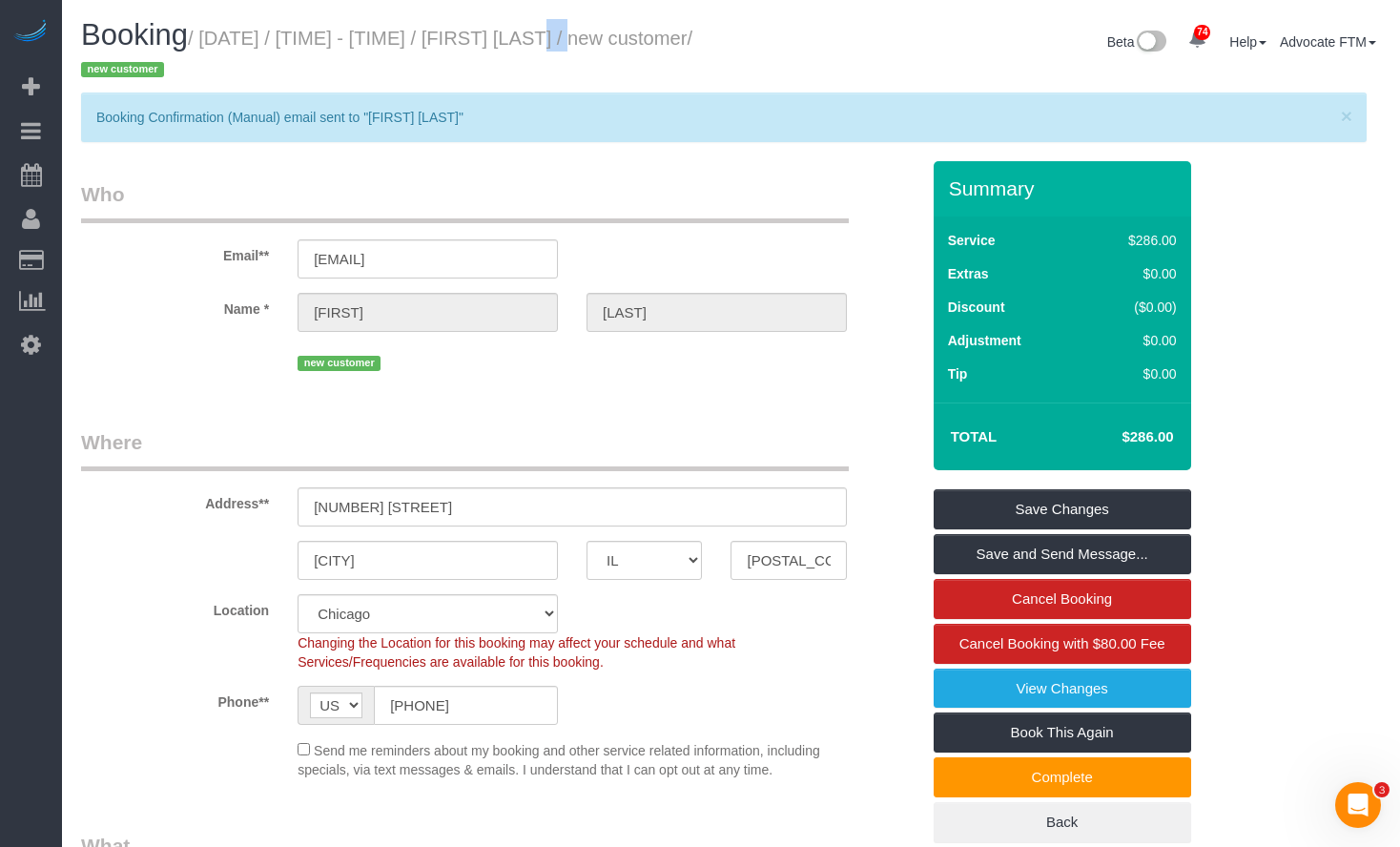drag, startPoint x: 658, startPoint y: 44, endPoint x: 528, endPoint y: 44, distance: 130 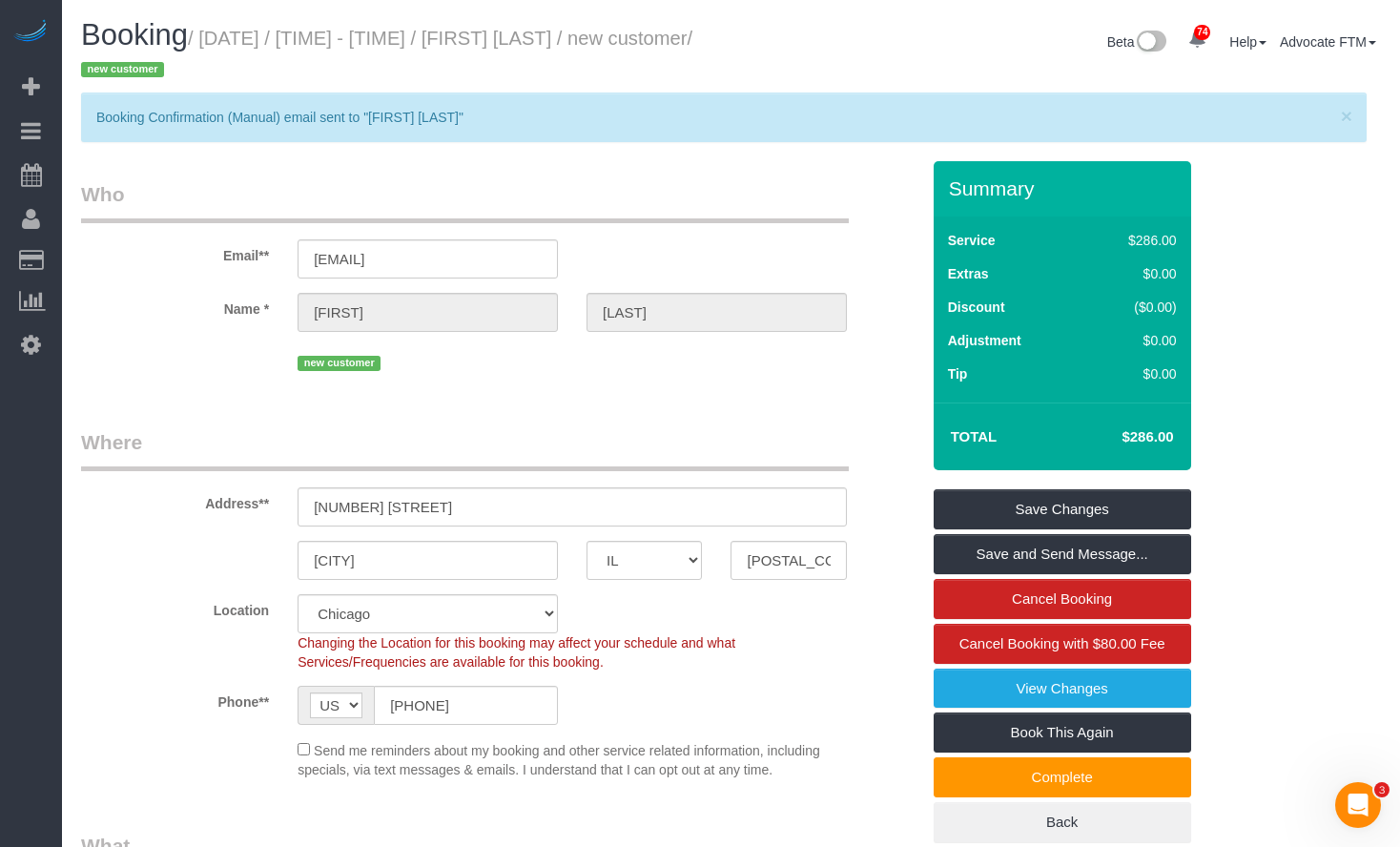 click on "Booking
/ [DATE] / [TIME] - [TIME] / [FIRST] [LAST]
/
new customer" at bounding box center (399, 52) 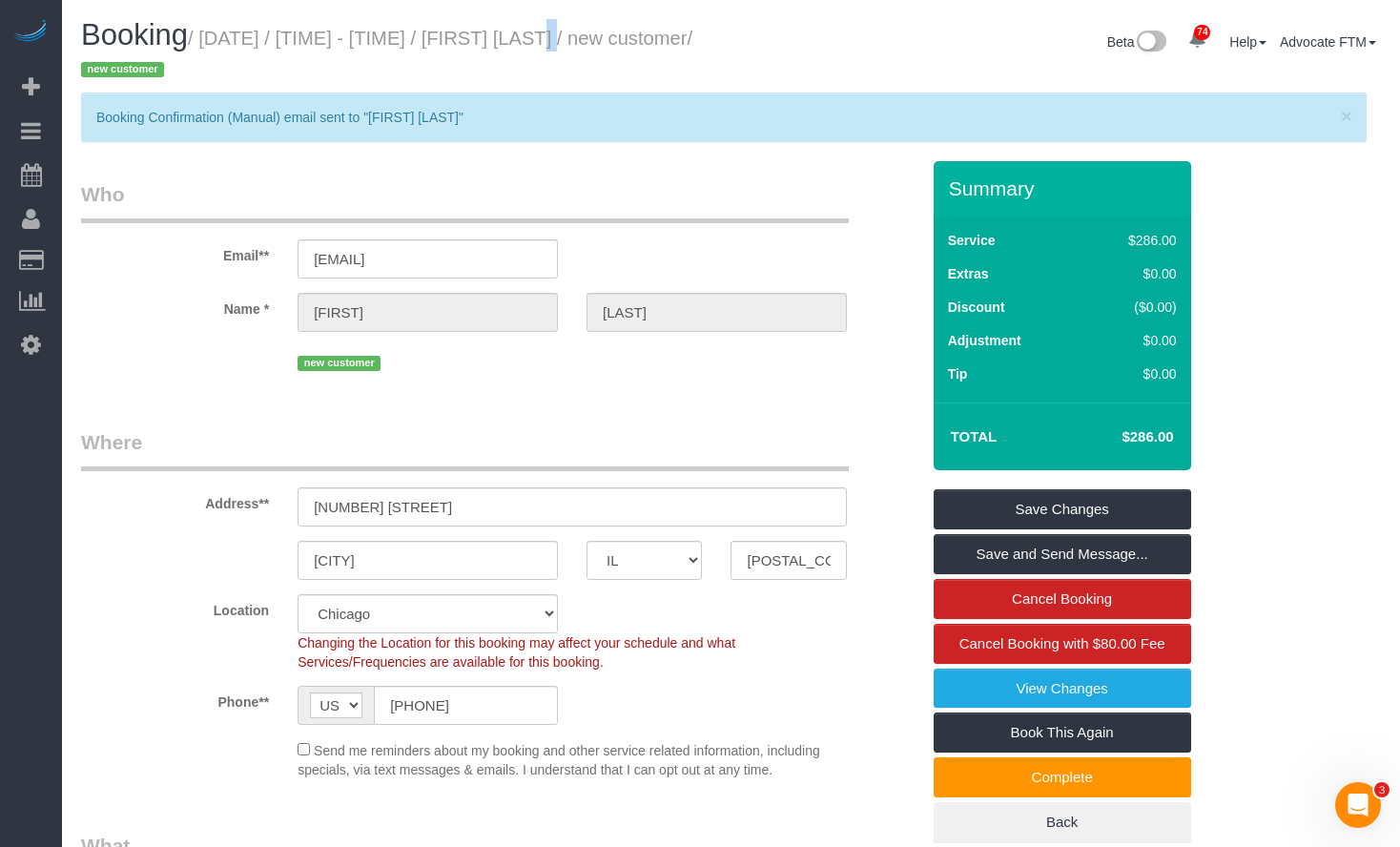 drag, startPoint x: 574, startPoint y: 41, endPoint x: 531, endPoint y: 40, distance: 43.01163 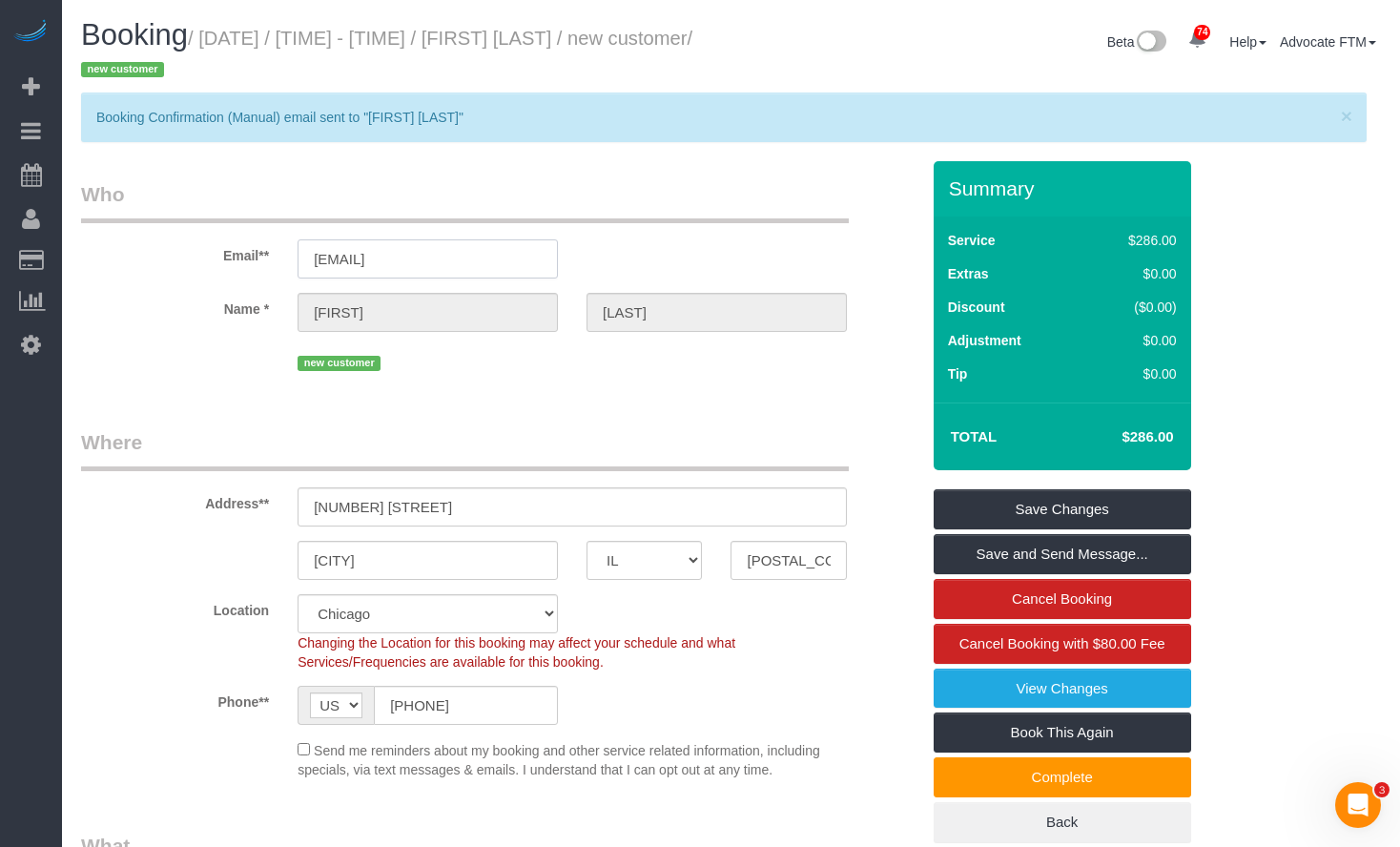 click on "[EMAIL]" at bounding box center (427, 258) 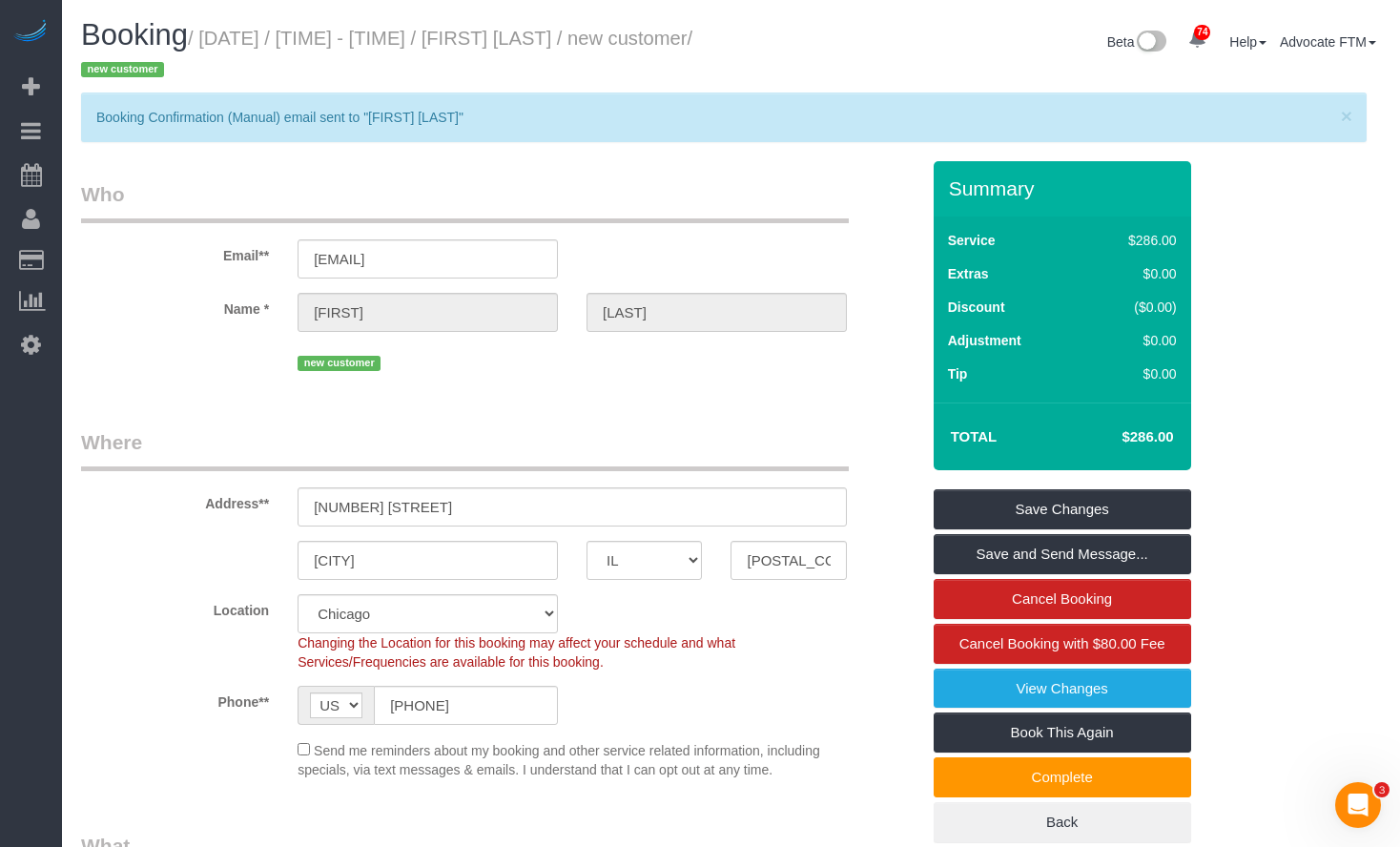 drag, startPoint x: 591, startPoint y: 101, endPoint x: 620, endPoint y: 74, distance: 39.623226 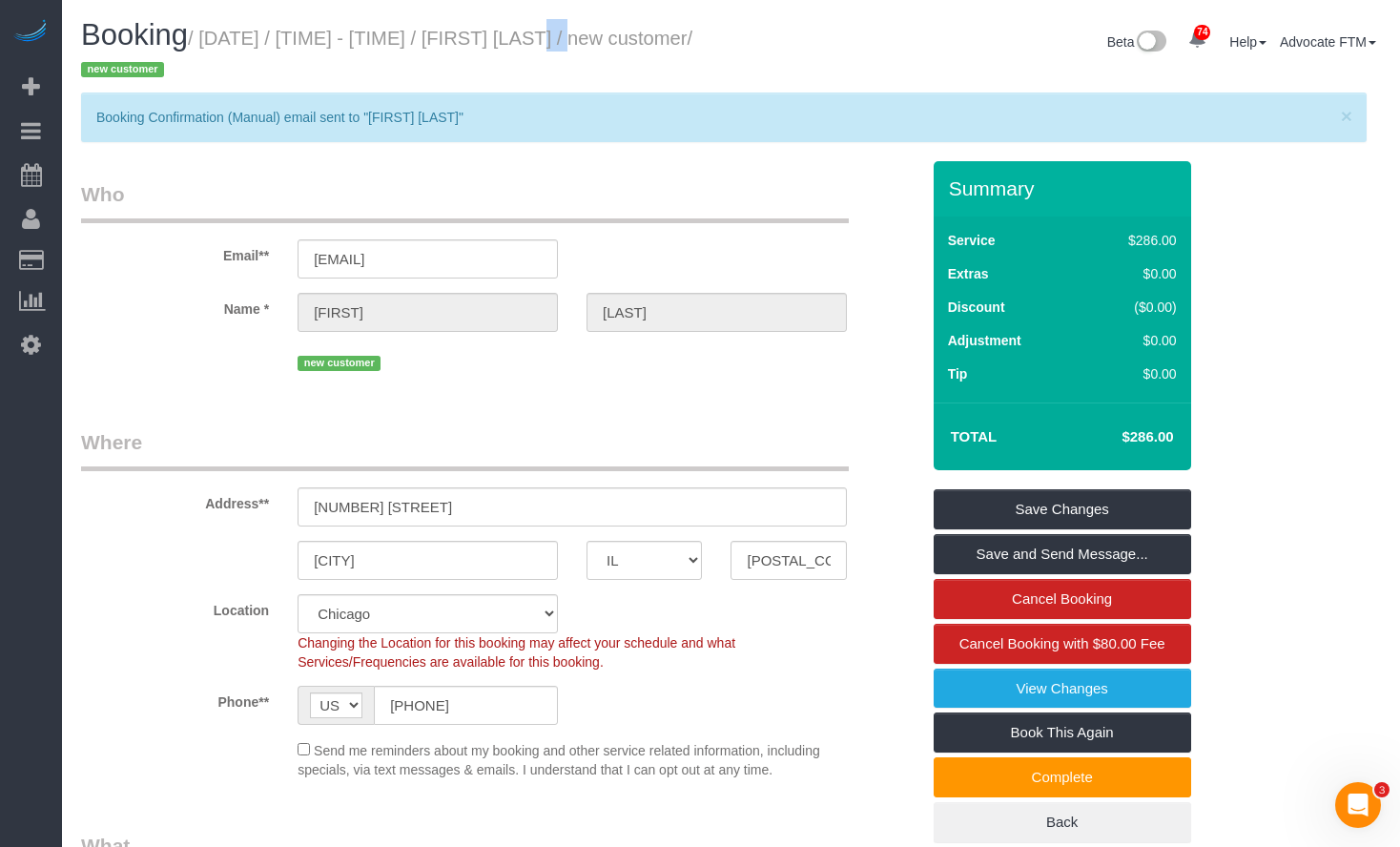 drag, startPoint x: 653, startPoint y: 45, endPoint x: 525, endPoint y: 44, distance: 128.00391 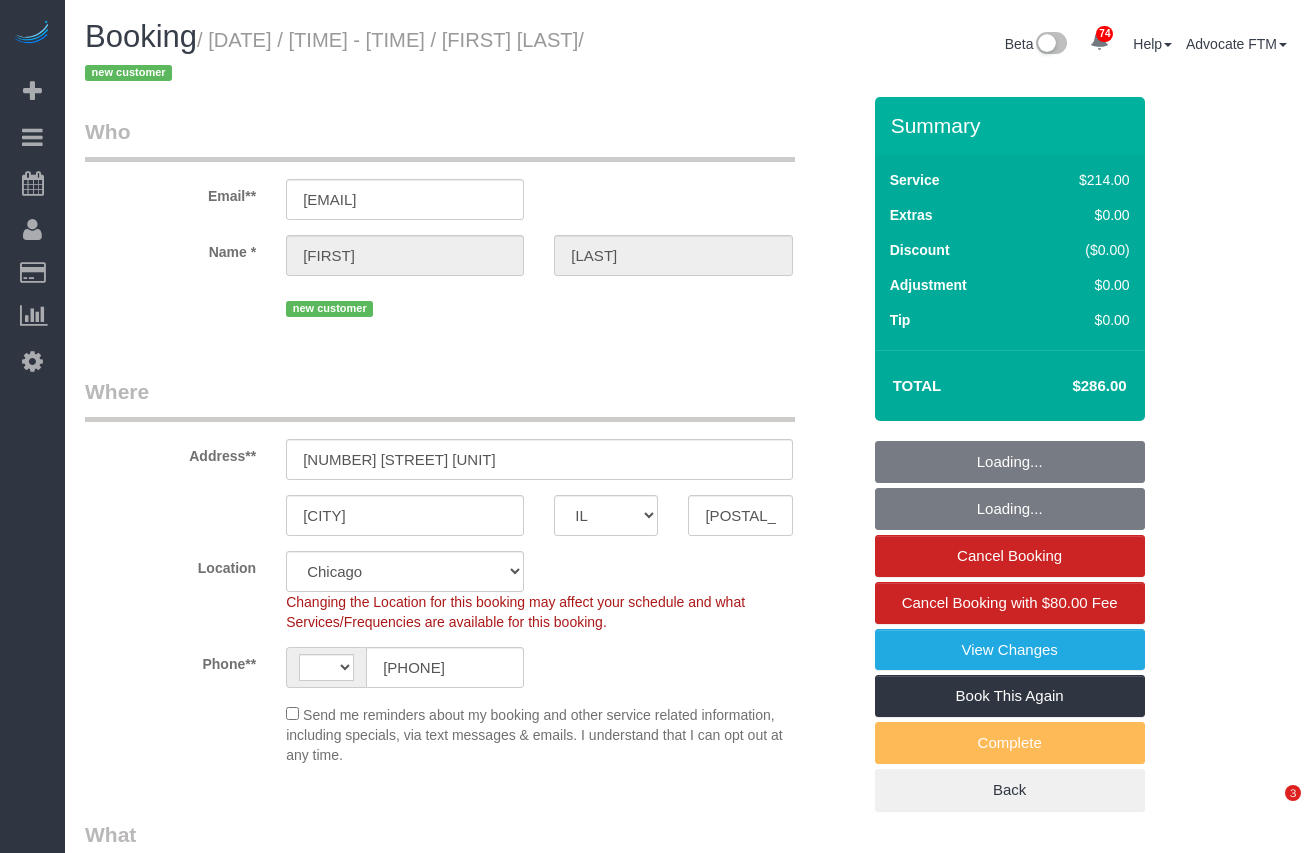 select on "IL" 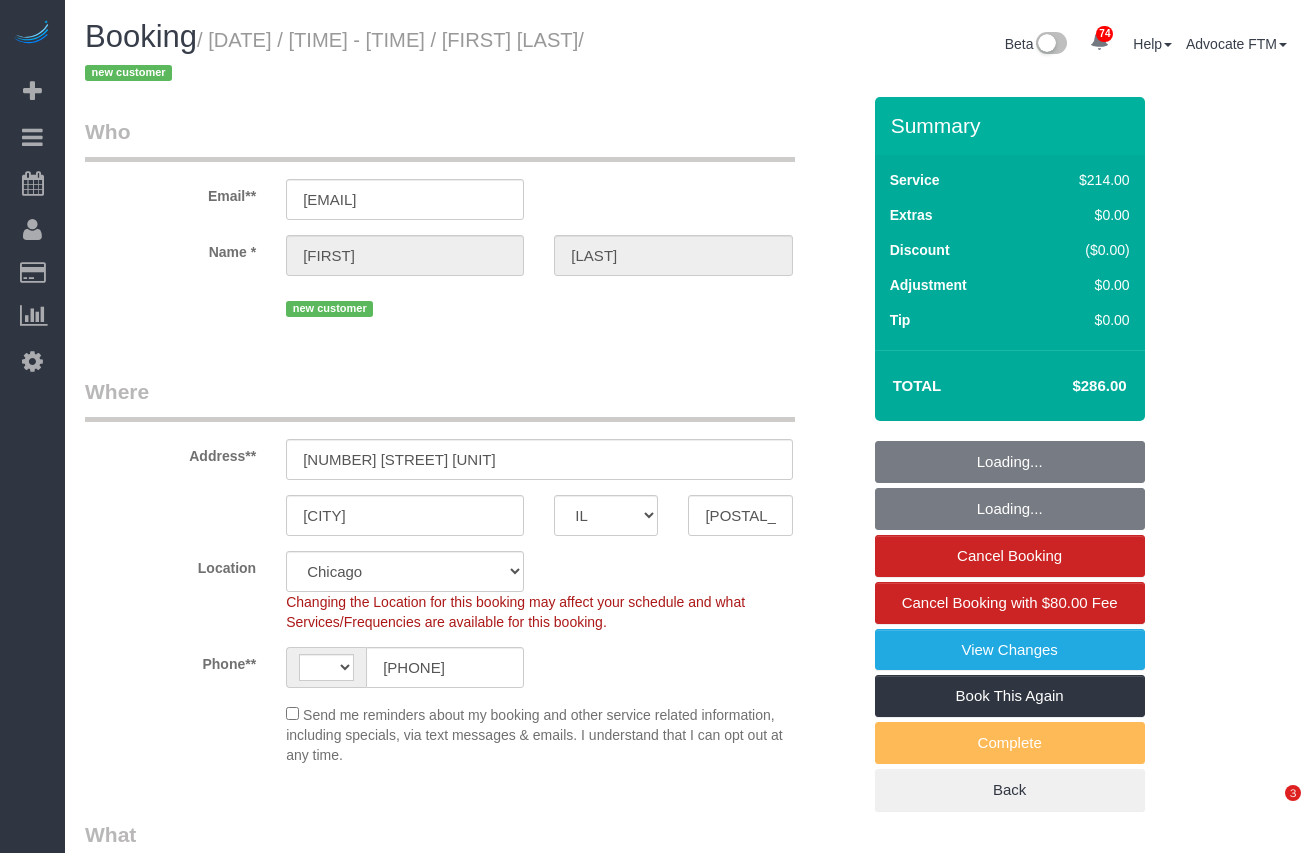 scroll, scrollTop: 1100, scrollLeft: 0, axis: vertical 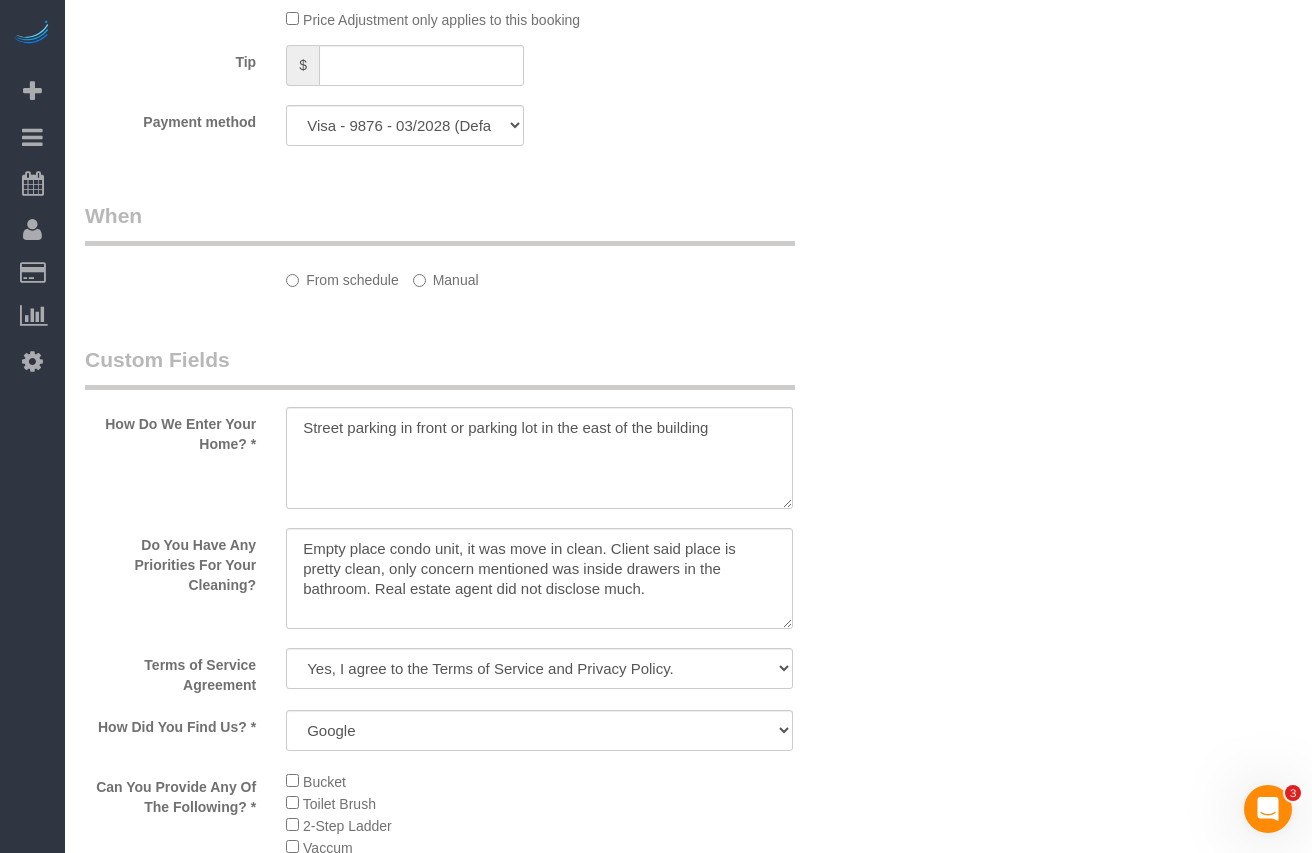 select on "string:US" 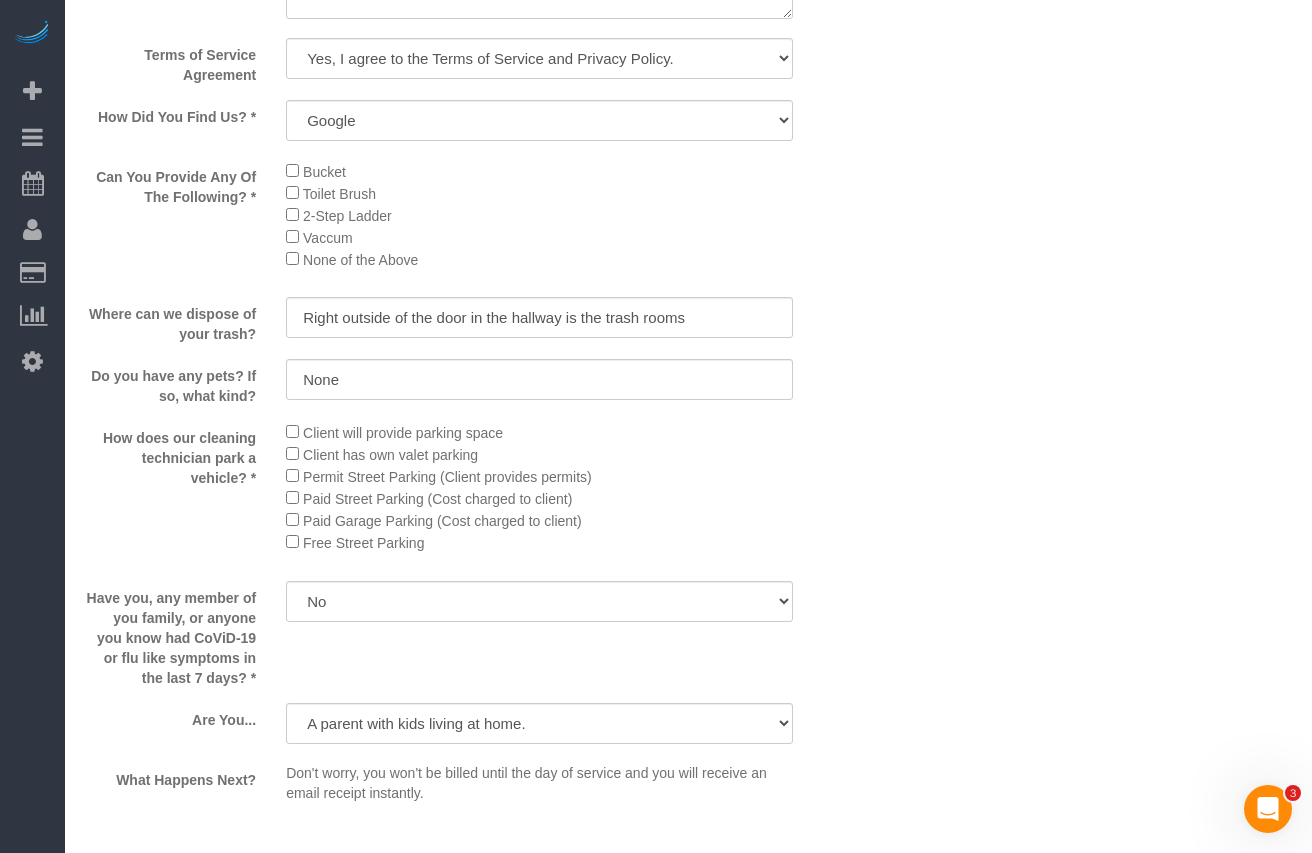 select on "object:1283" 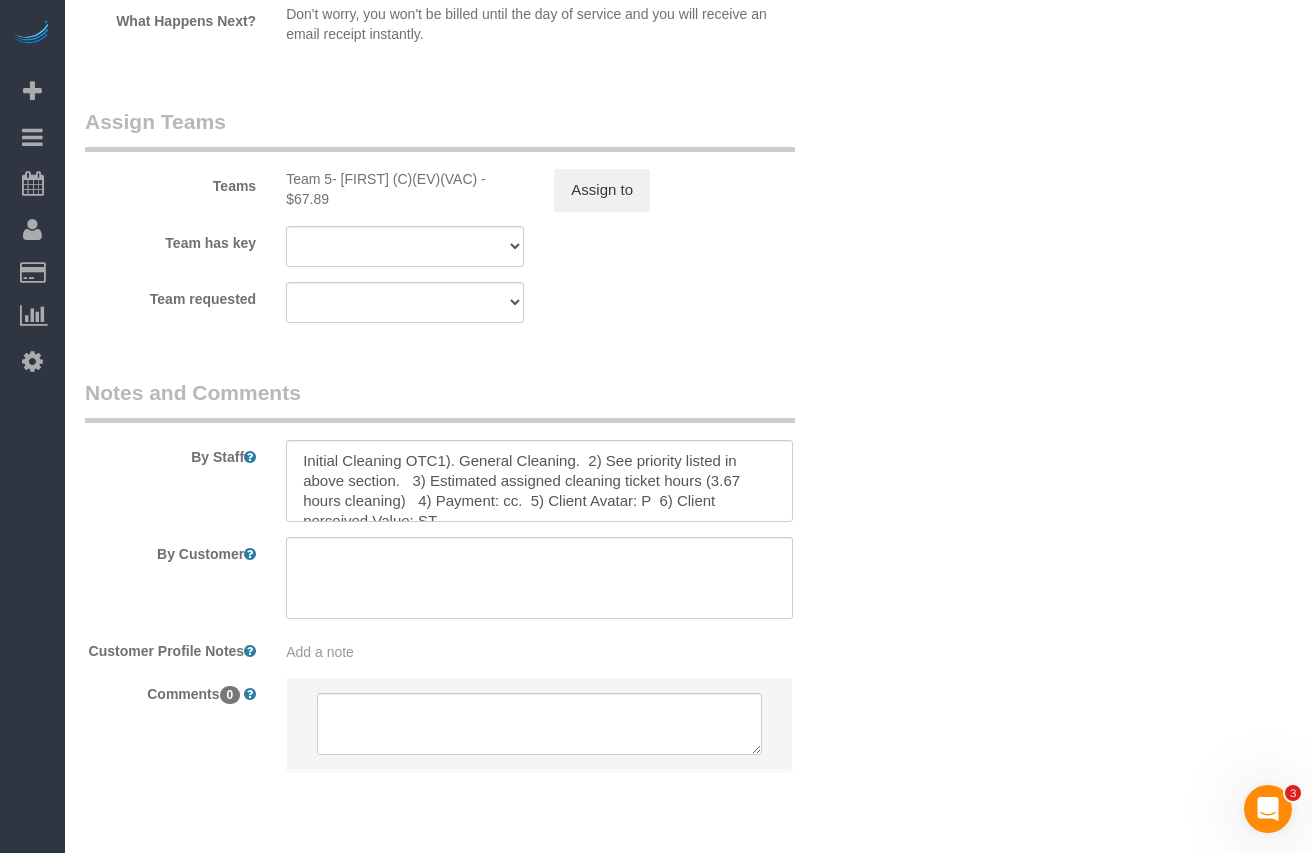 select on "512" 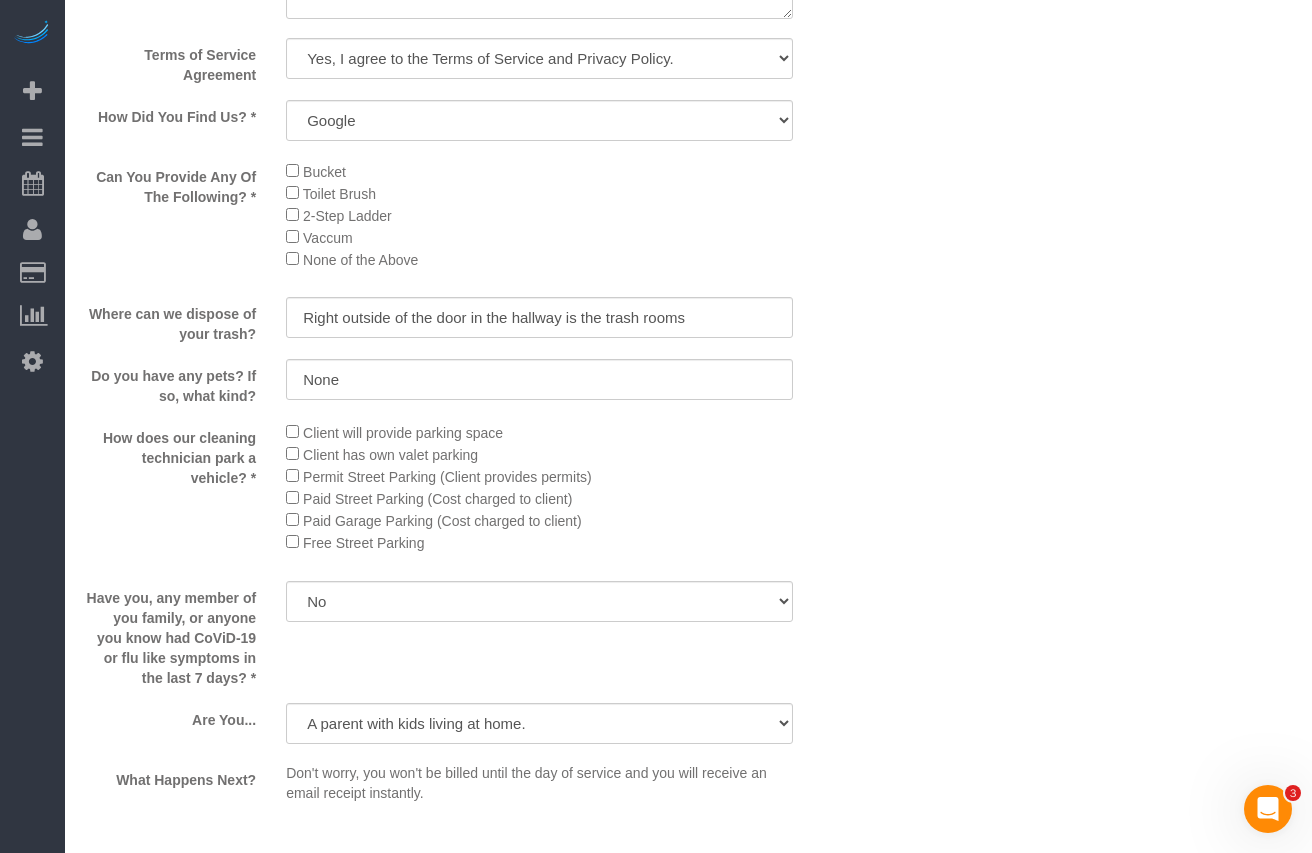 select on "2" 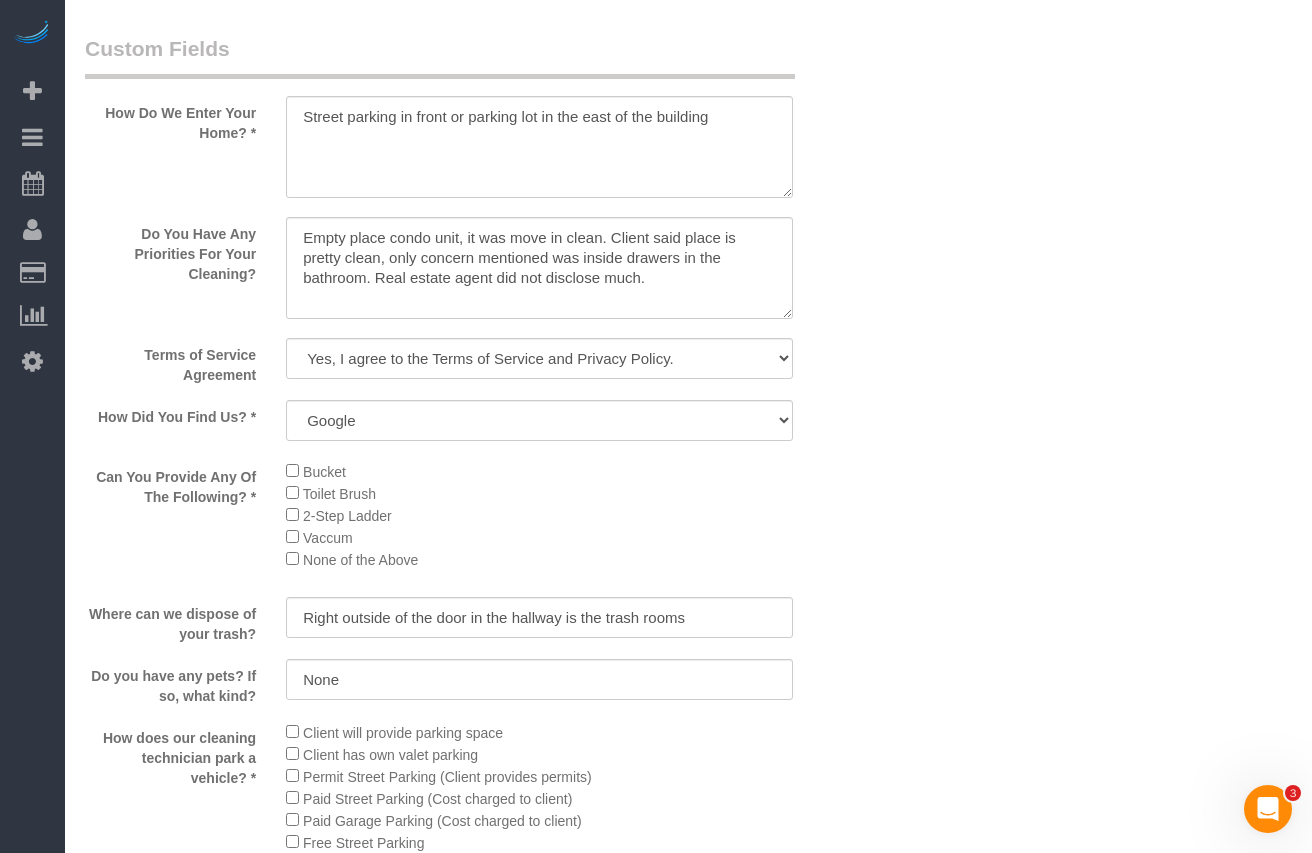 scroll, scrollTop: 2459, scrollLeft: 0, axis: vertical 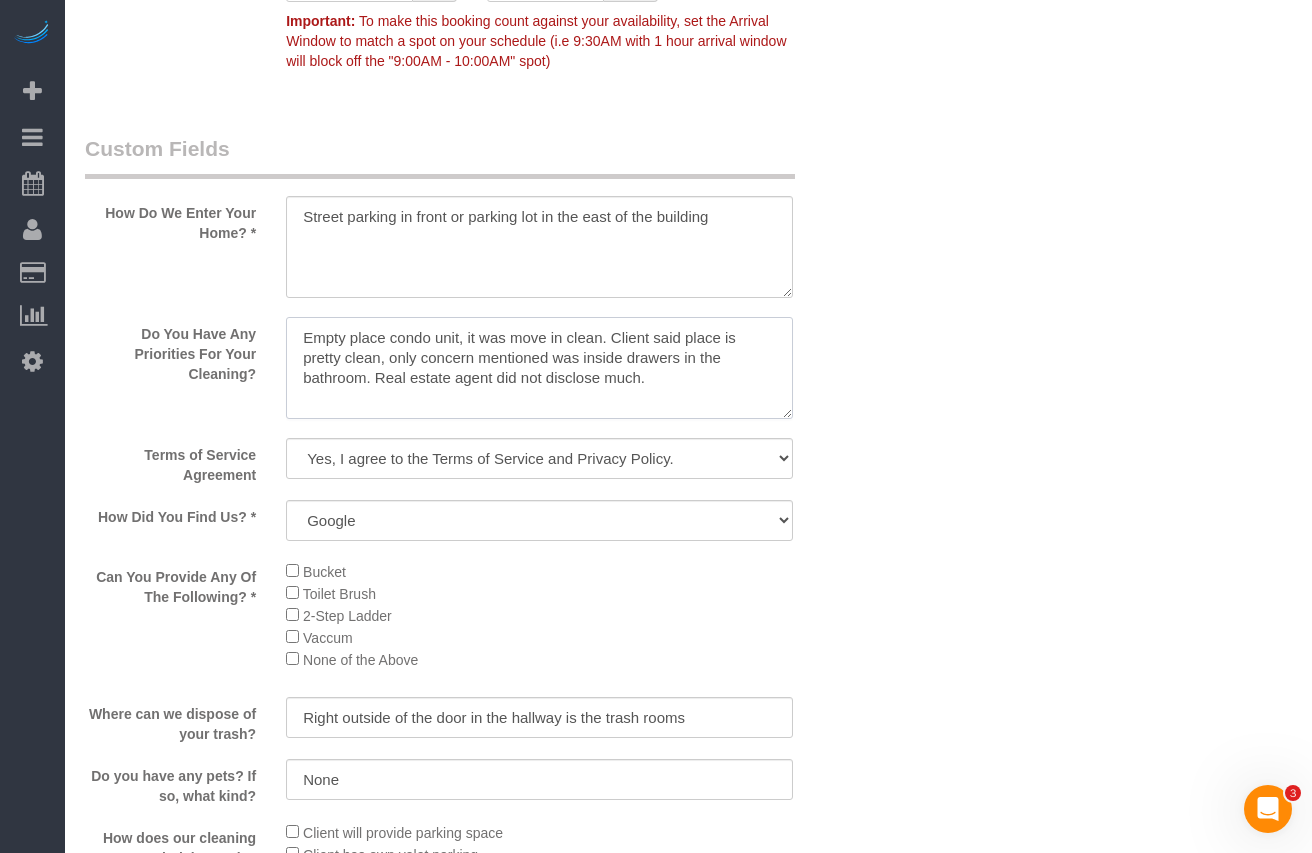 click at bounding box center (539, 368) 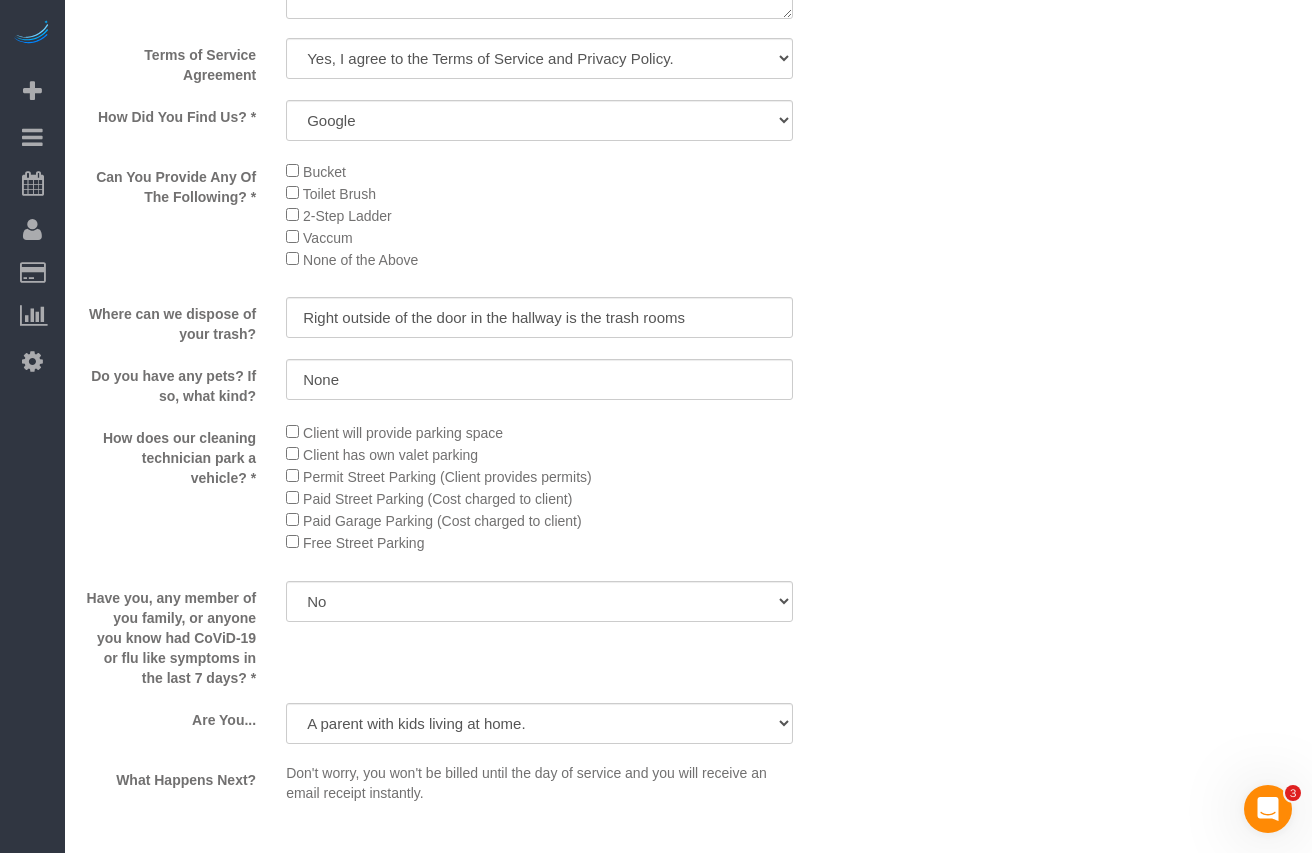 scroll, scrollTop: 3459, scrollLeft: 0, axis: vertical 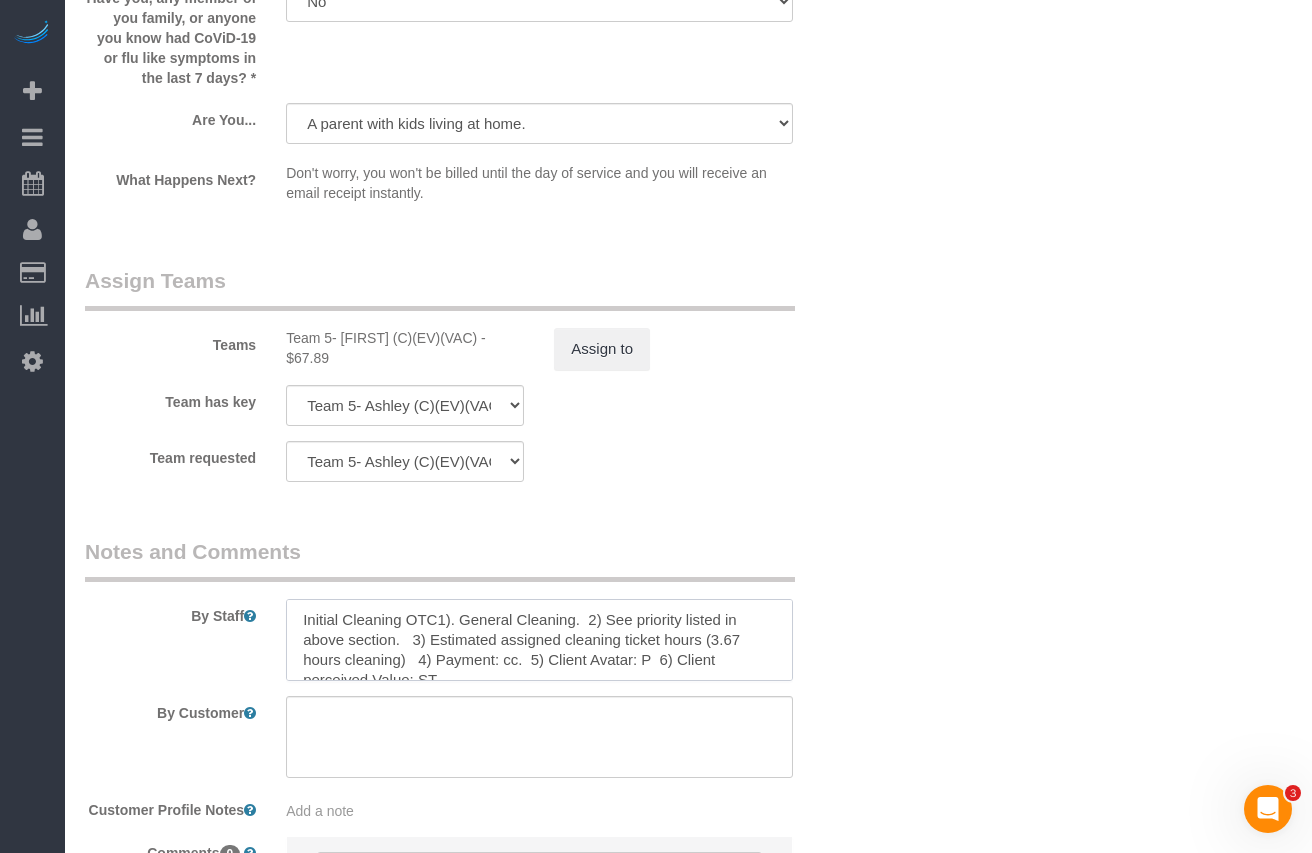 click at bounding box center (539, 640) 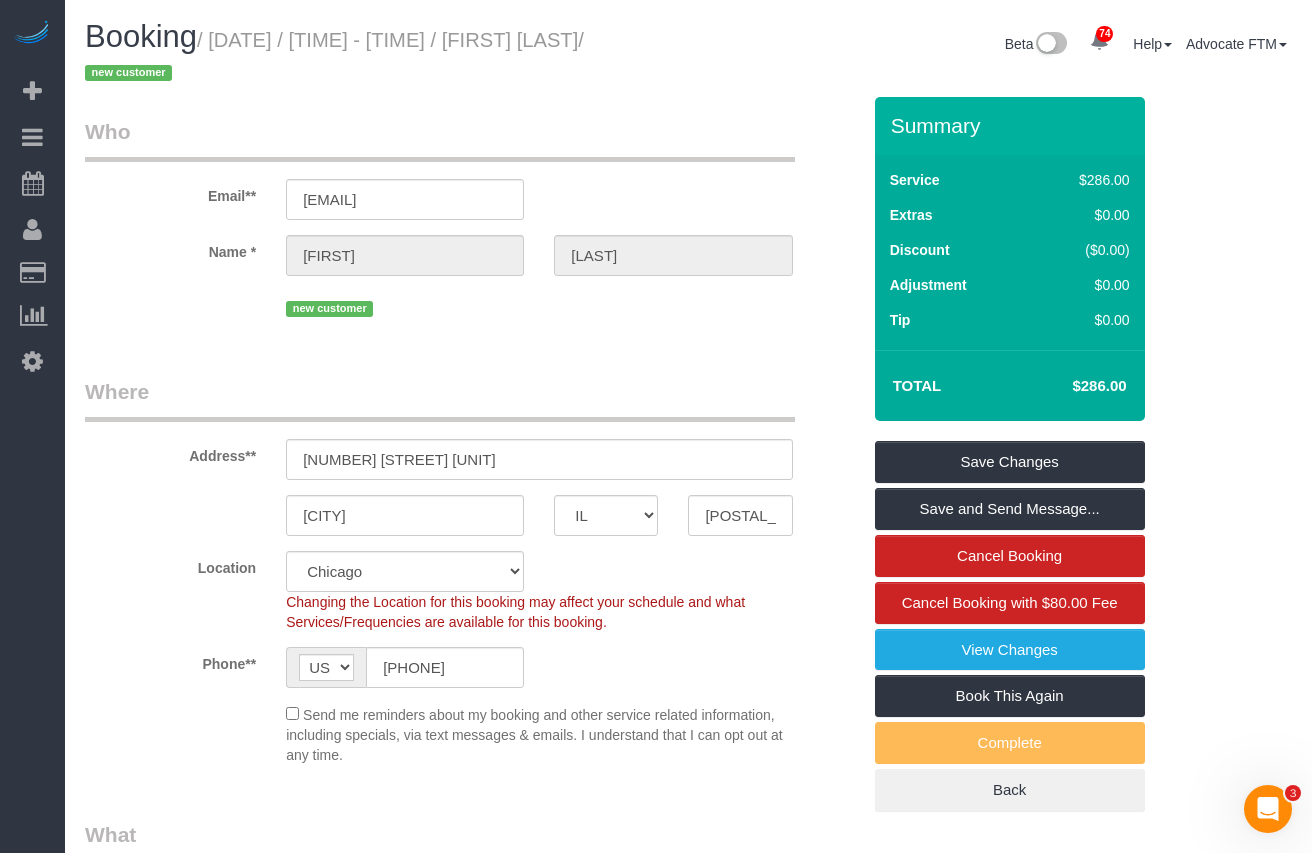 scroll, scrollTop: 100, scrollLeft: 0, axis: vertical 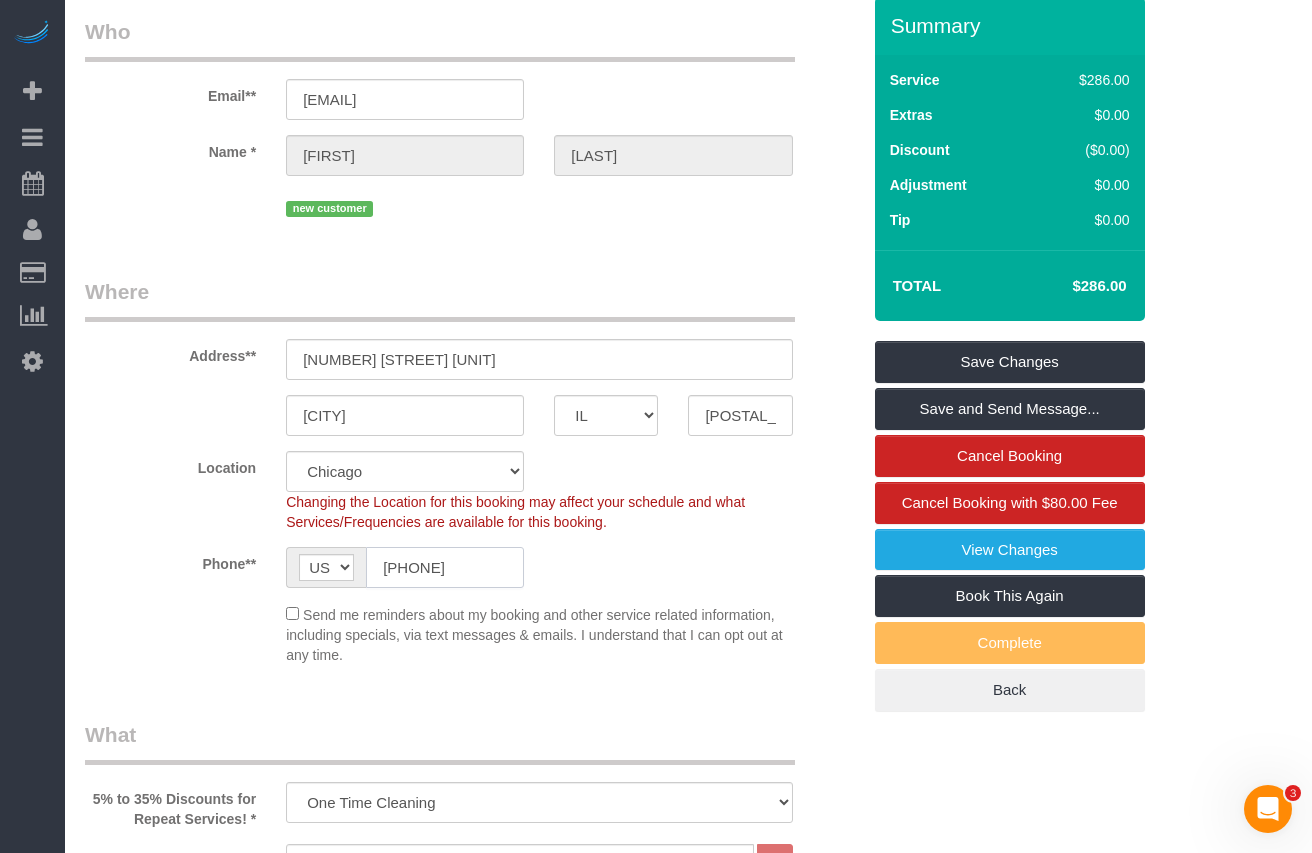 click on "[PHONE]" 